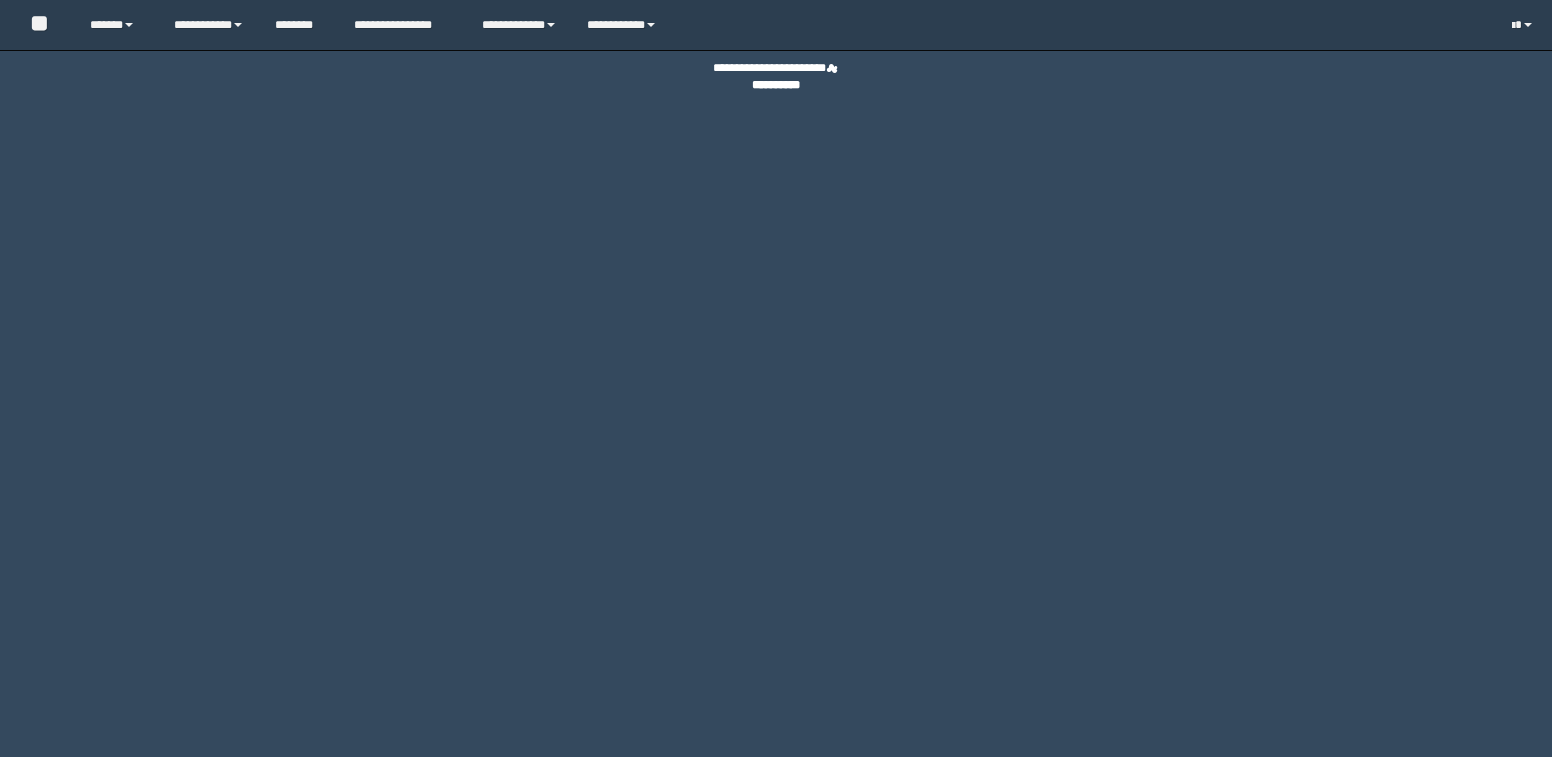 scroll, scrollTop: 0, scrollLeft: 0, axis: both 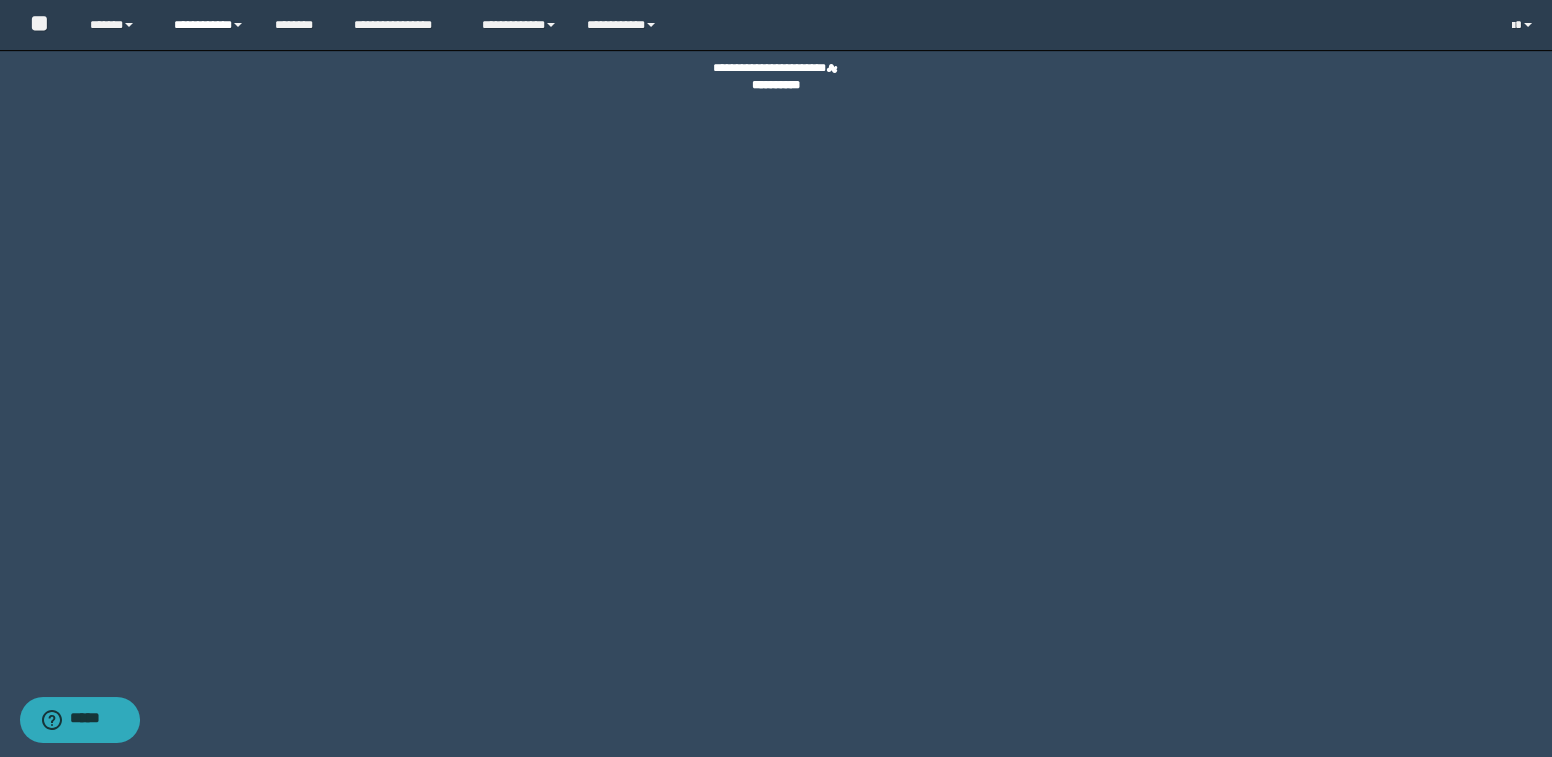 click on "**********" at bounding box center [209, 25] 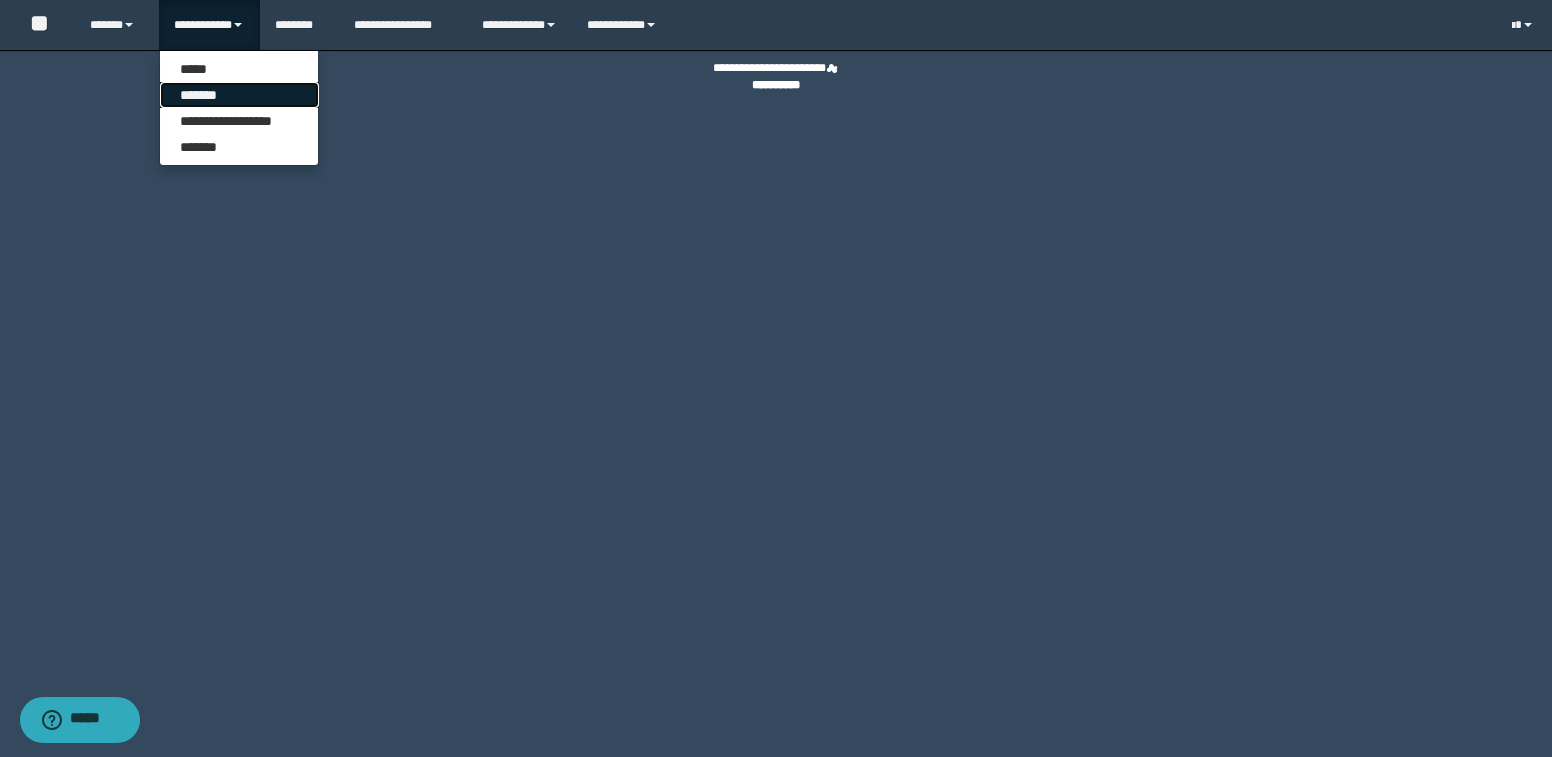click on "*******" at bounding box center [239, 95] 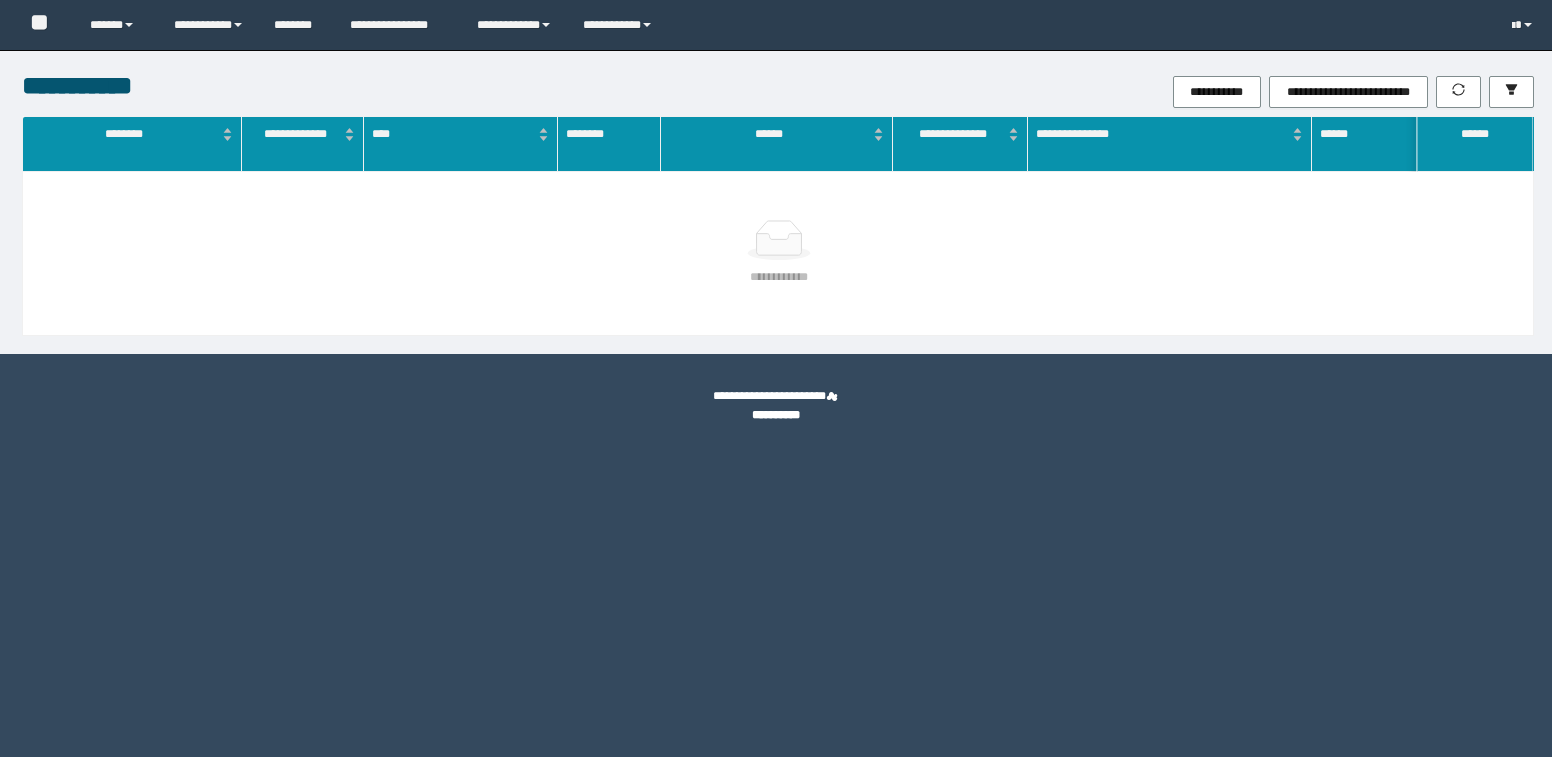 scroll, scrollTop: 0, scrollLeft: 0, axis: both 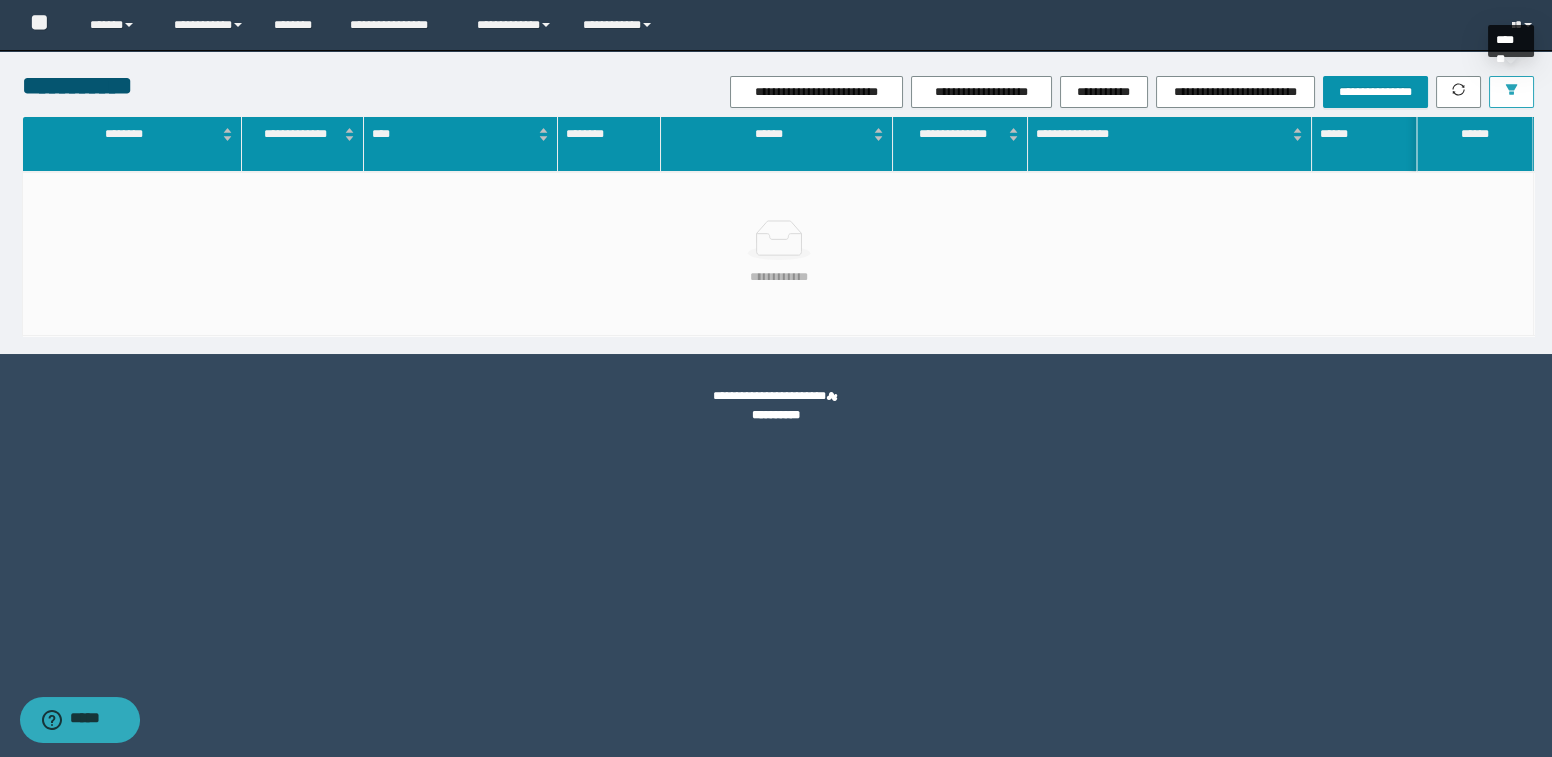 click at bounding box center [1511, 92] 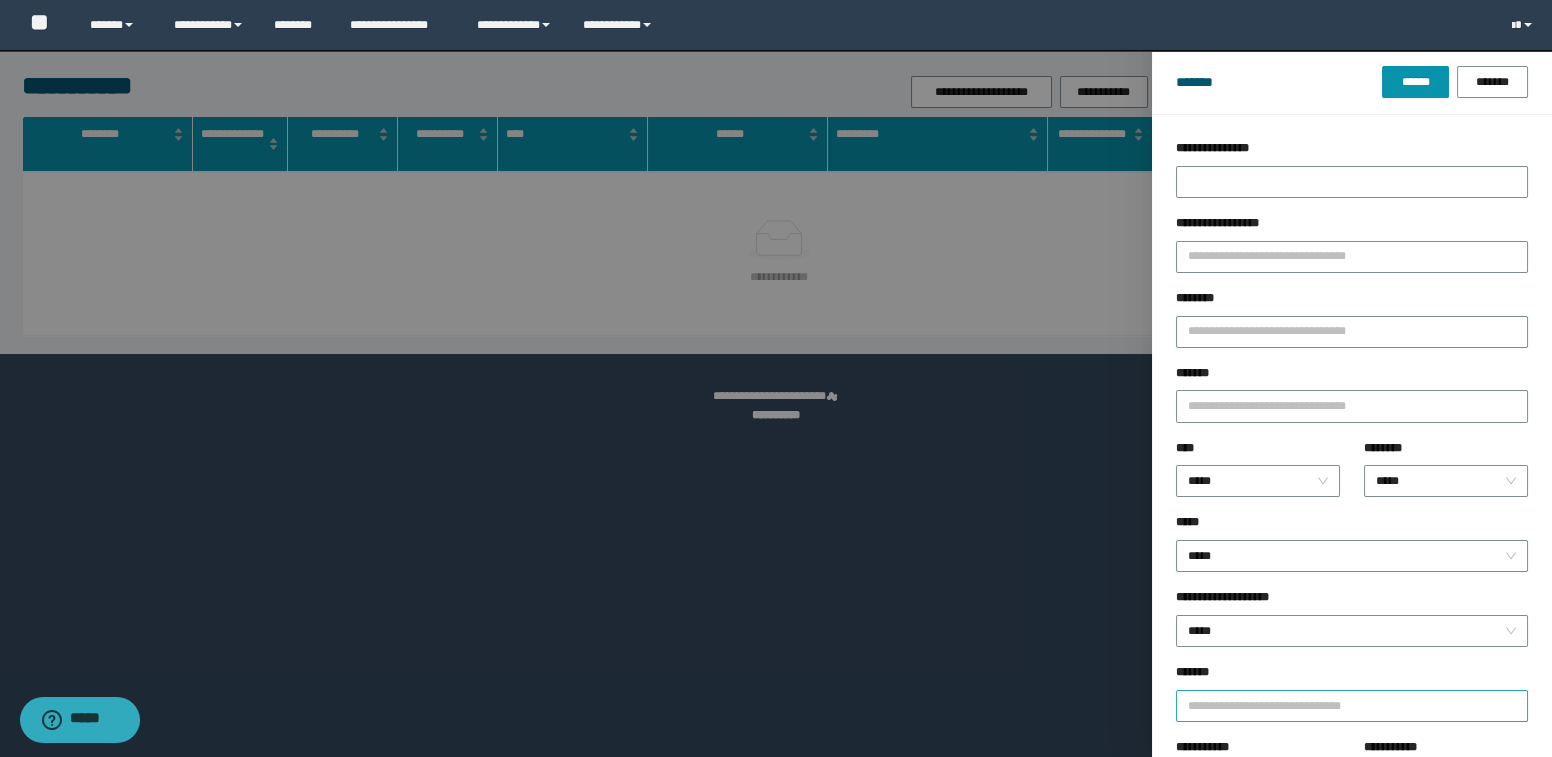 click at bounding box center [1343, 705] 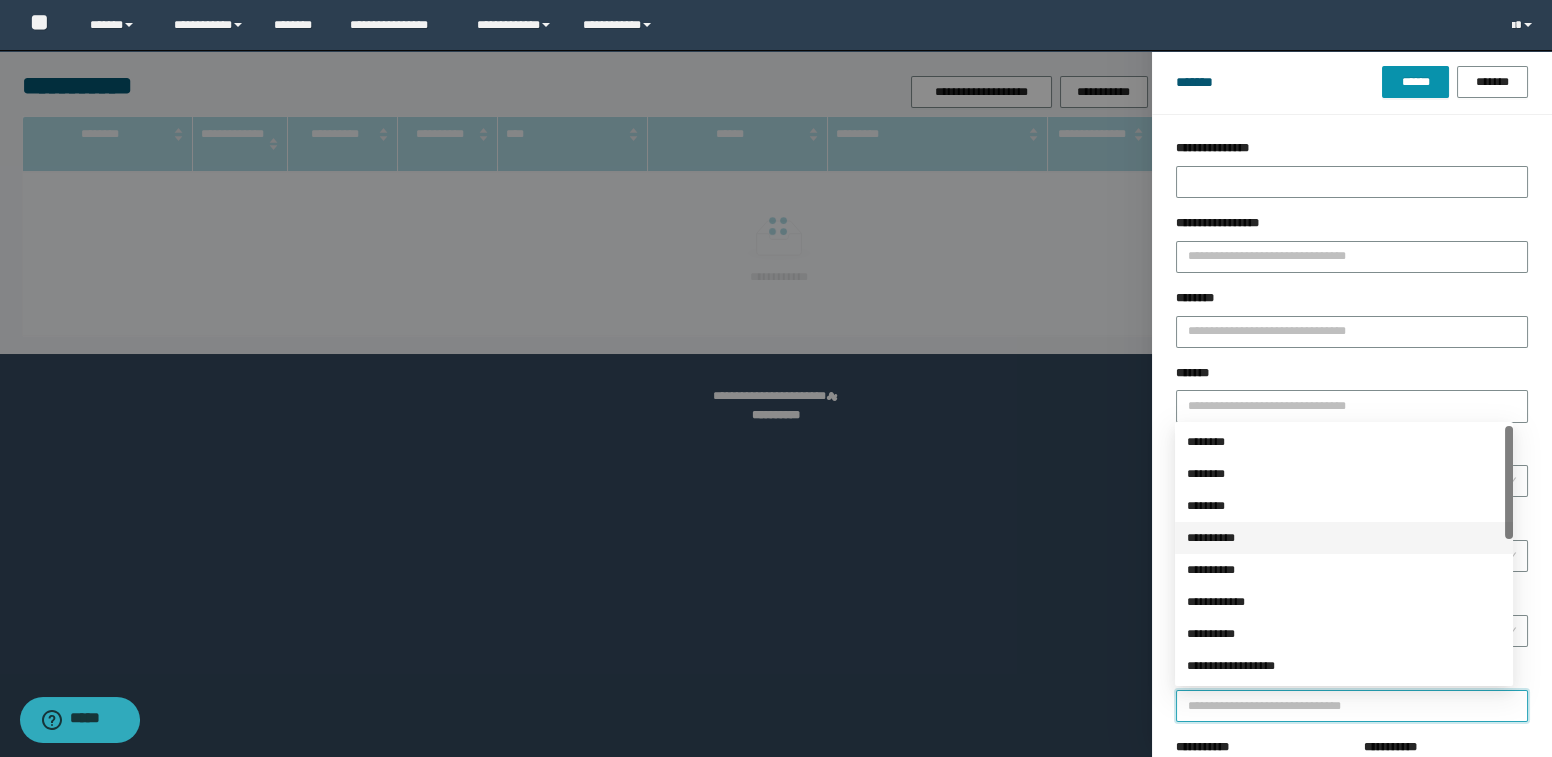 click on "**********" at bounding box center [1344, 538] 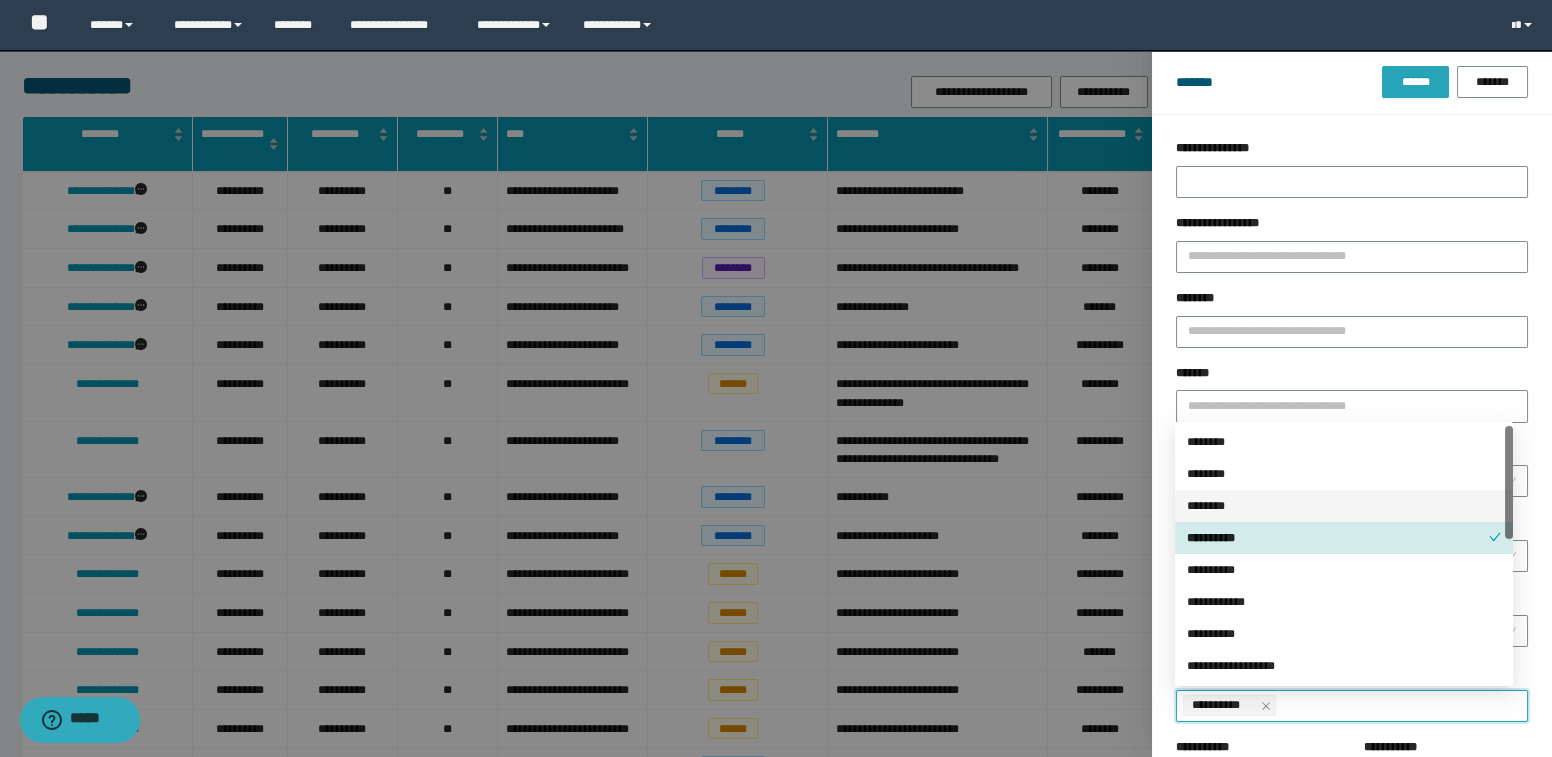 click on "******" at bounding box center (1415, 82) 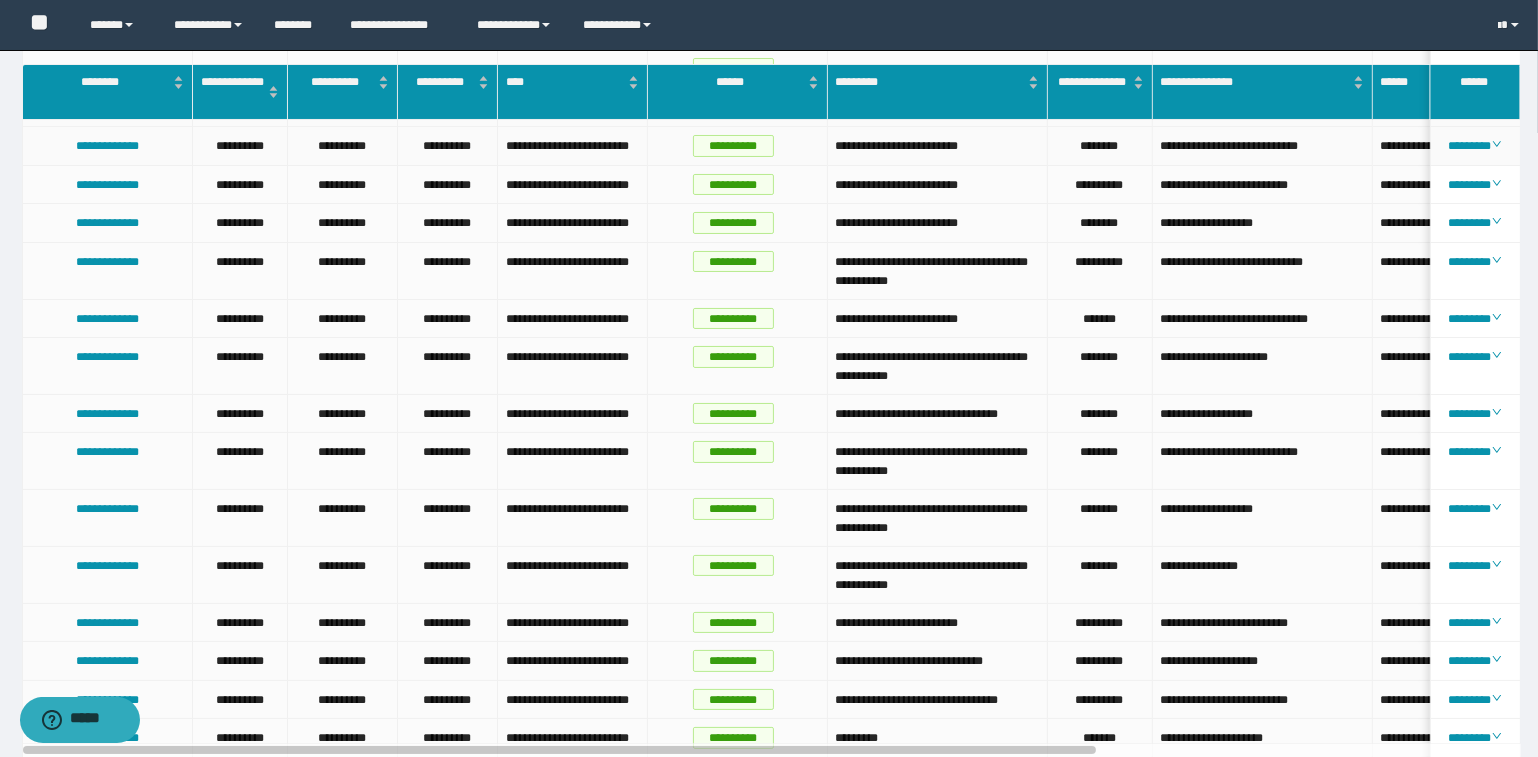 scroll, scrollTop: 90, scrollLeft: 0, axis: vertical 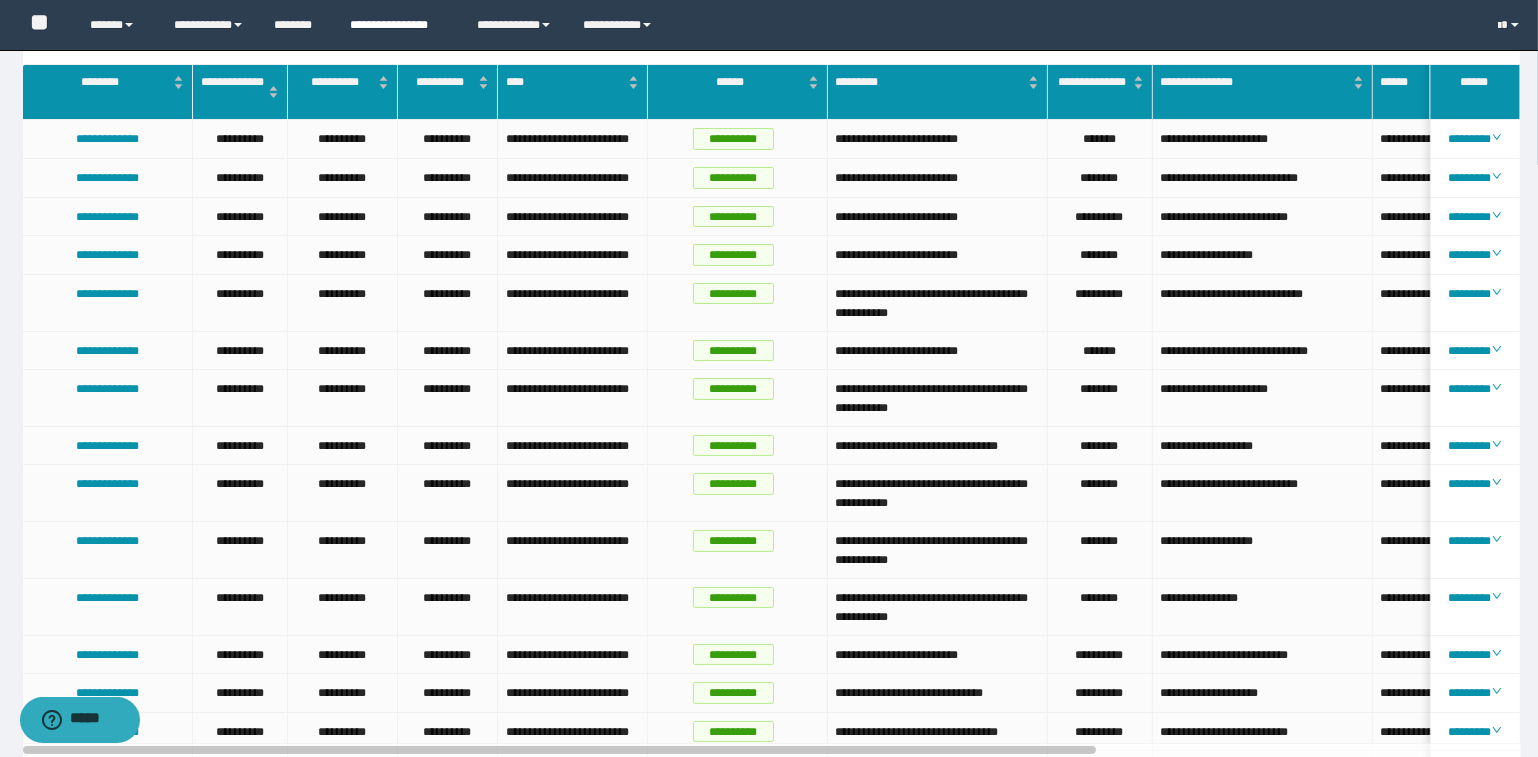 click on "**********" at bounding box center [398, 25] 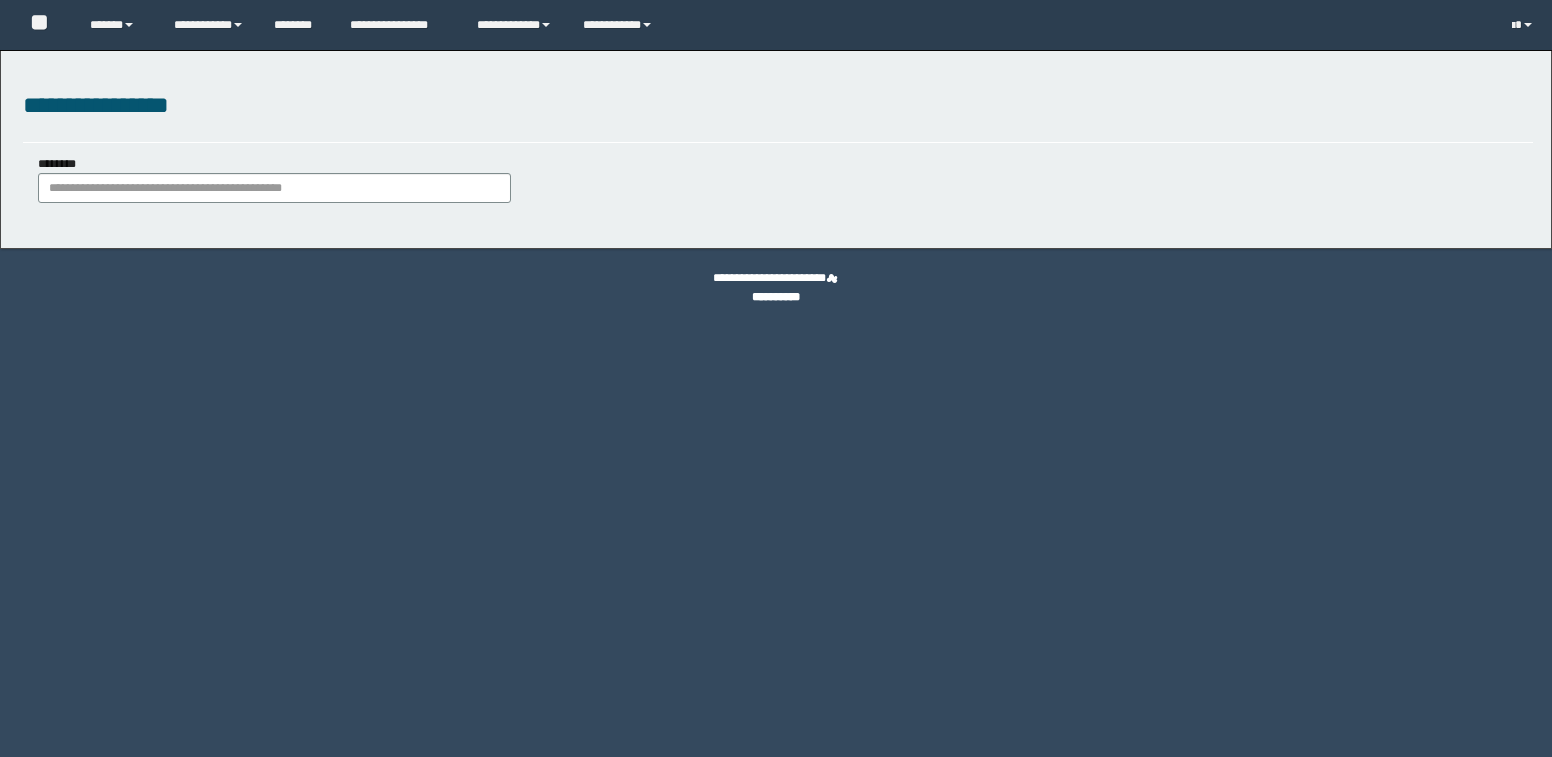 scroll, scrollTop: 0, scrollLeft: 0, axis: both 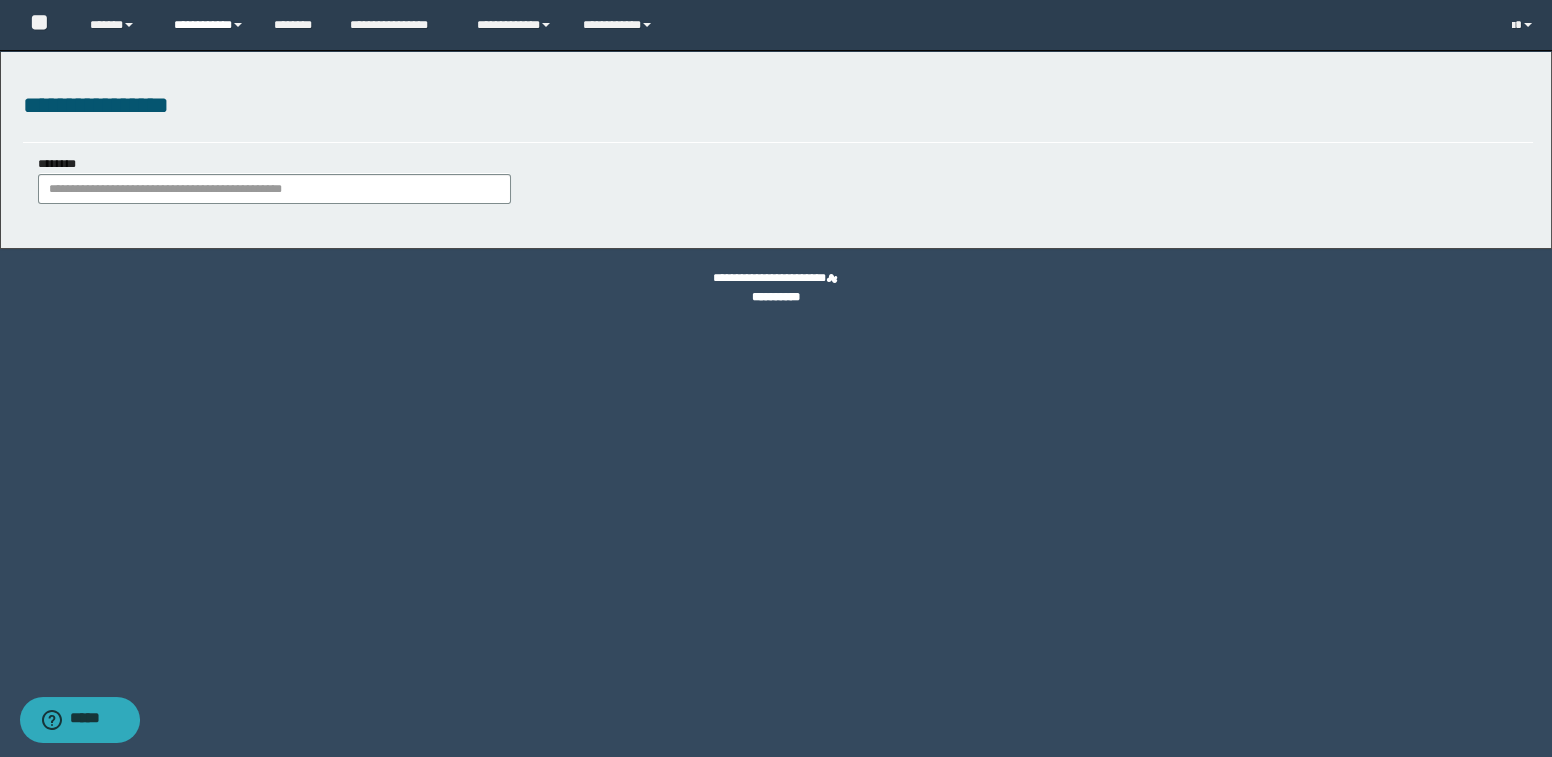 click on "**********" at bounding box center (209, 25) 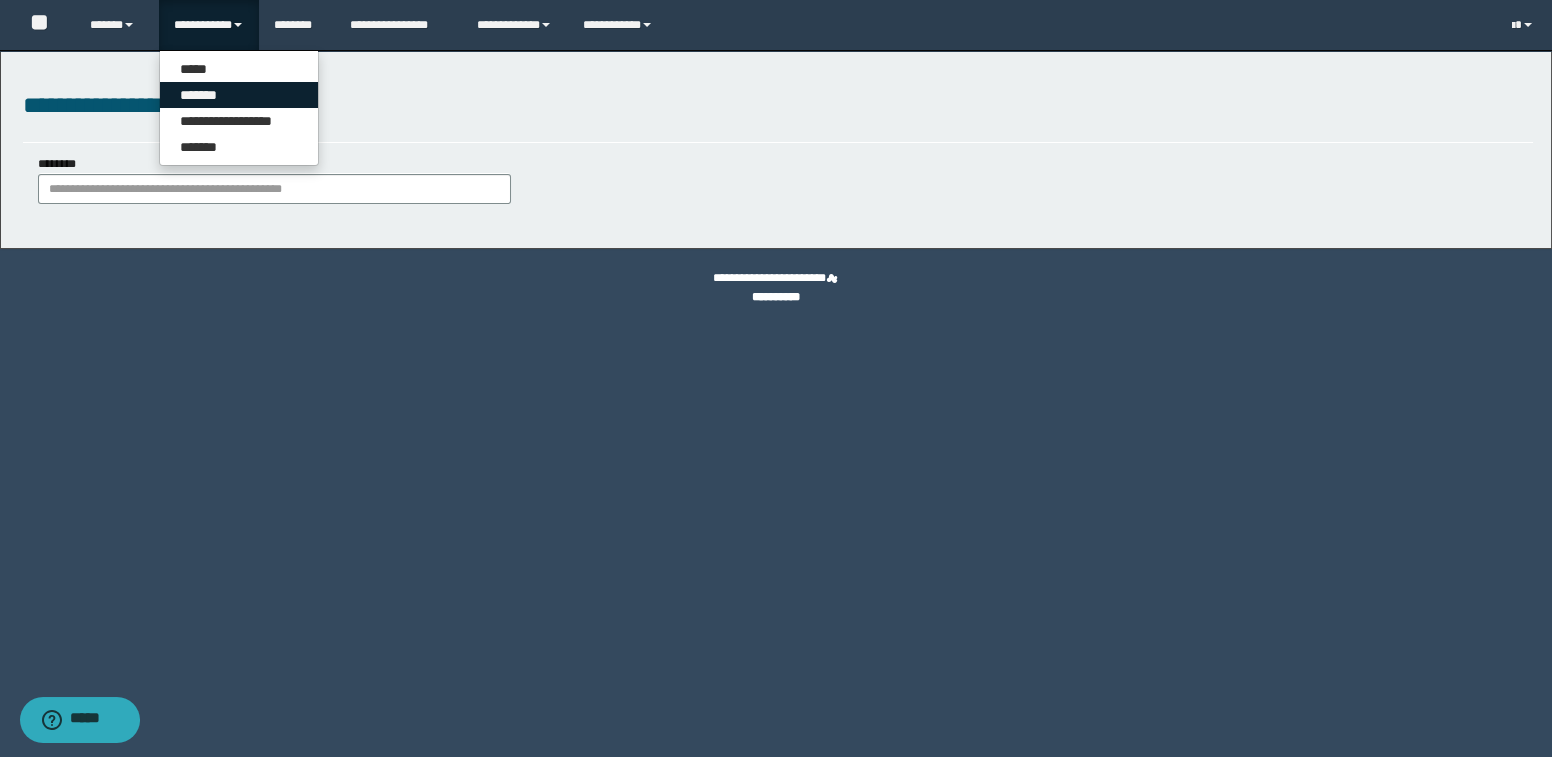 click on "*******" at bounding box center [239, 95] 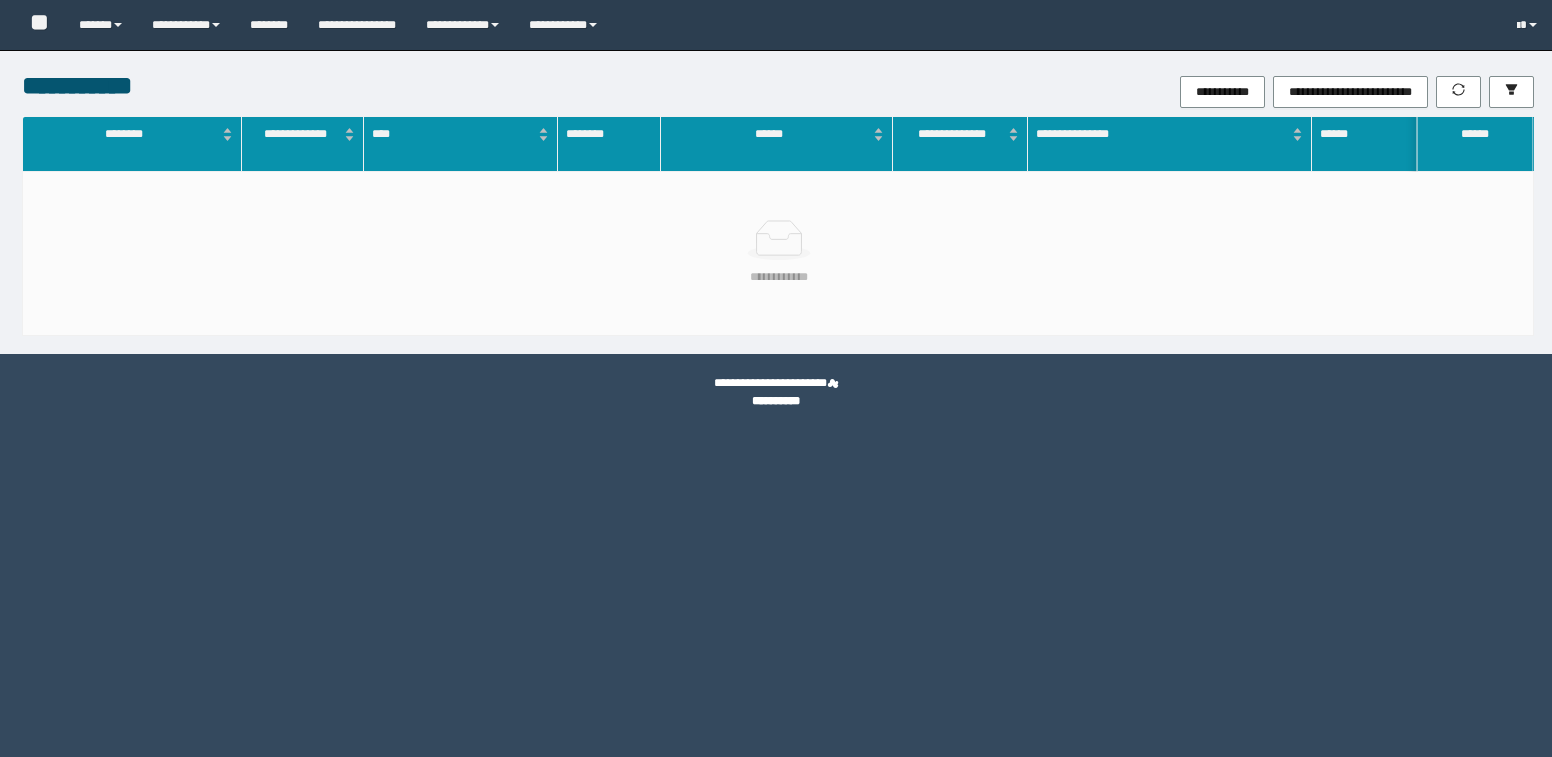 scroll, scrollTop: 0, scrollLeft: 0, axis: both 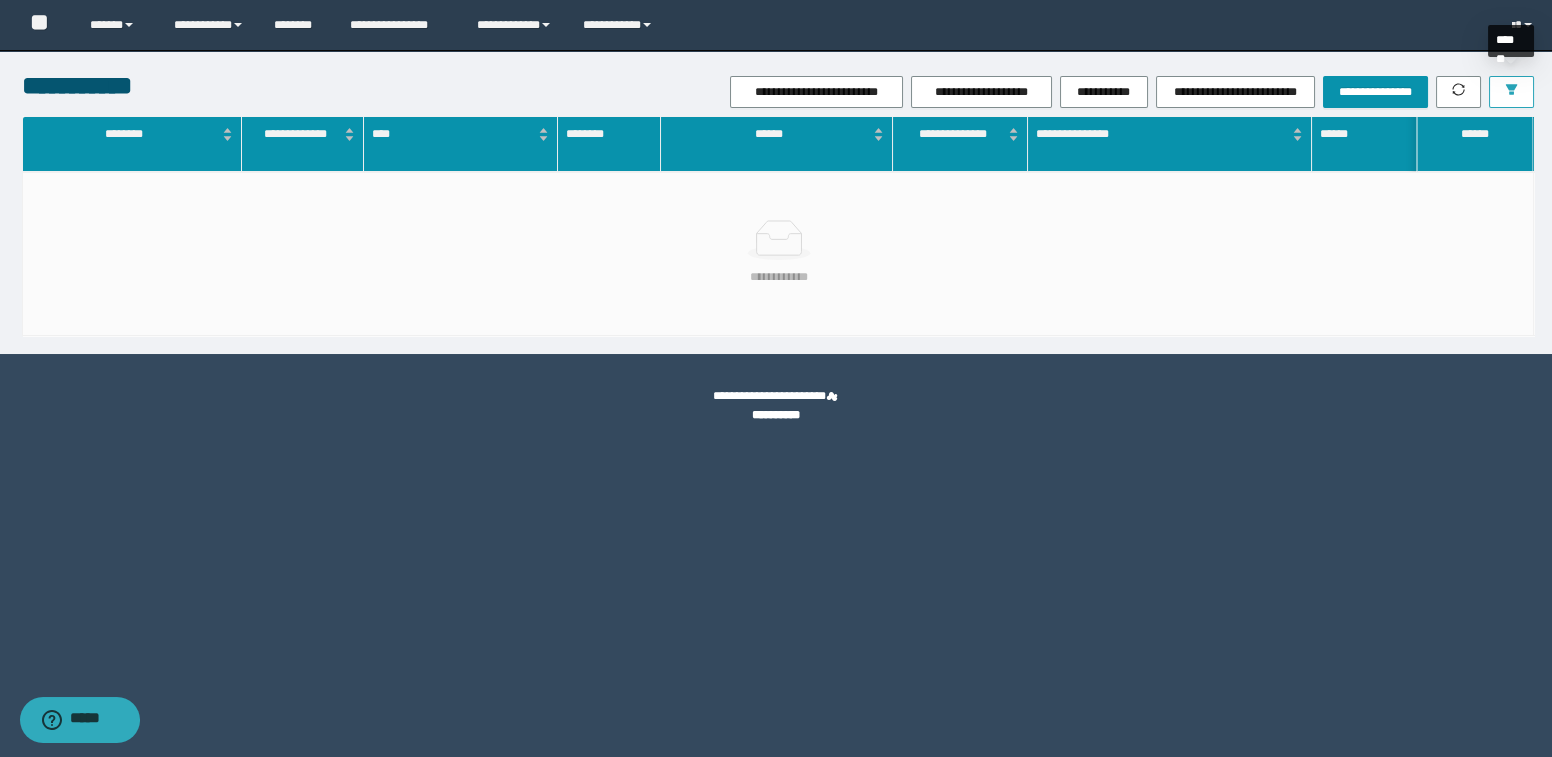 click 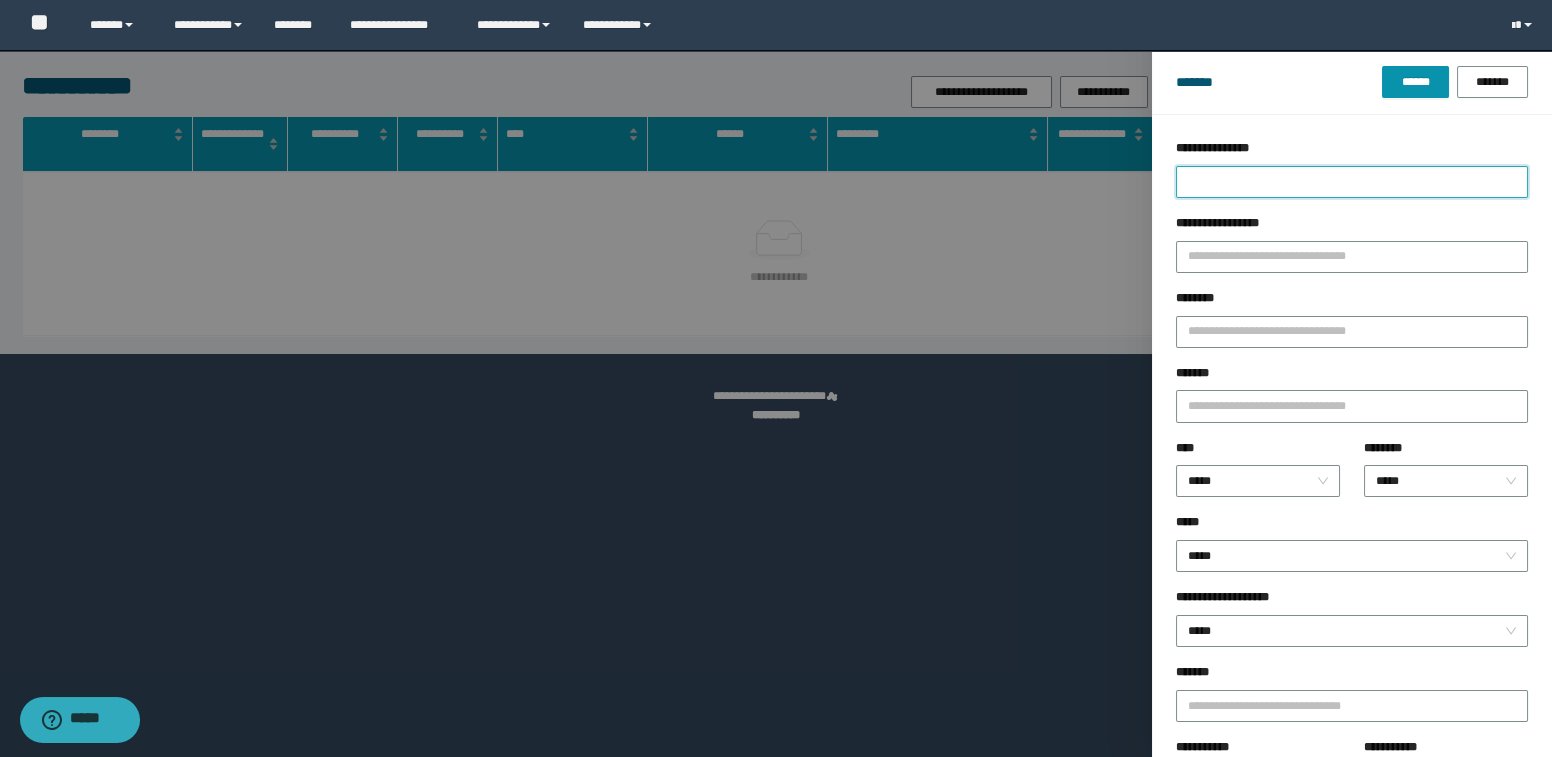 click on "**********" at bounding box center (1352, 182) 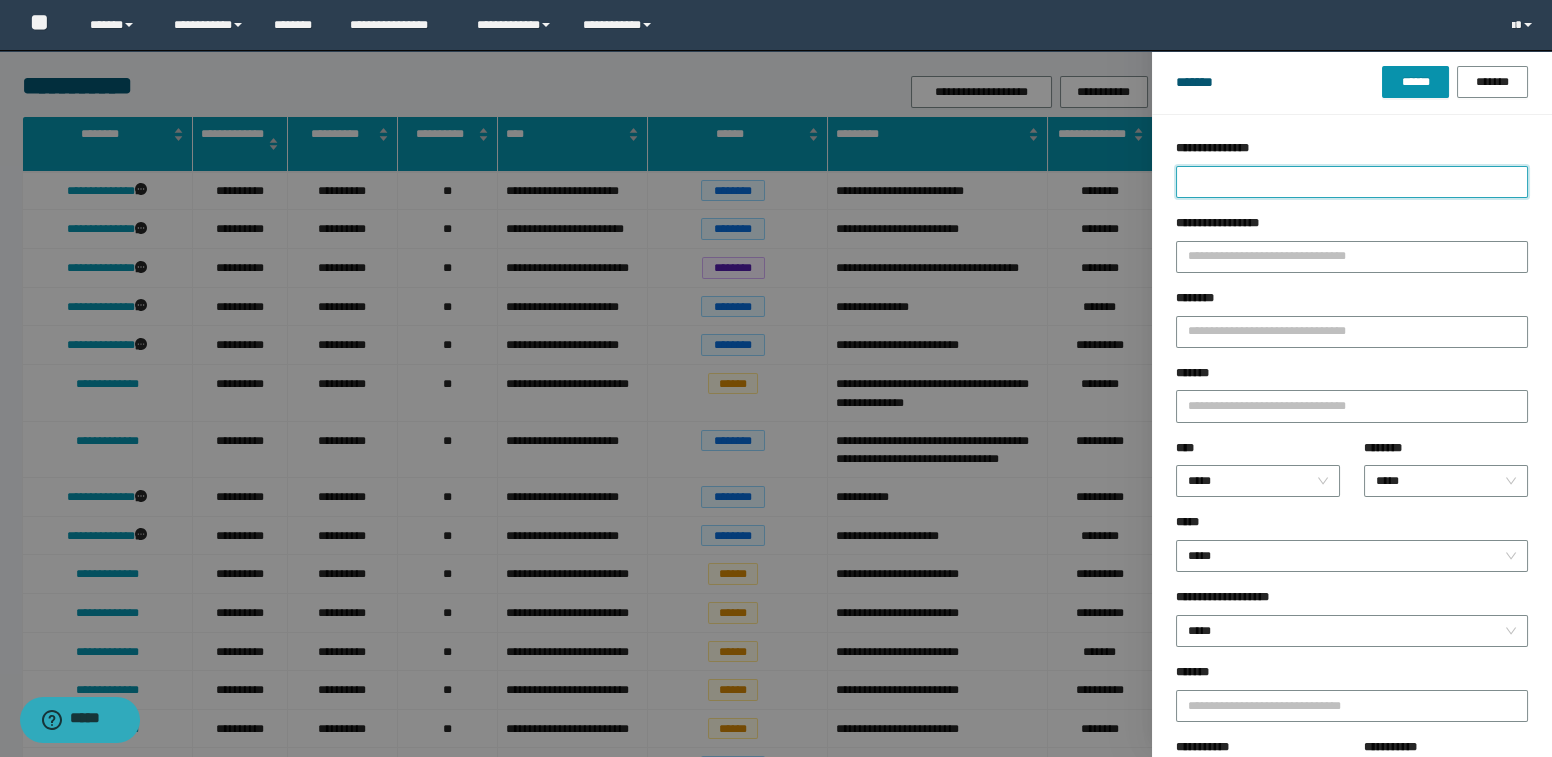 type on "*" 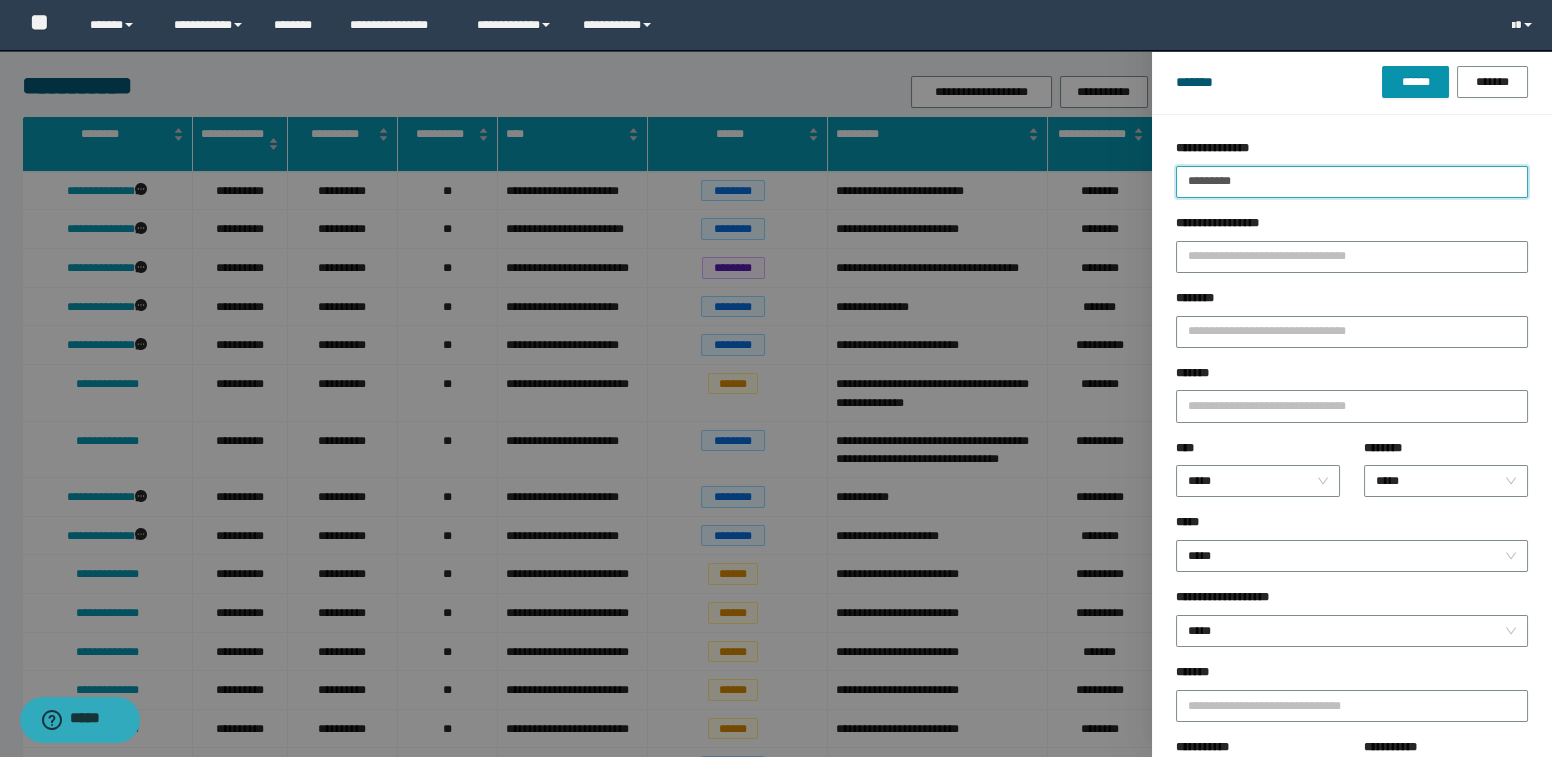 drag, startPoint x: 1225, startPoint y: 181, endPoint x: 1249, endPoint y: 188, distance: 25 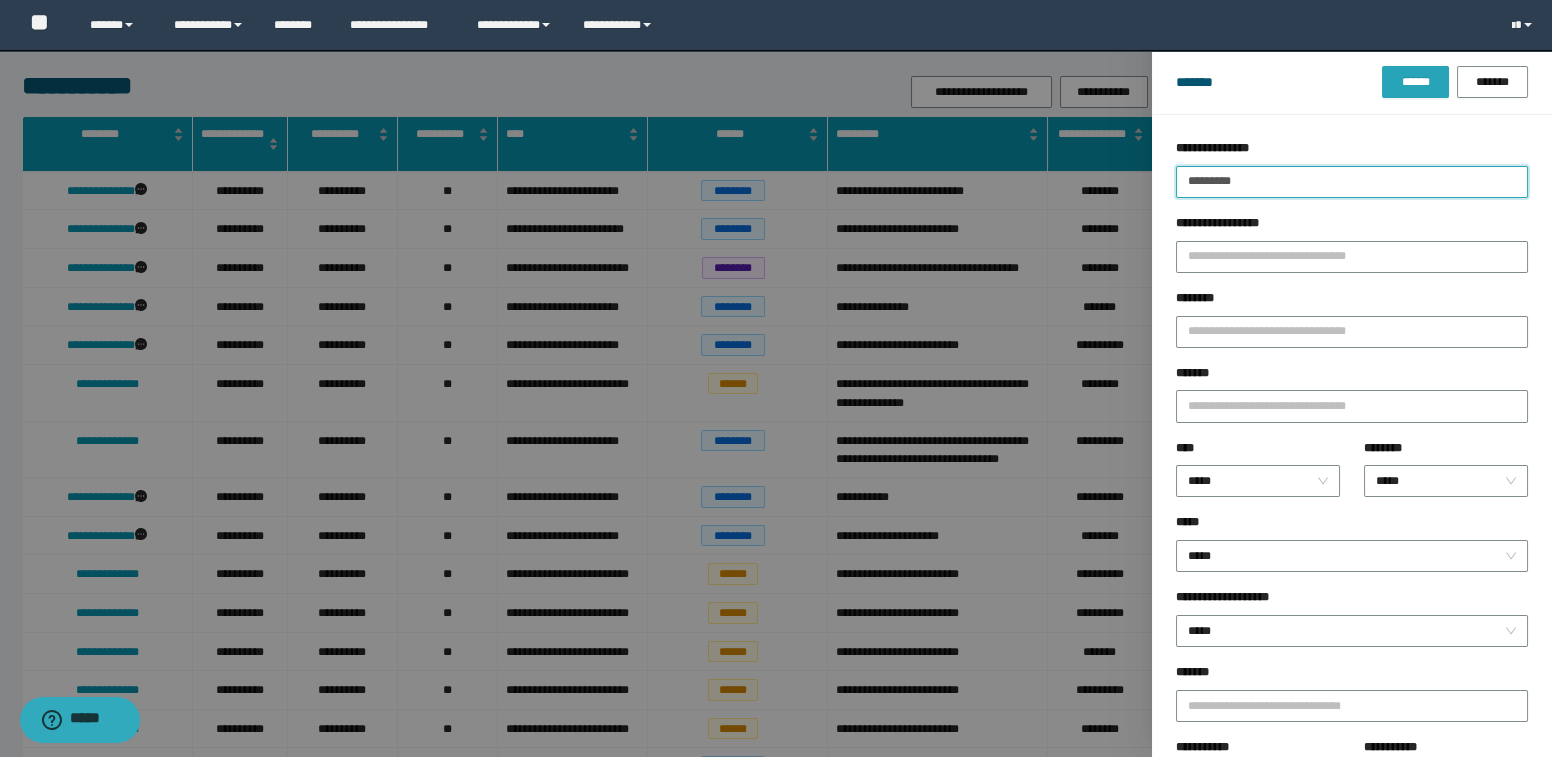 type on "*********" 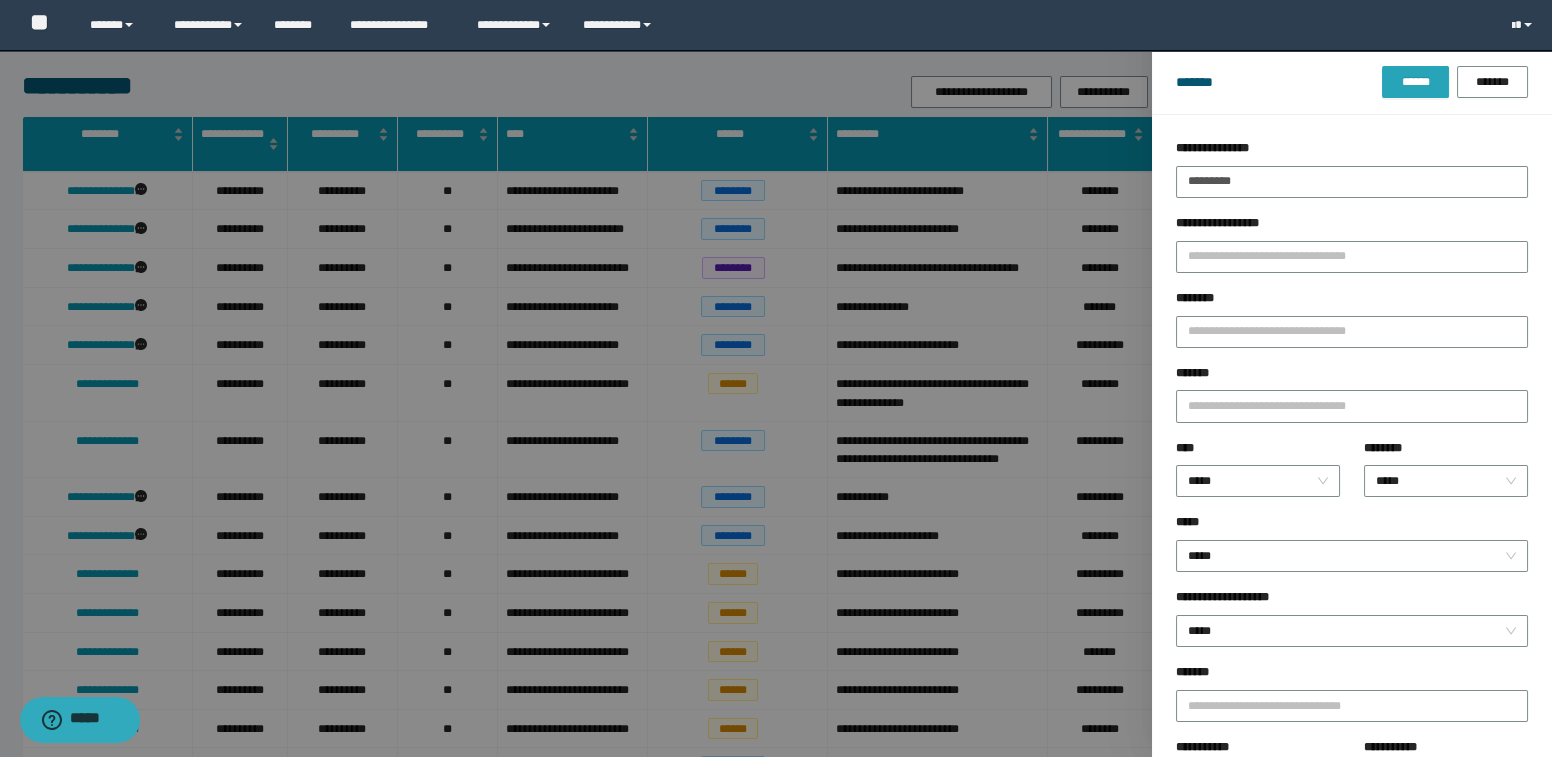click on "******" at bounding box center [1415, 82] 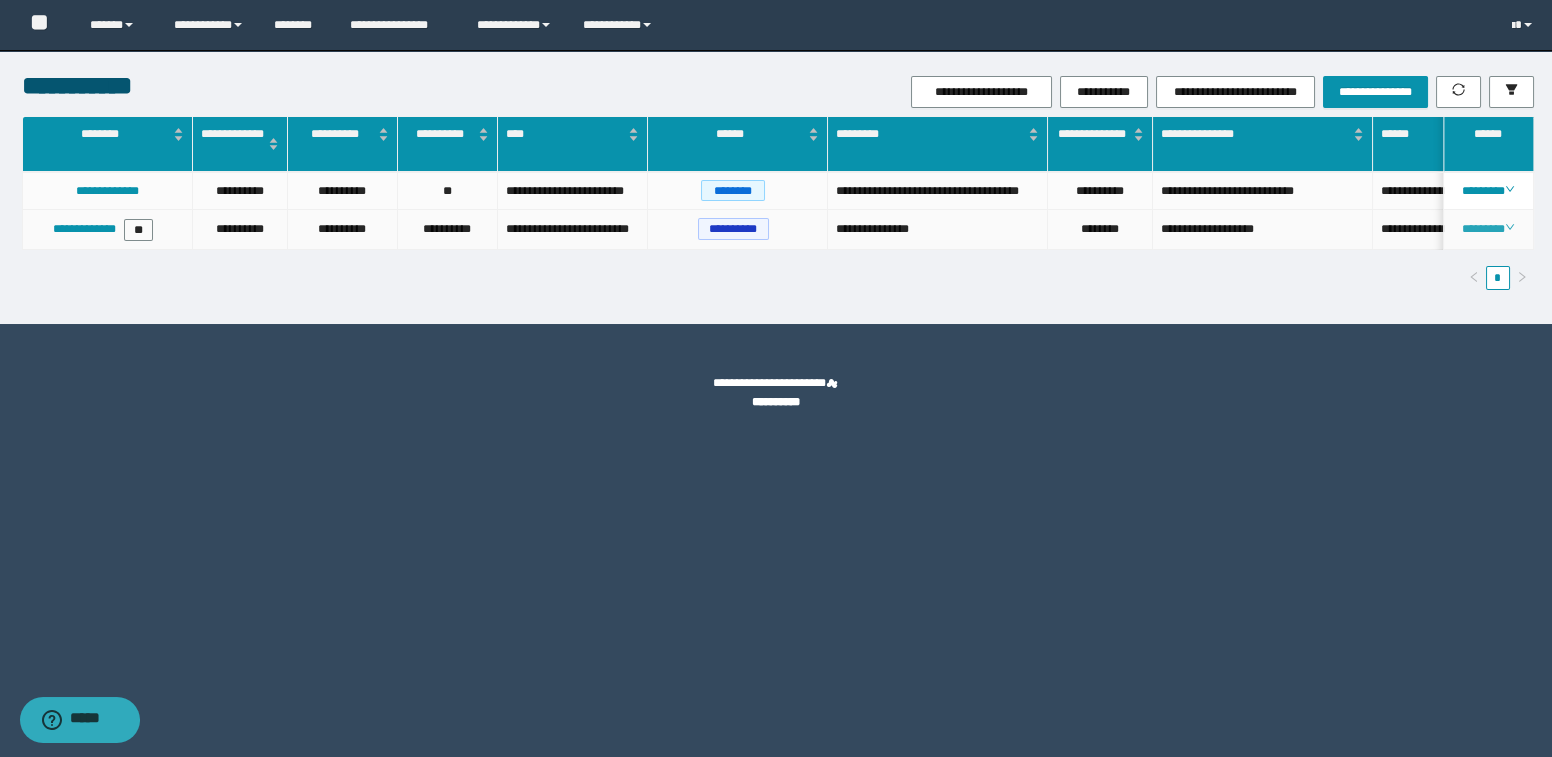 click on "********" at bounding box center (1488, 229) 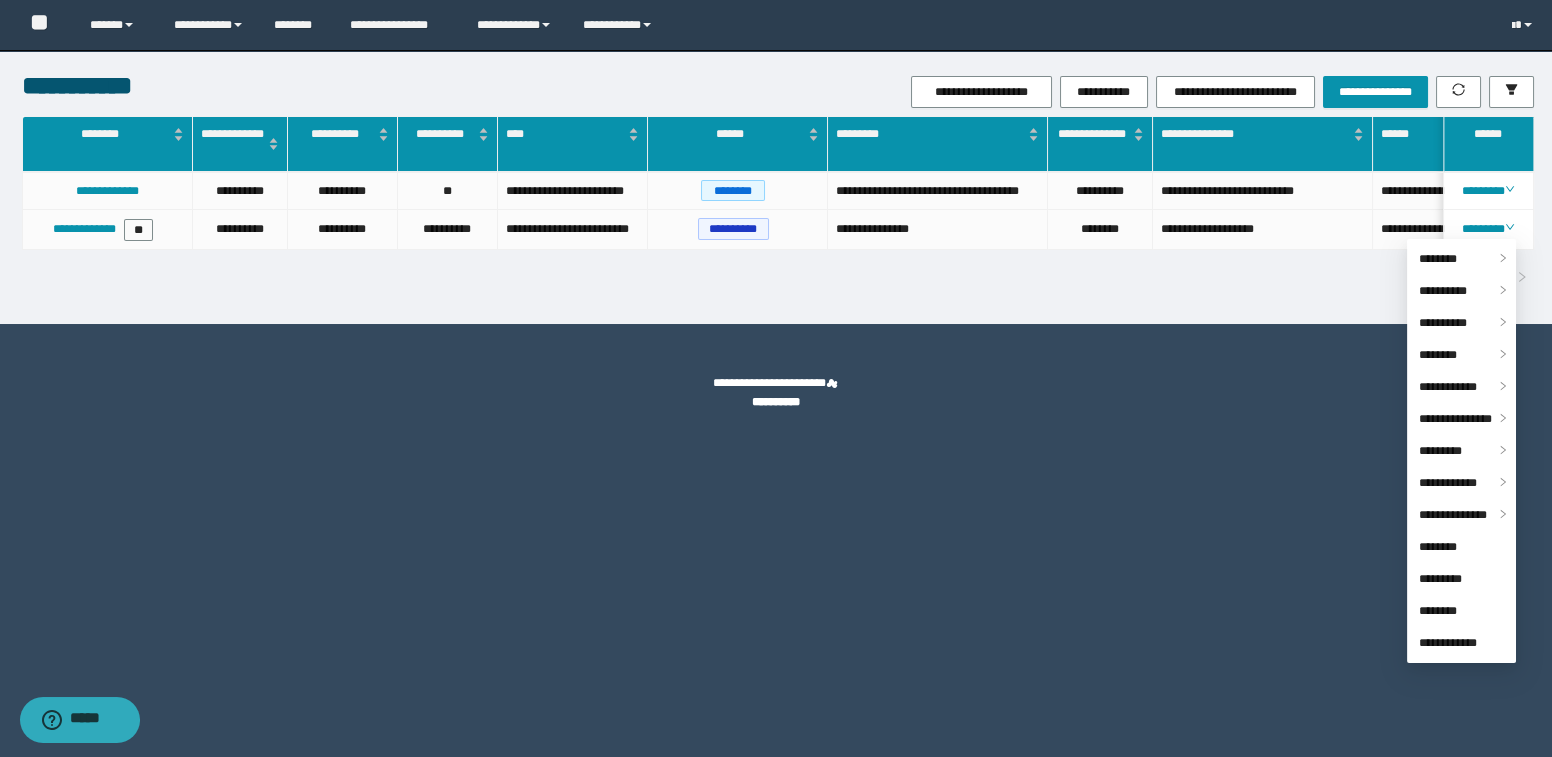 click on "**********" at bounding box center (776, 379) 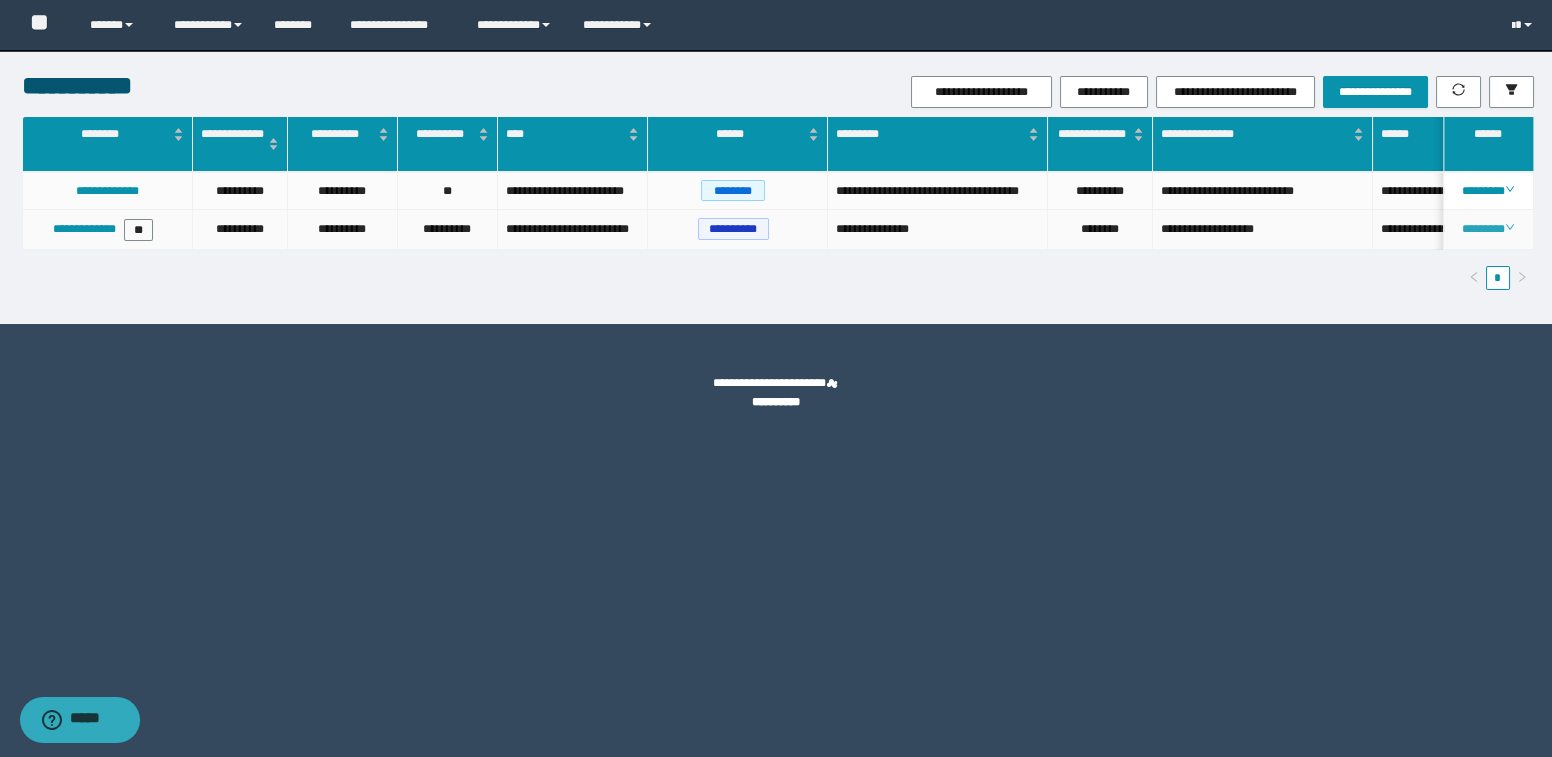 click on "********" at bounding box center (1488, 229) 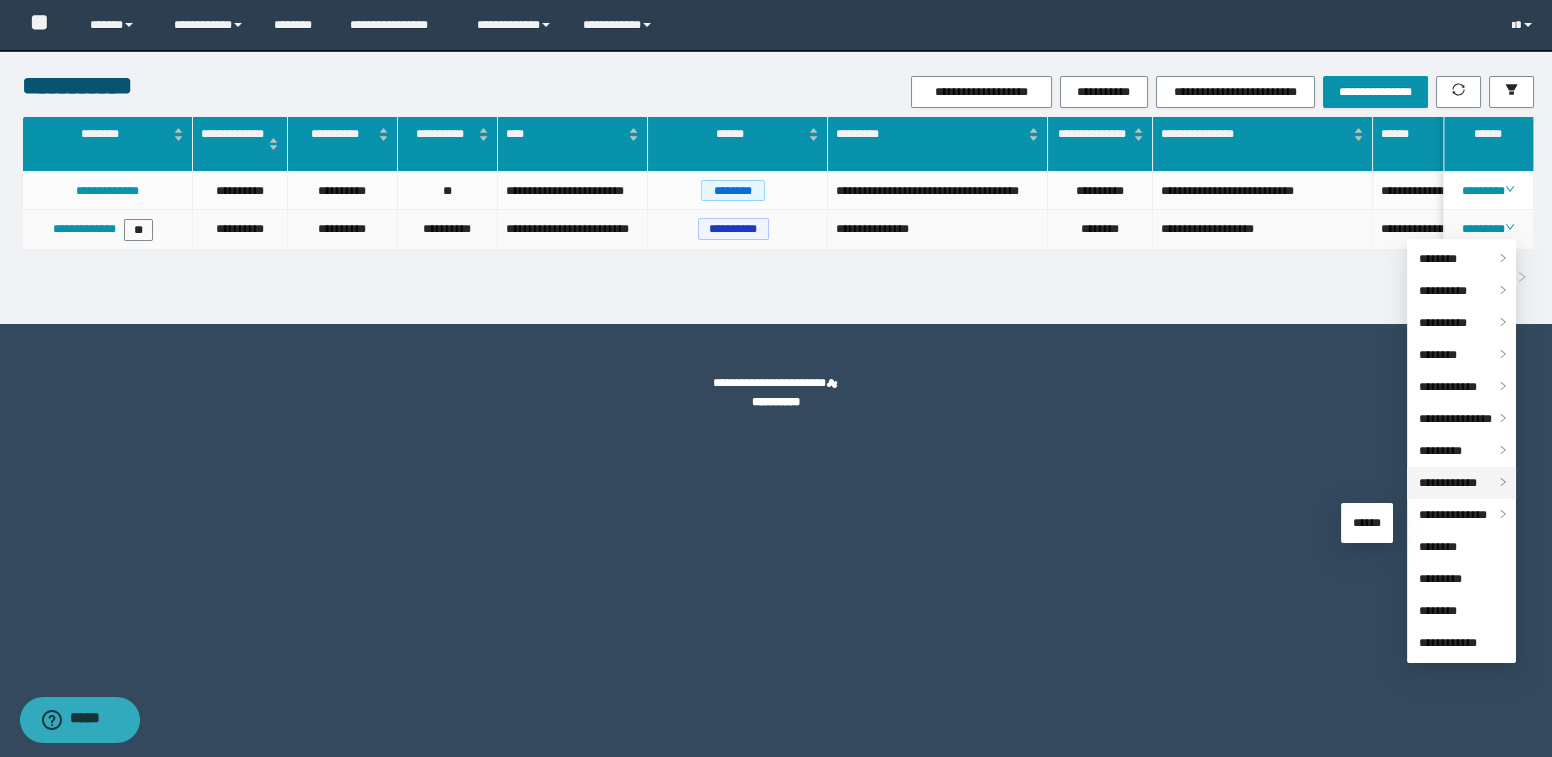 click on "**********" at bounding box center [1448, 483] 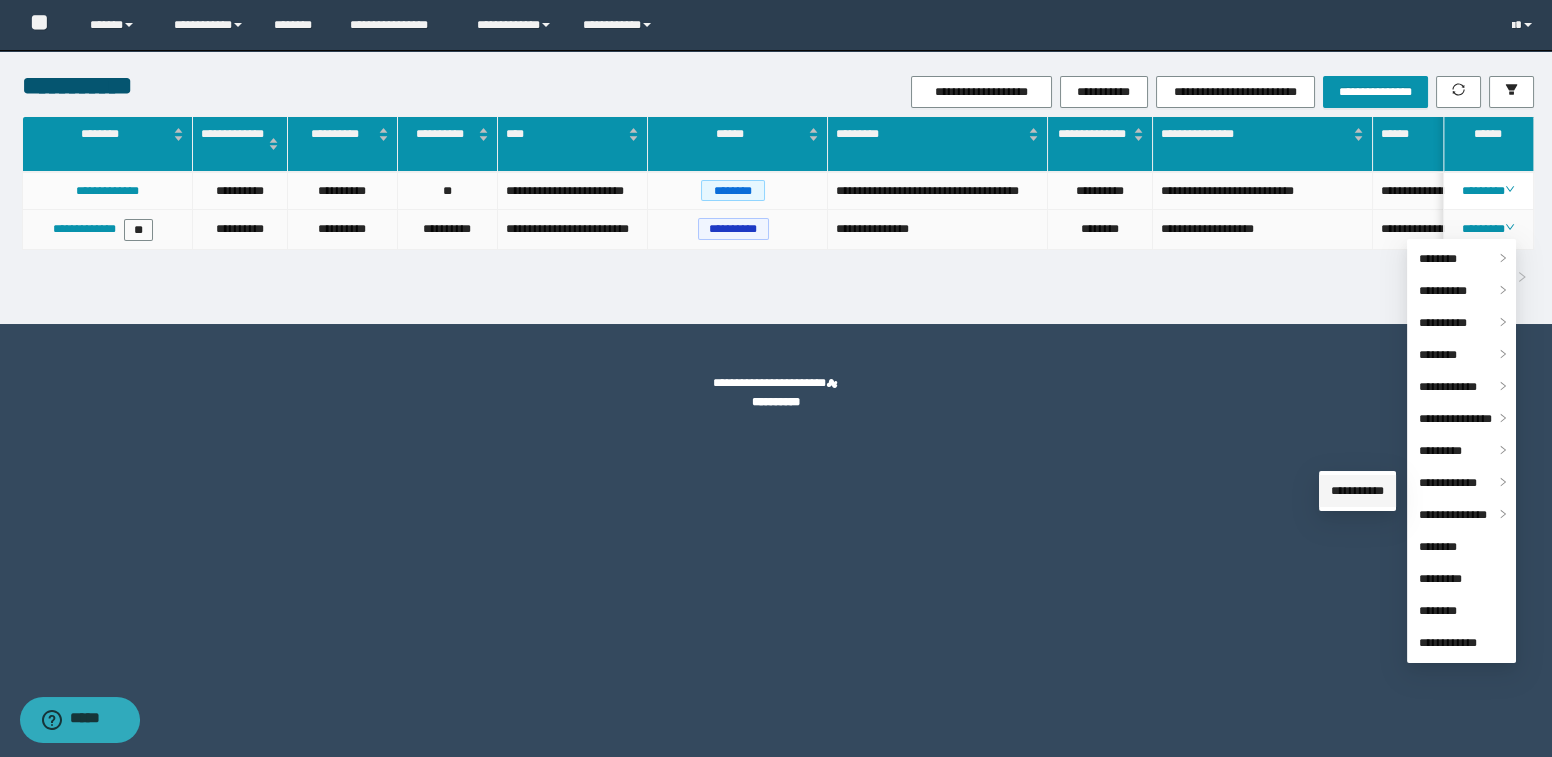 click on "**********" at bounding box center [1357, 491] 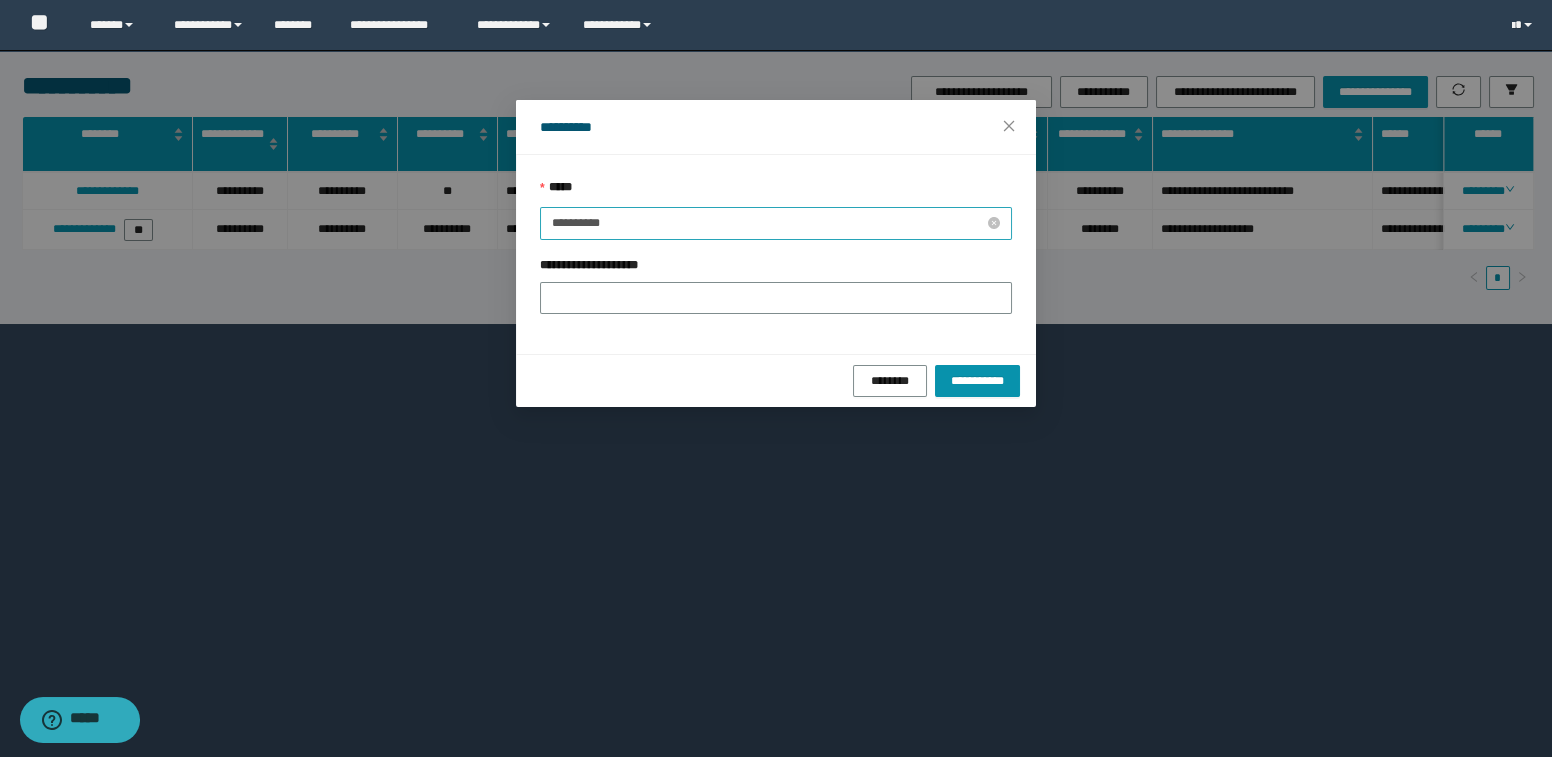 click on "**********" at bounding box center [768, 223] 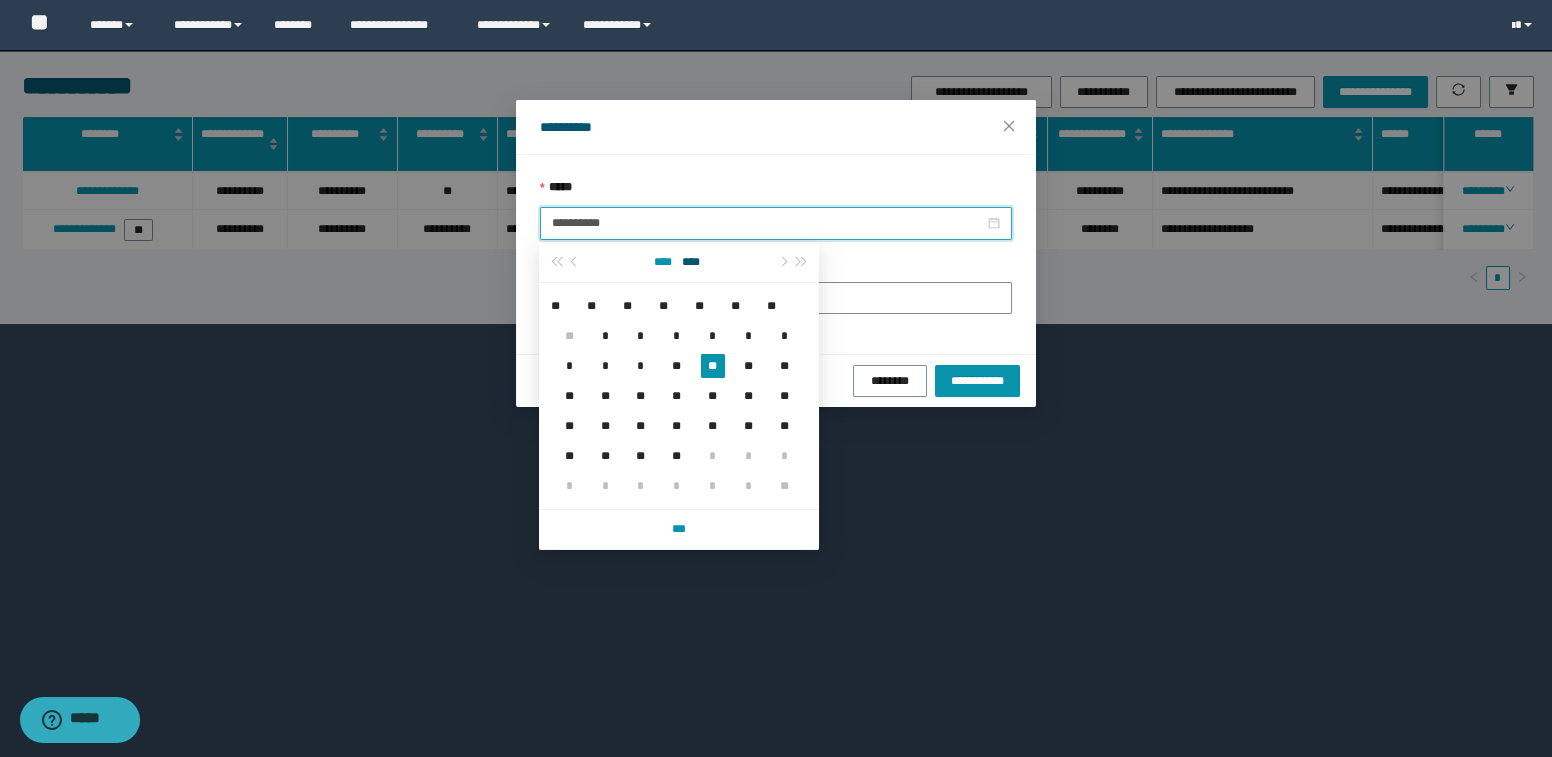 click on "****" at bounding box center (662, 262) 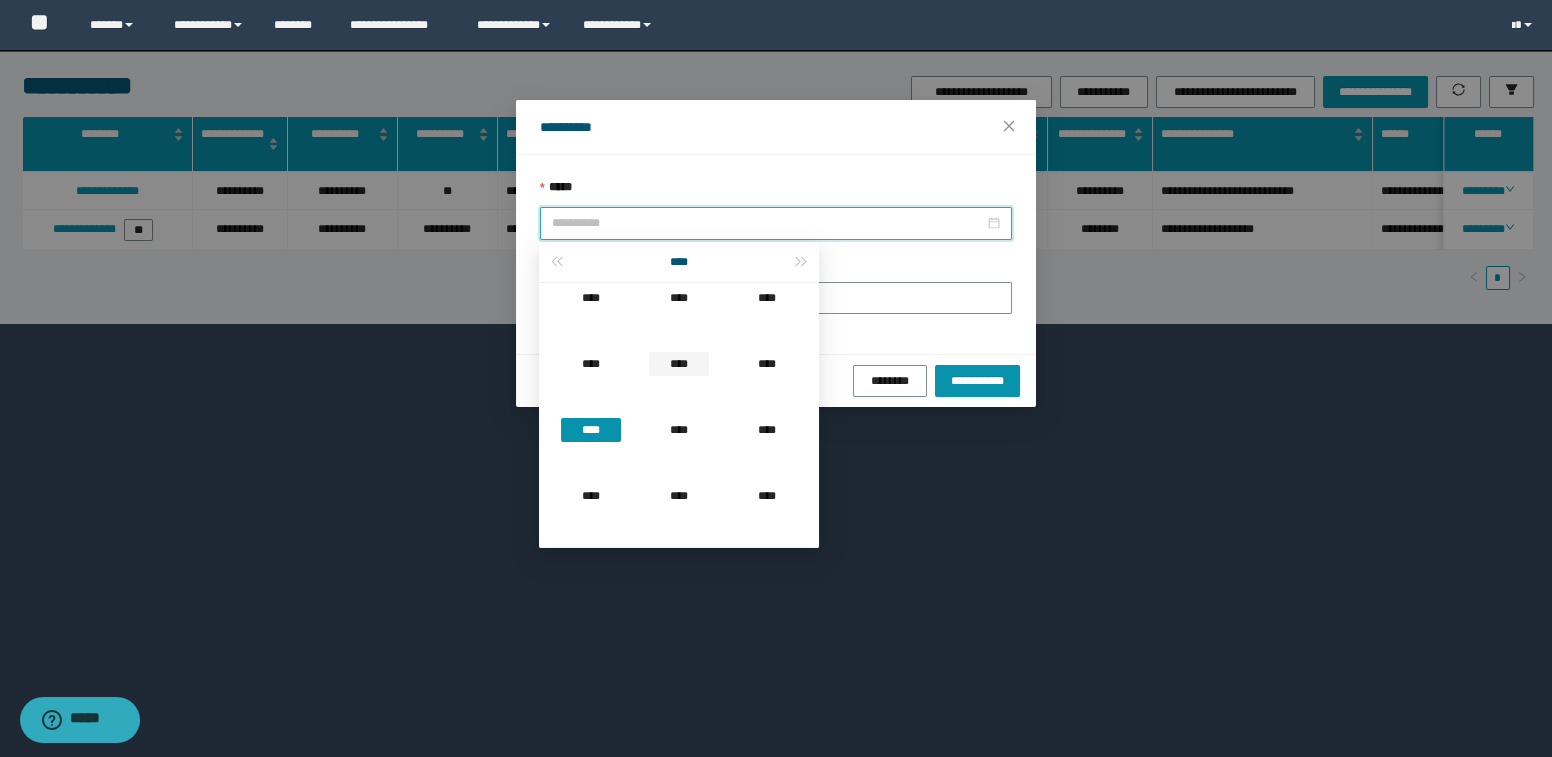 click on "****" at bounding box center [679, 364] 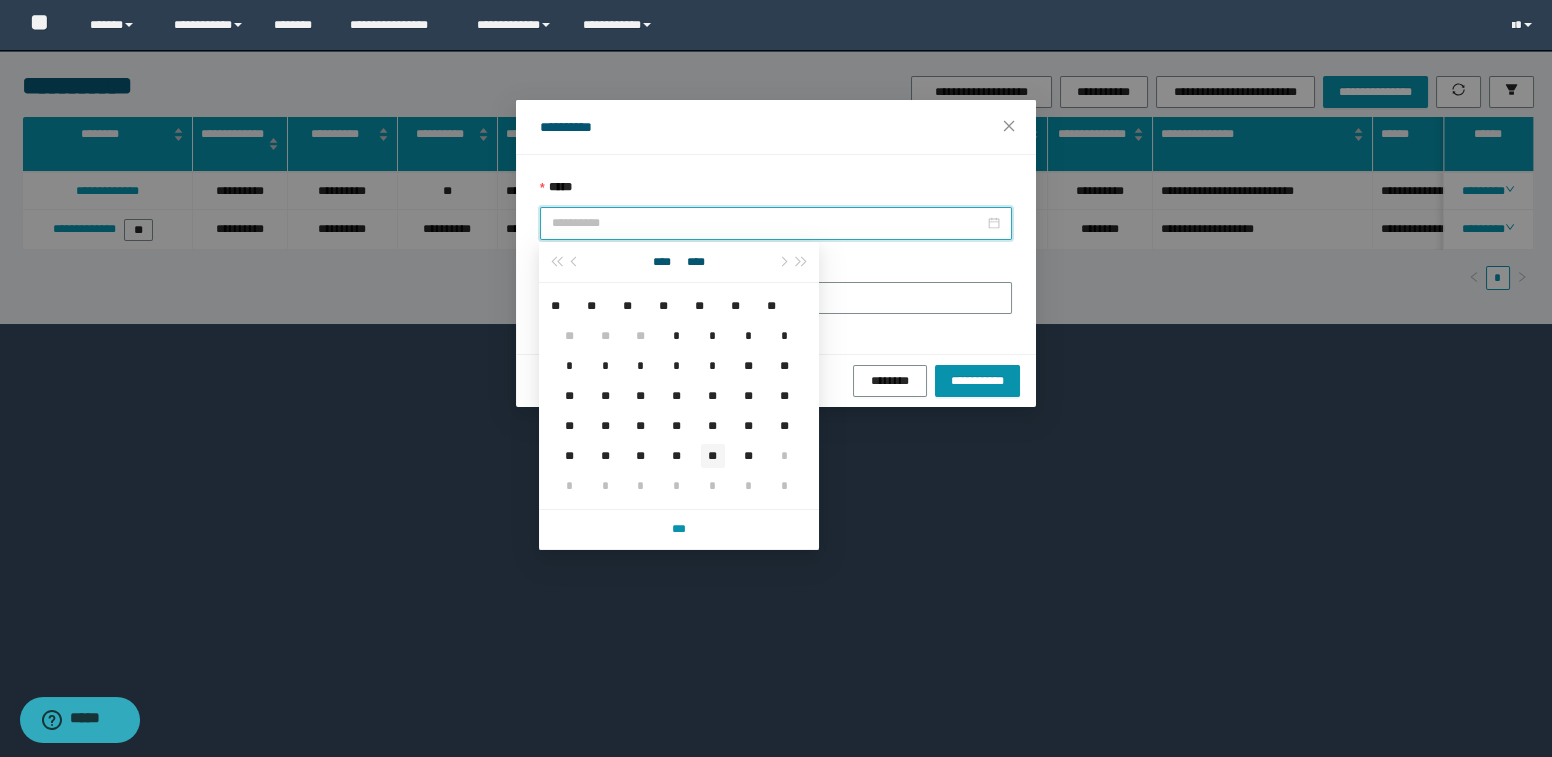 type on "**********" 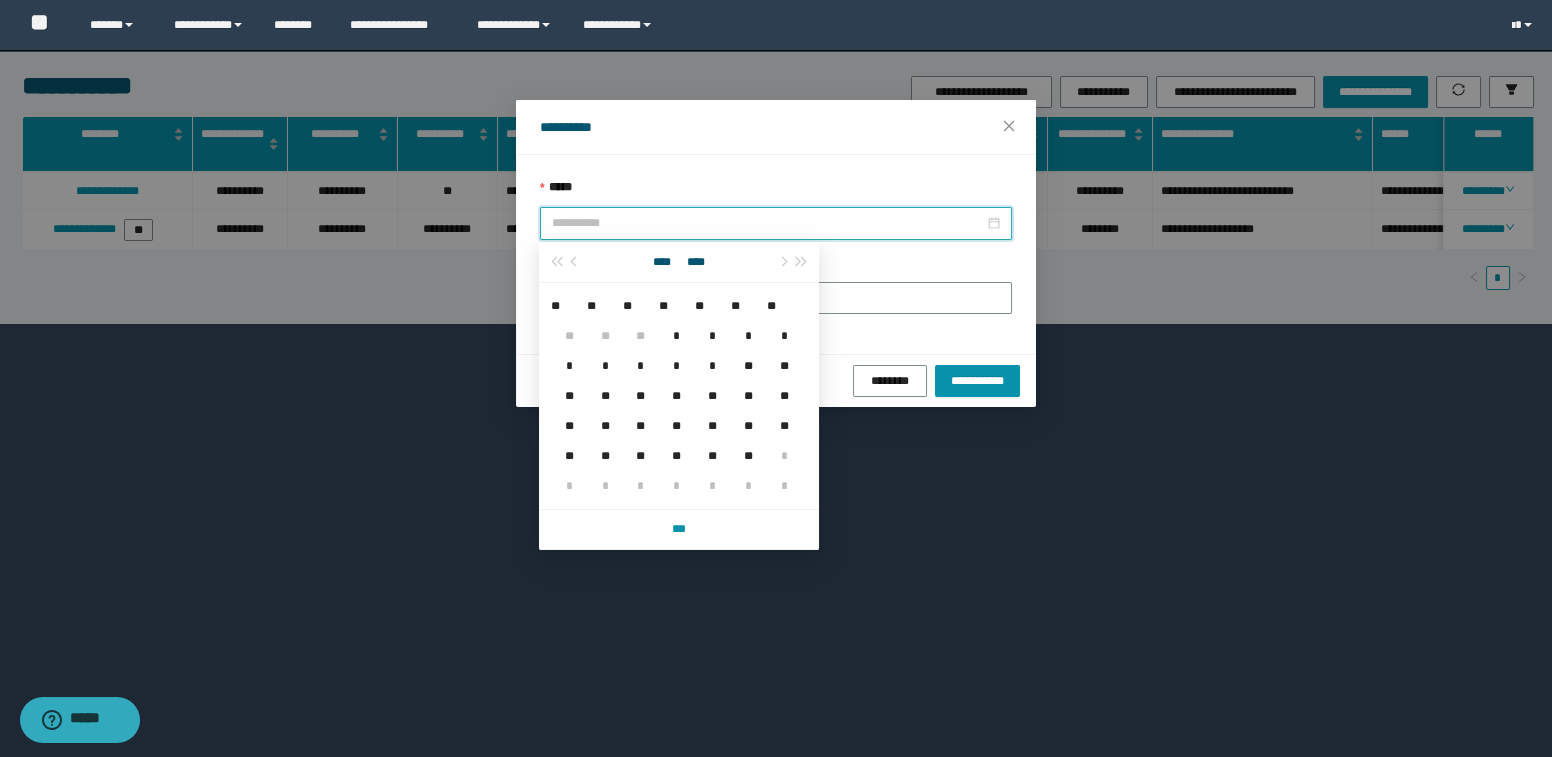 click on "**" at bounding box center [713, 456] 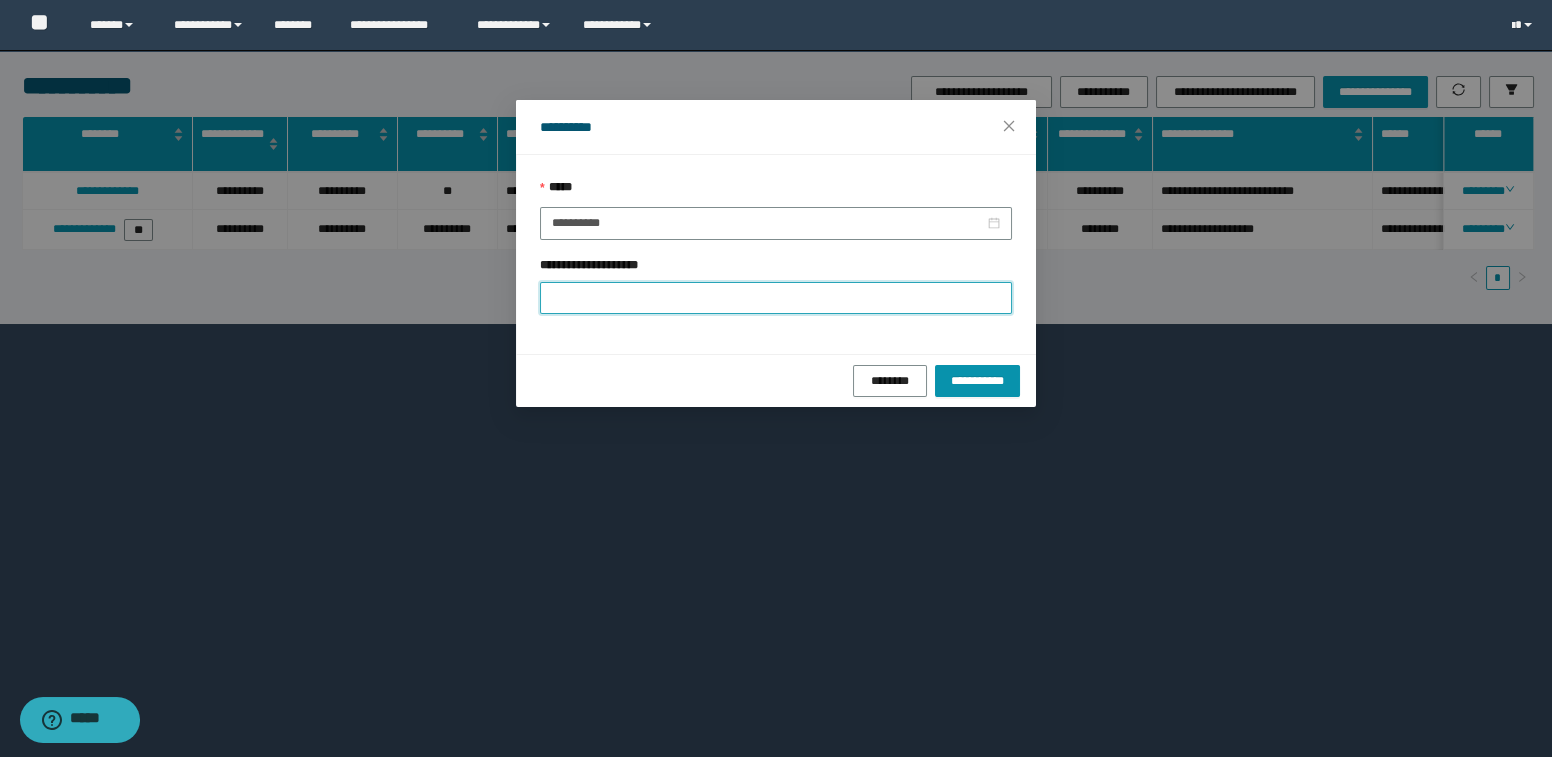 paste on "**********" 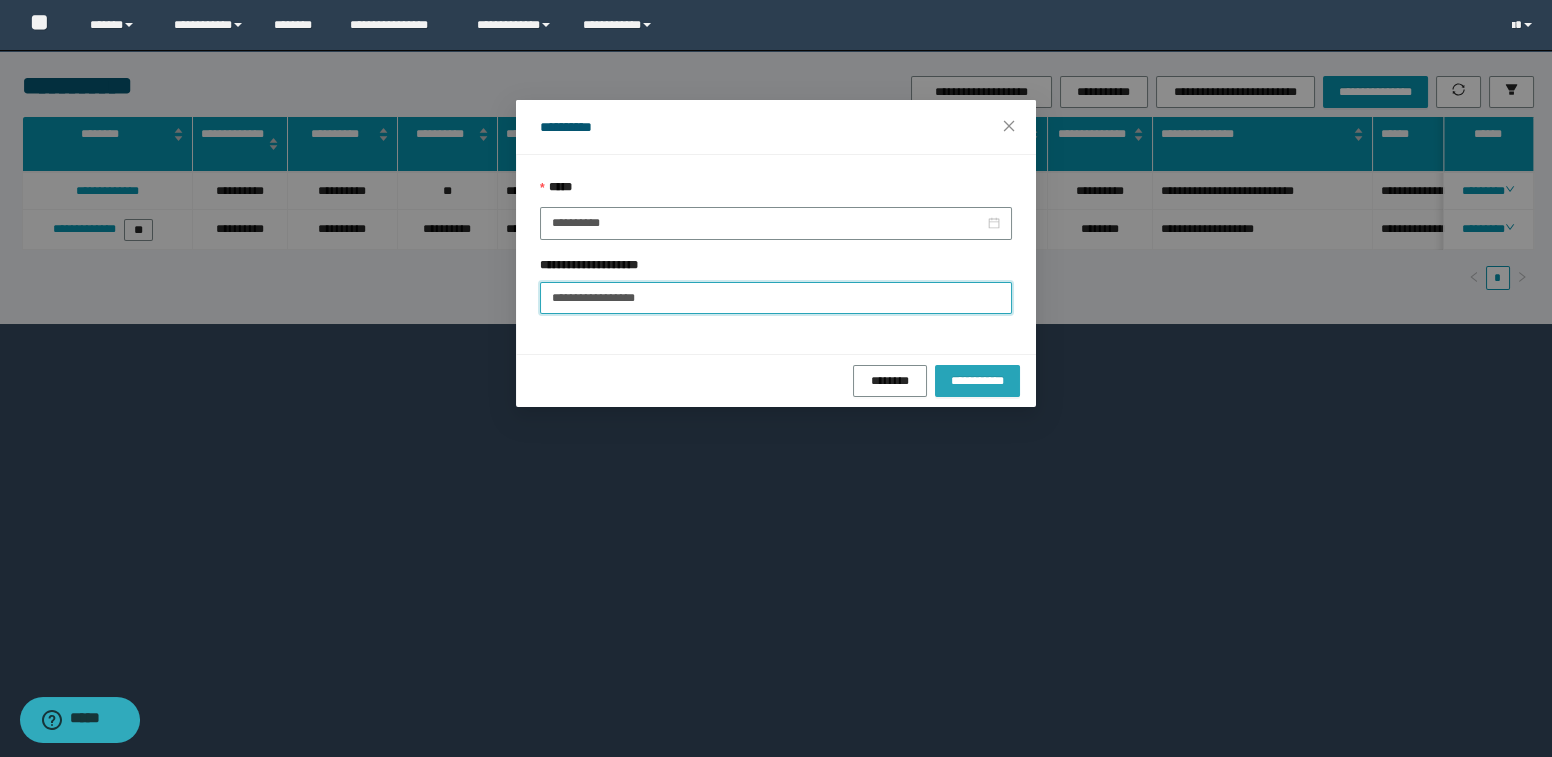 type on "**********" 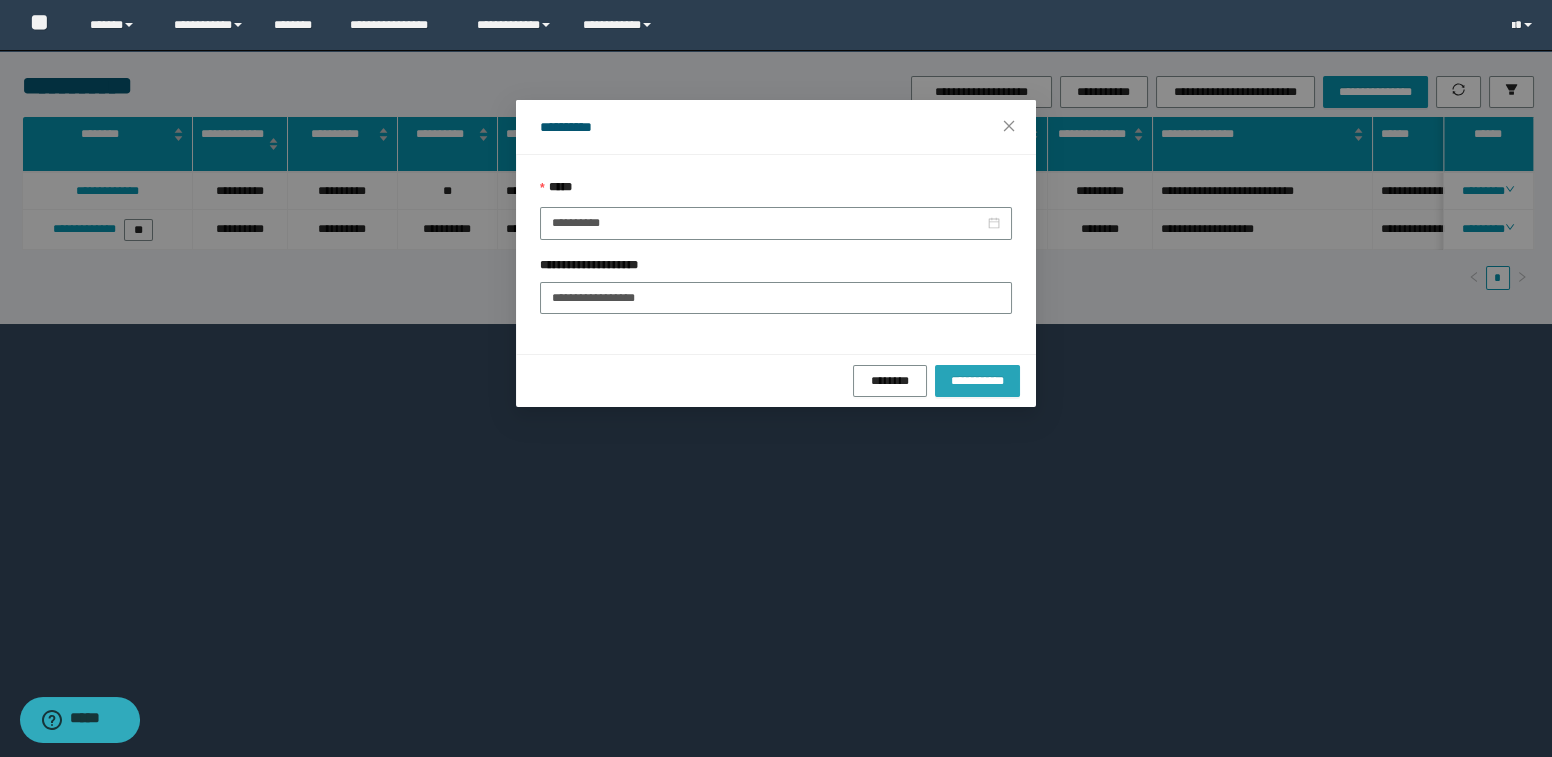 click on "**********" at bounding box center (977, 381) 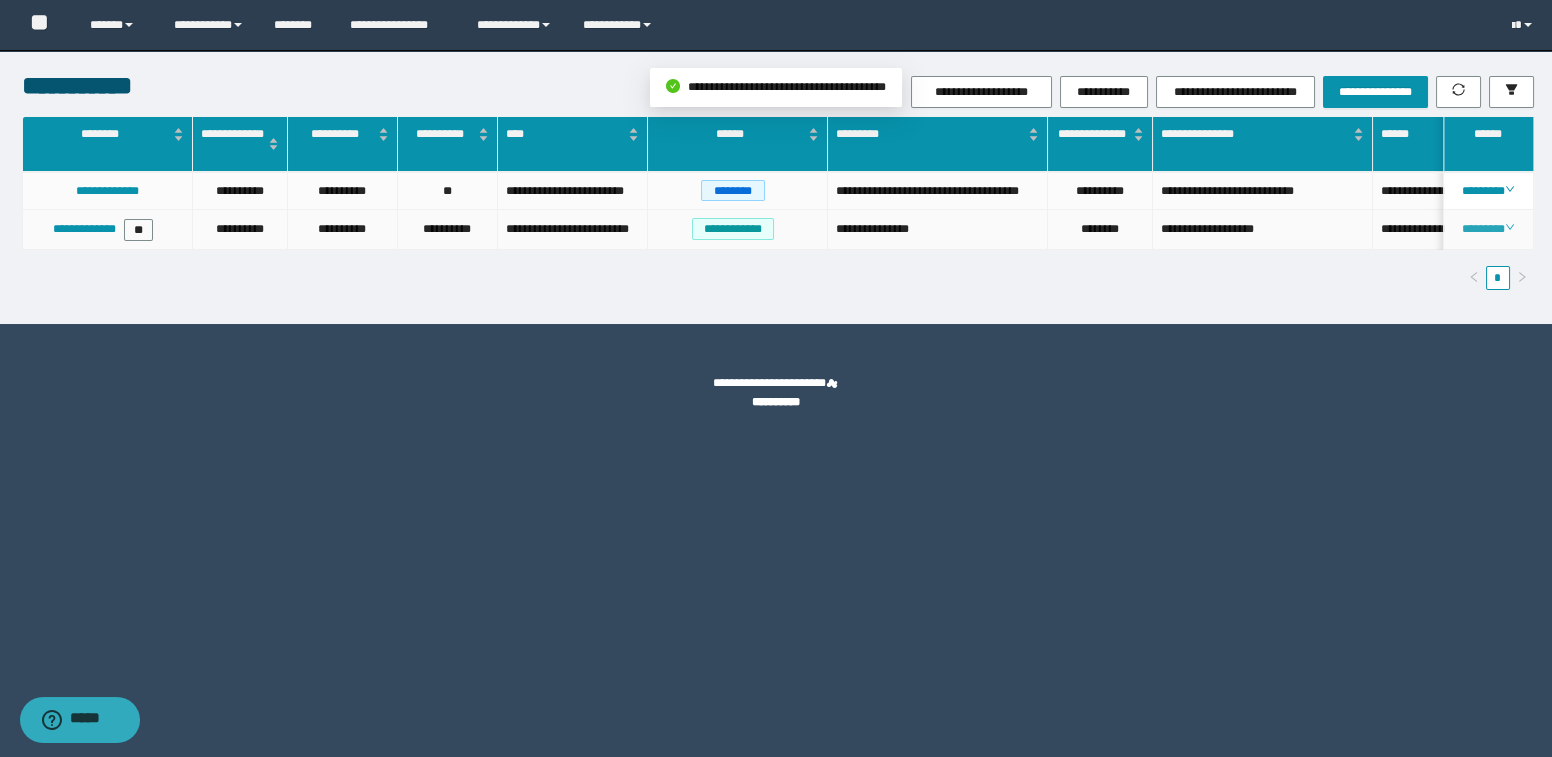 click on "********" at bounding box center (1488, 229) 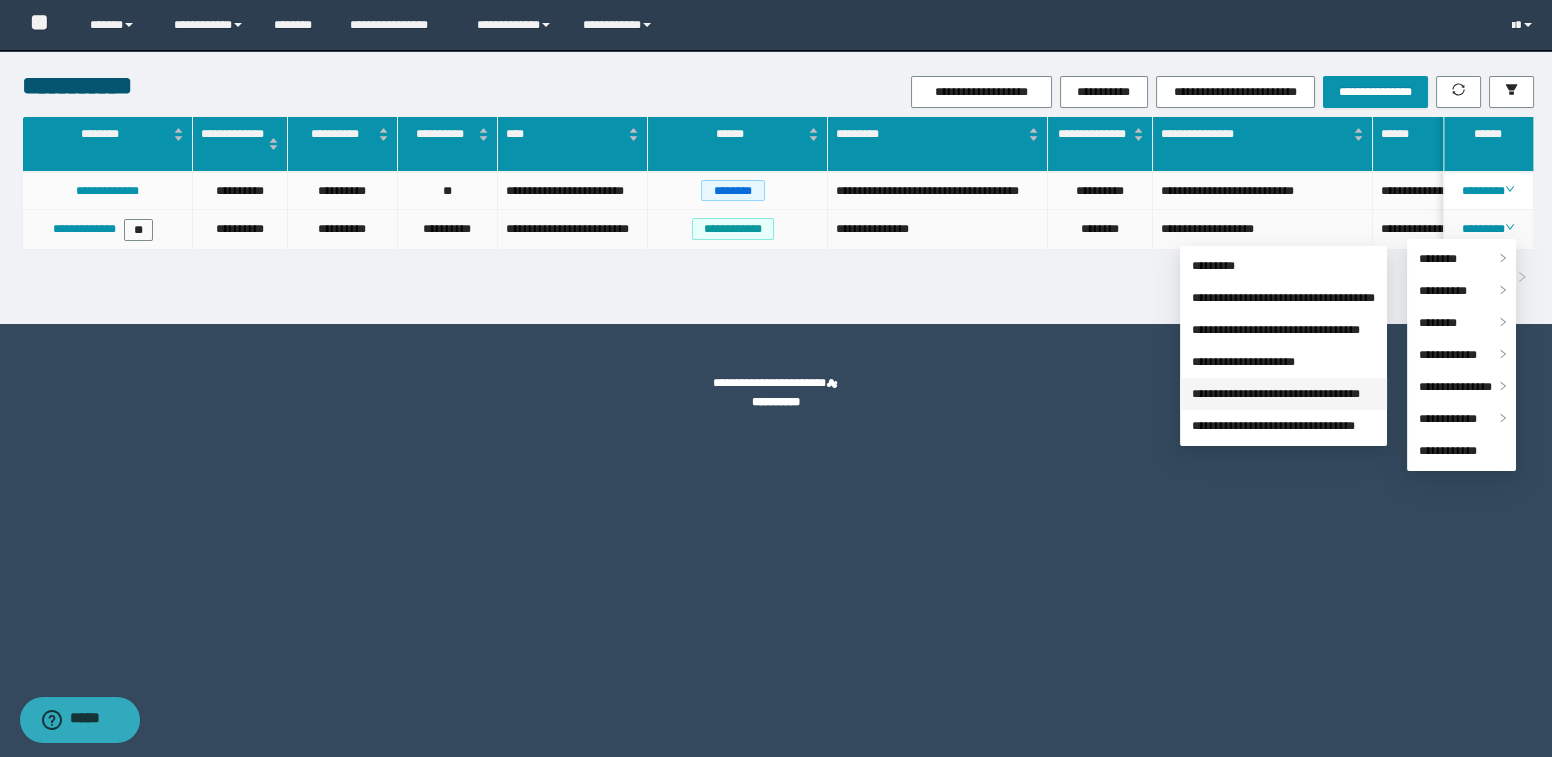 click on "**********" at bounding box center [1276, 394] 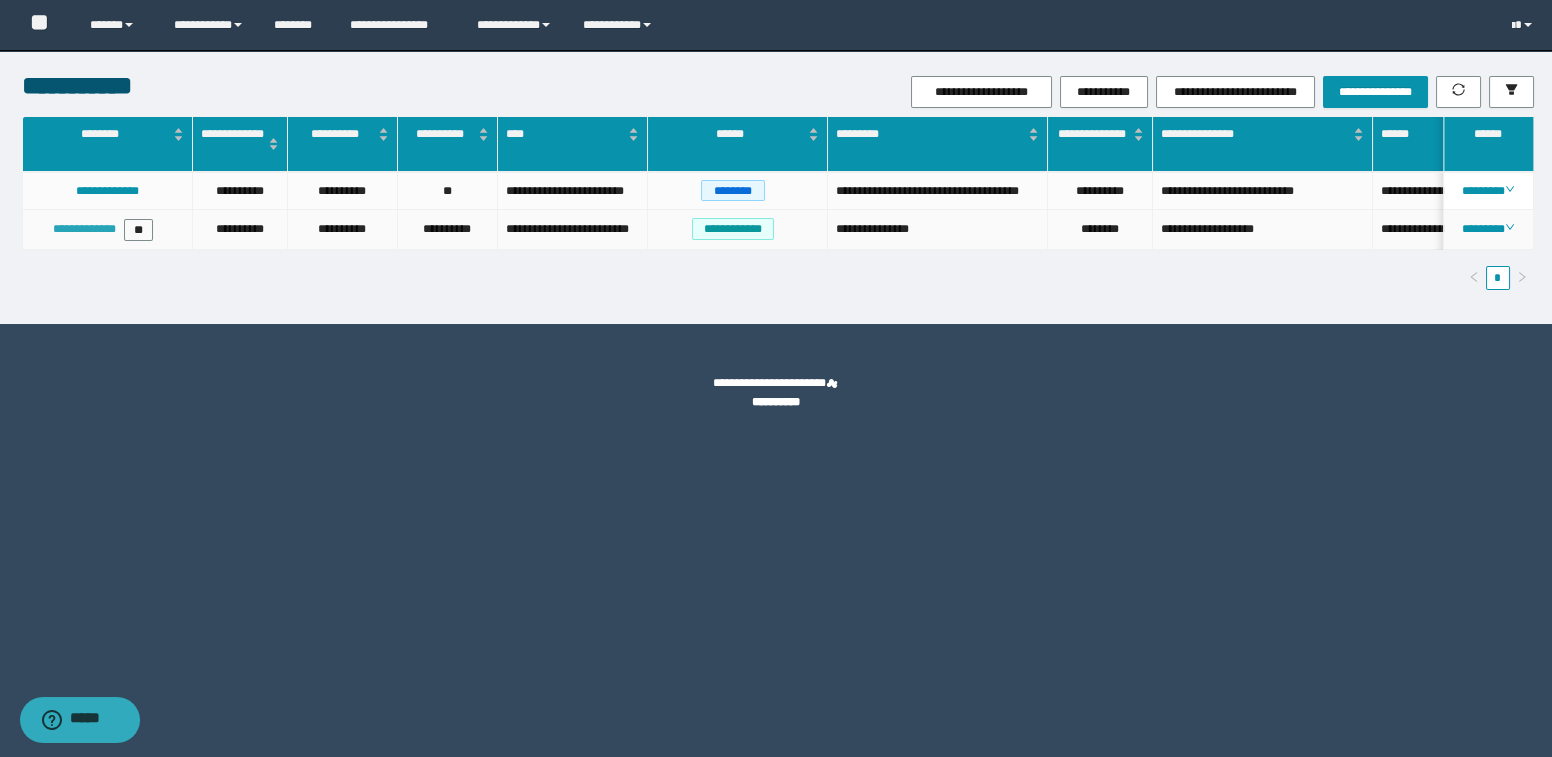 click on "**********" at bounding box center (84, 229) 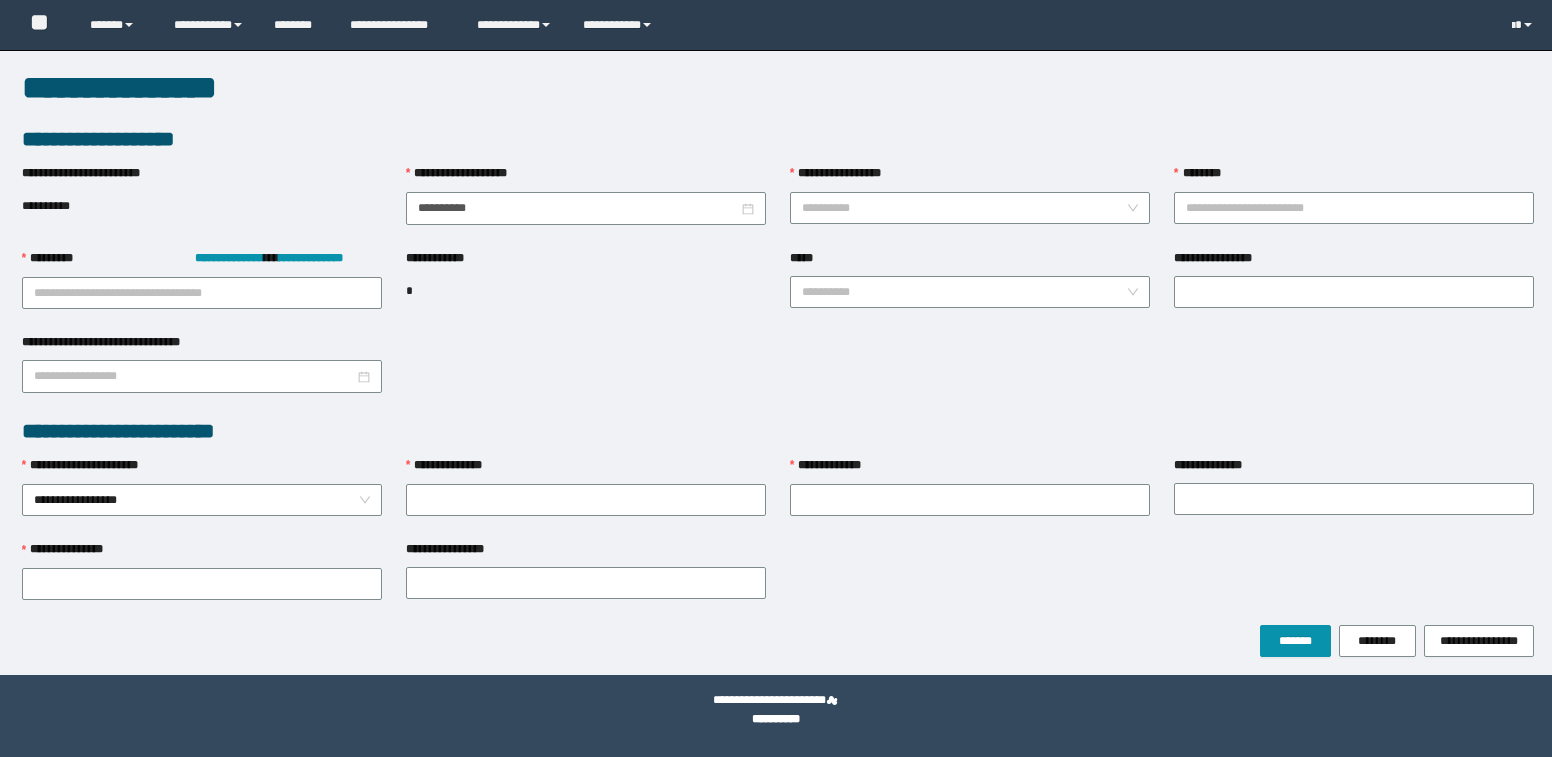 scroll, scrollTop: 0, scrollLeft: 0, axis: both 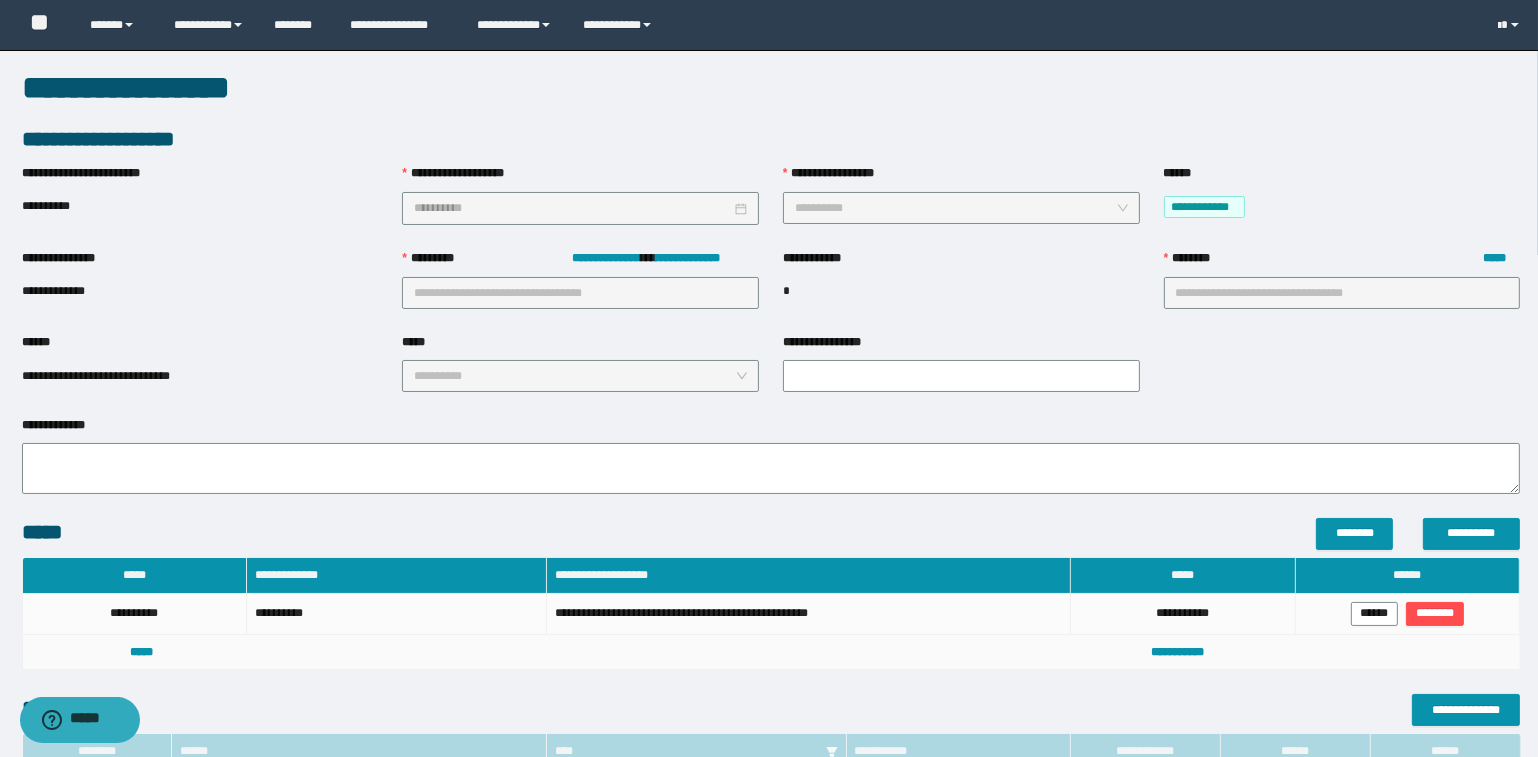 type on "**********" 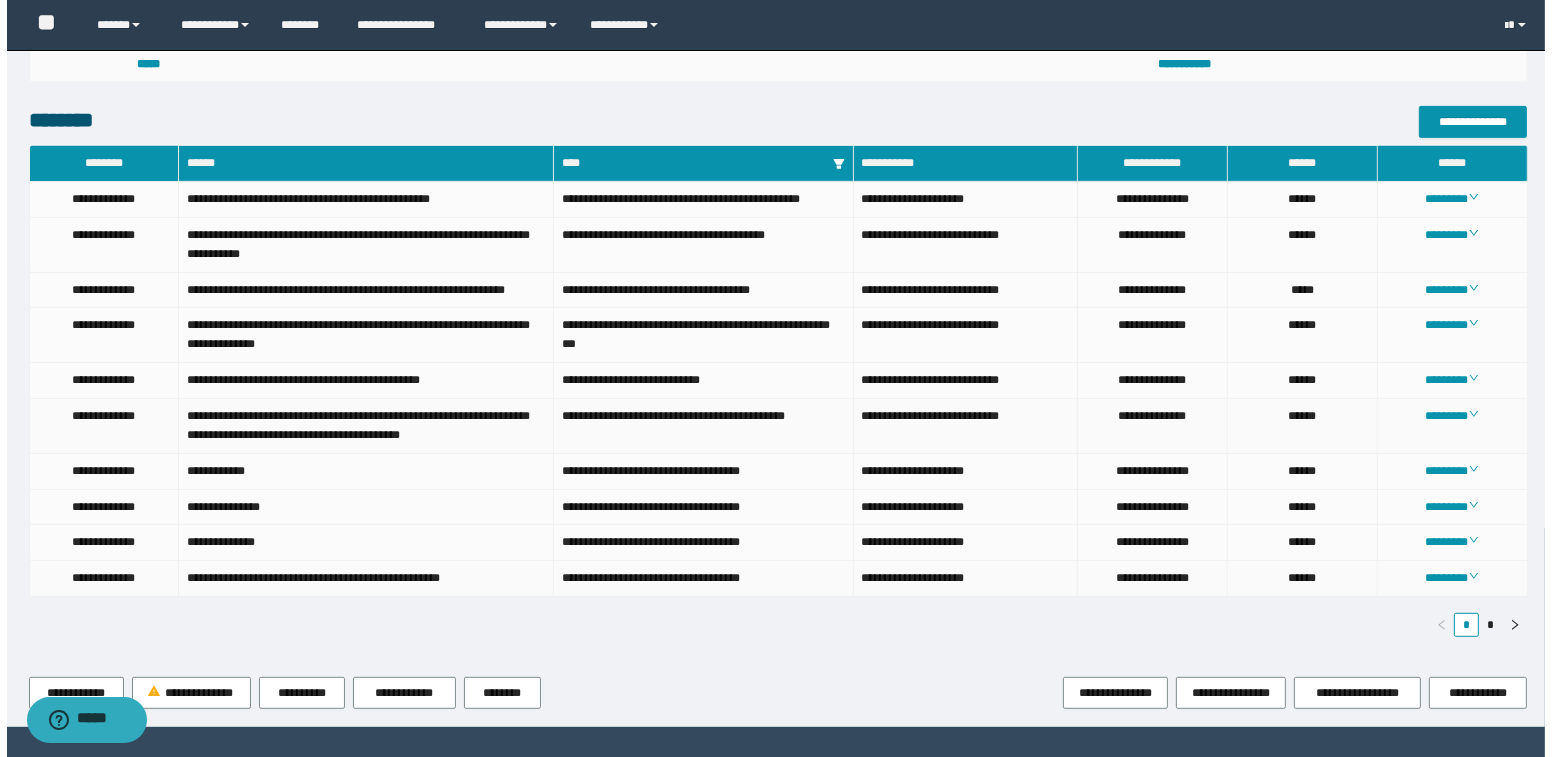 scroll, scrollTop: 1074, scrollLeft: 0, axis: vertical 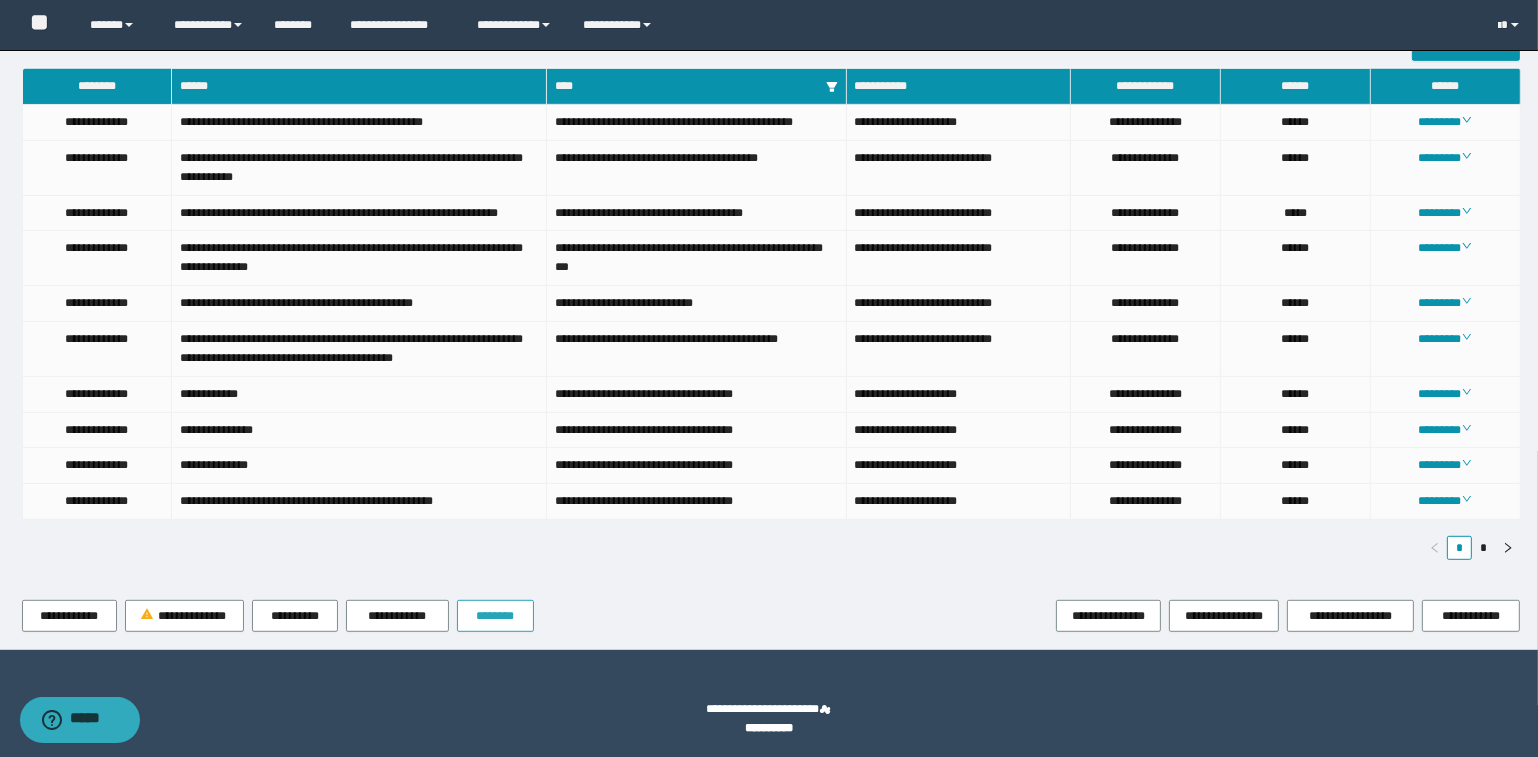 click on "********" at bounding box center [495, 616] 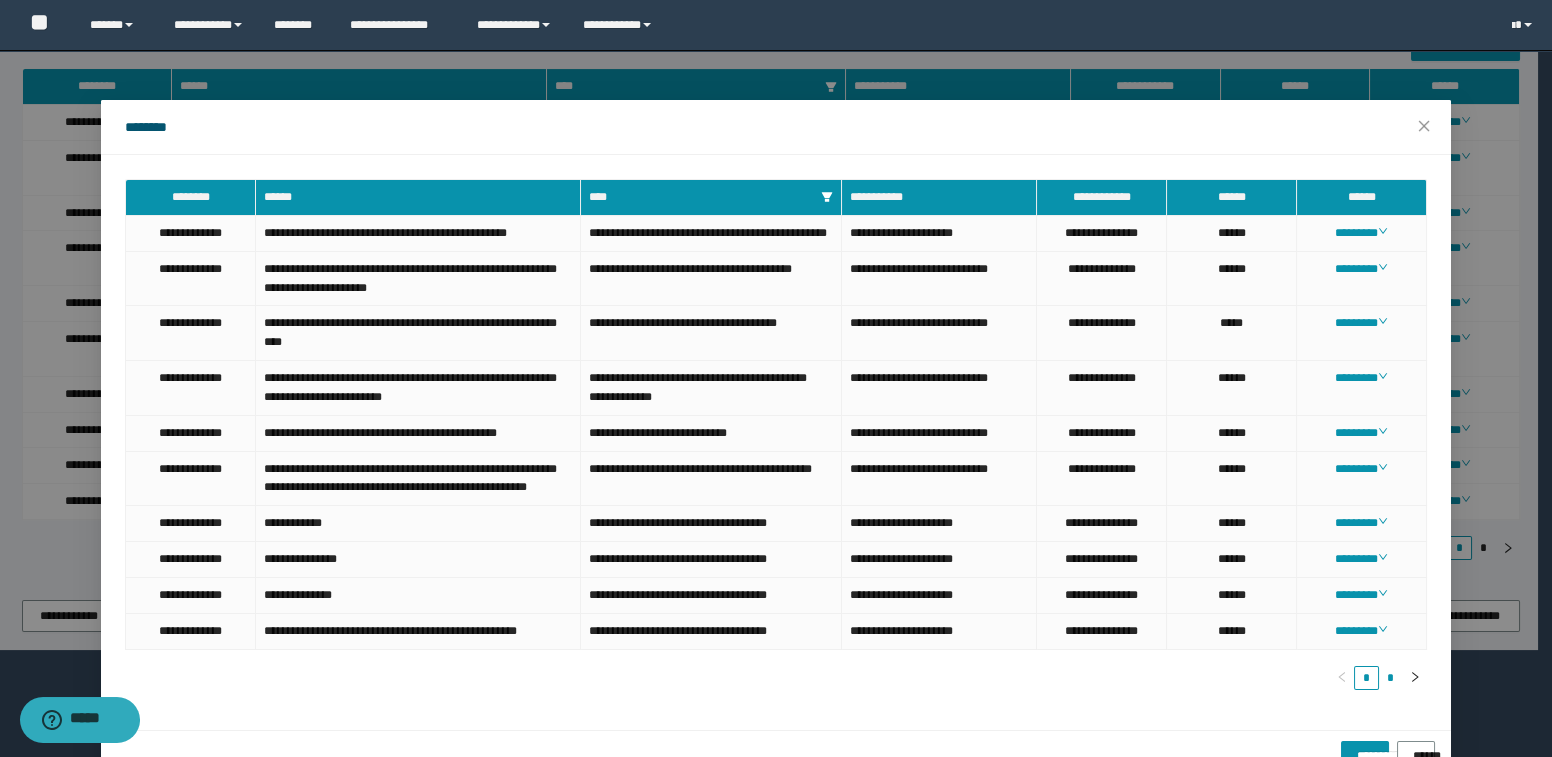click on "*" at bounding box center [1391, 678] 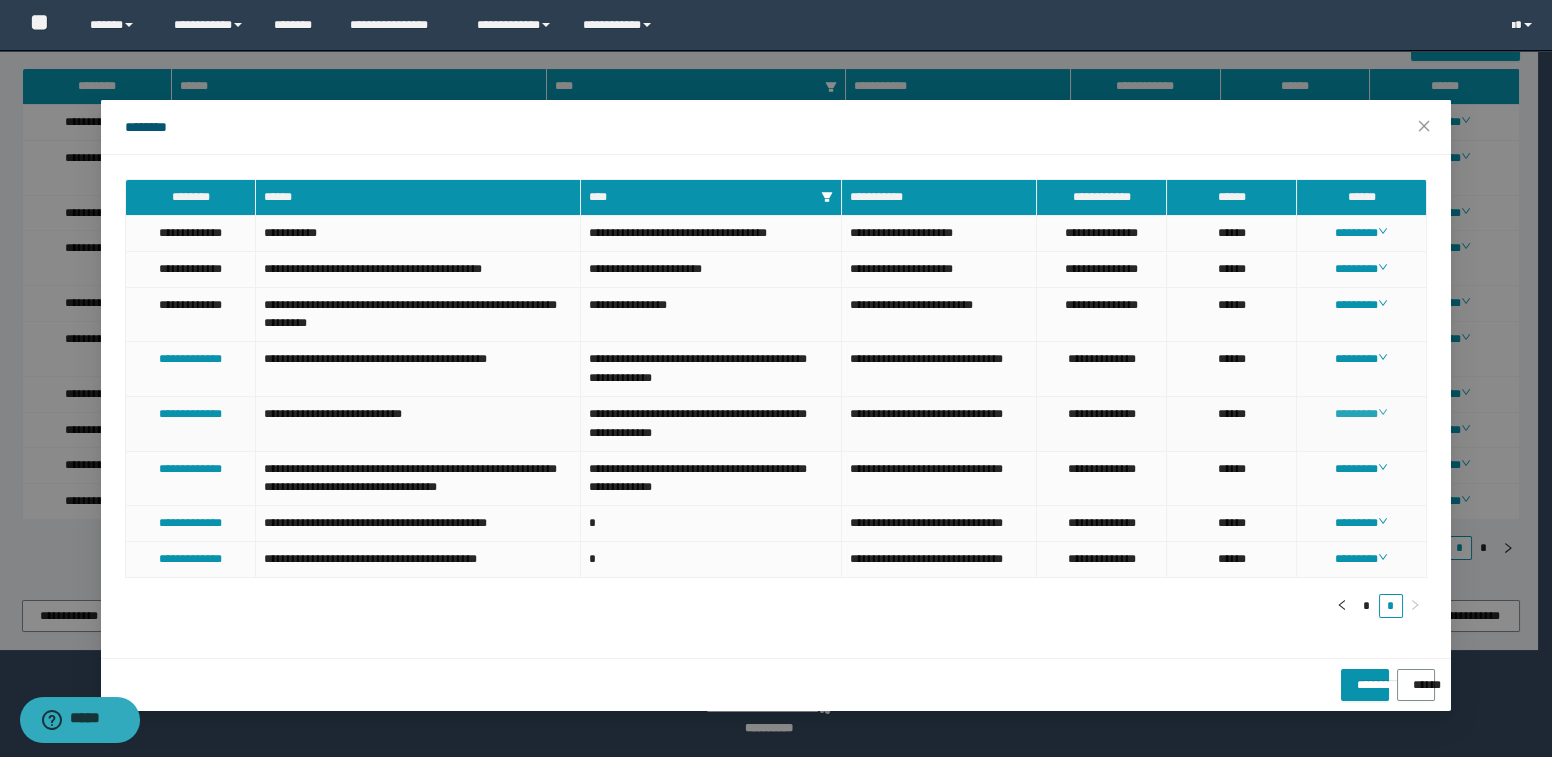 click on "********" at bounding box center [1361, 414] 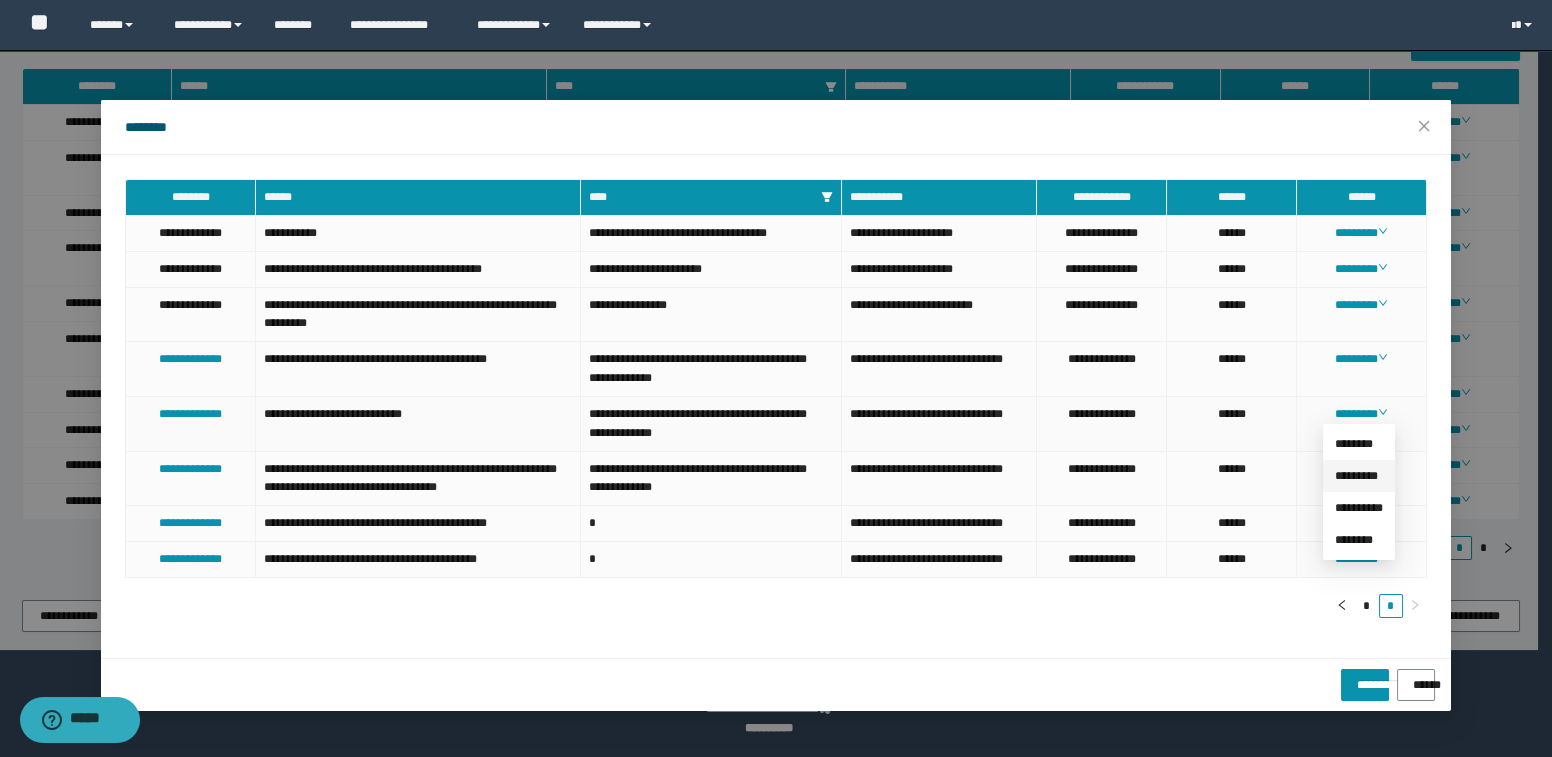 click on "*********" at bounding box center (1356, 476) 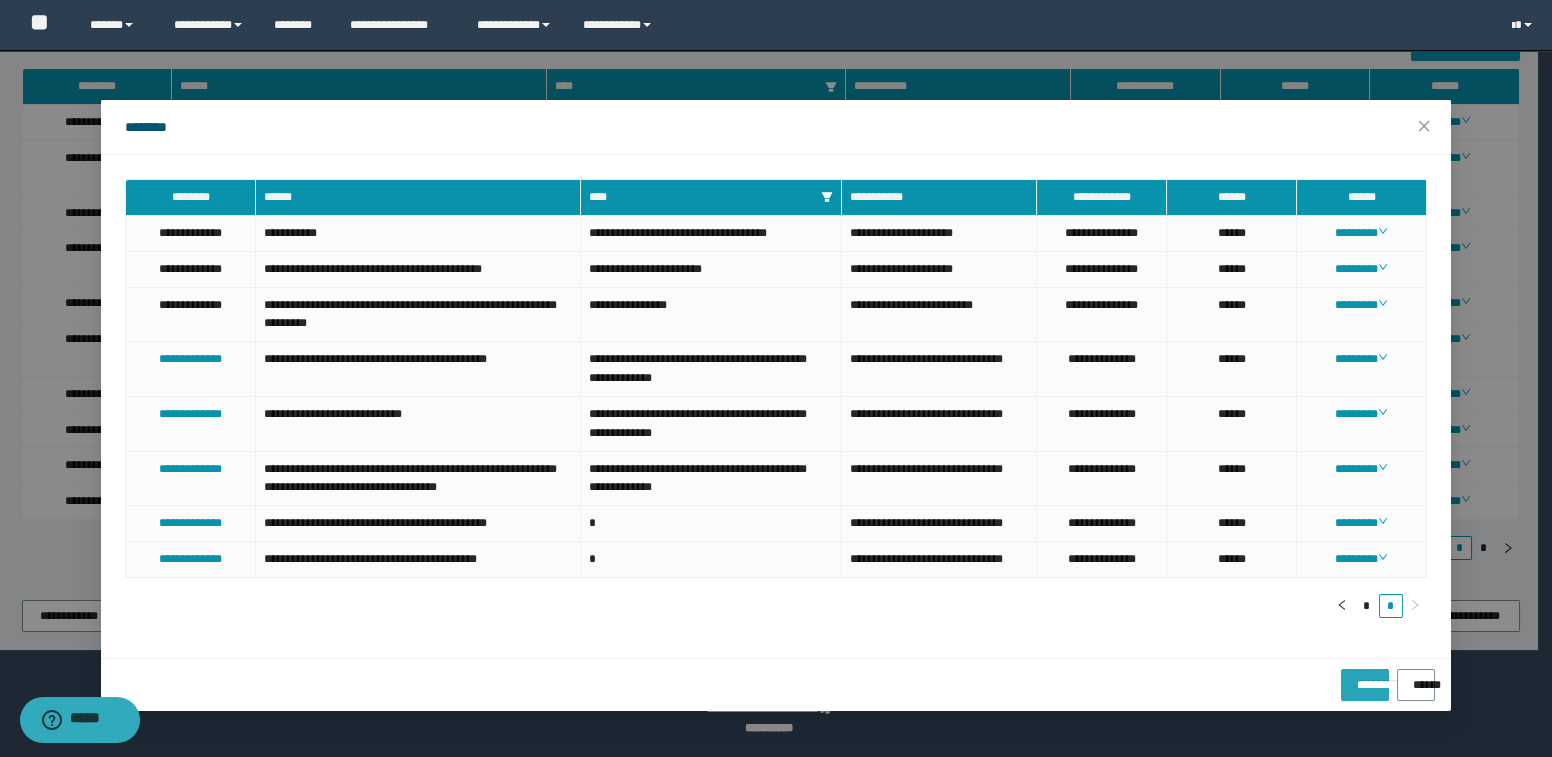 click on "**********" at bounding box center (1364, 678) 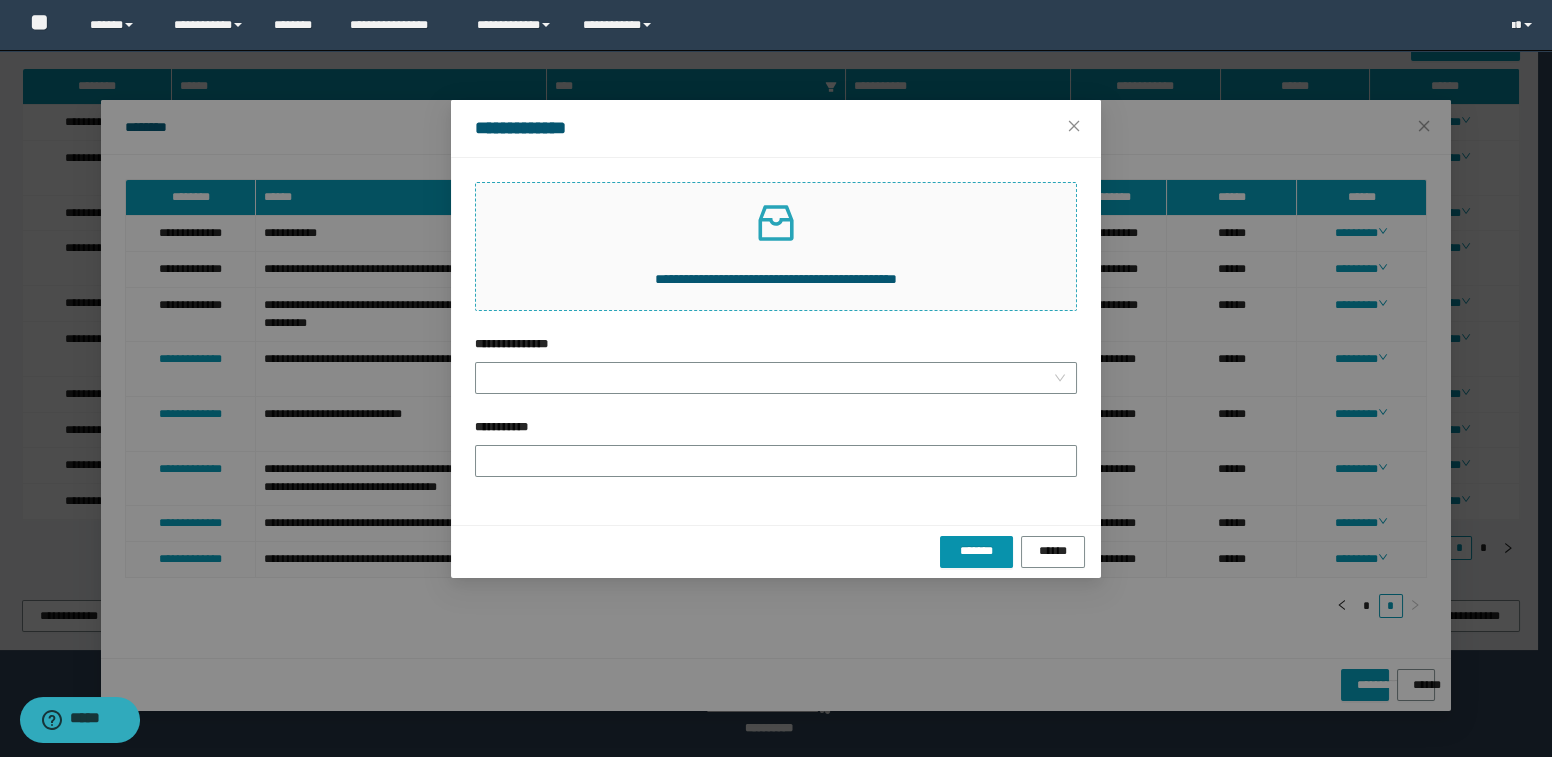 click 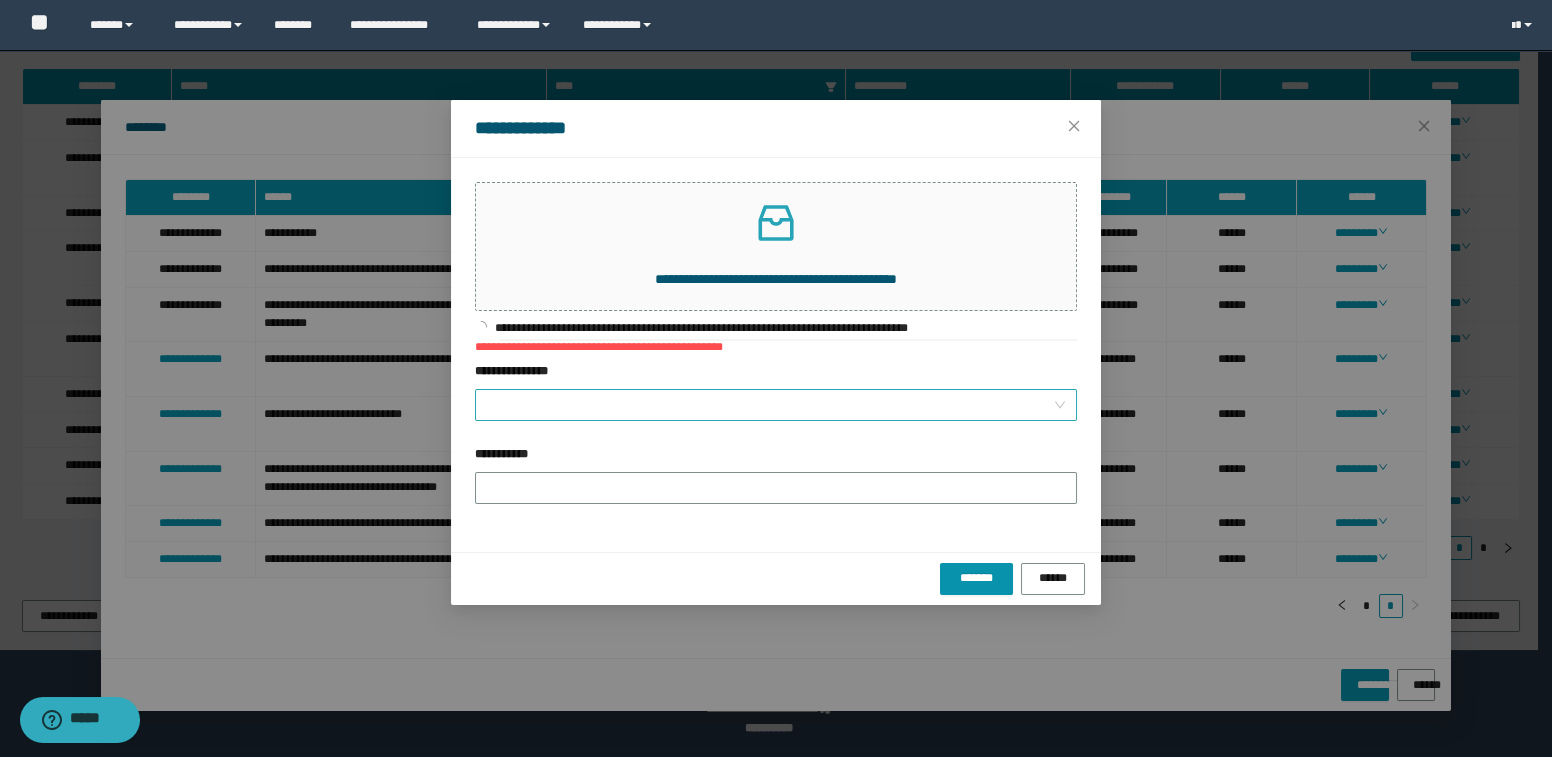 click on "**********" at bounding box center (770, 405) 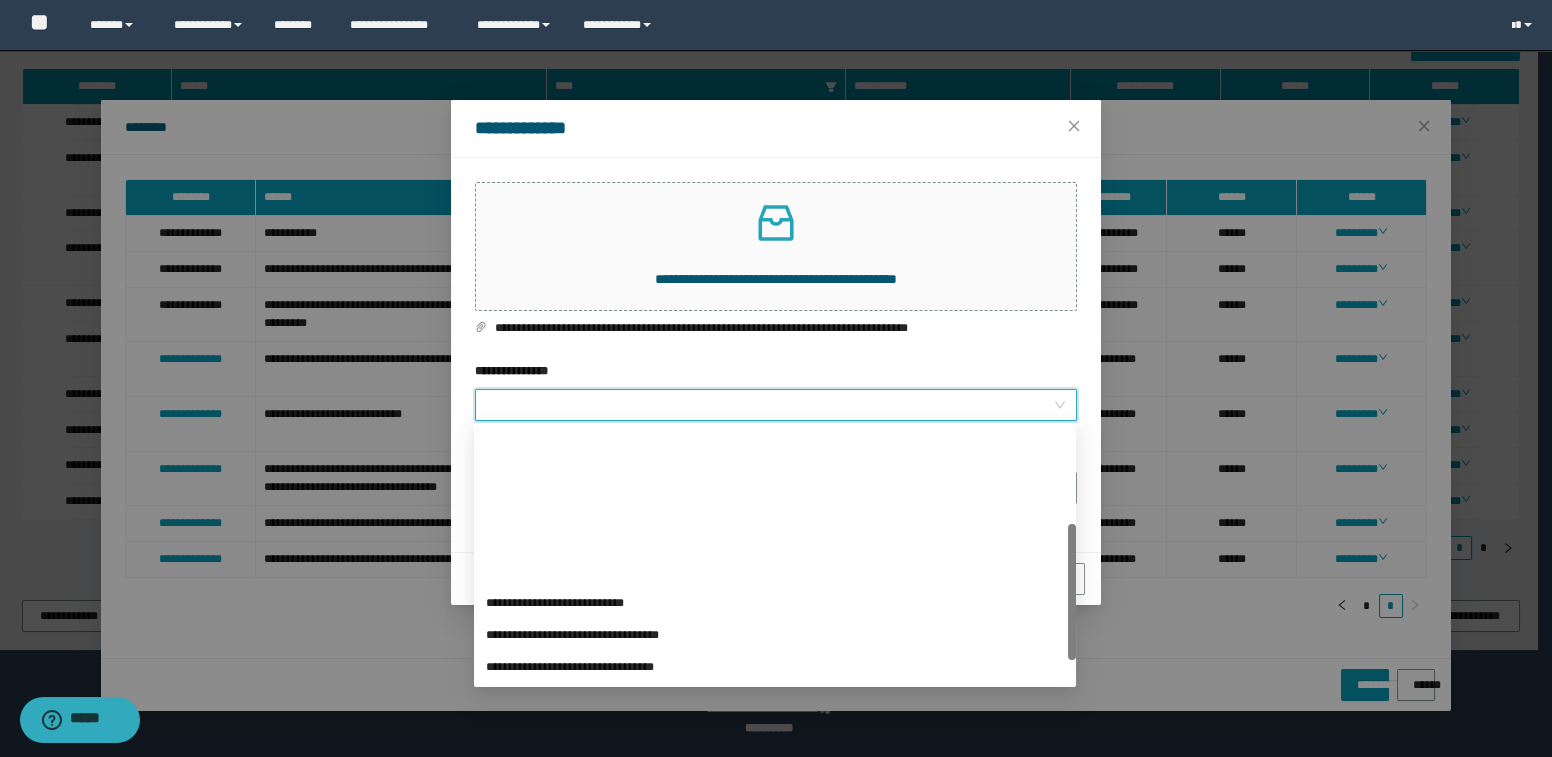 scroll, scrollTop: 223, scrollLeft: 0, axis: vertical 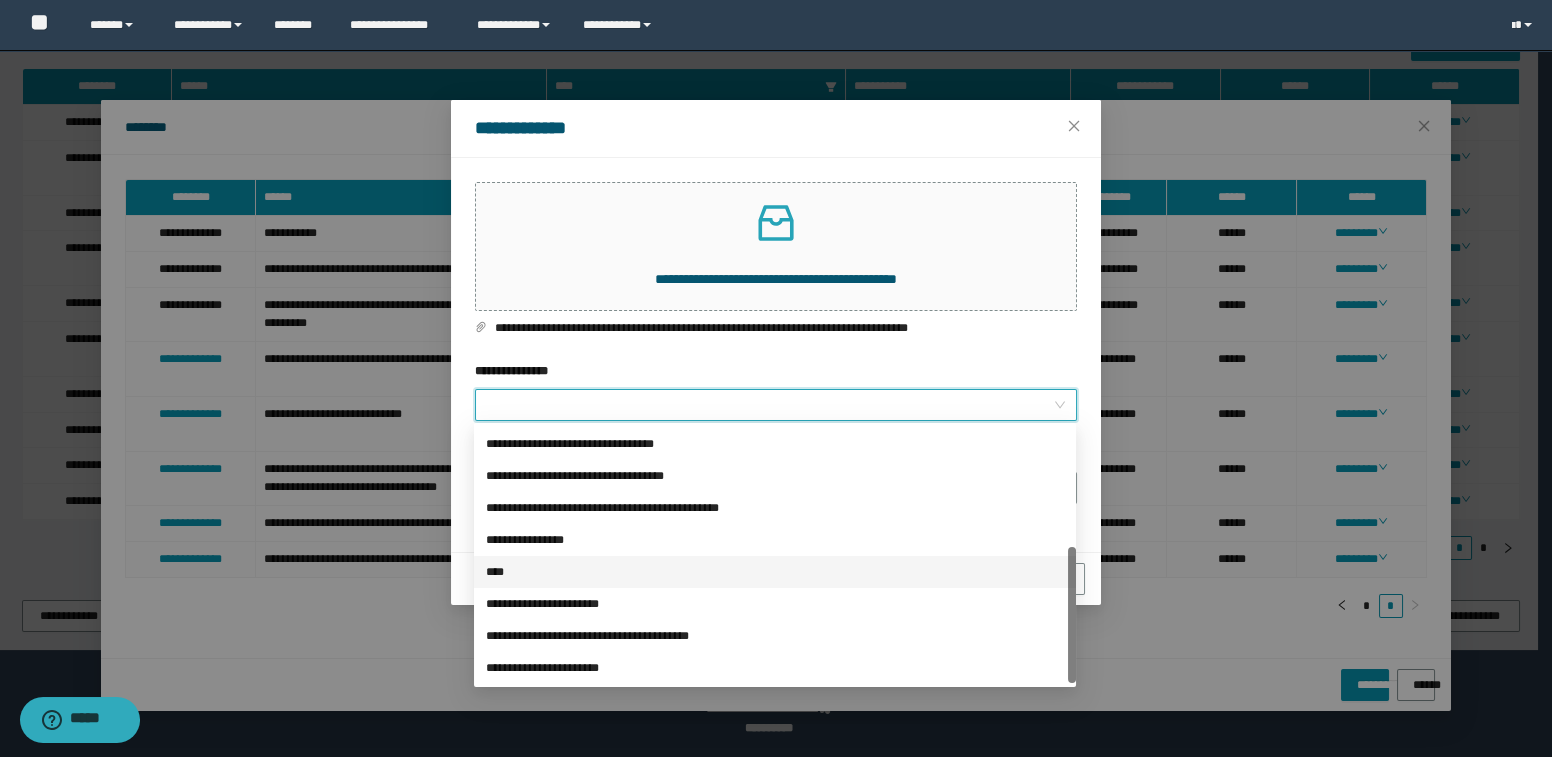 click on "****" at bounding box center [775, 572] 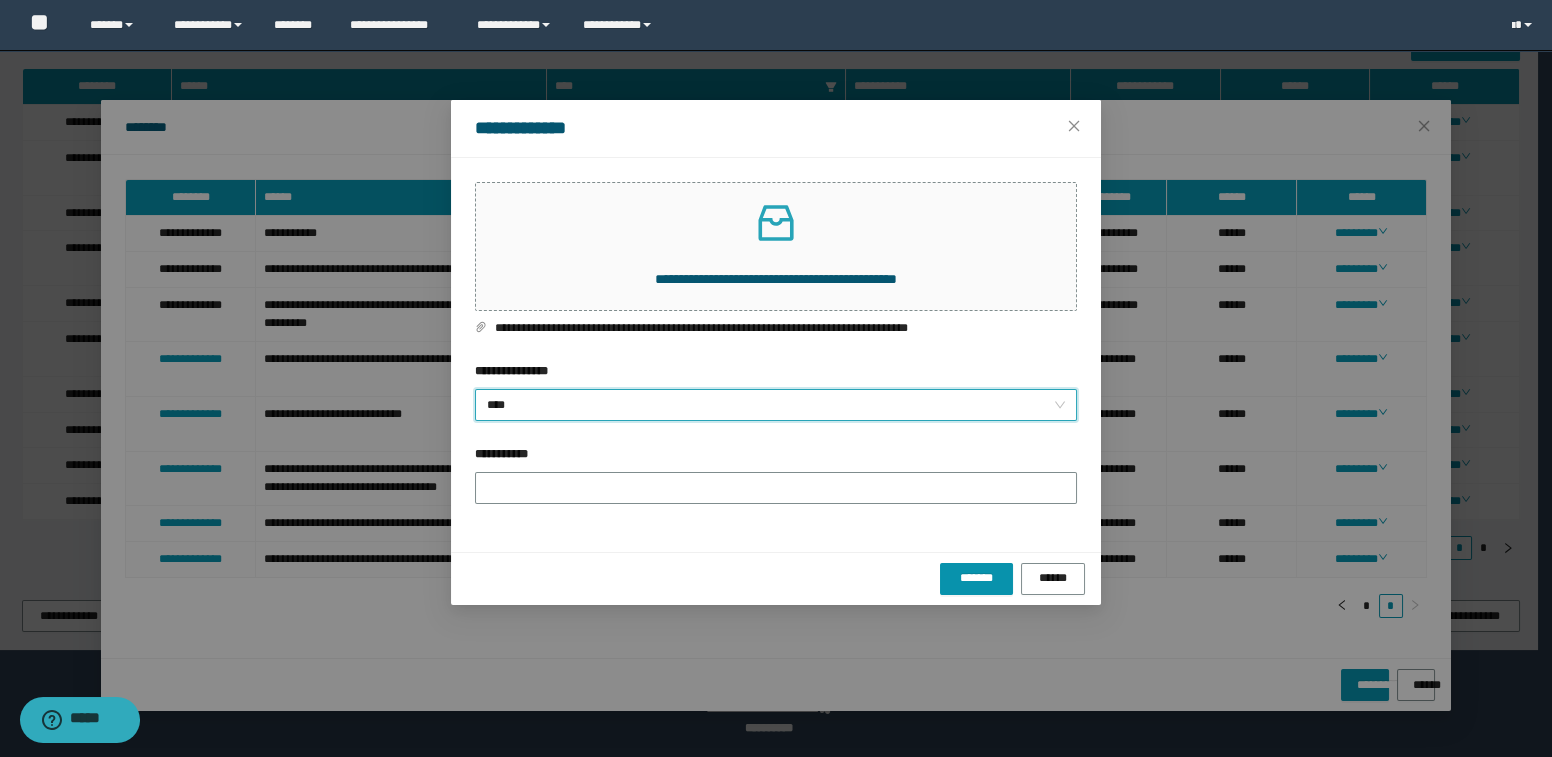 click on "****" at bounding box center (776, 405) 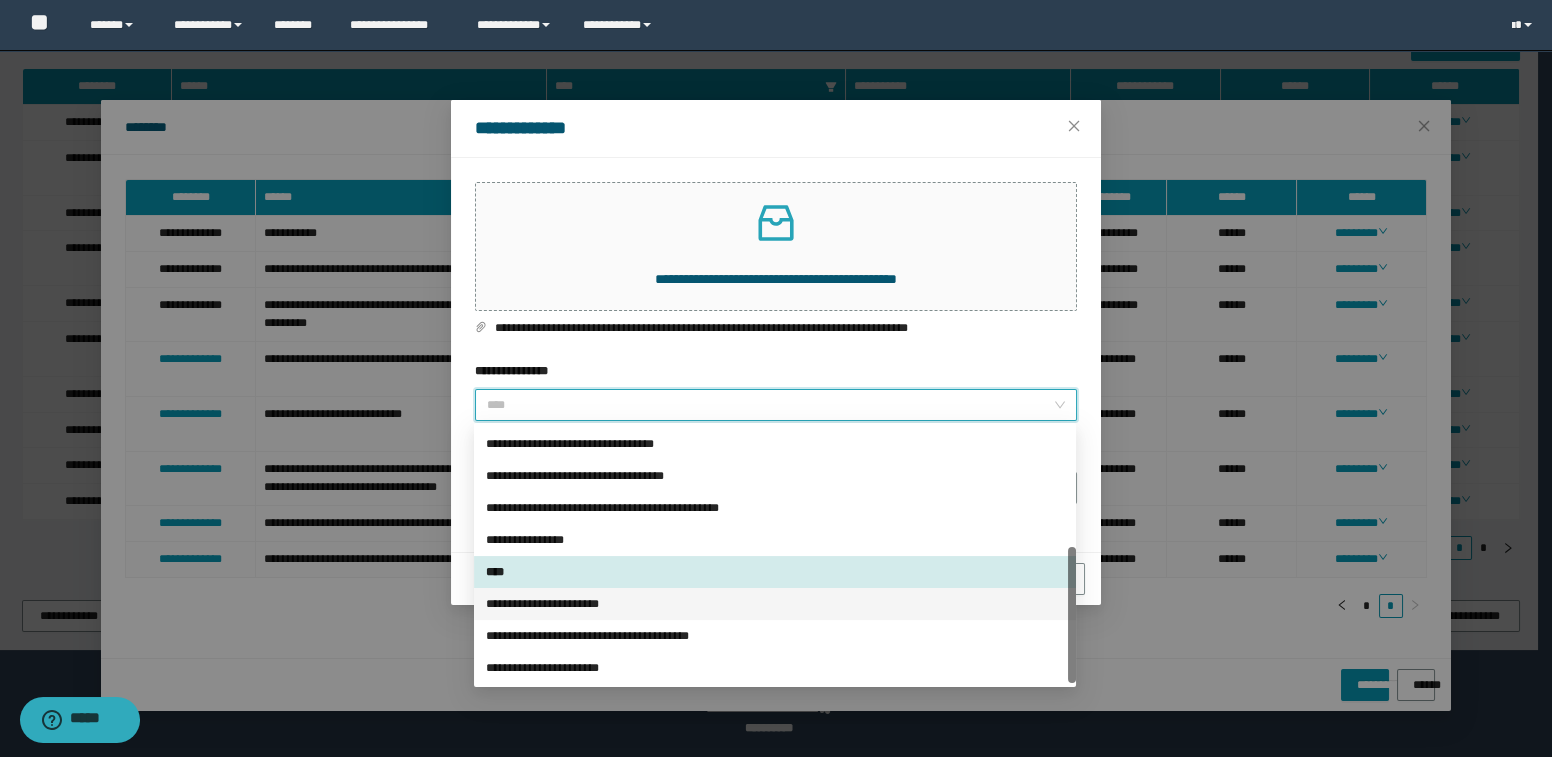 click on "**********" at bounding box center (775, 604) 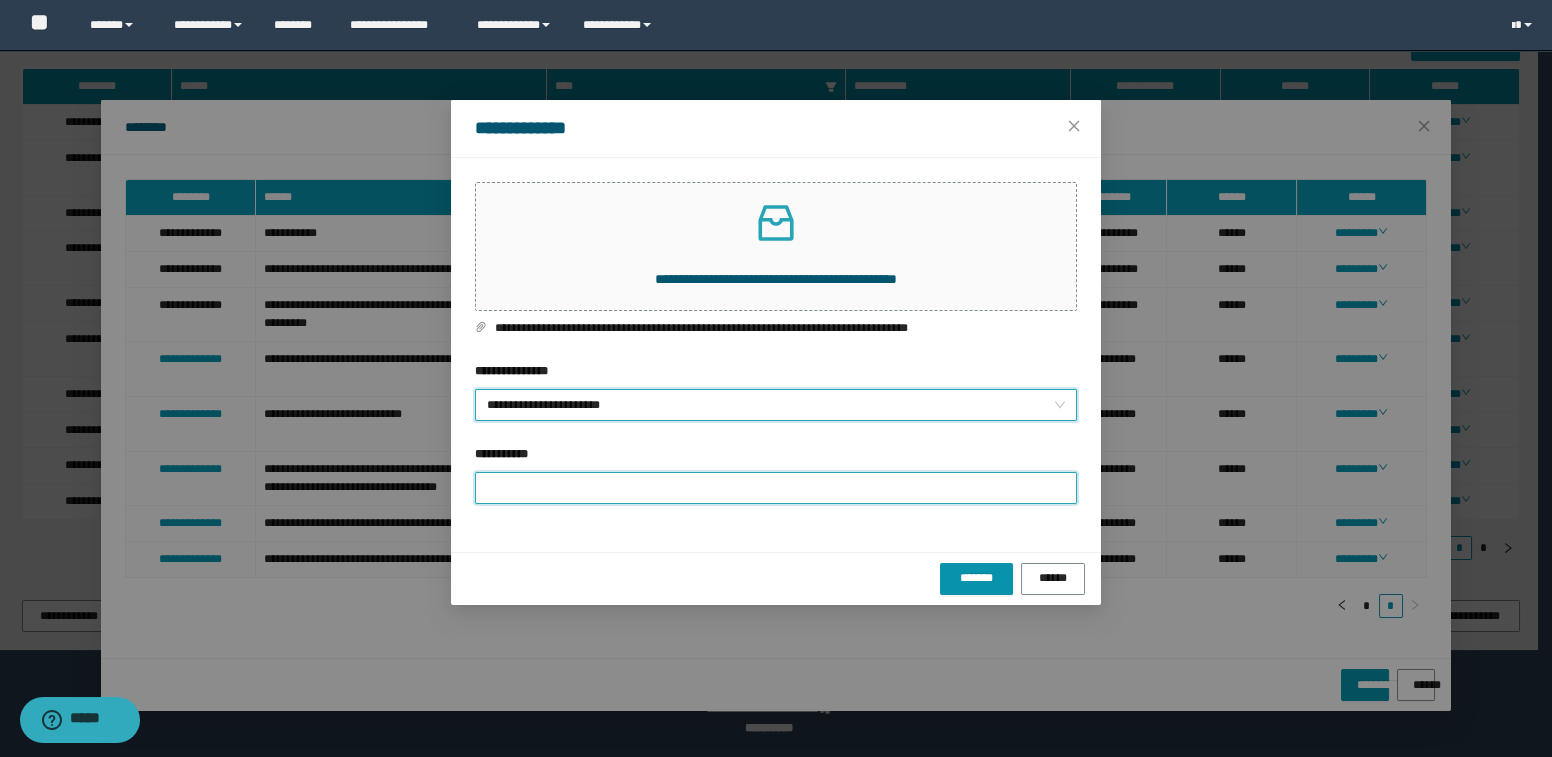 click on "**********" at bounding box center (776, 488) 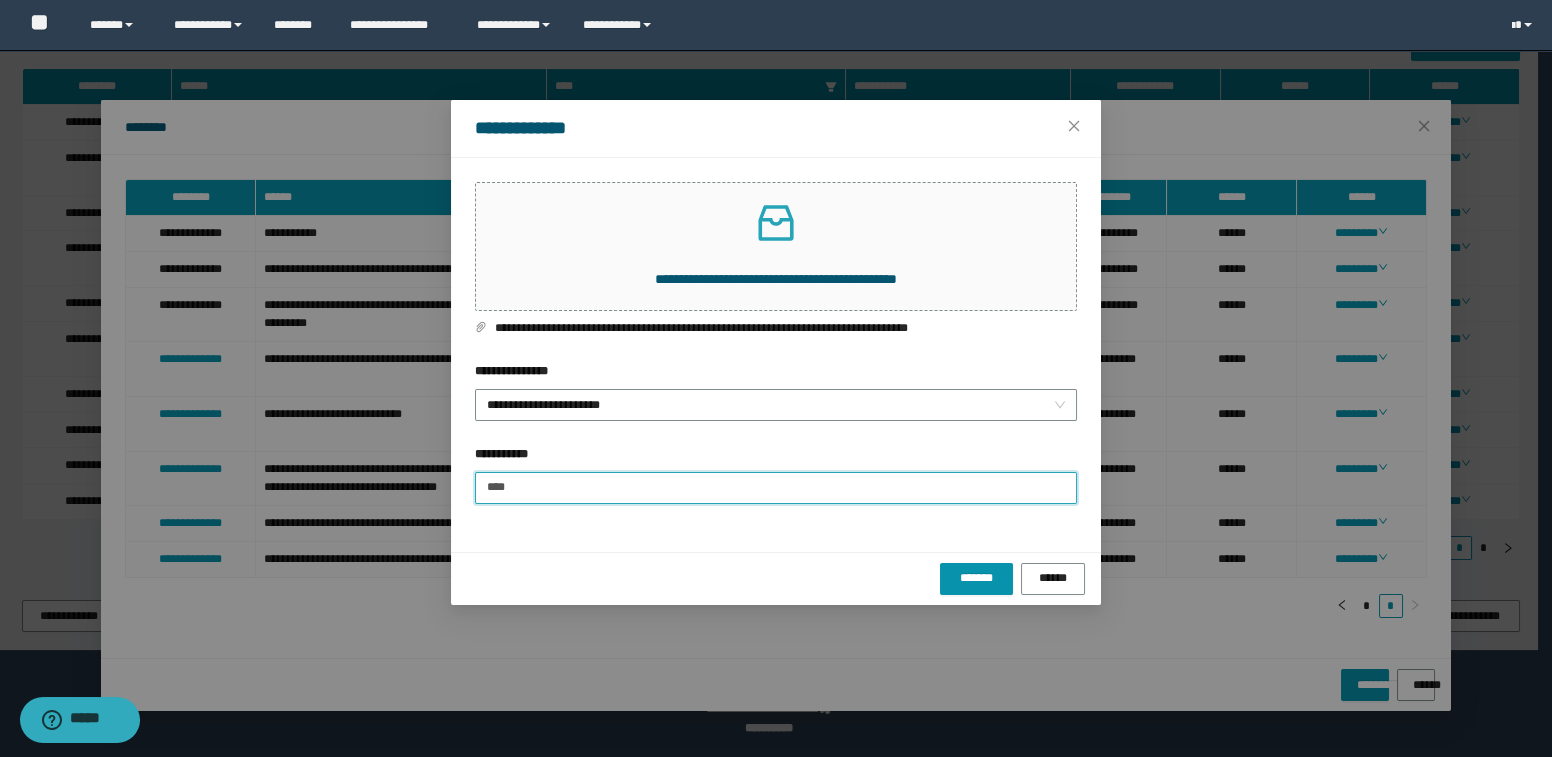 type on "**********" 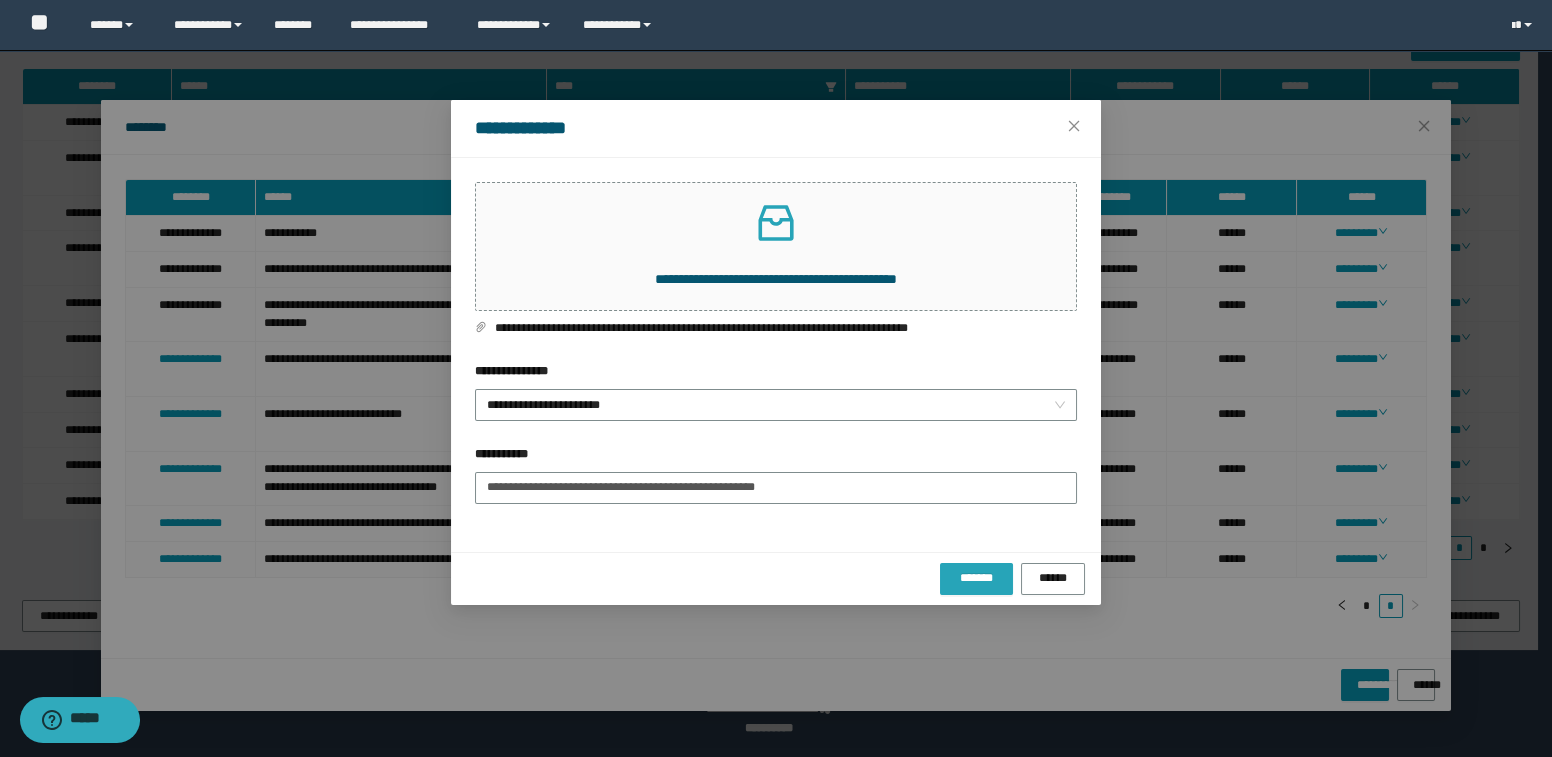 click on "*******" at bounding box center (977, 578) 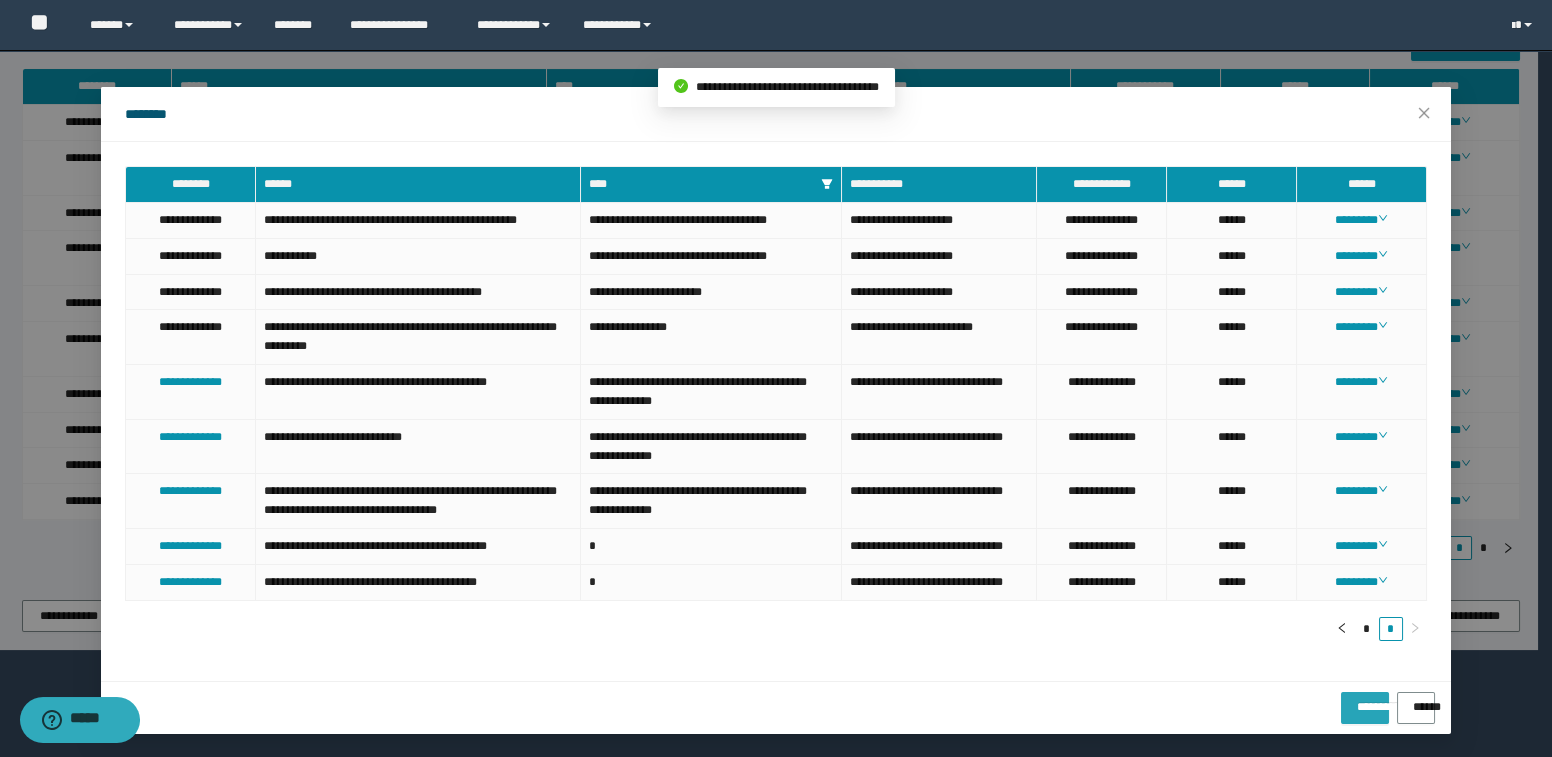 scroll, scrollTop: 48, scrollLeft: 0, axis: vertical 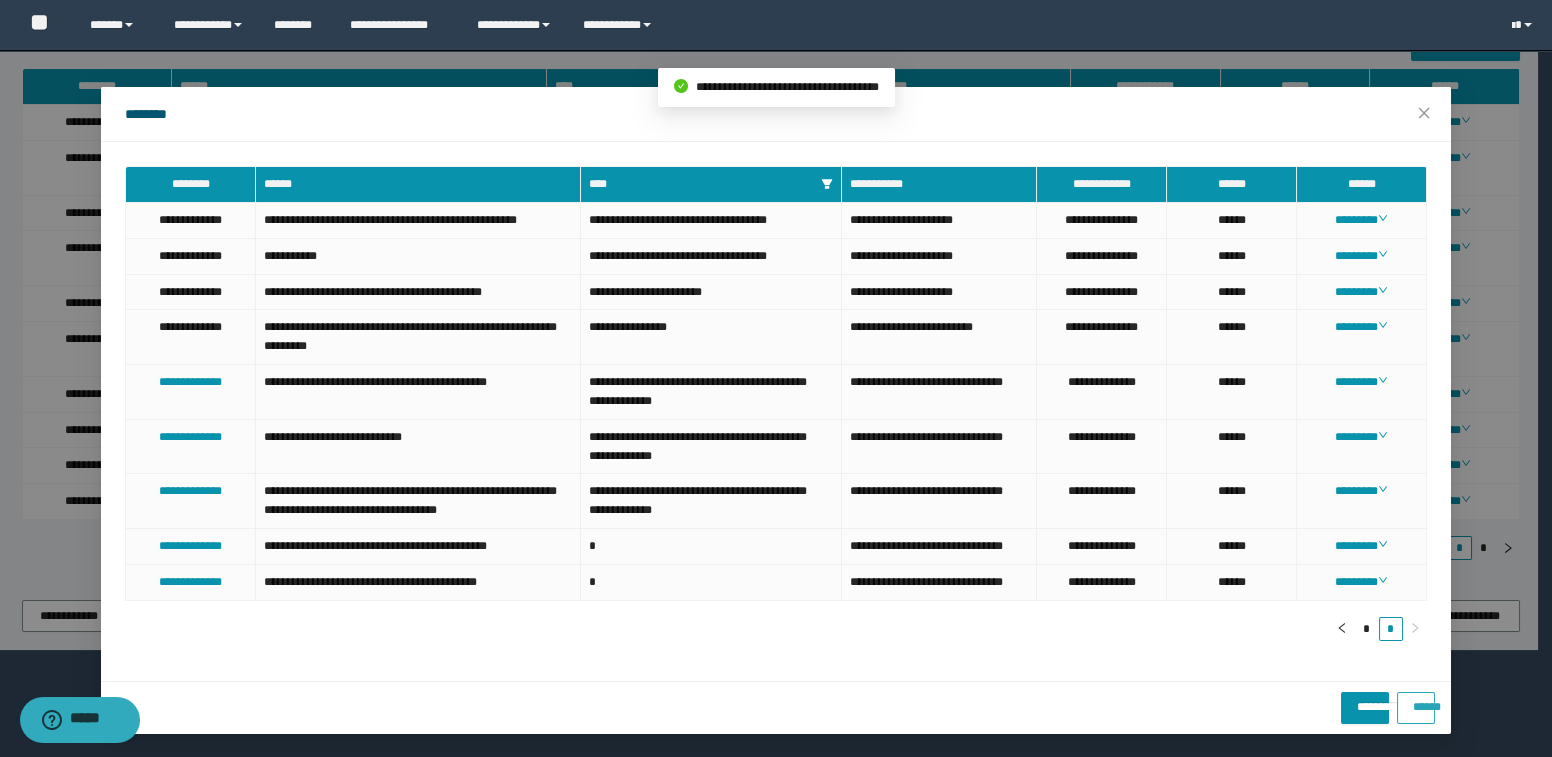 click on "******" at bounding box center [1416, 700] 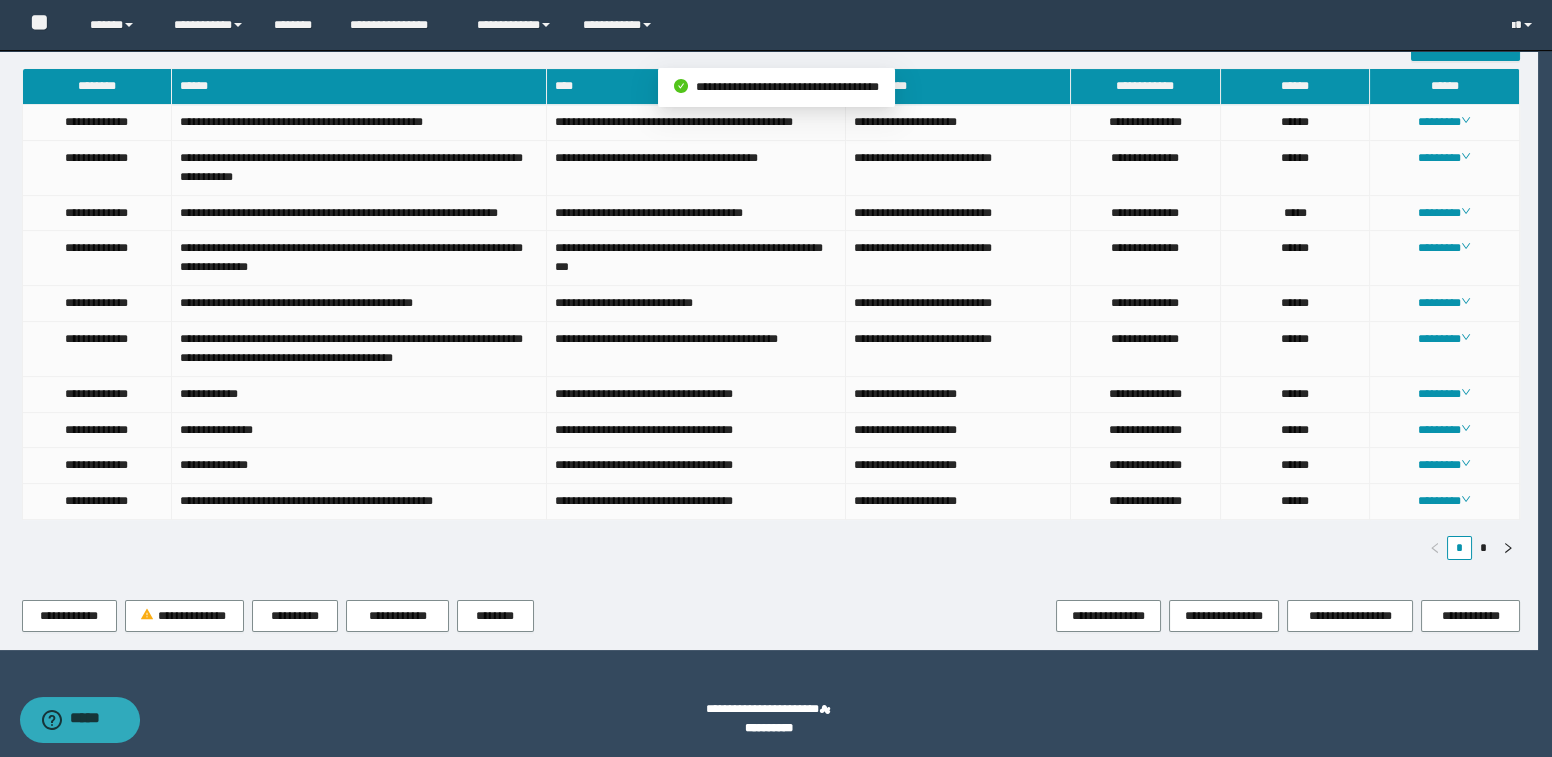 scroll, scrollTop: 0, scrollLeft: 0, axis: both 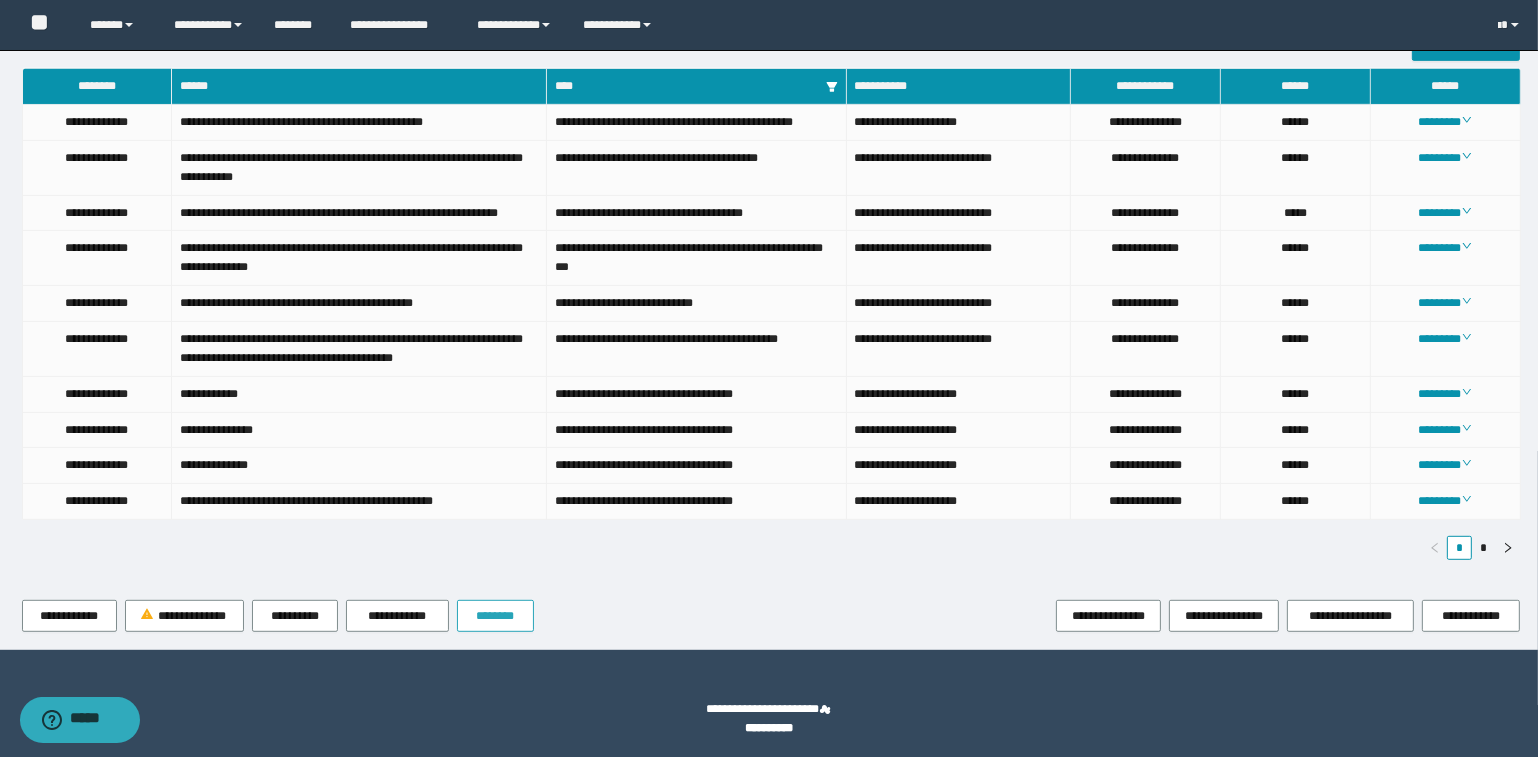 click on "********" at bounding box center [495, 616] 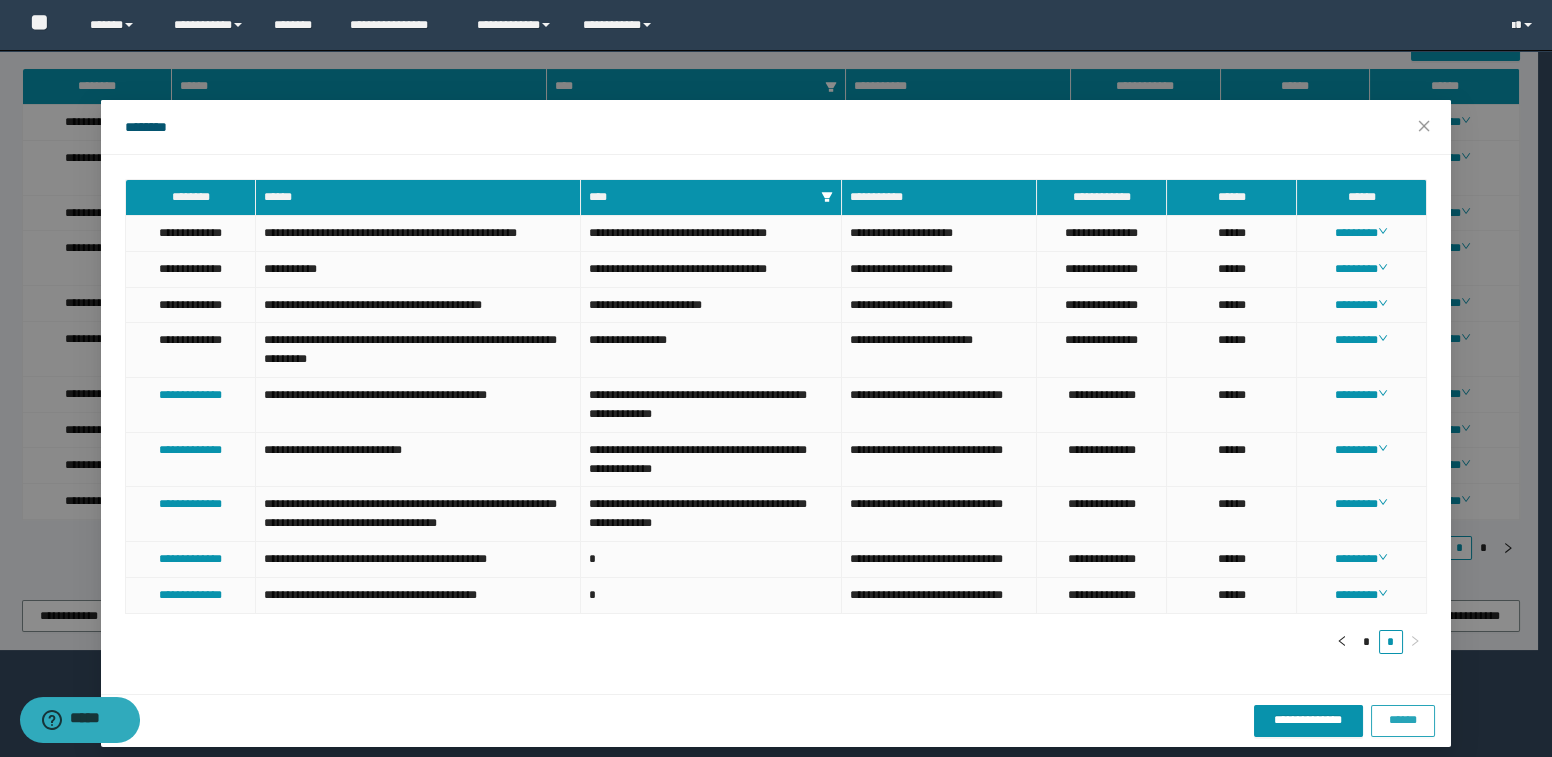 scroll, scrollTop: 48, scrollLeft: 0, axis: vertical 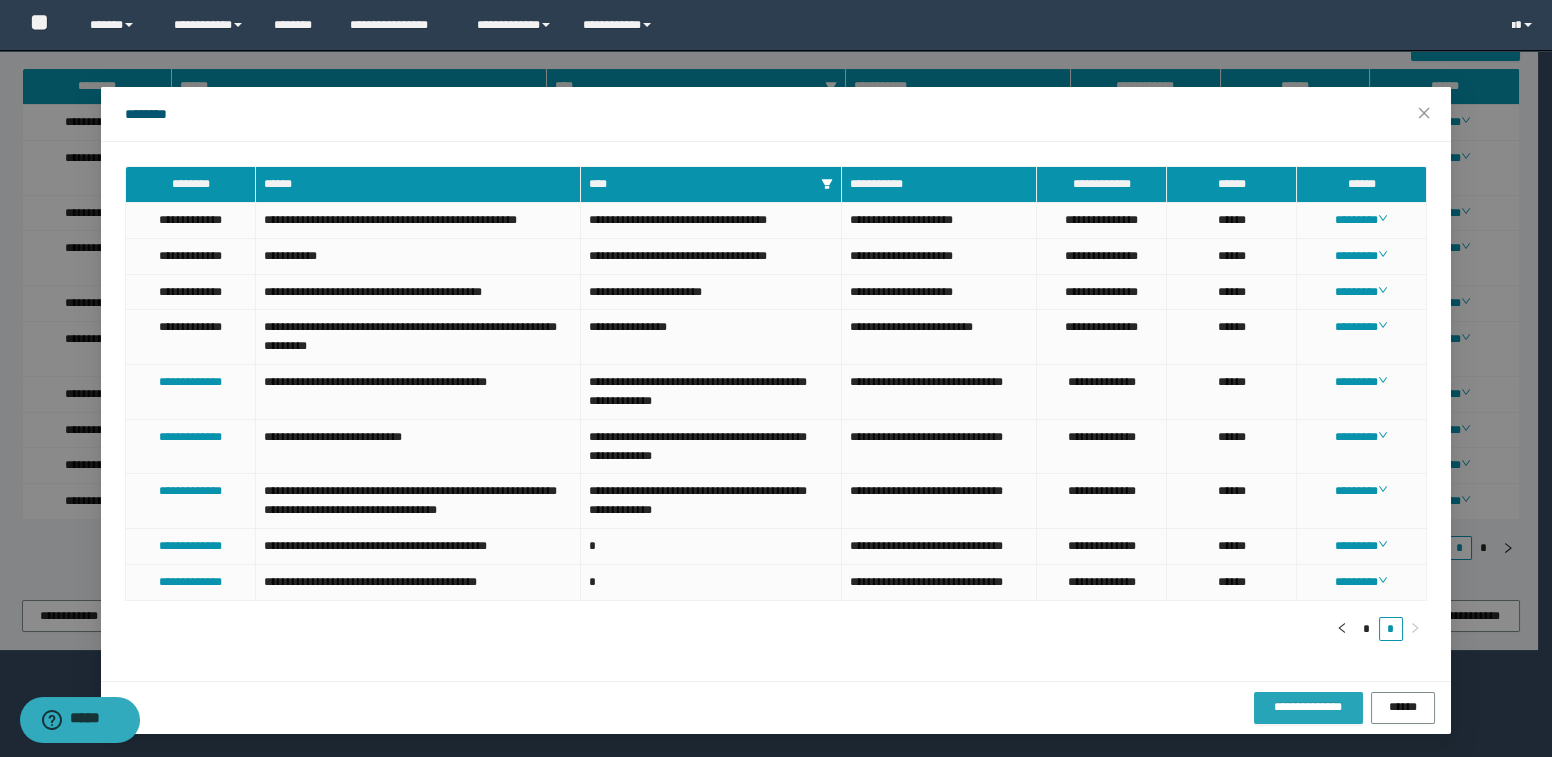 click on "**********" at bounding box center [1308, 707] 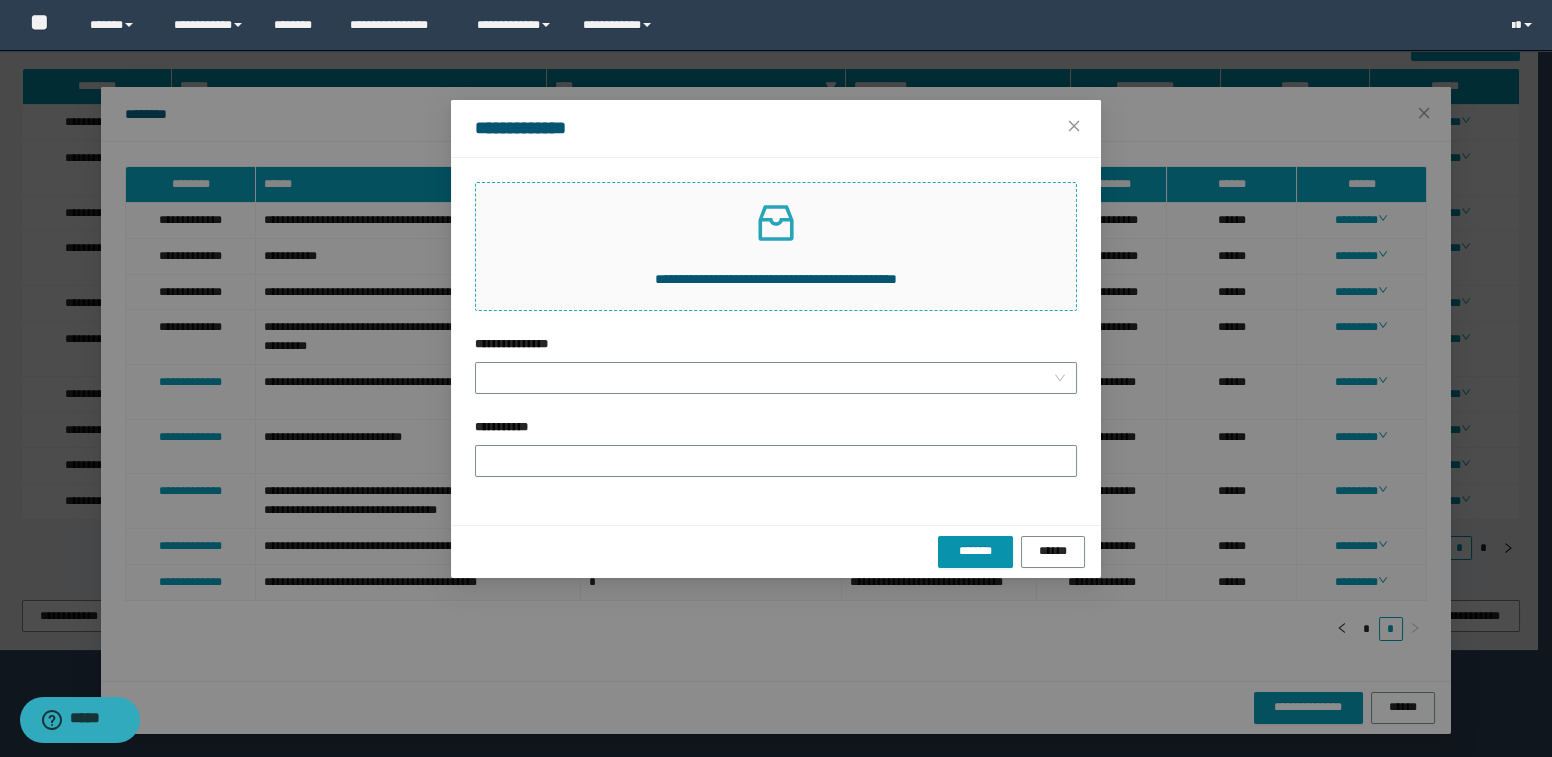 click 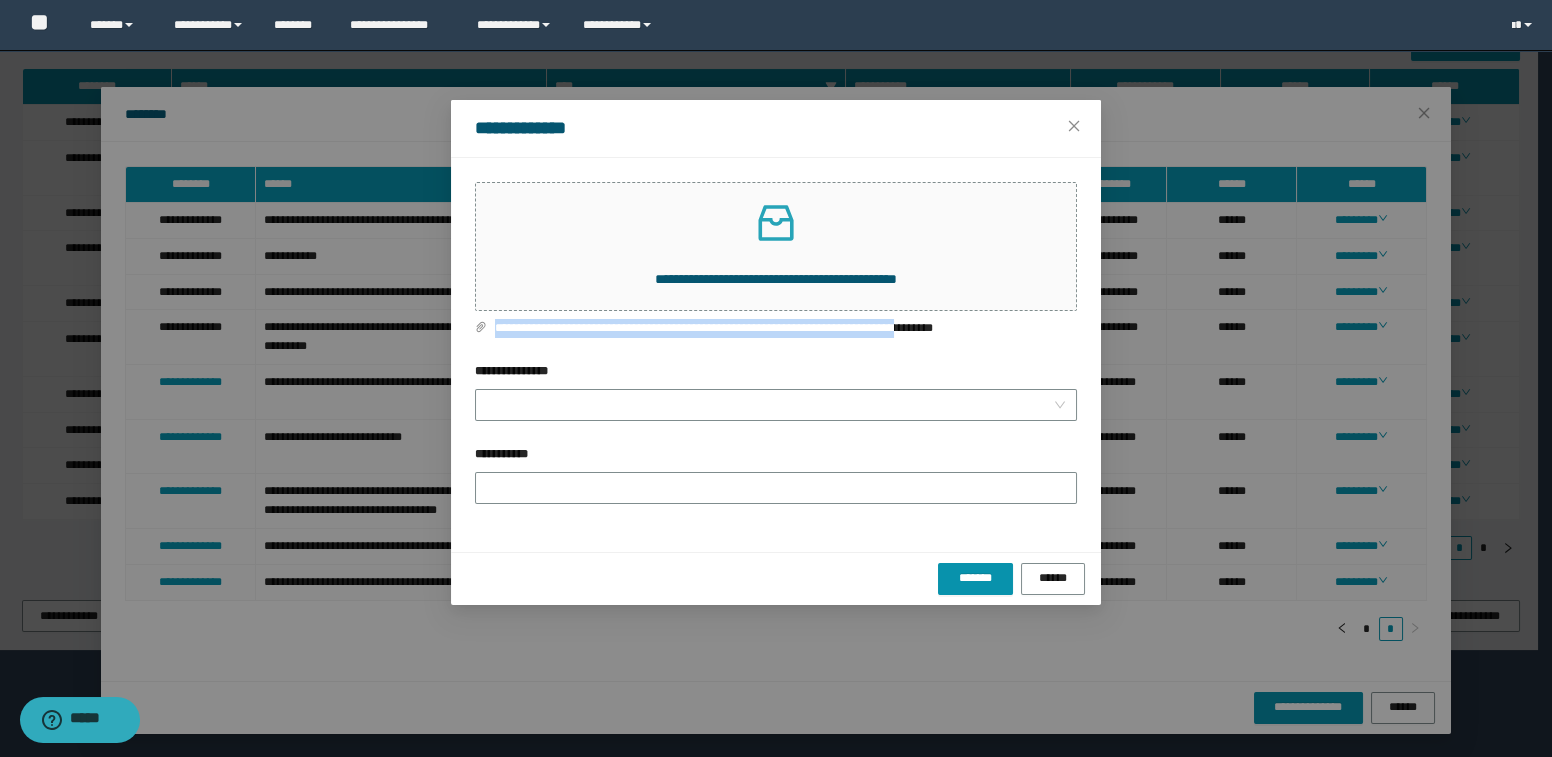 drag, startPoint x: 497, startPoint y: 329, endPoint x: 1028, endPoint y: 336, distance: 531.04614 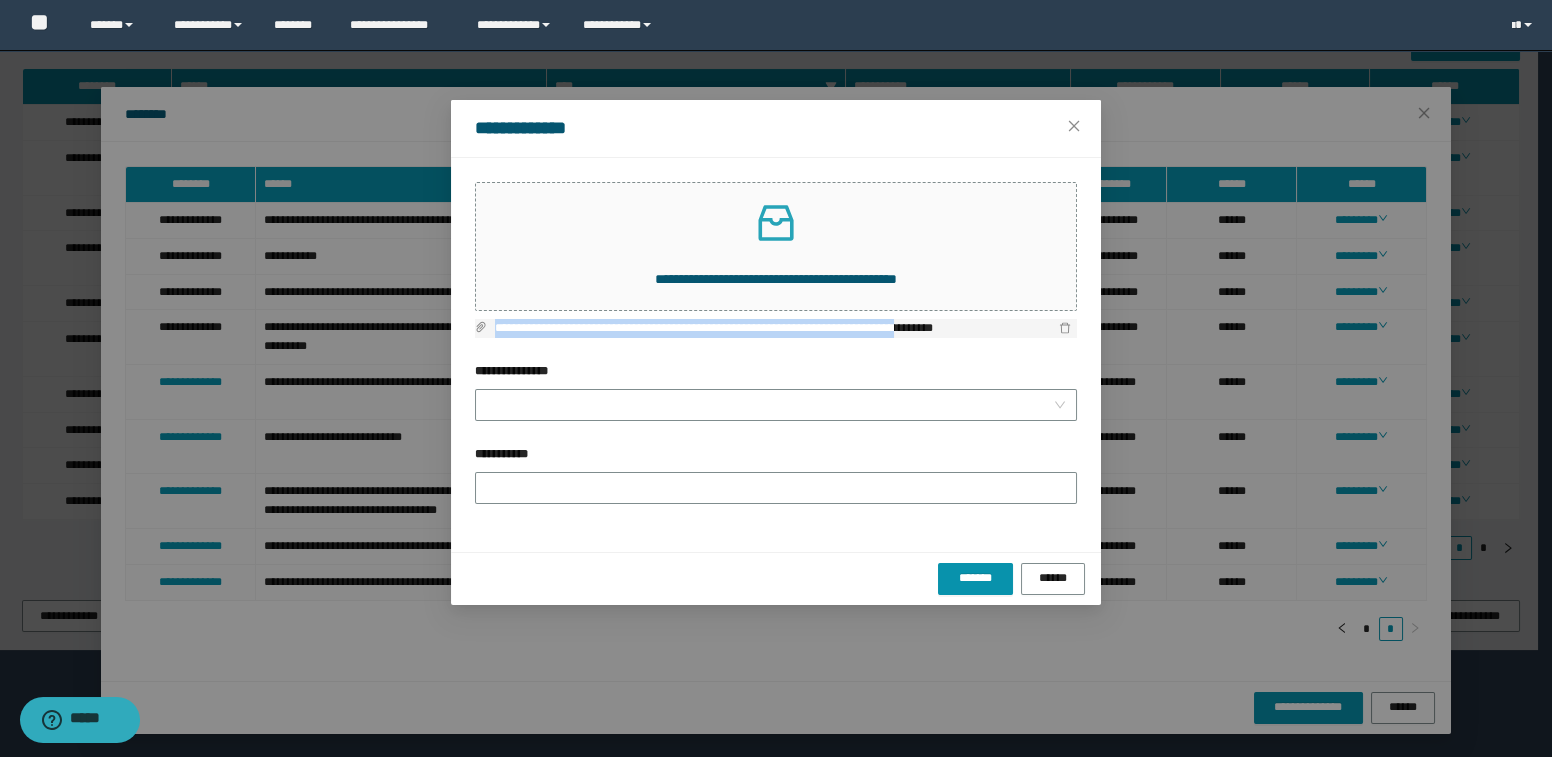 copy on "**********" 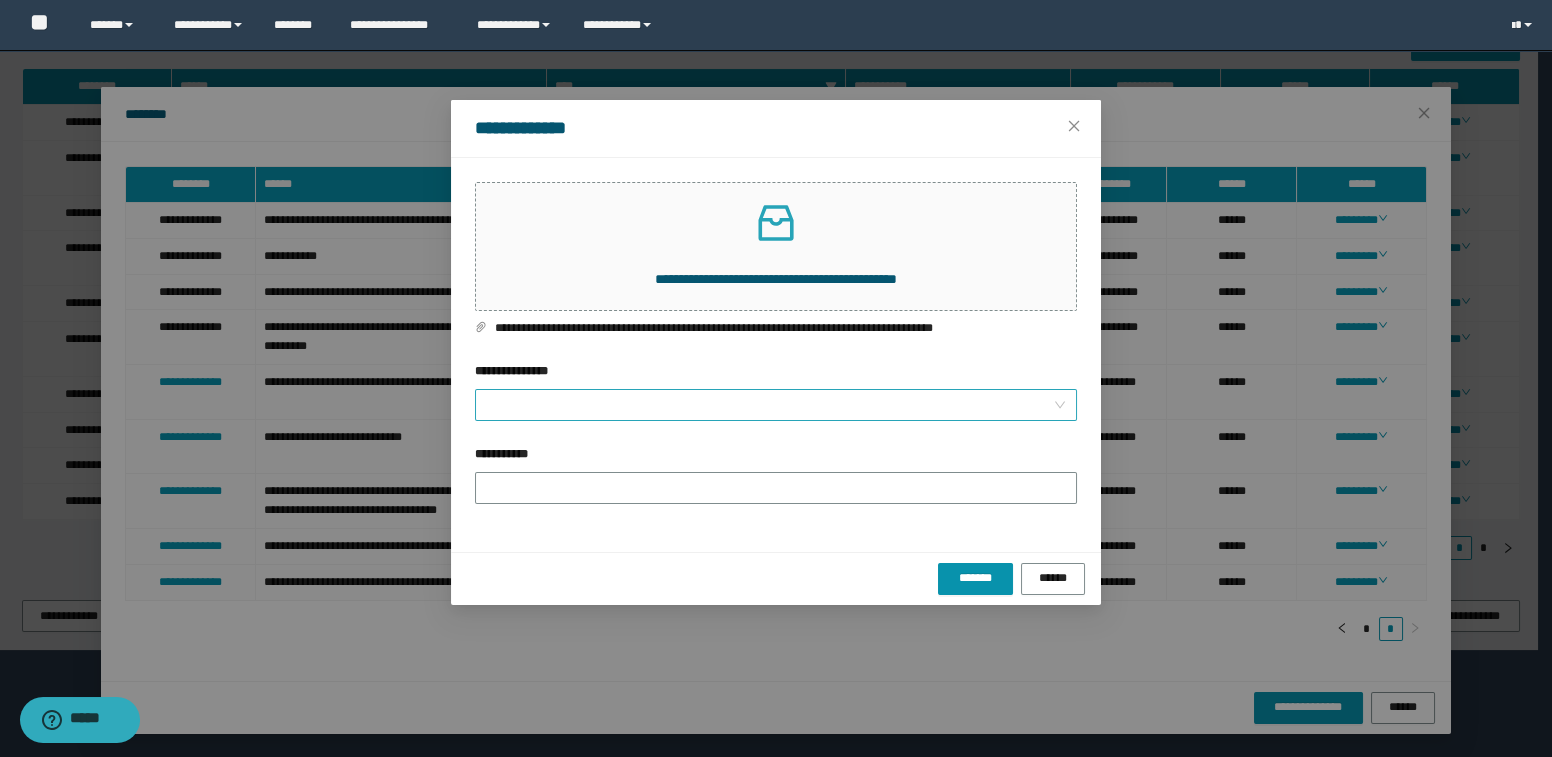 click on "**********" at bounding box center [770, 405] 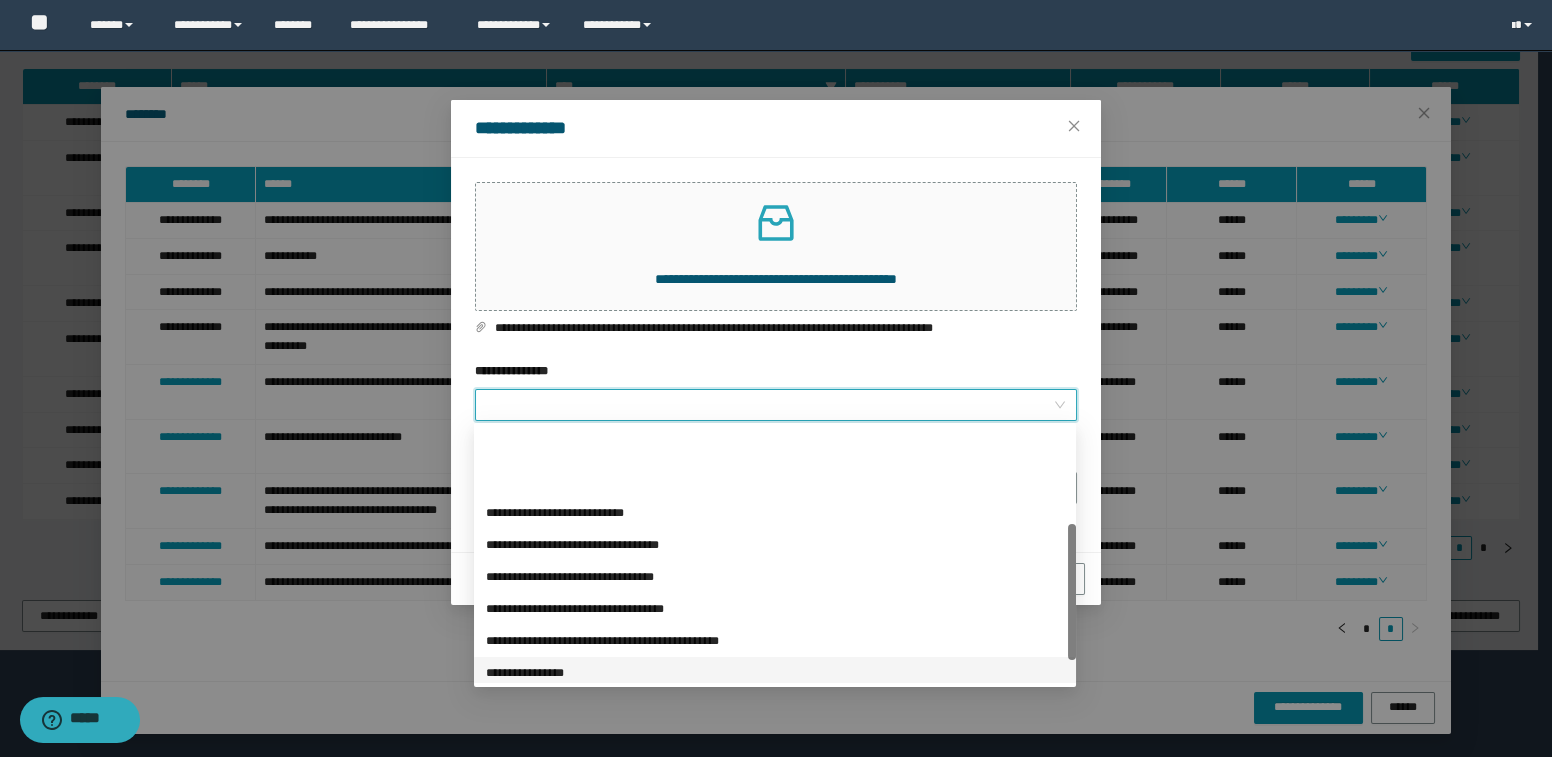 scroll, scrollTop: 223, scrollLeft: 0, axis: vertical 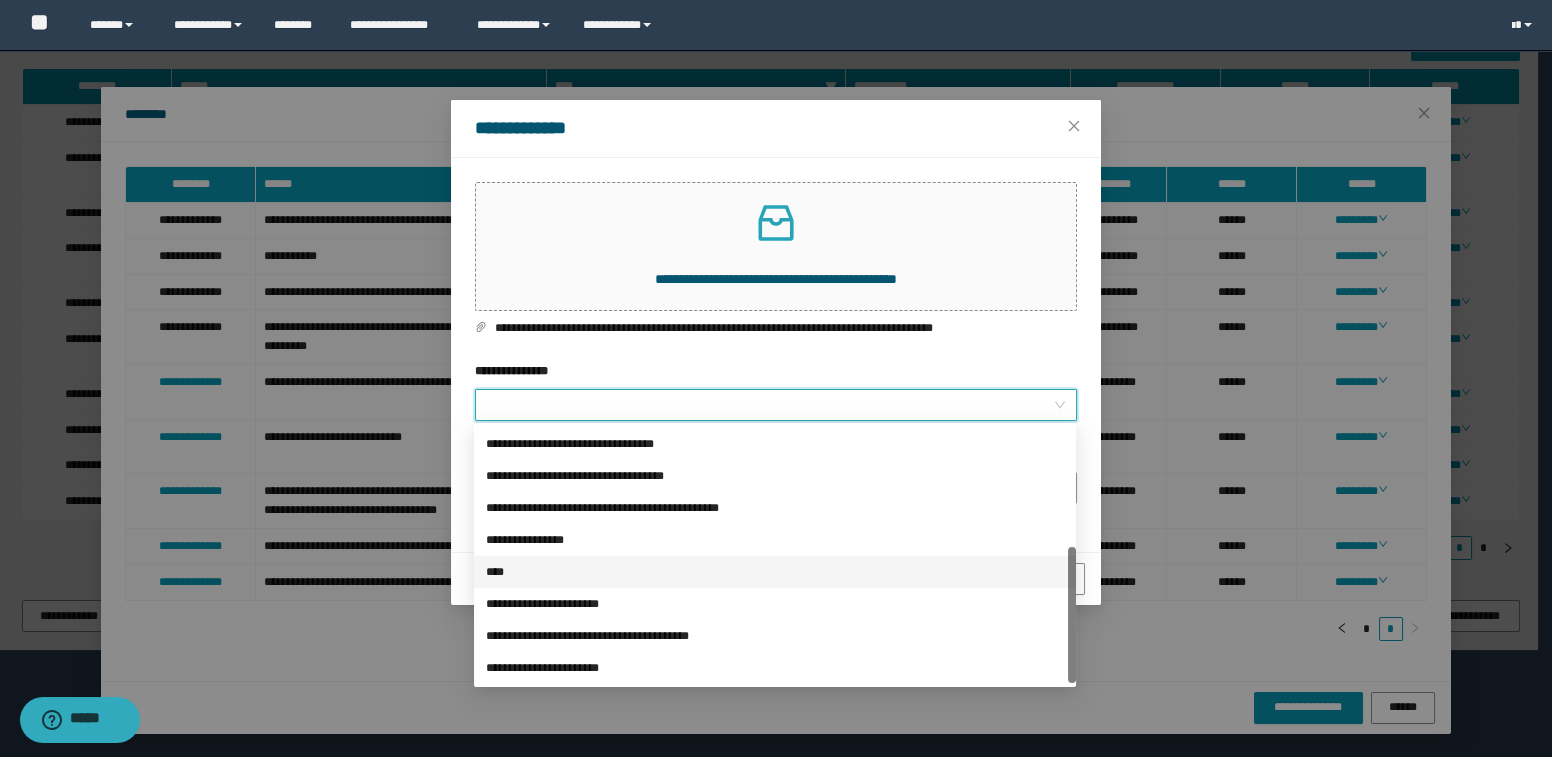 click on "****" at bounding box center [775, 572] 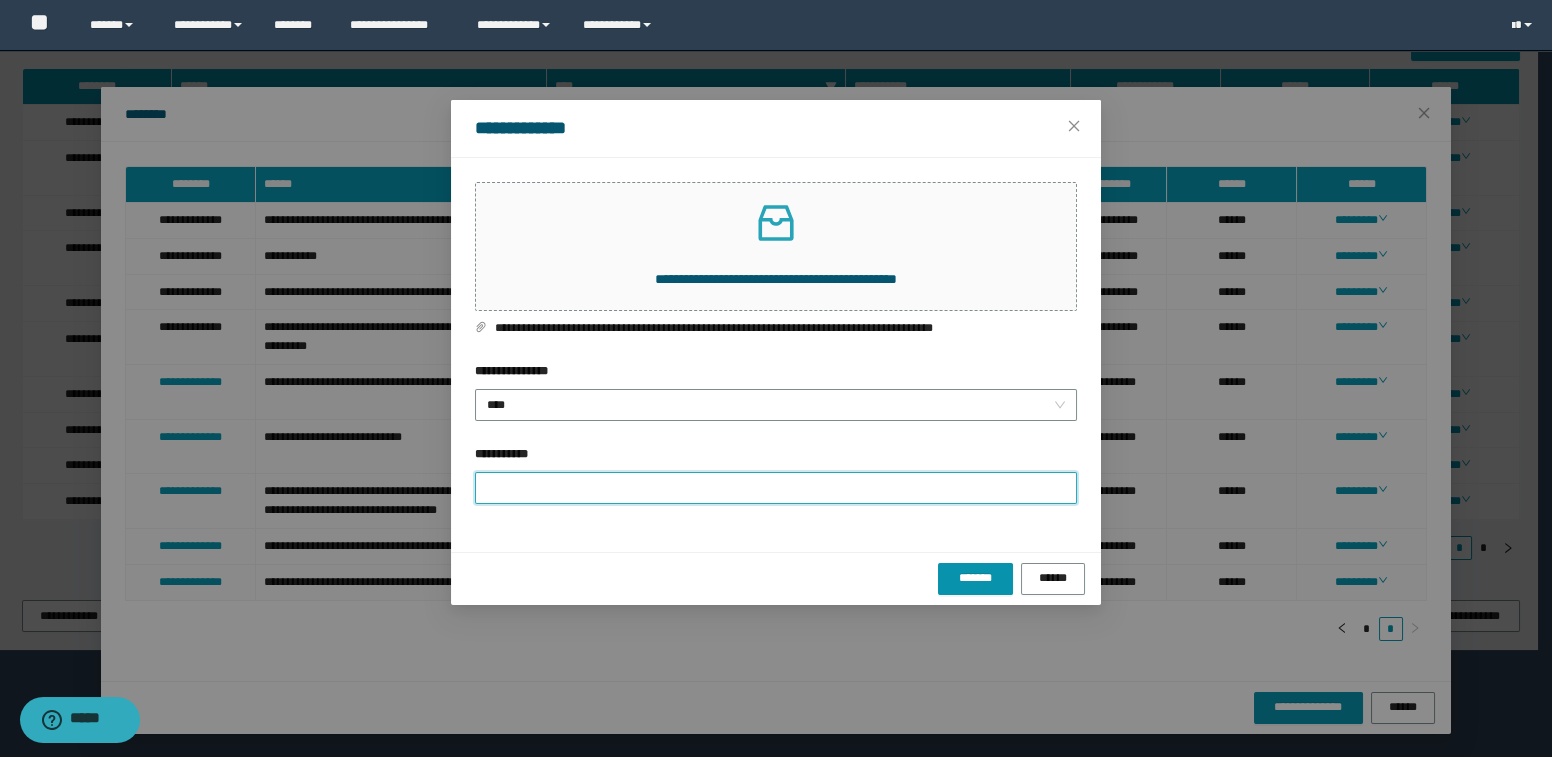 paste on "**********" 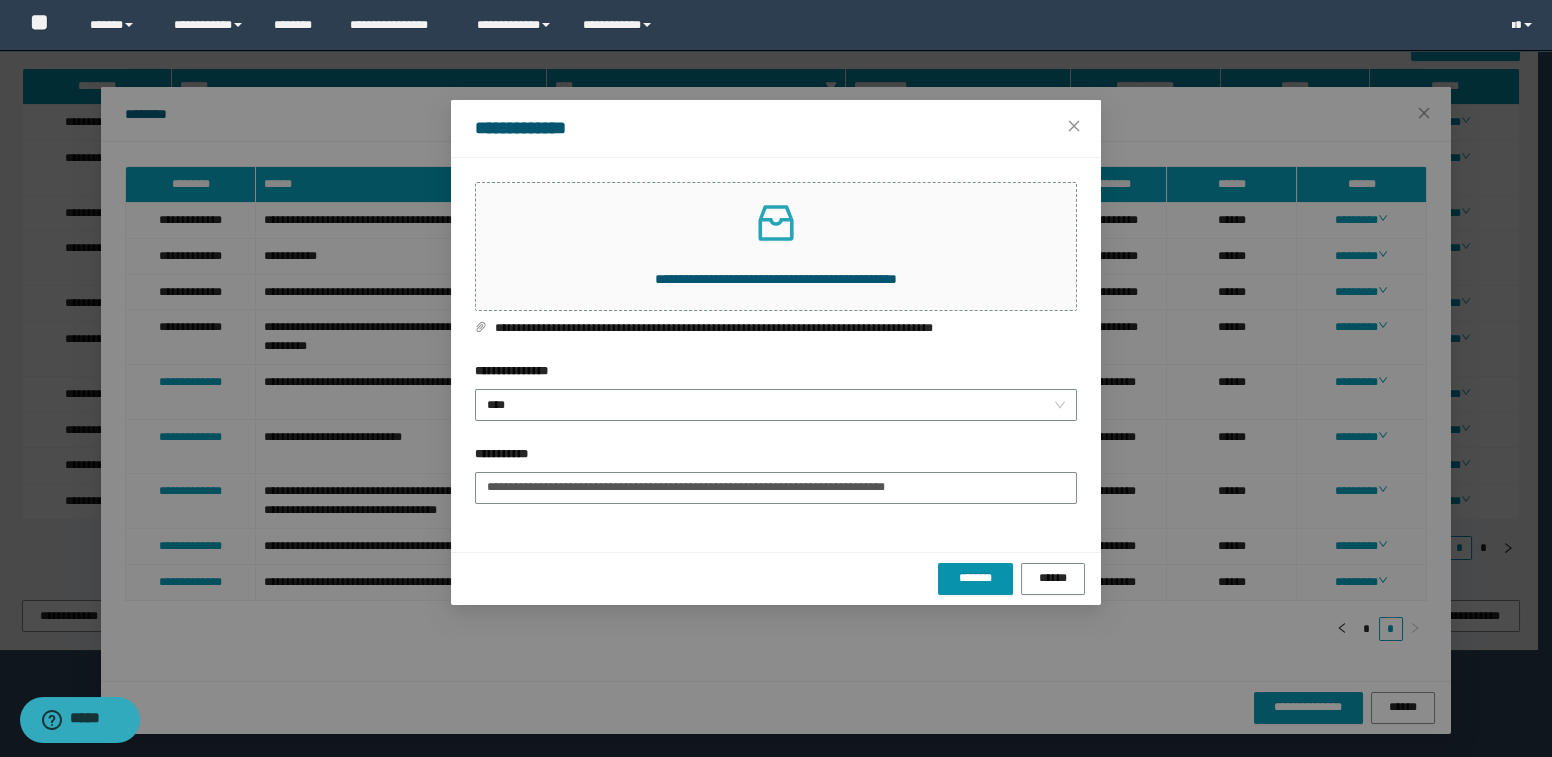 click on "******* ******" at bounding box center (776, 578) 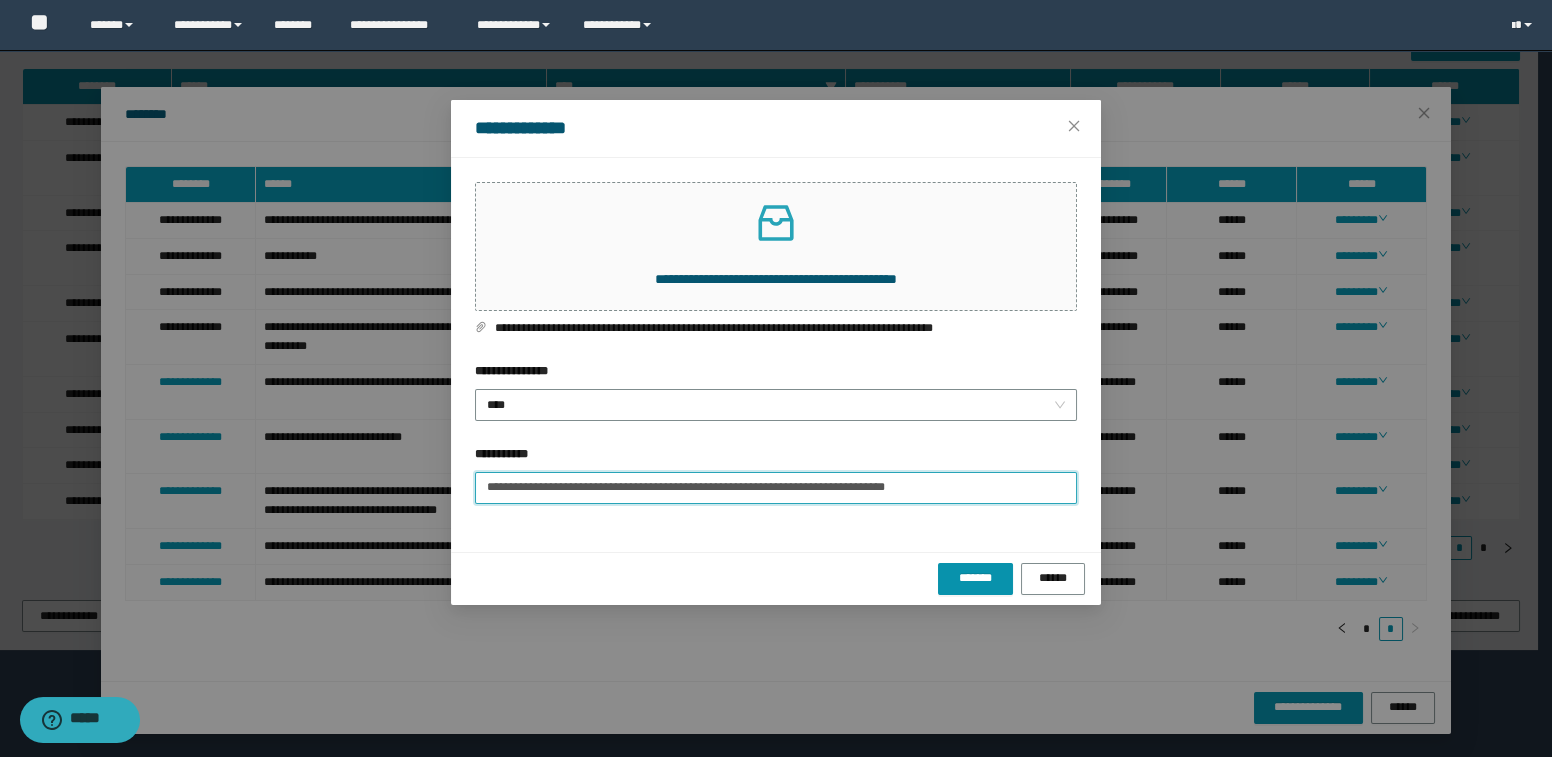 click on "**********" at bounding box center (776, 488) 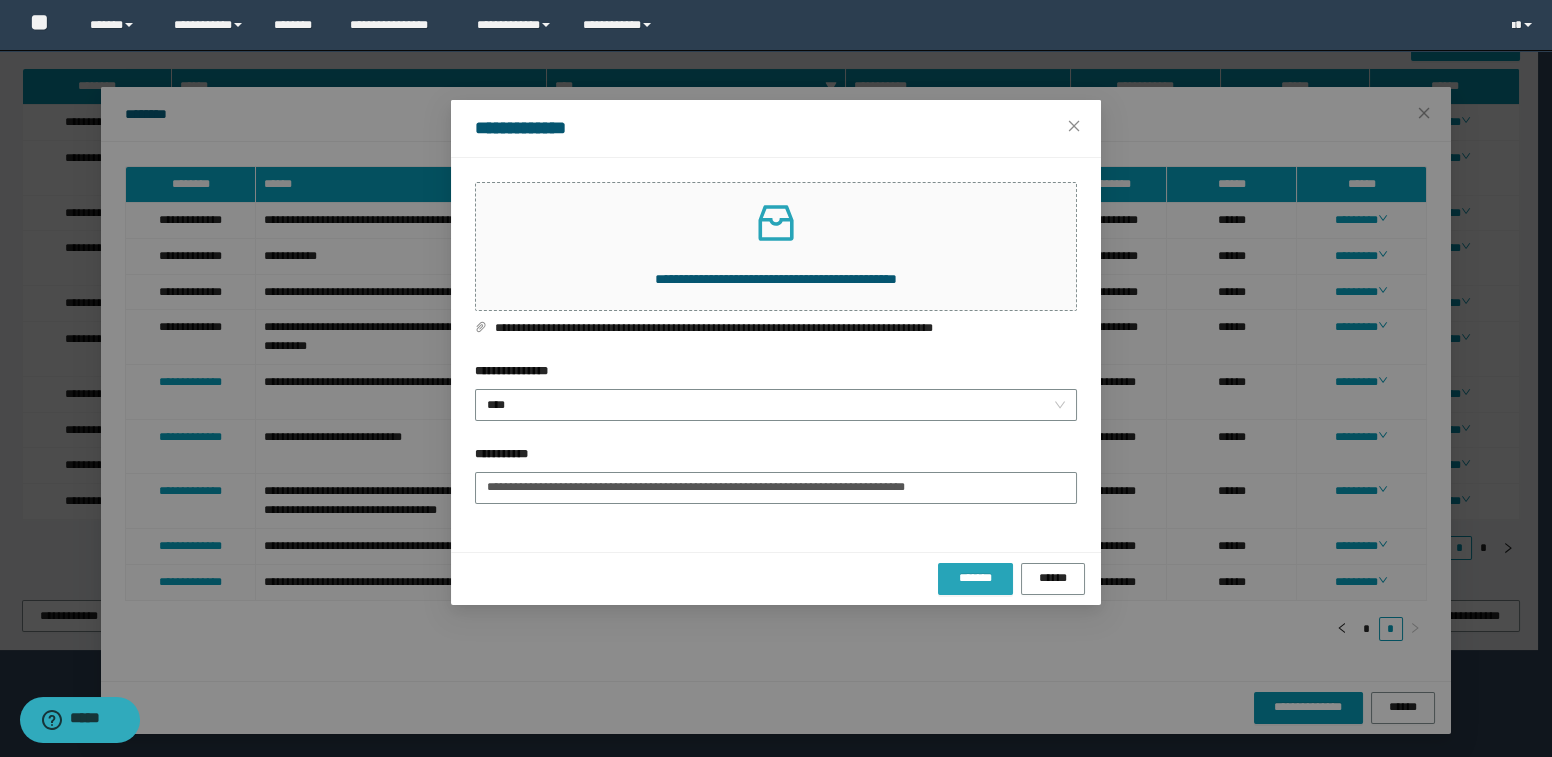 click on "*******" at bounding box center [975, 578] 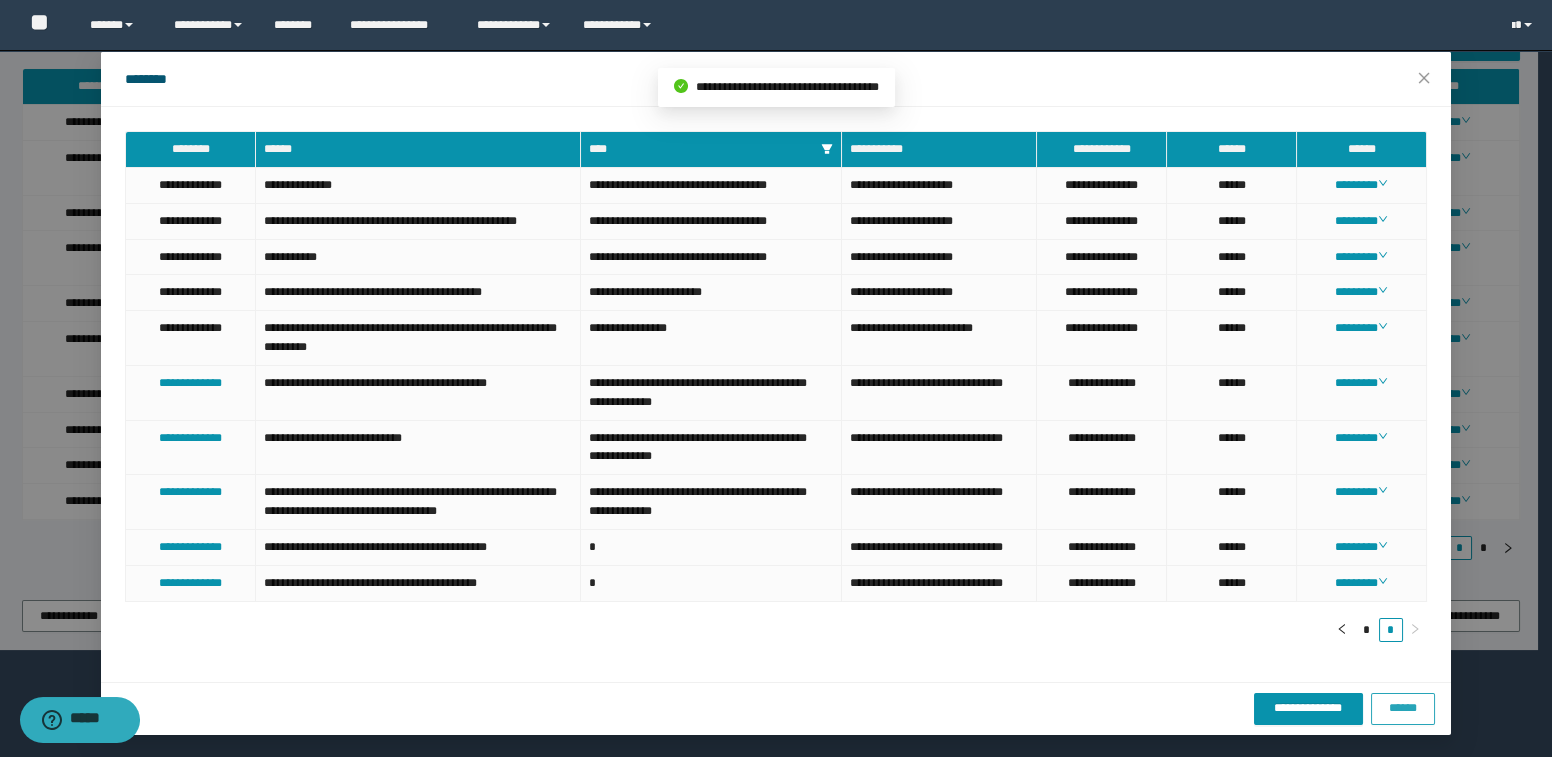 click on "******" at bounding box center (1403, 709) 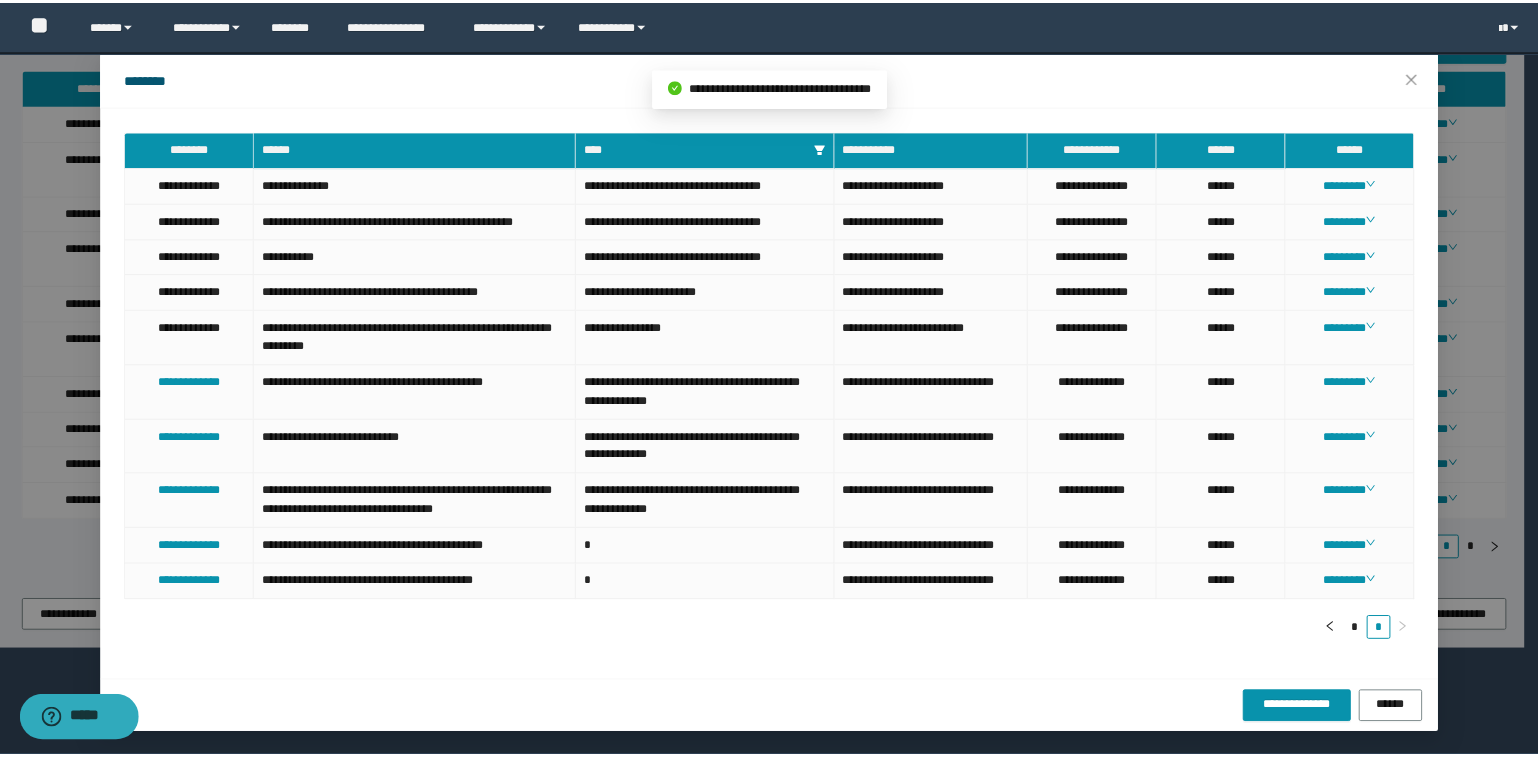 scroll, scrollTop: 0, scrollLeft: 0, axis: both 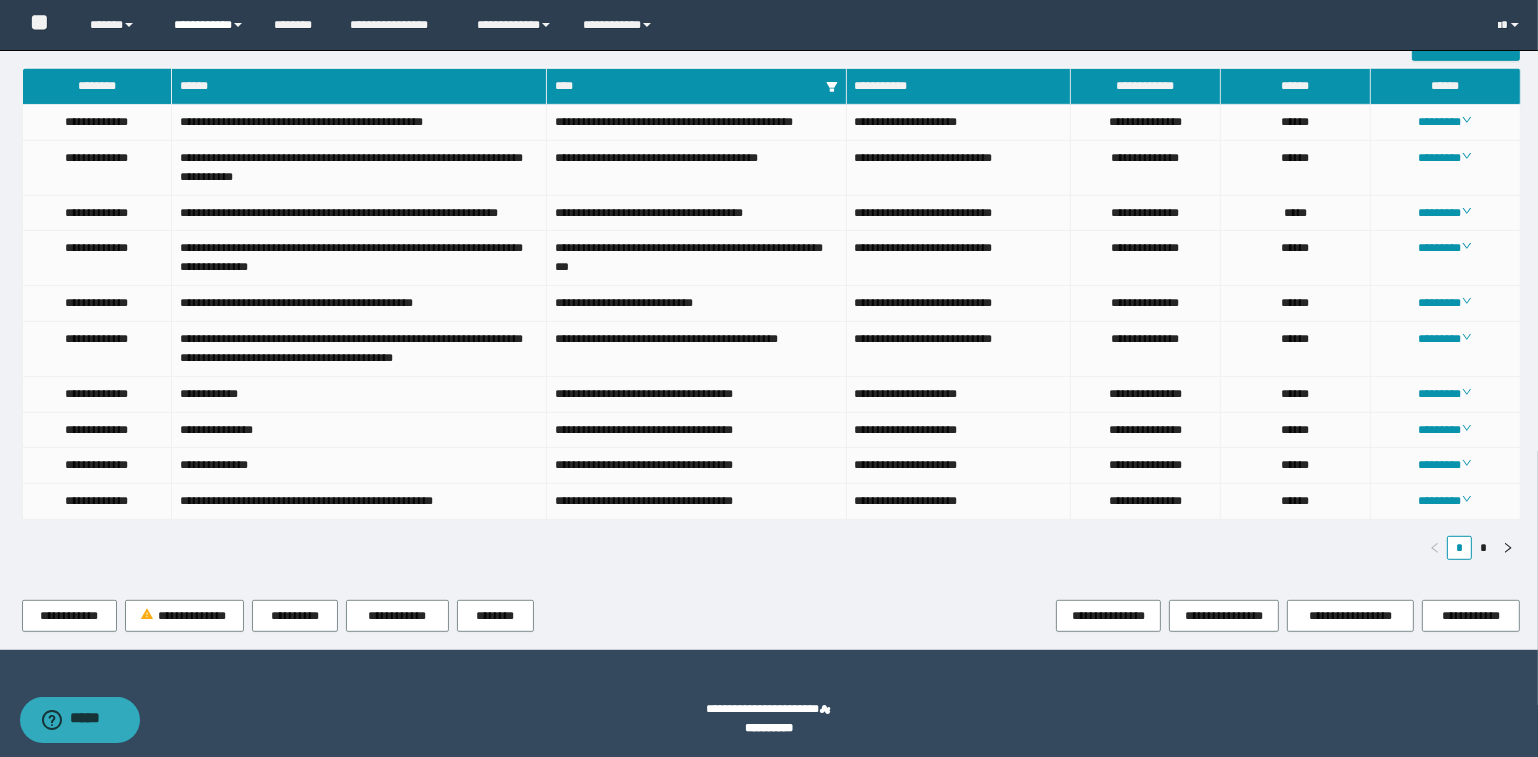 click on "**********" at bounding box center [209, 25] 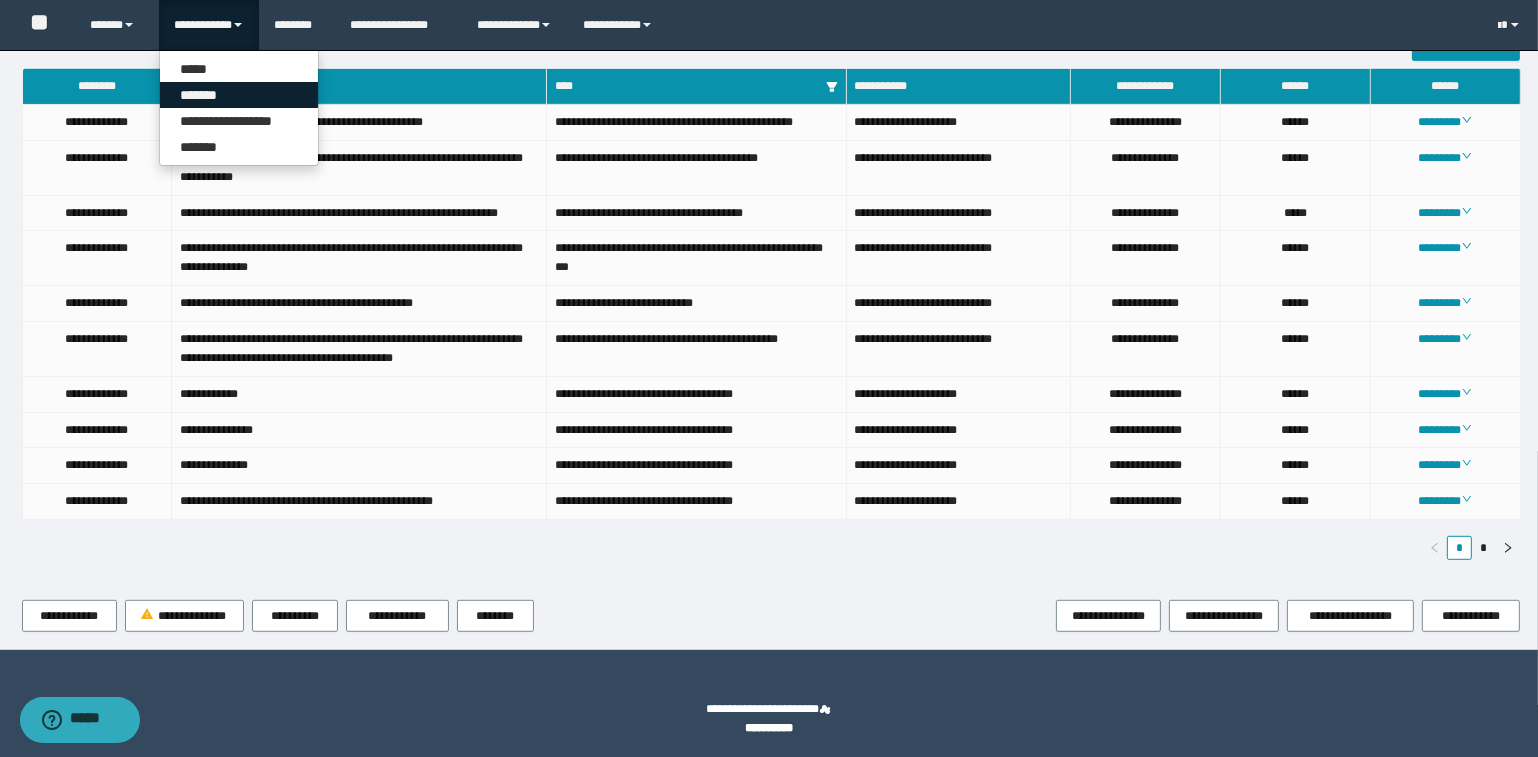 click on "*******" at bounding box center [239, 95] 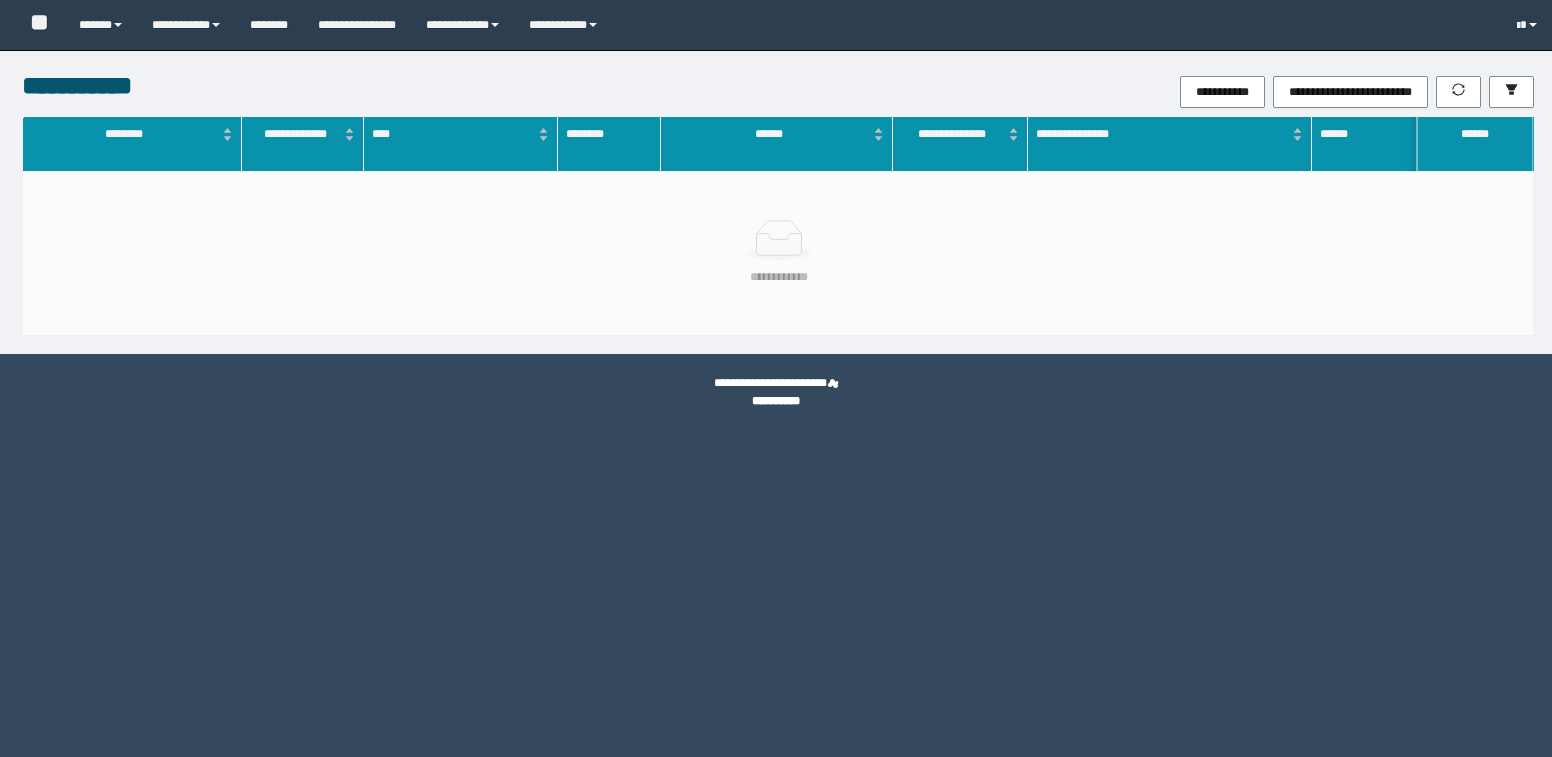 scroll, scrollTop: 0, scrollLeft: 0, axis: both 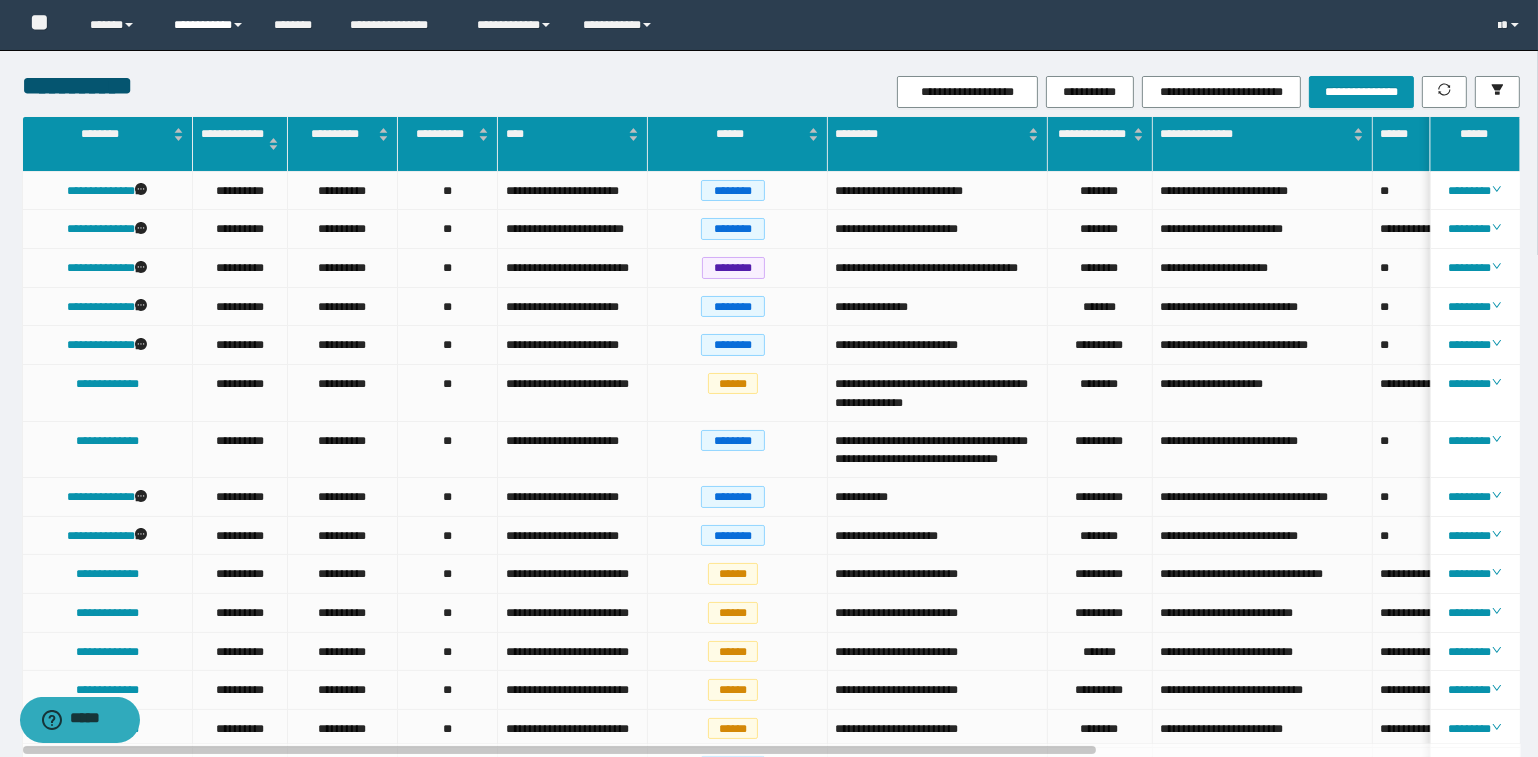 click on "**********" at bounding box center [209, 25] 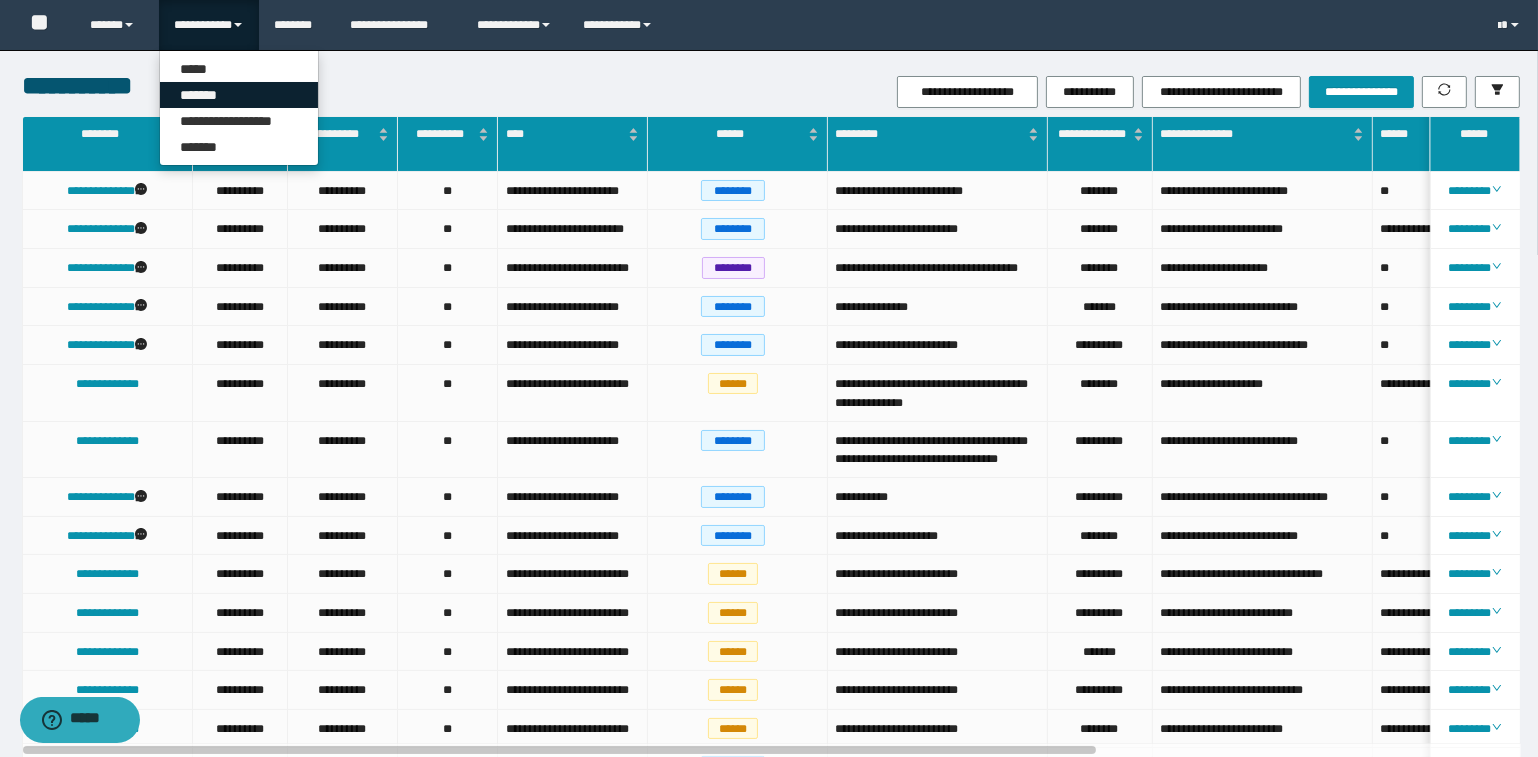click on "*******" at bounding box center (239, 95) 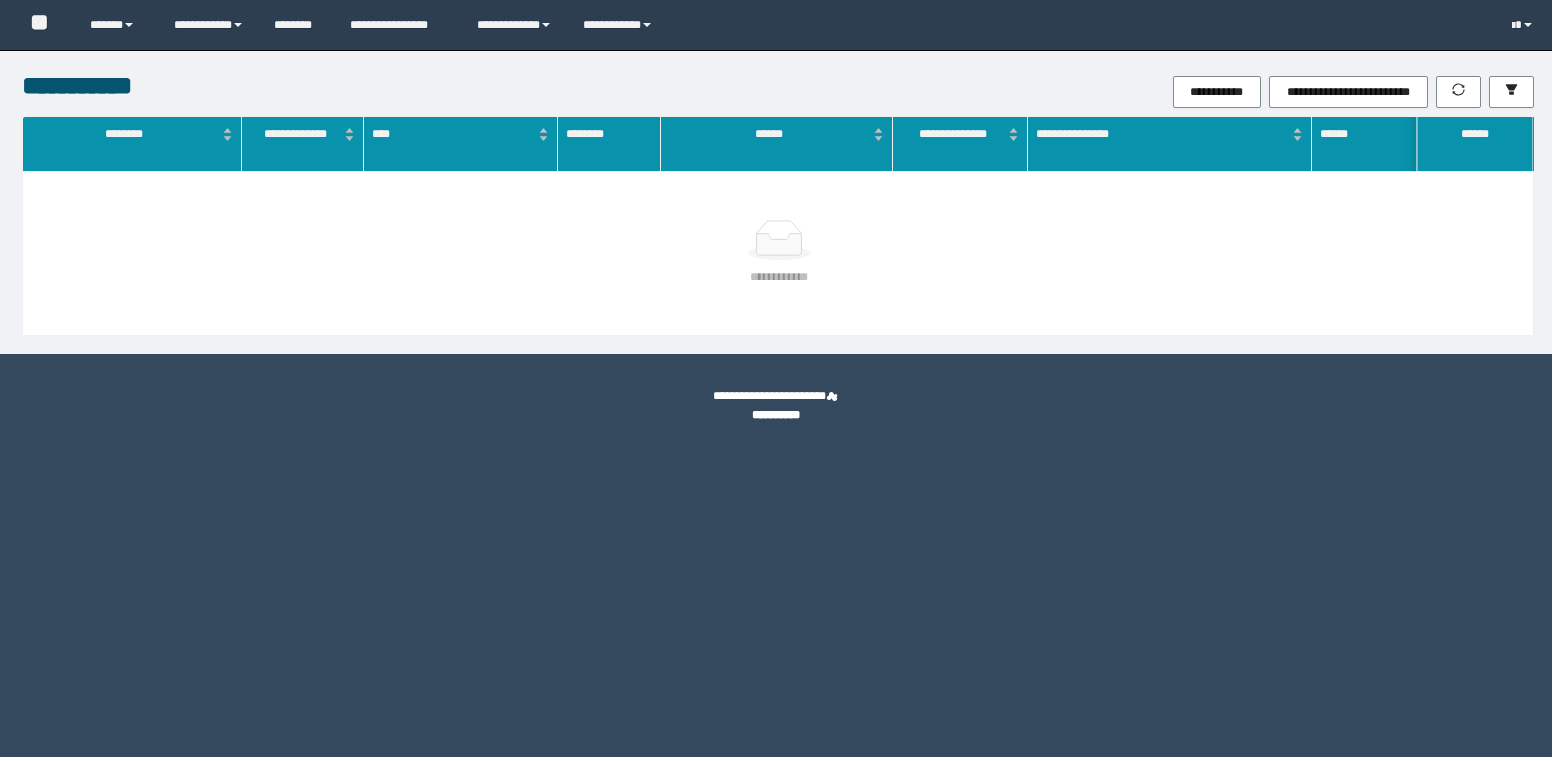 scroll, scrollTop: 0, scrollLeft: 0, axis: both 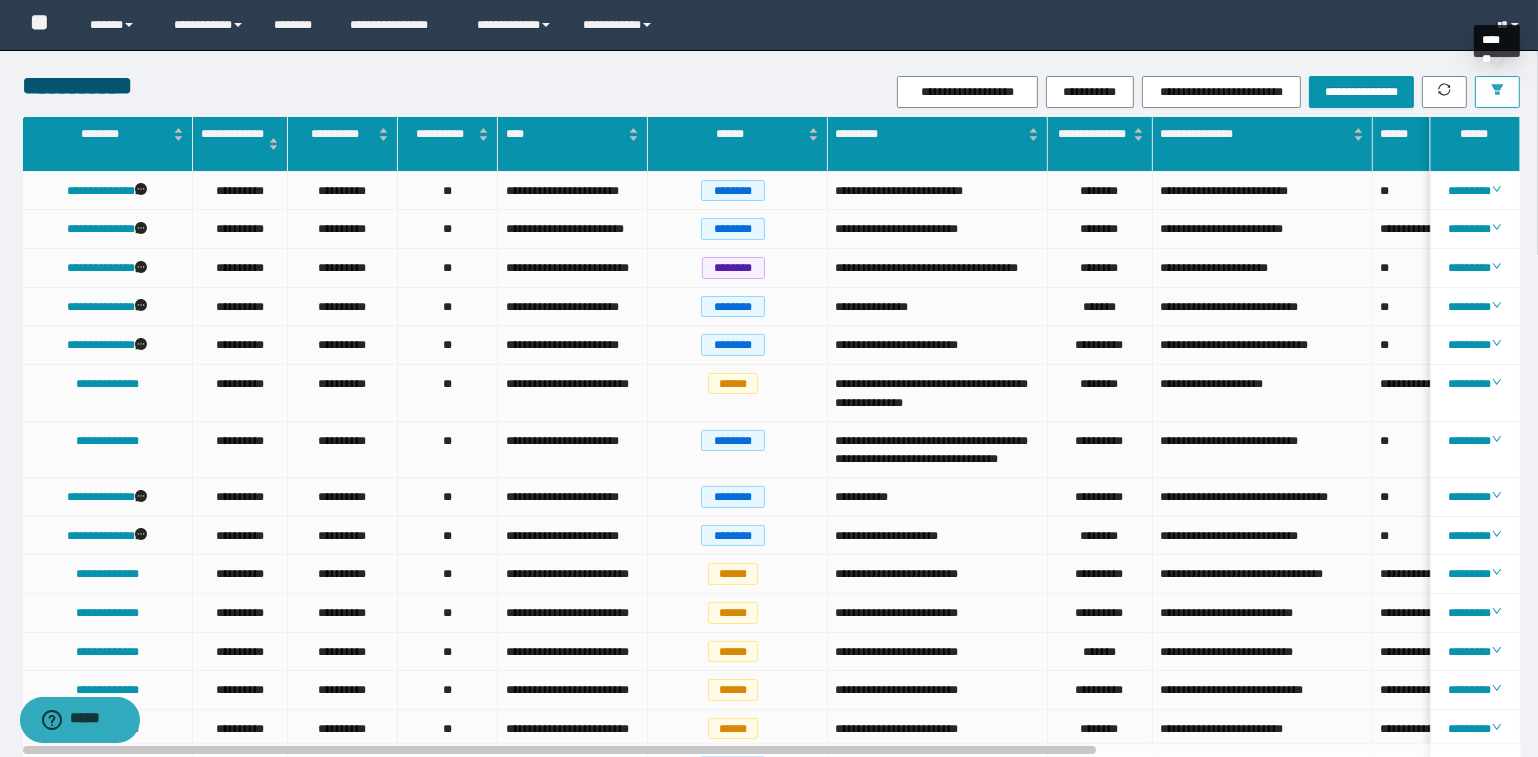 click at bounding box center [1497, 92] 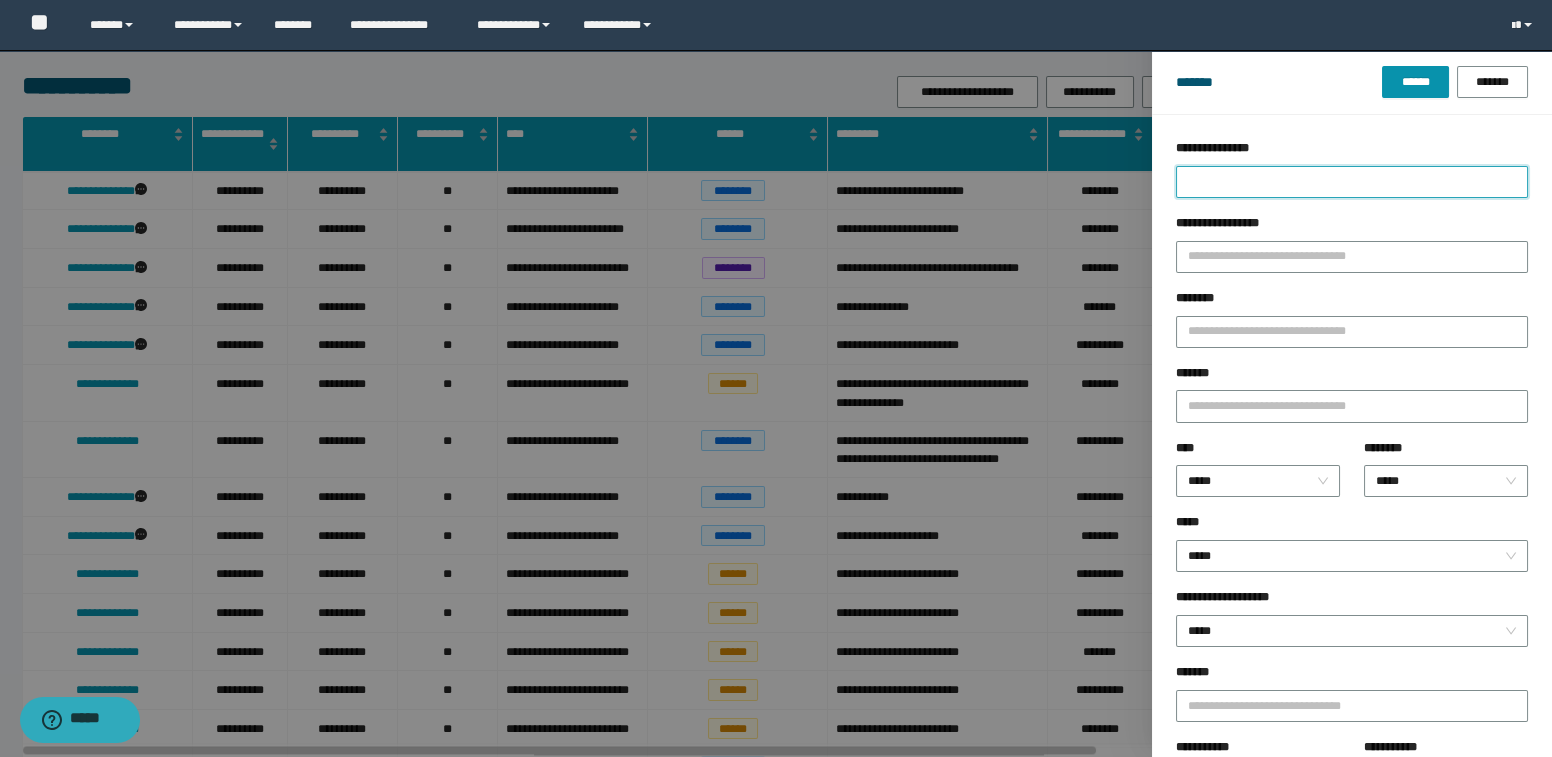 click on "**********" at bounding box center [1352, 182] 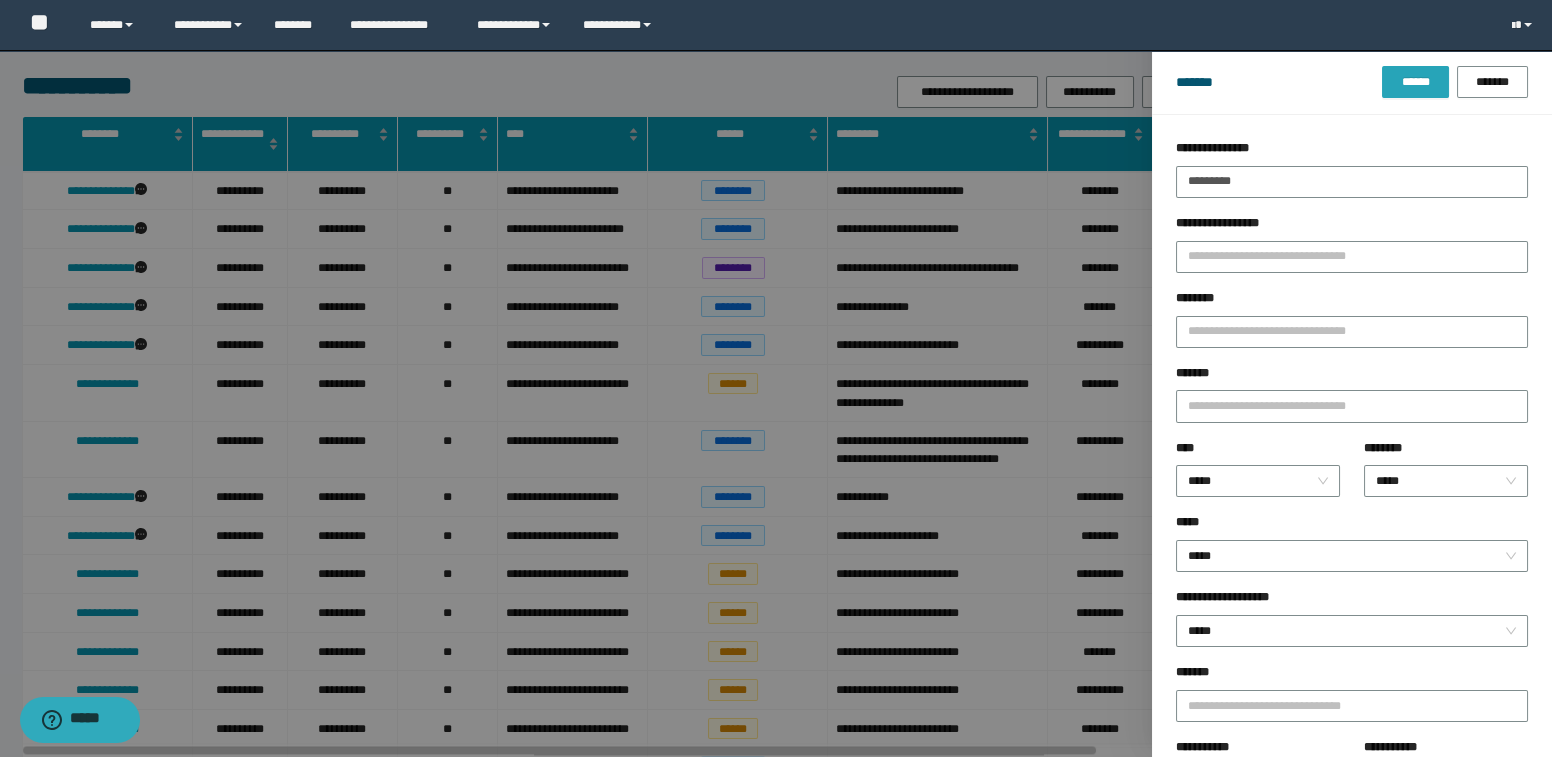 click on "******" at bounding box center [1415, 82] 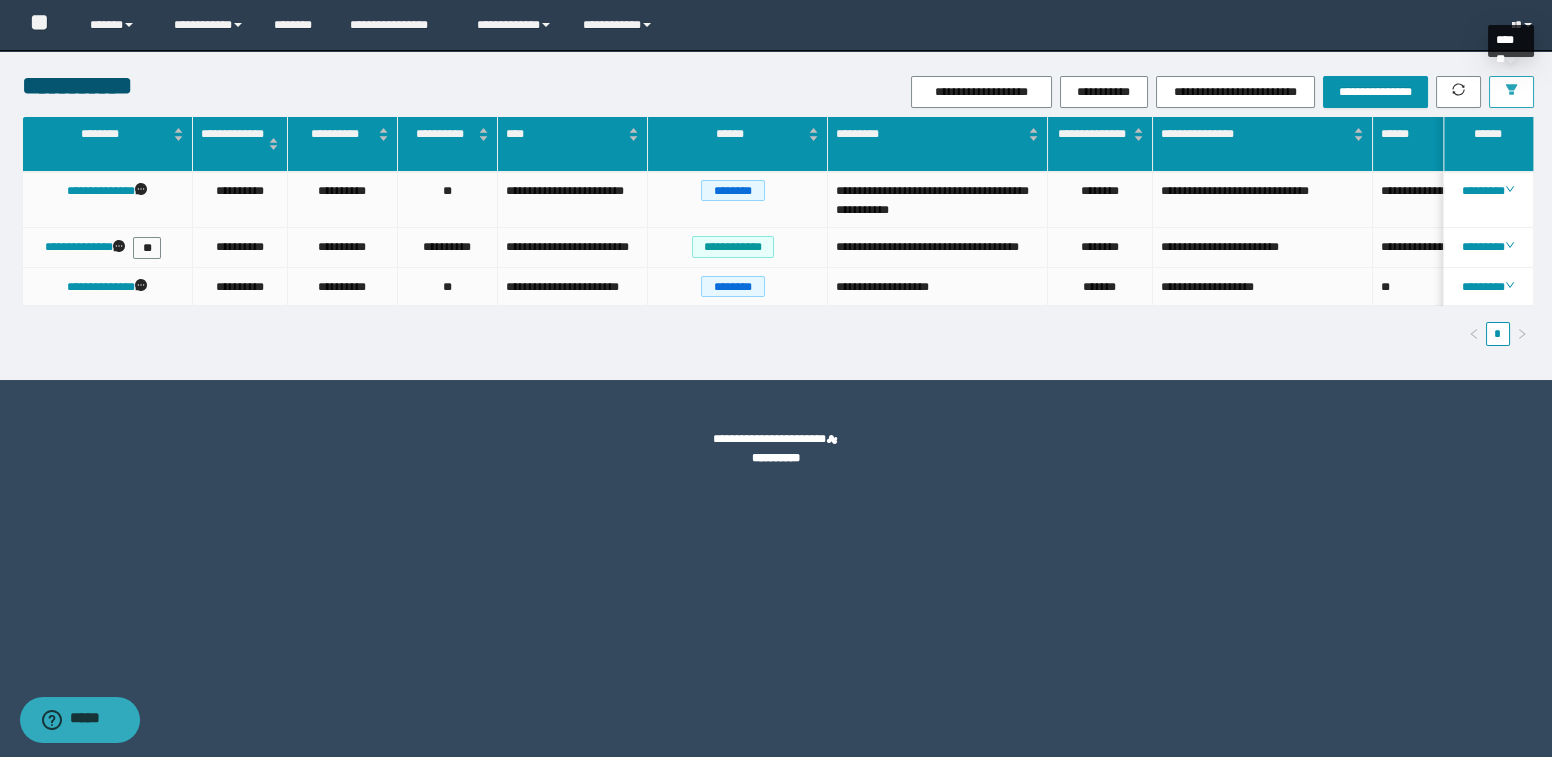 click 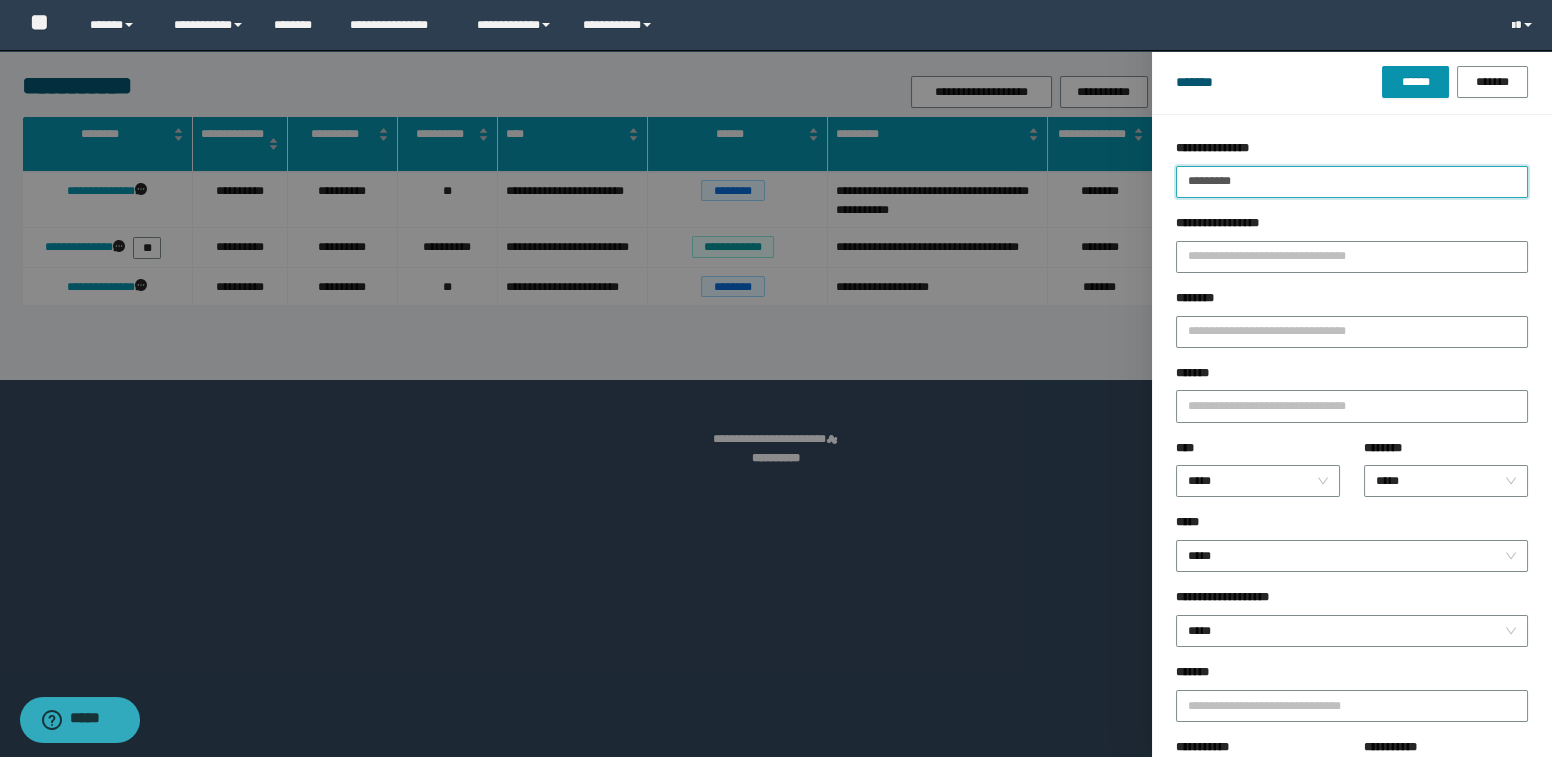 click on "*********" at bounding box center [1352, 182] 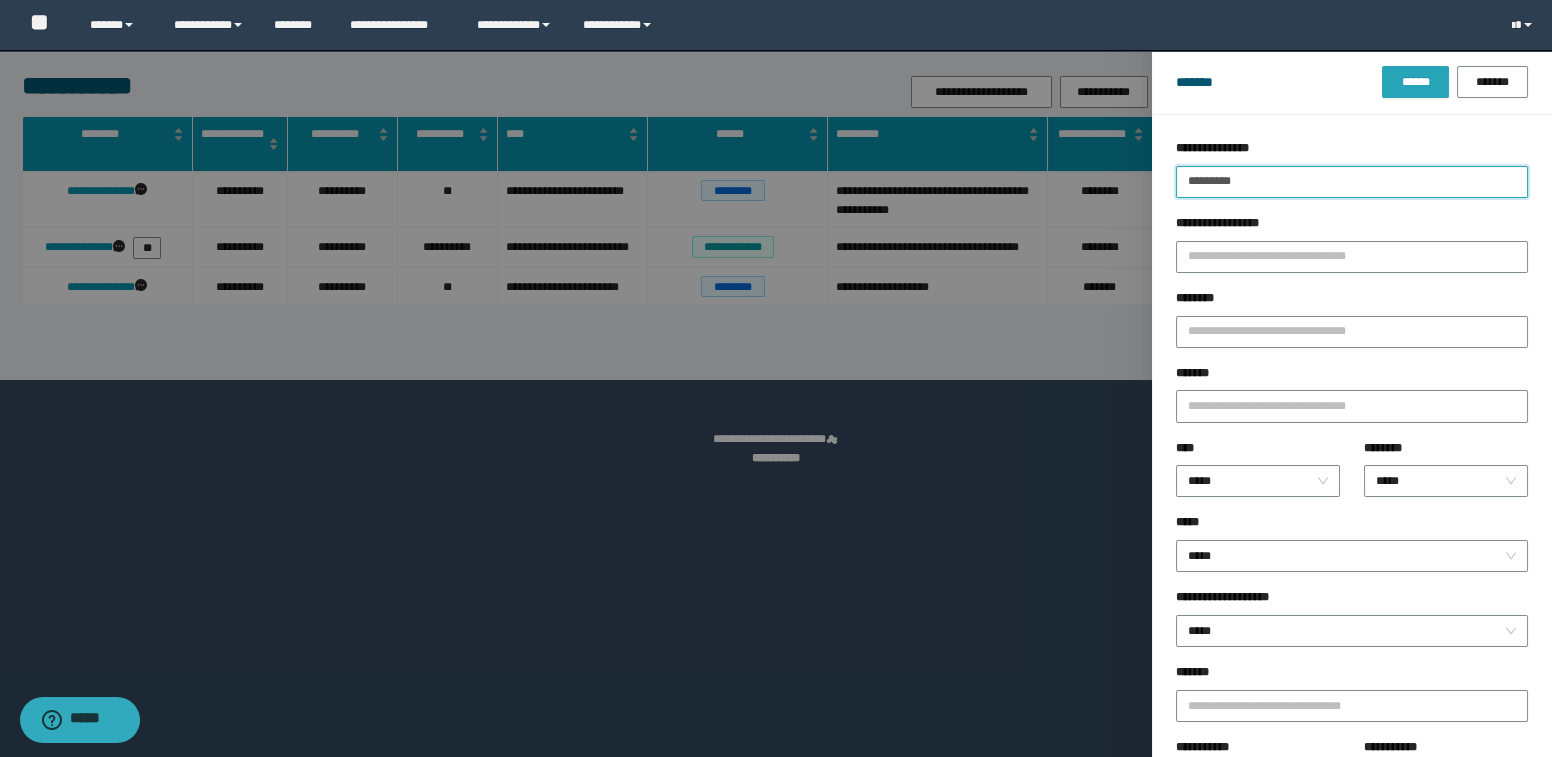 type on "*********" 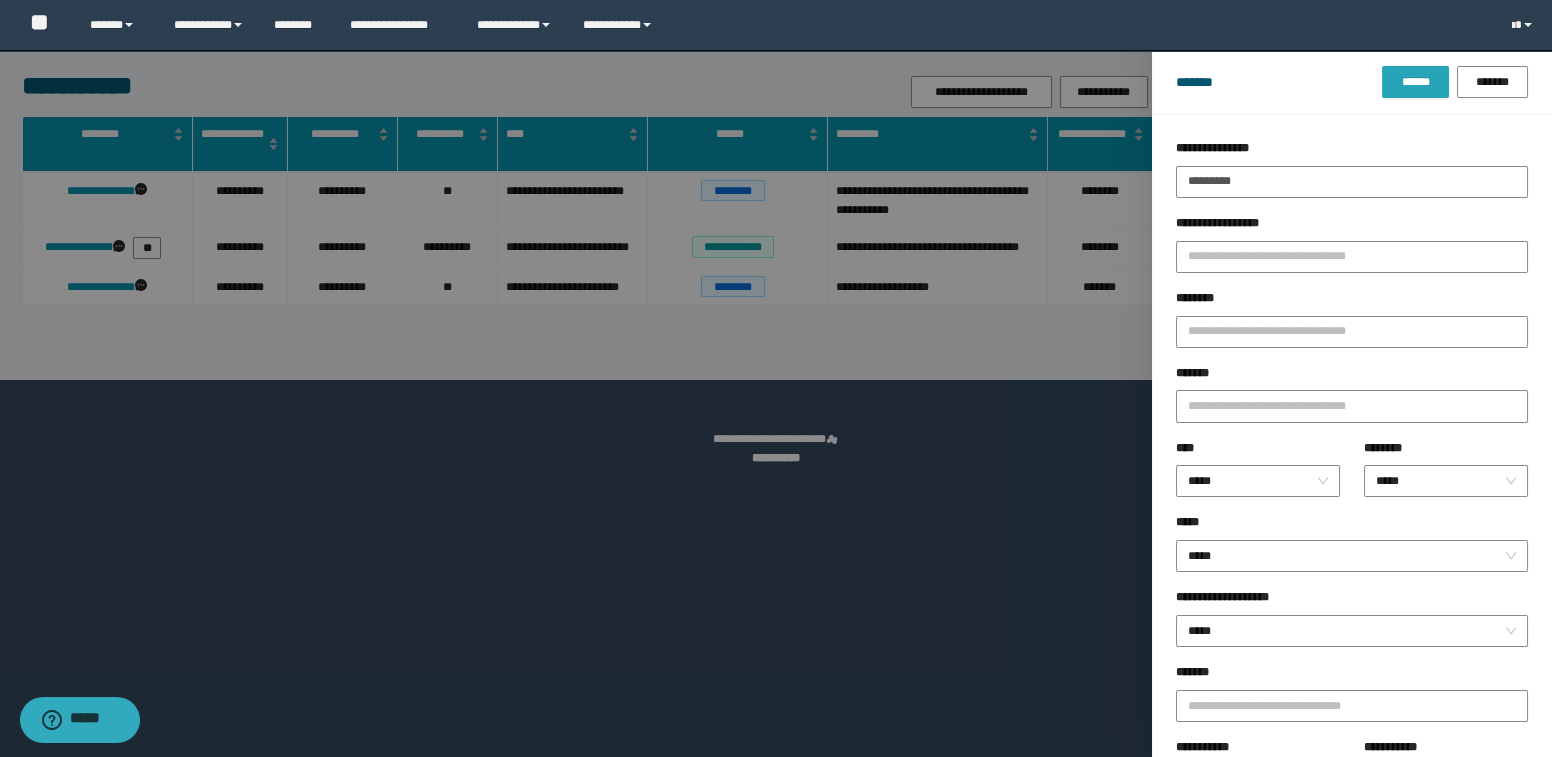 click on "******" at bounding box center (1415, 82) 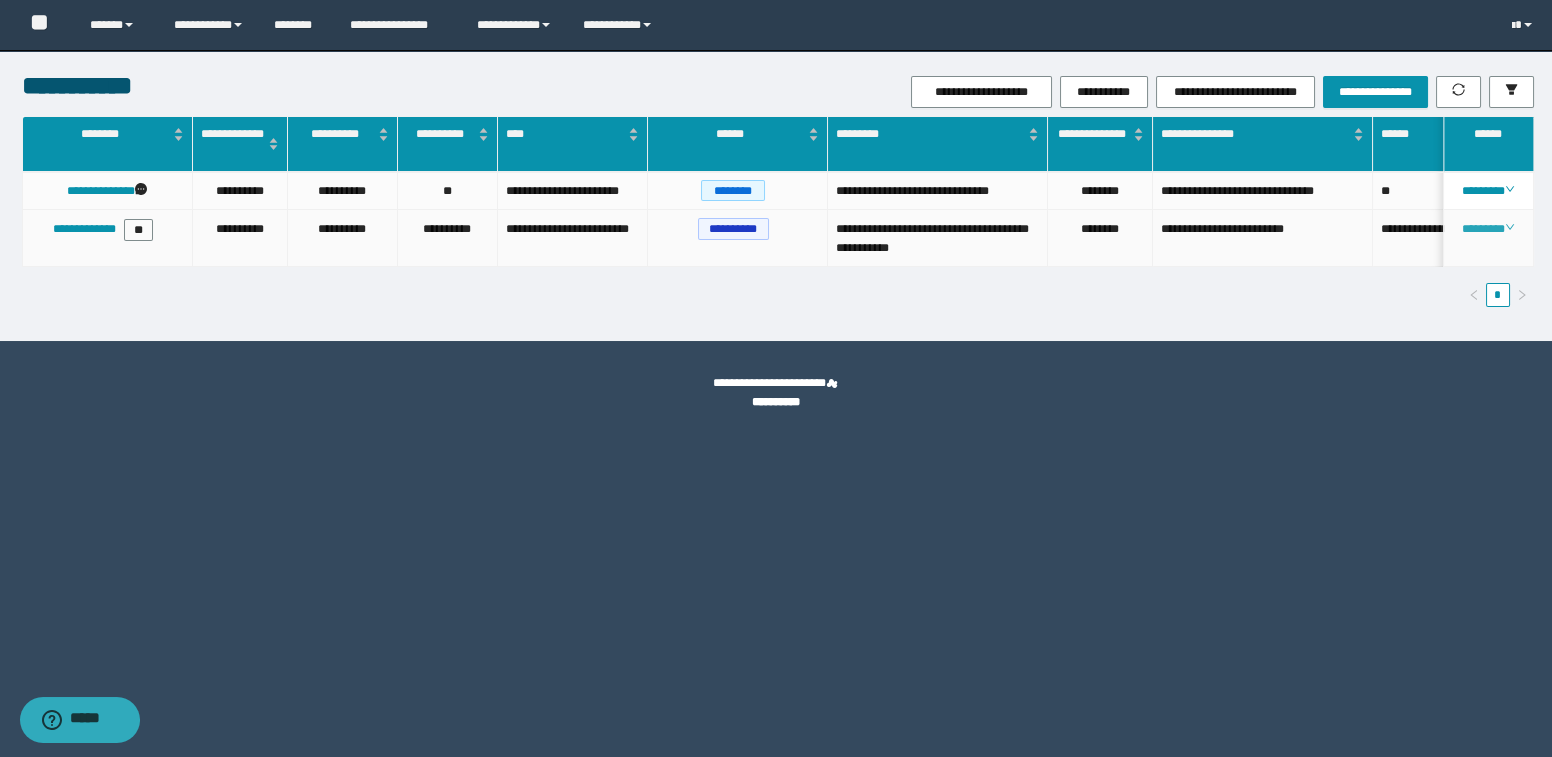 click on "********" at bounding box center [1488, 229] 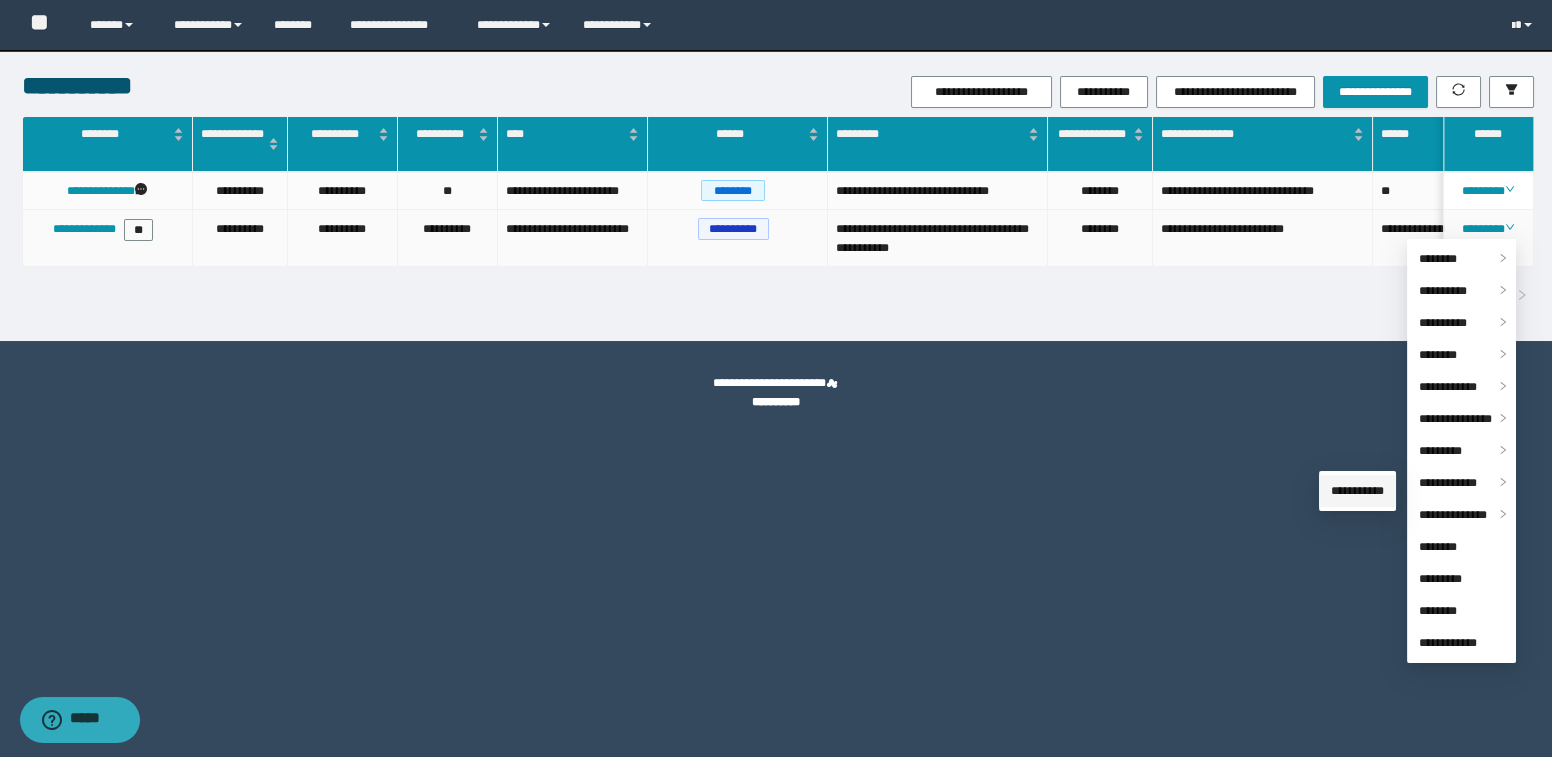 click on "**********" at bounding box center (1357, 491) 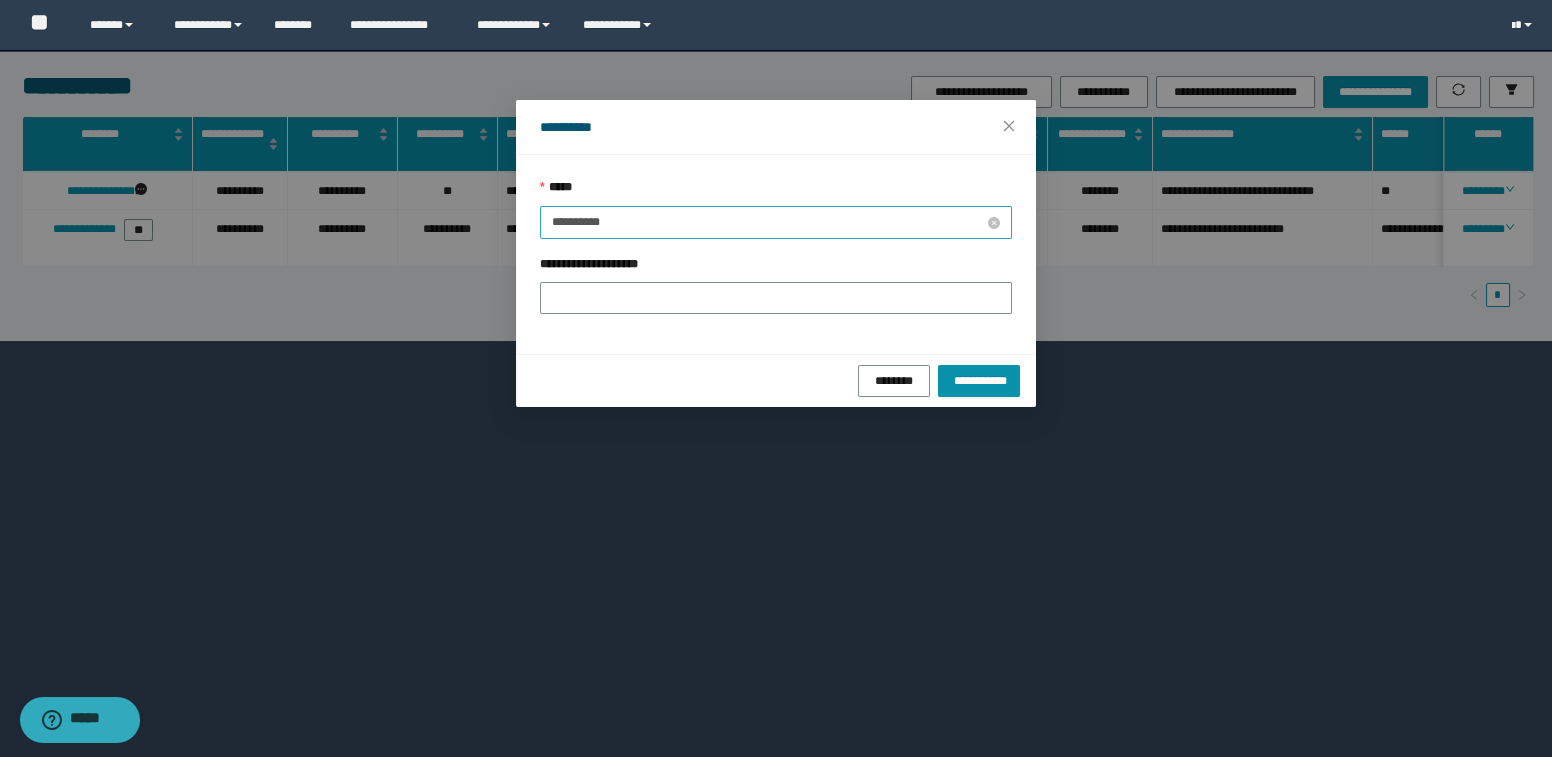 click on "**********" at bounding box center [768, 222] 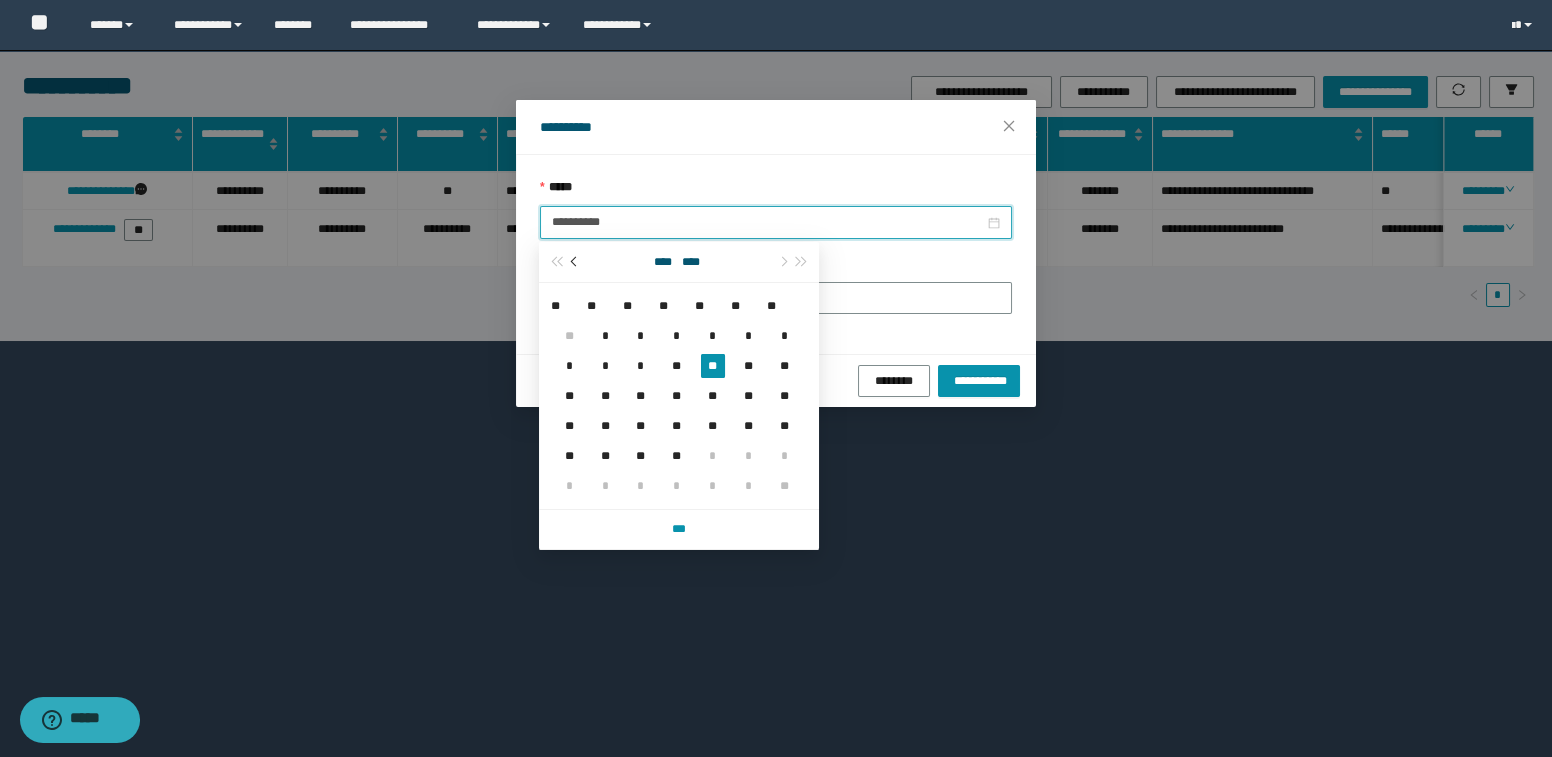 click at bounding box center (575, 262) 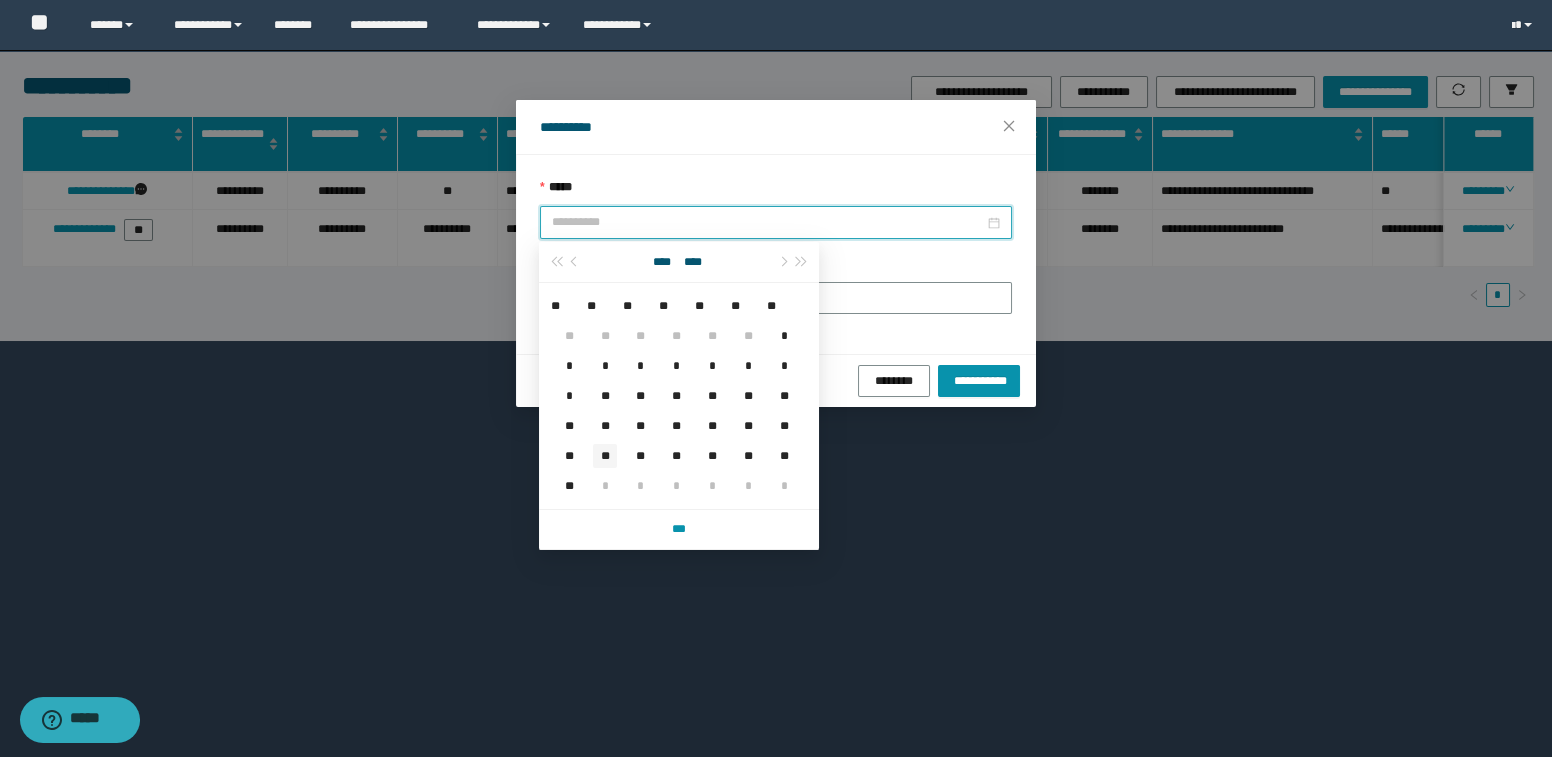 type on "**********" 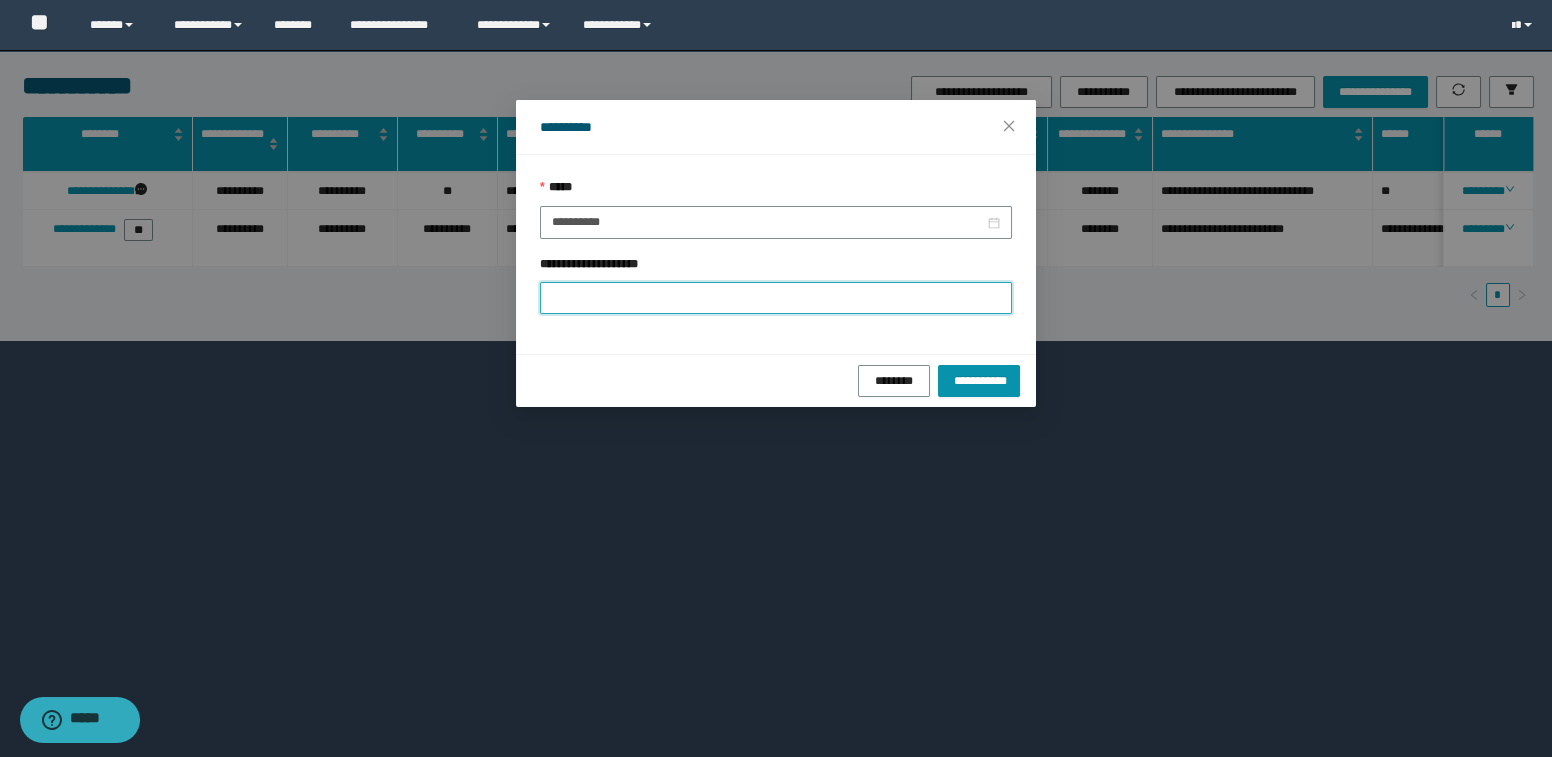 paste on "**********" 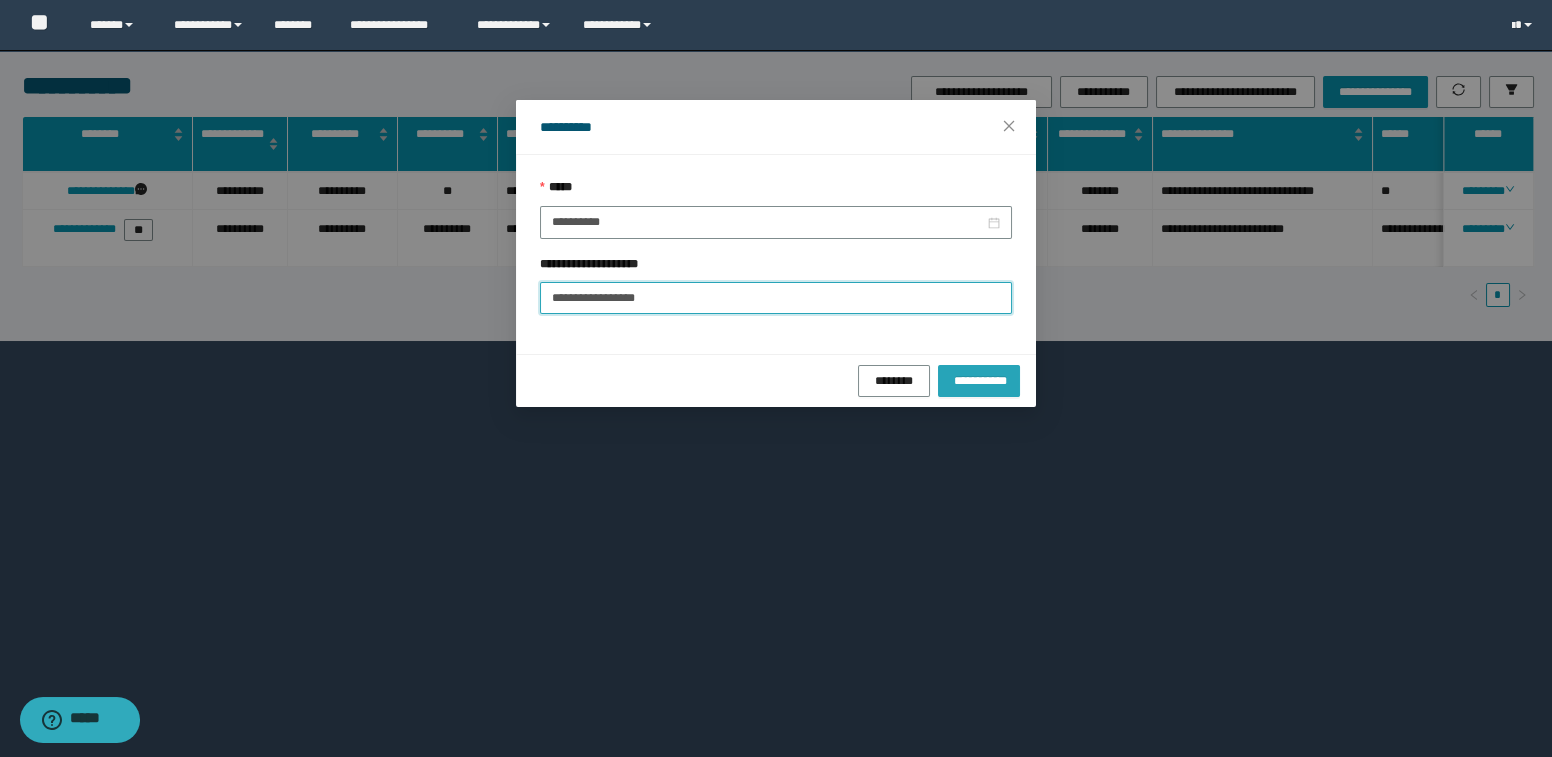 type on "**********" 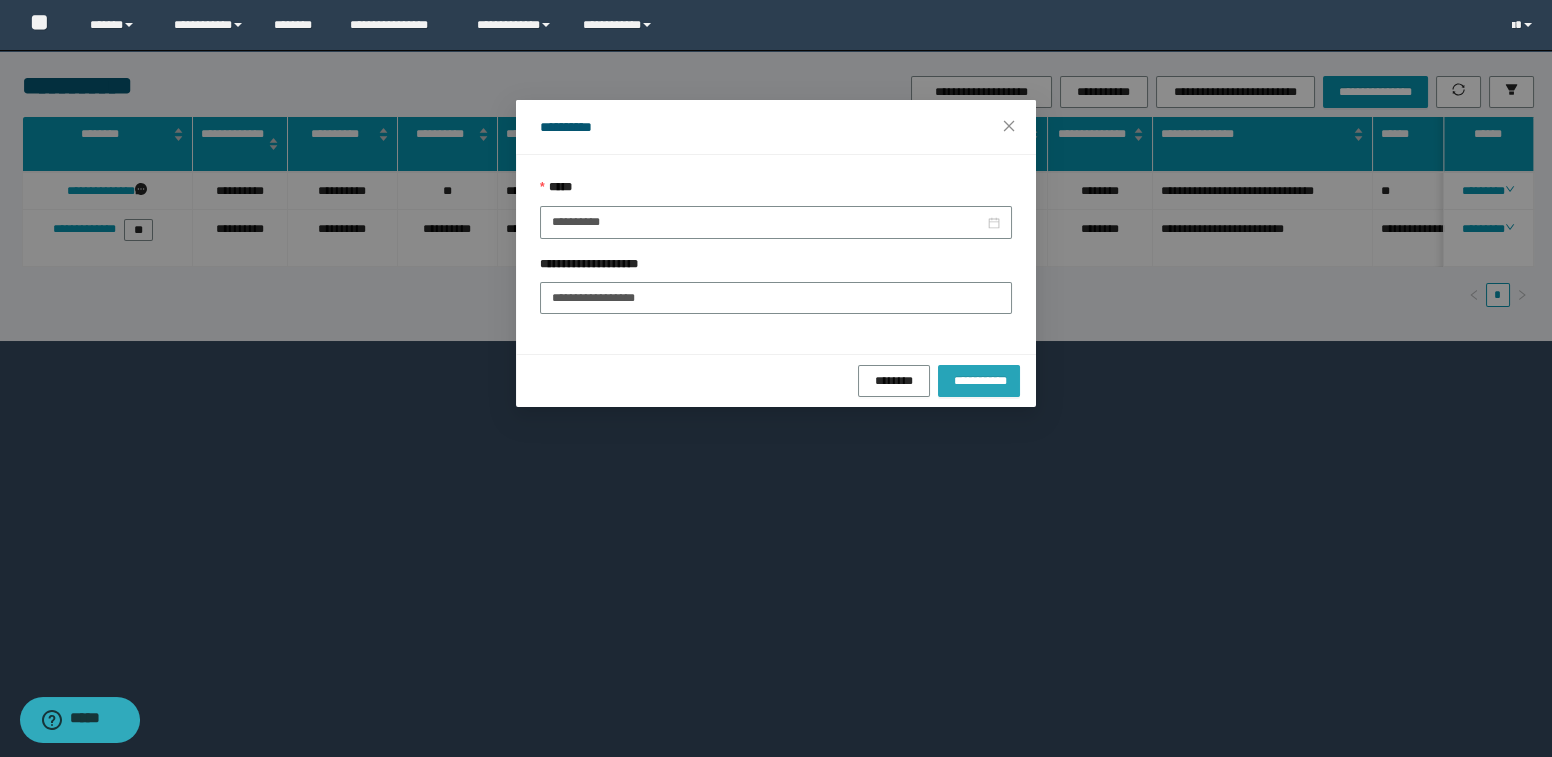 click on "**********" at bounding box center [979, 380] 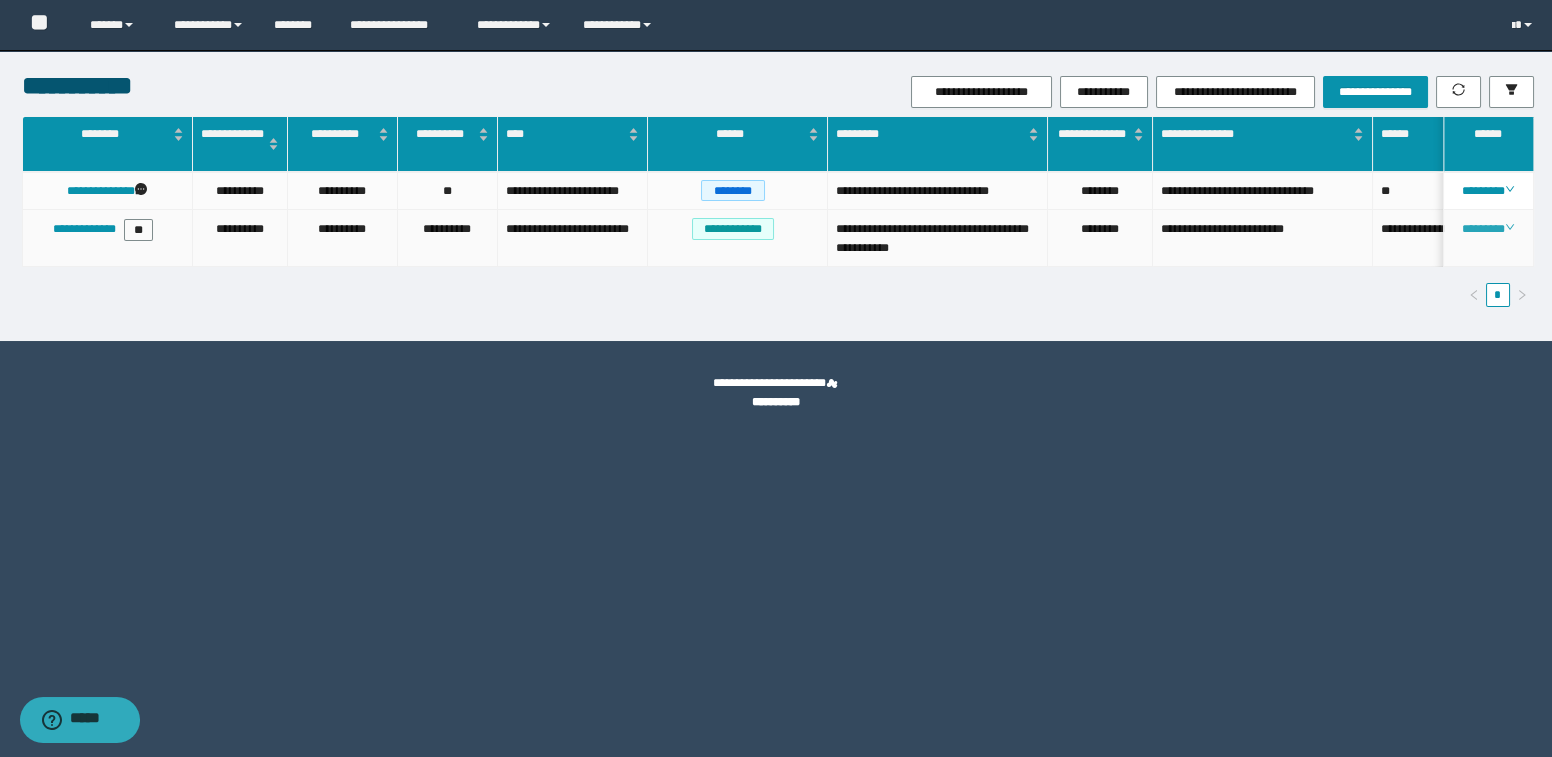 click on "********" at bounding box center (1488, 229) 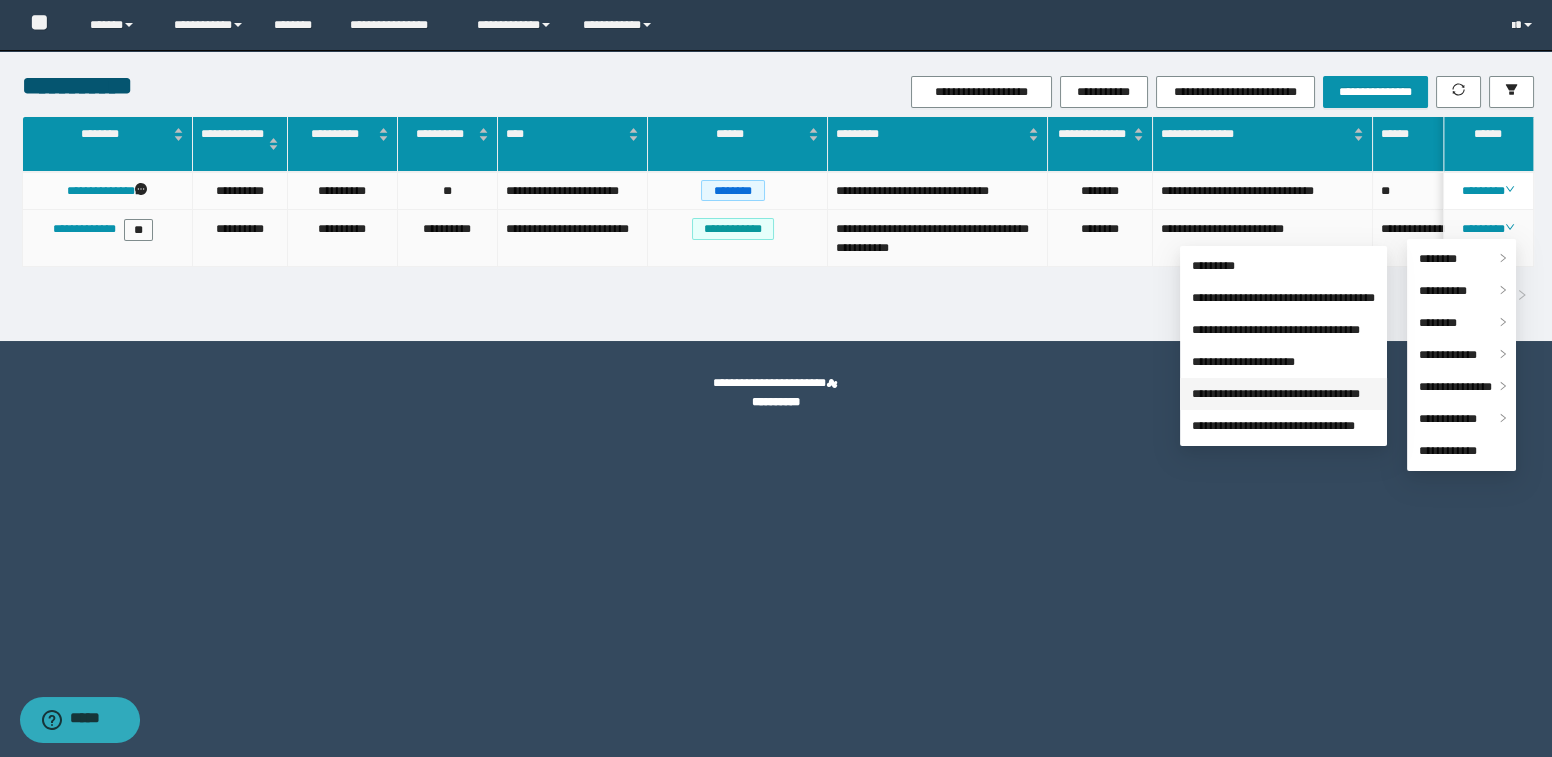 click on "**********" at bounding box center (1276, 394) 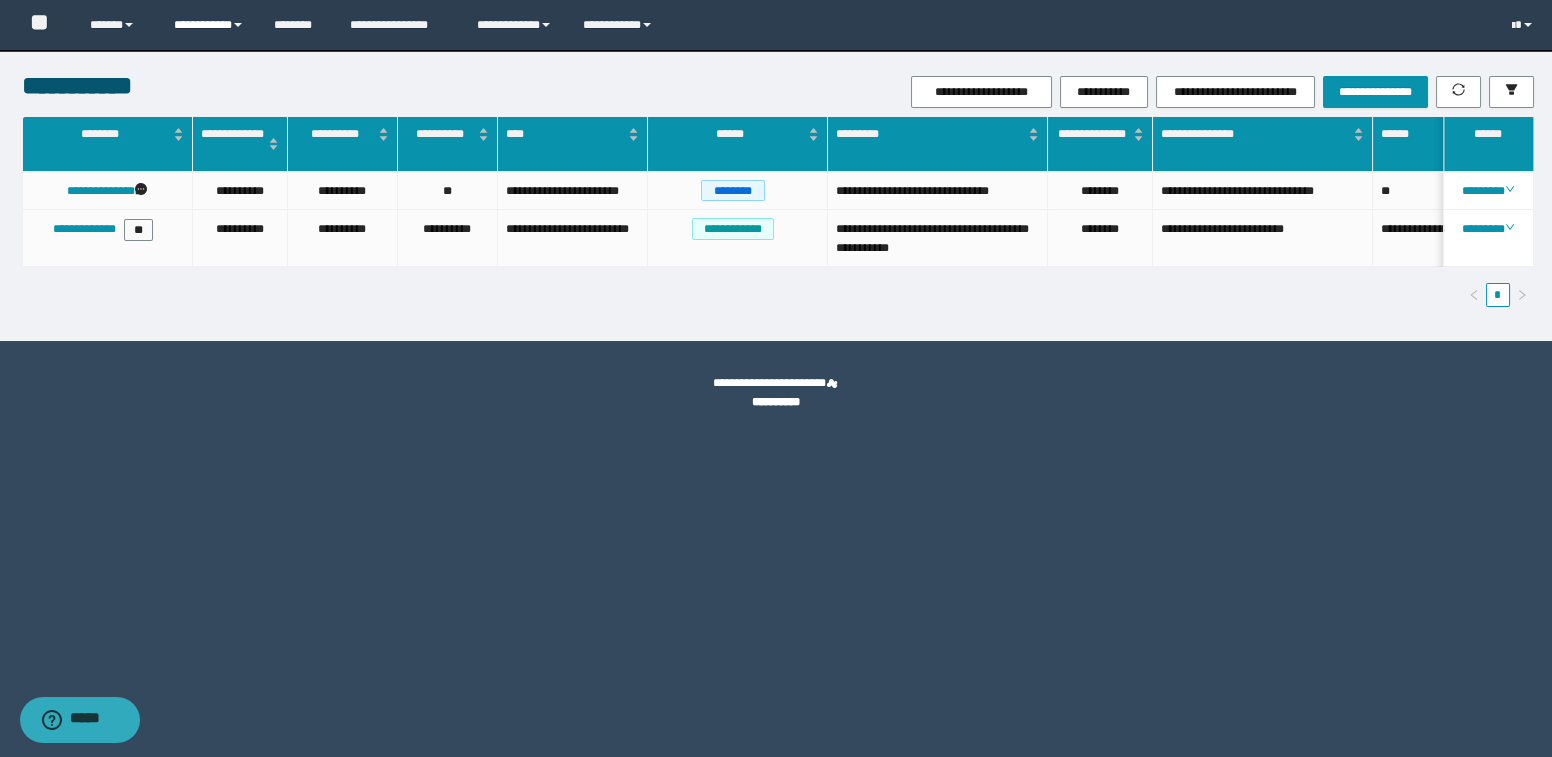 click on "**********" at bounding box center [209, 25] 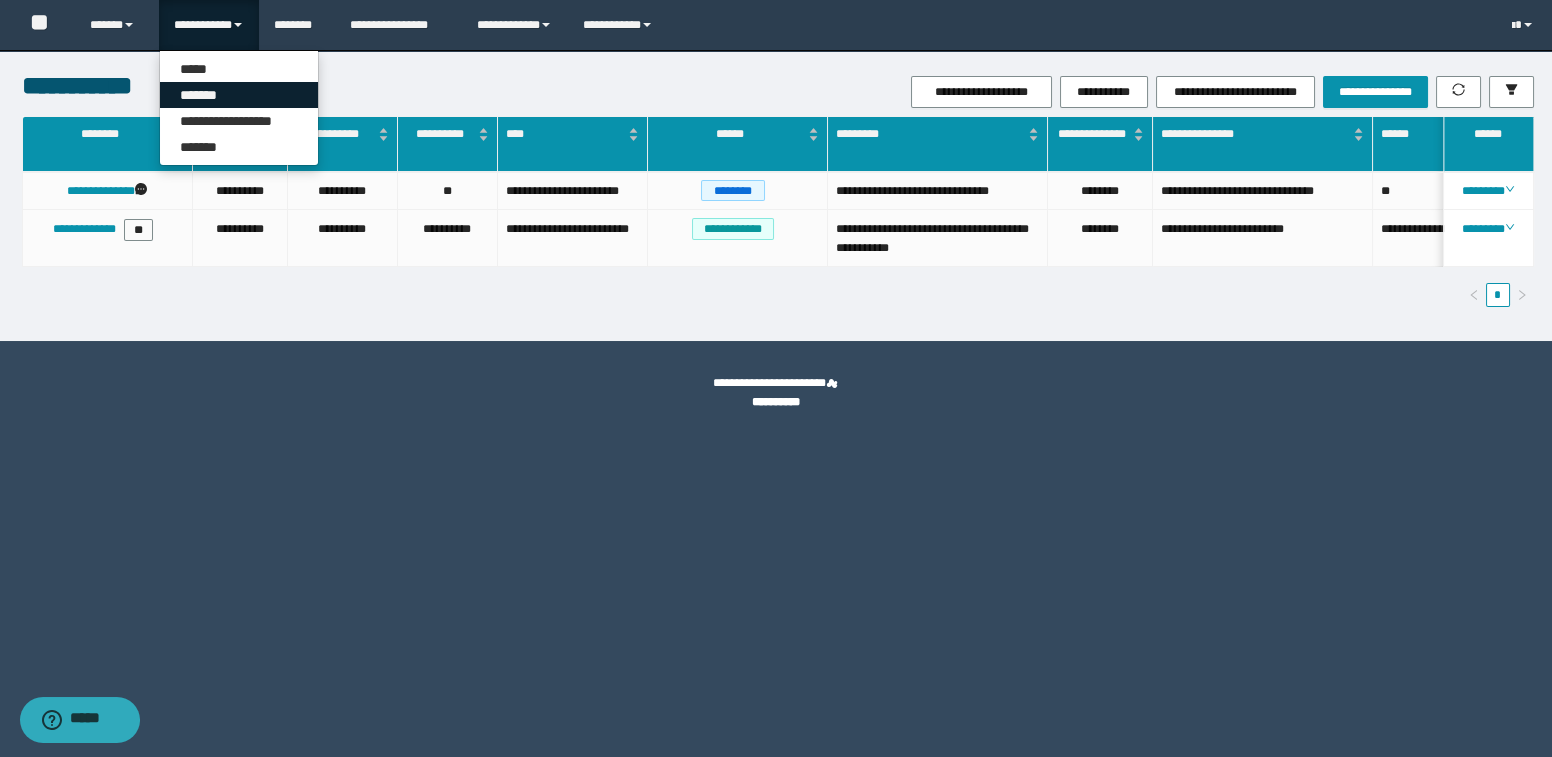 click on "*******" at bounding box center (239, 95) 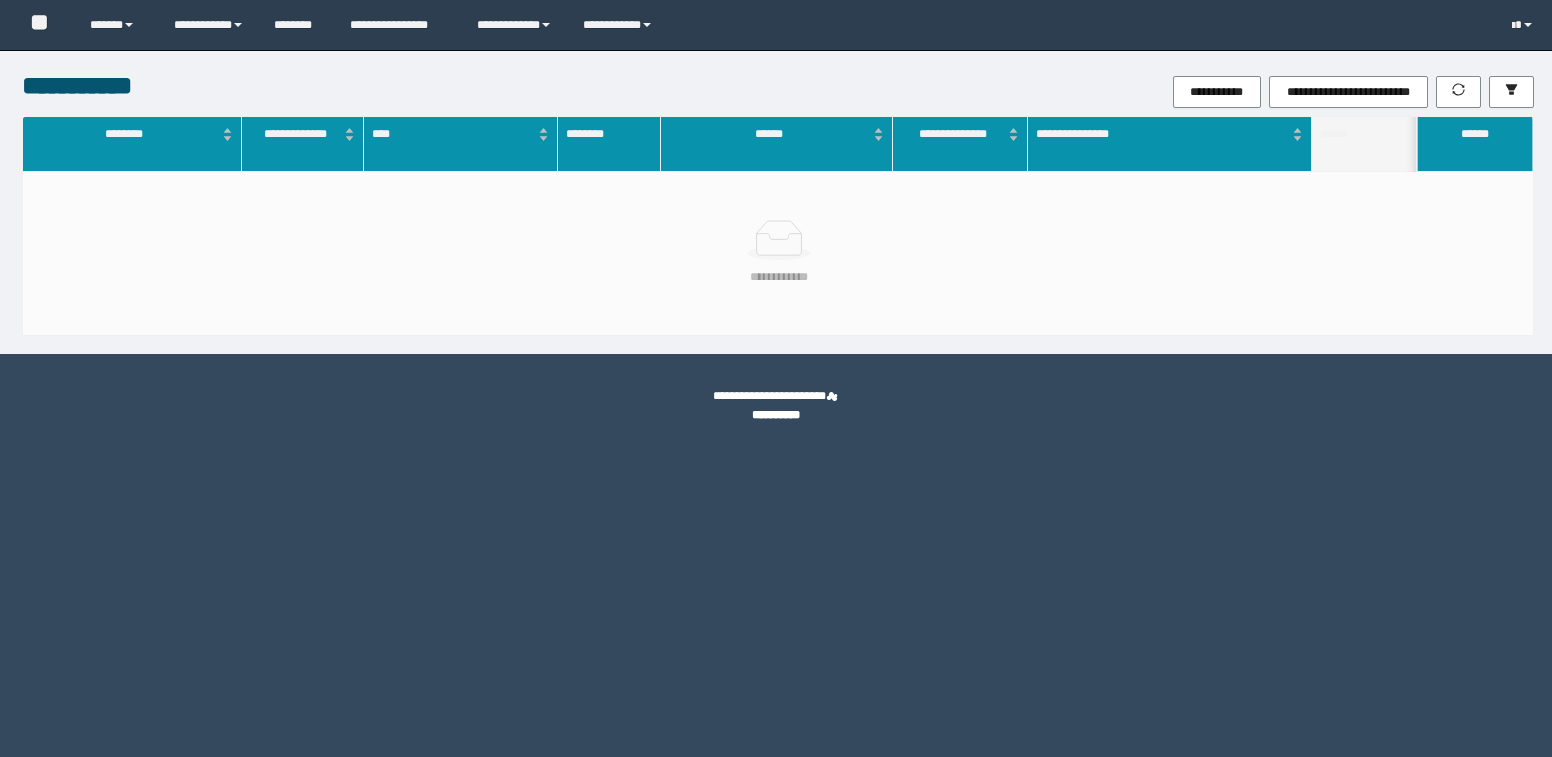 scroll, scrollTop: 0, scrollLeft: 0, axis: both 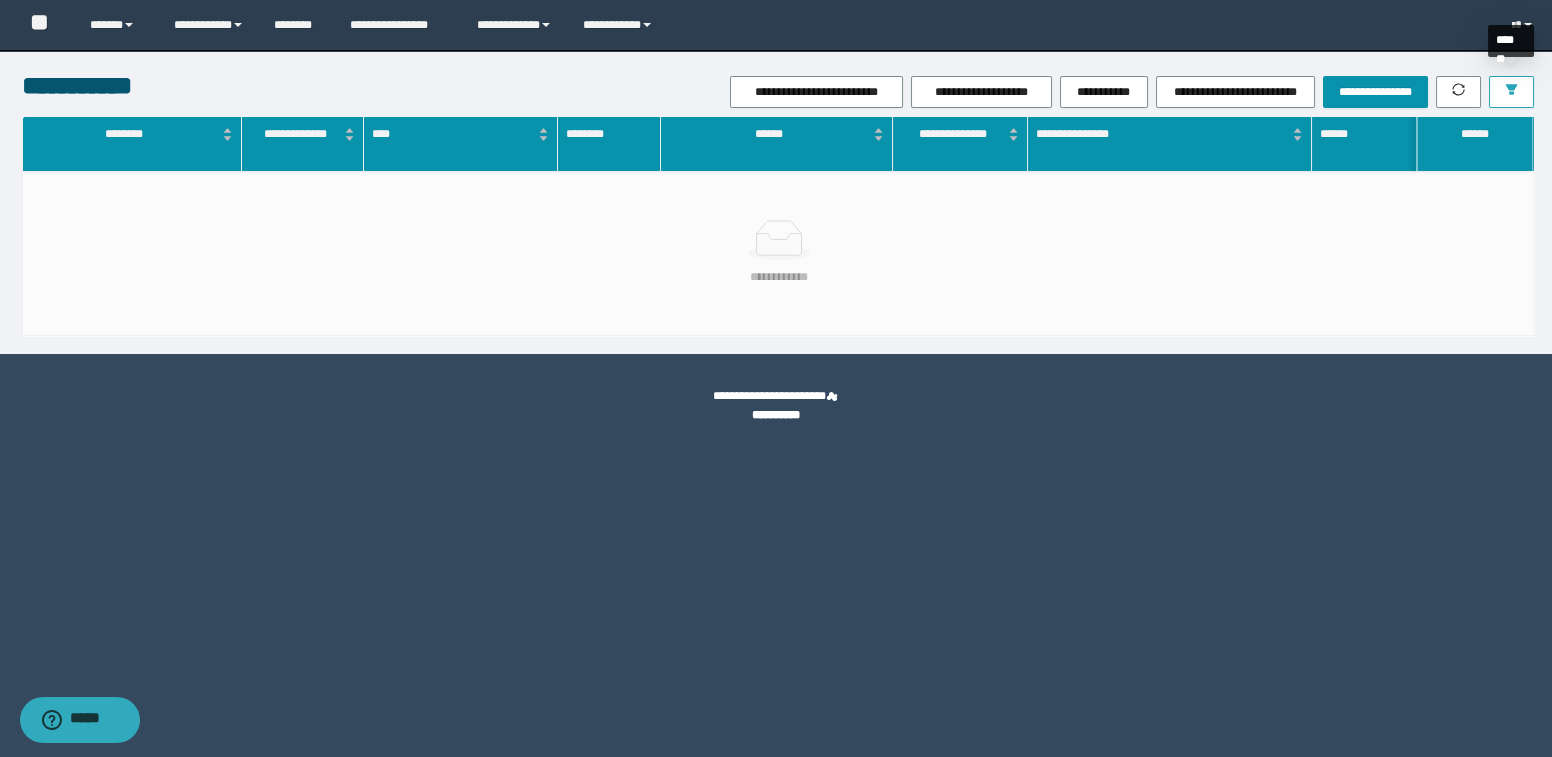 click 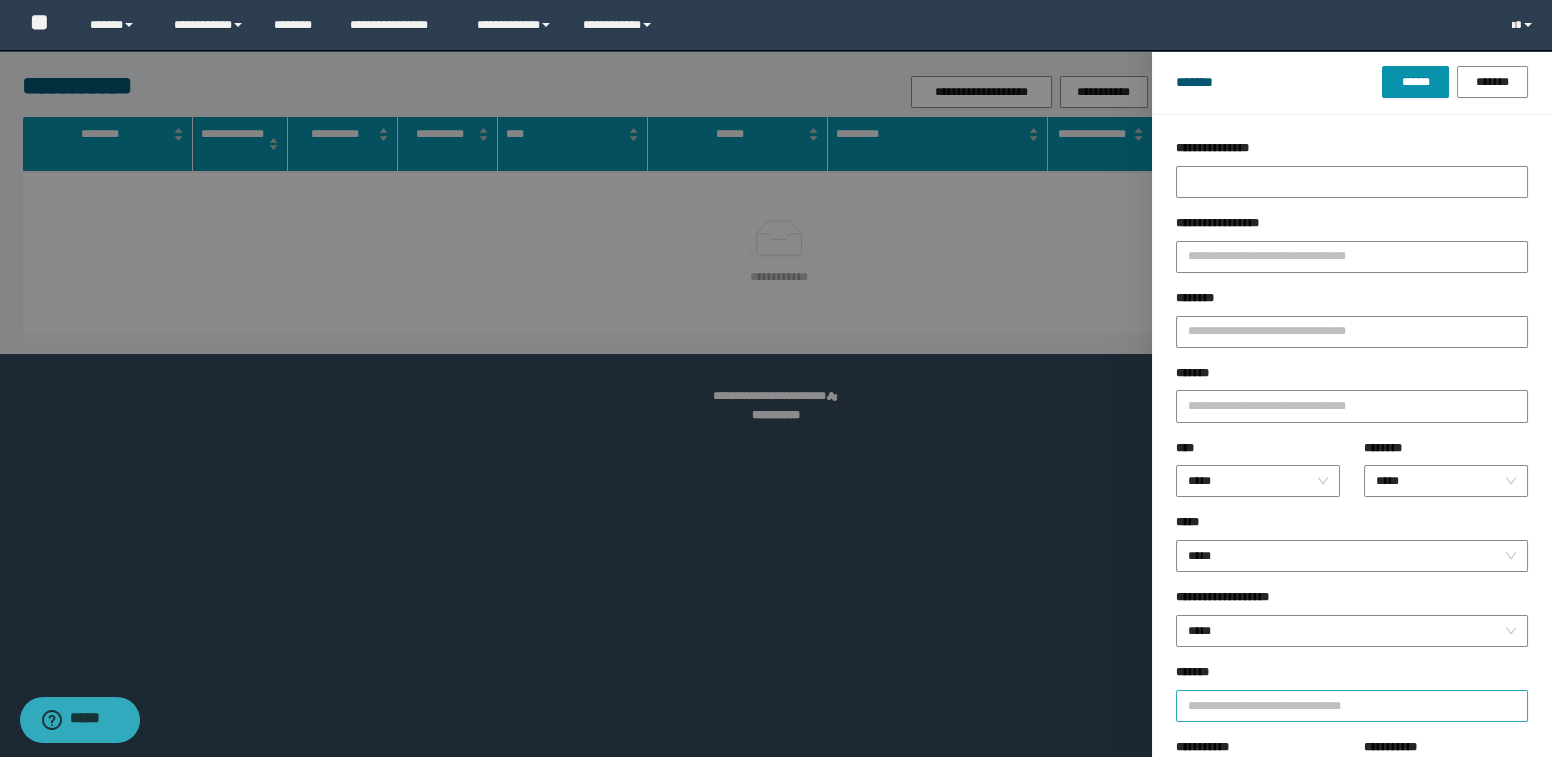 click at bounding box center [1343, 705] 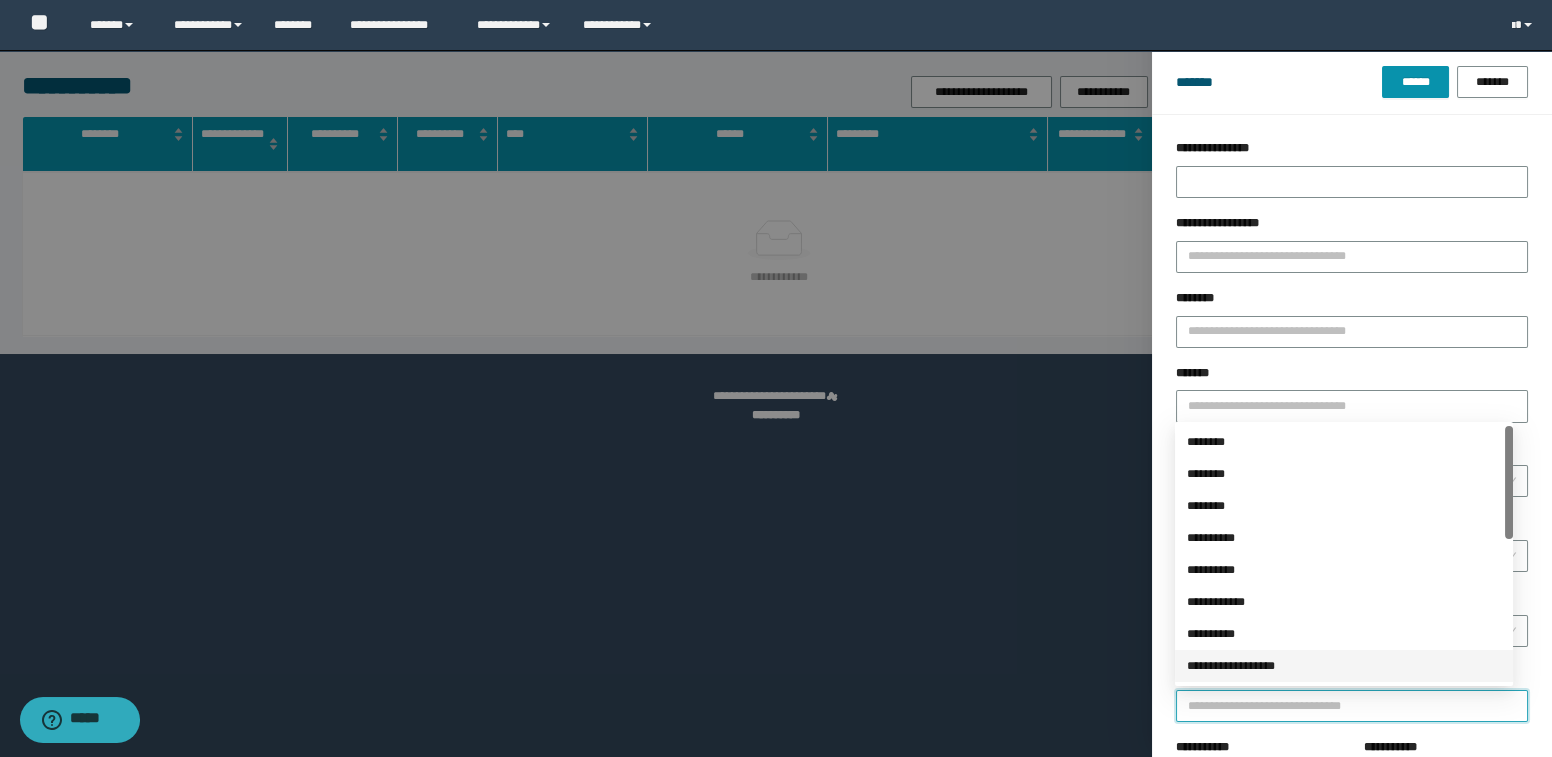 click on "**********" at bounding box center [1344, 666] 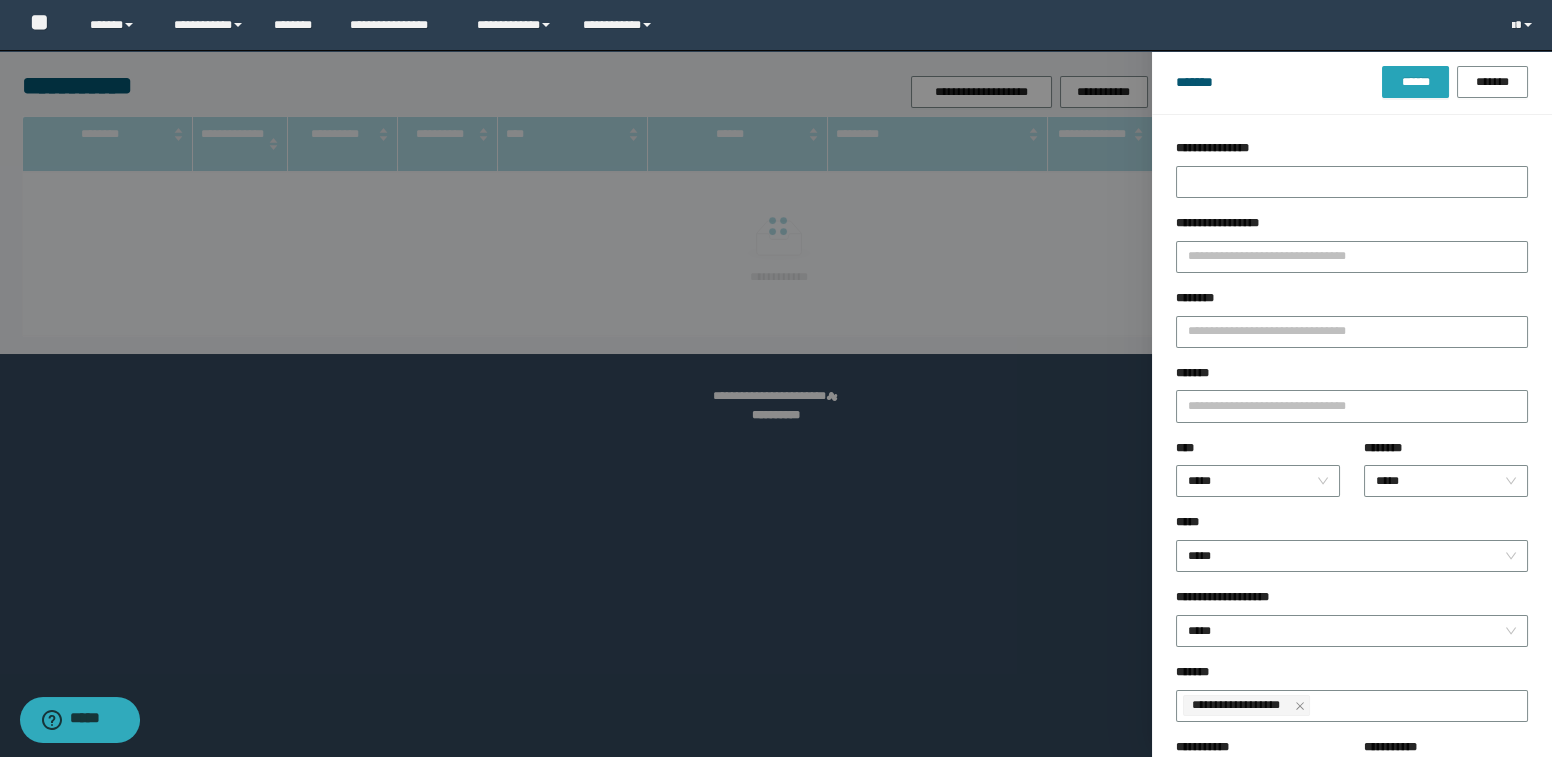 click on "******" at bounding box center (1415, 82) 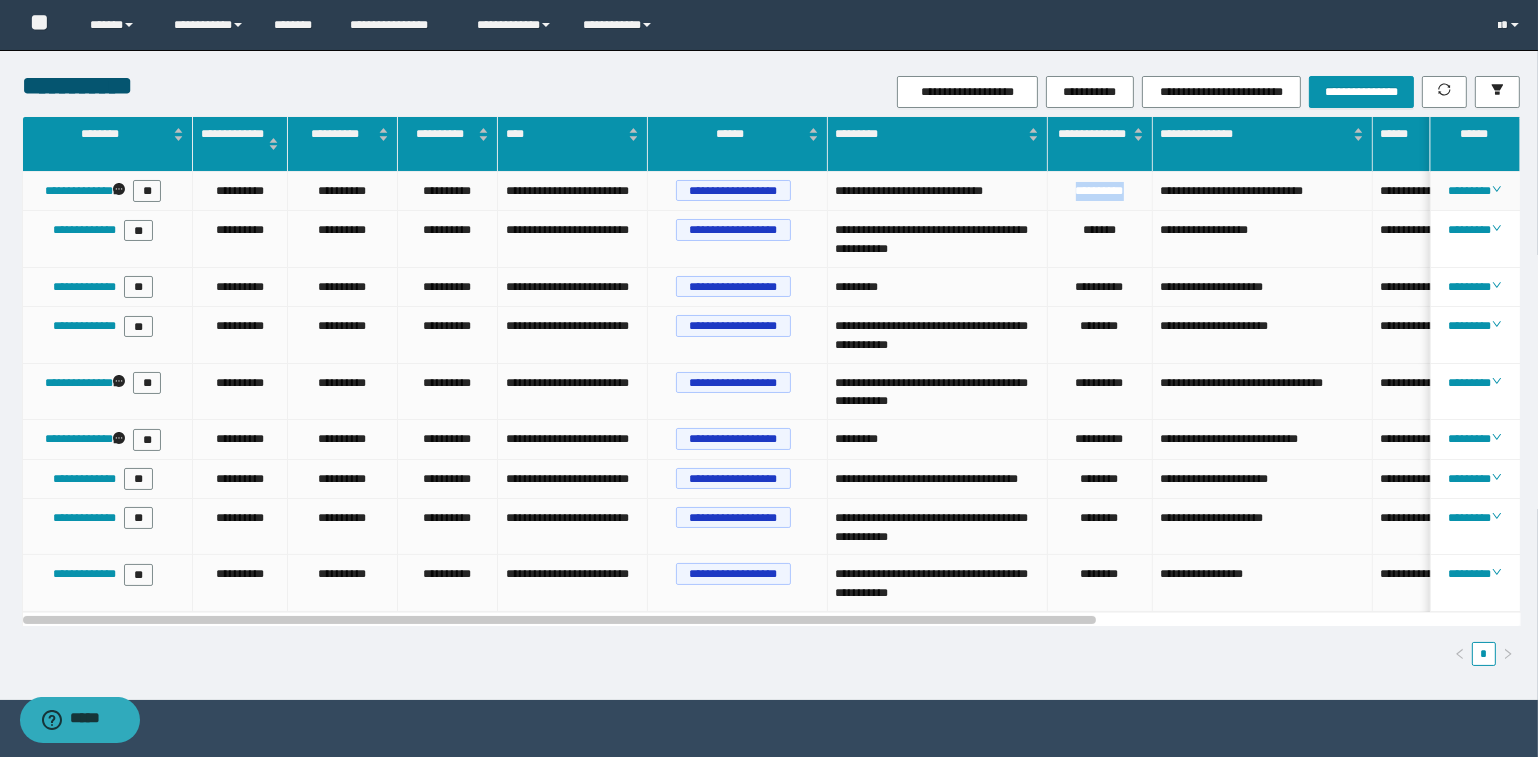 drag, startPoint x: 1066, startPoint y: 189, endPoint x: 1140, endPoint y: 193, distance: 74.10803 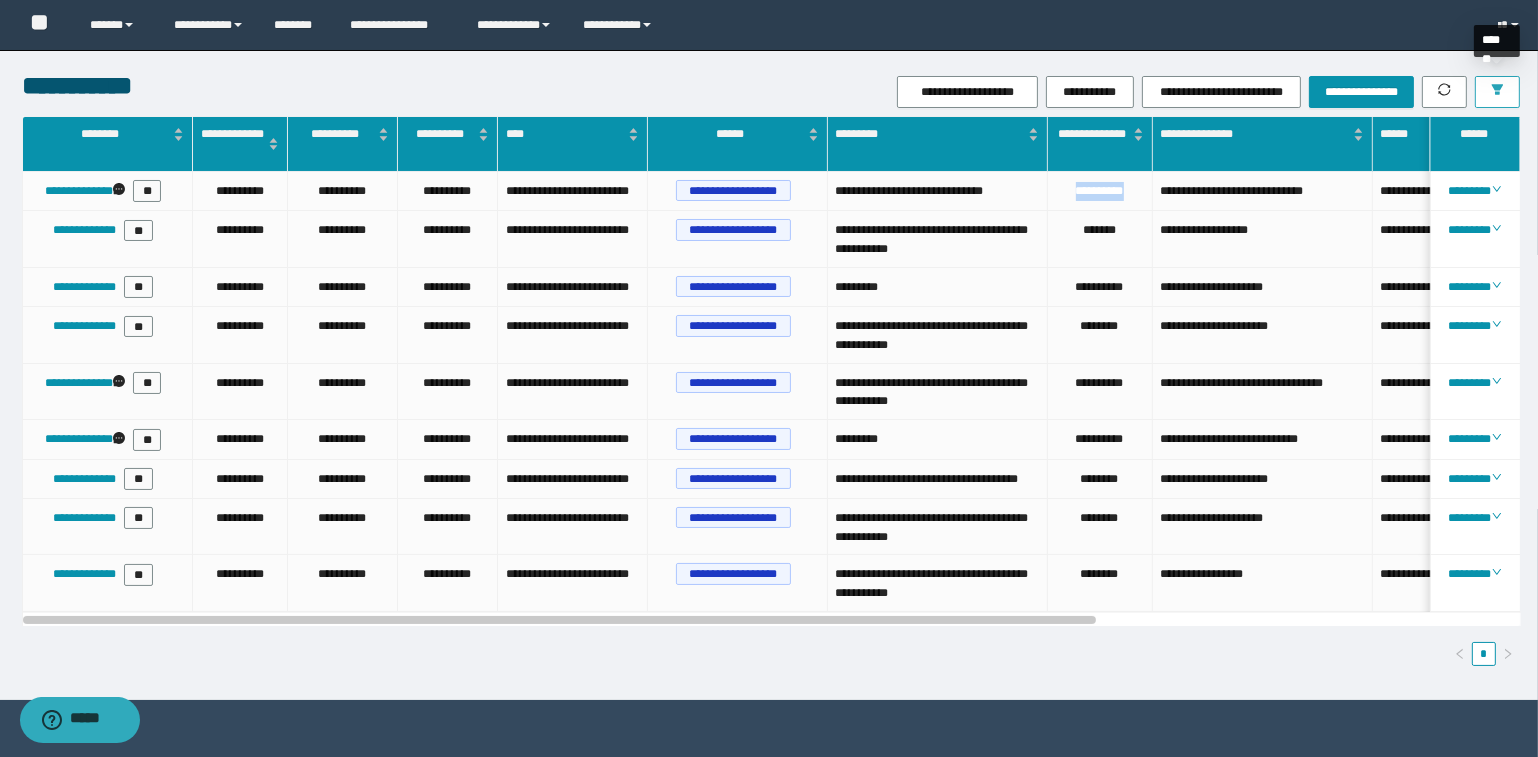 click at bounding box center (1497, 92) 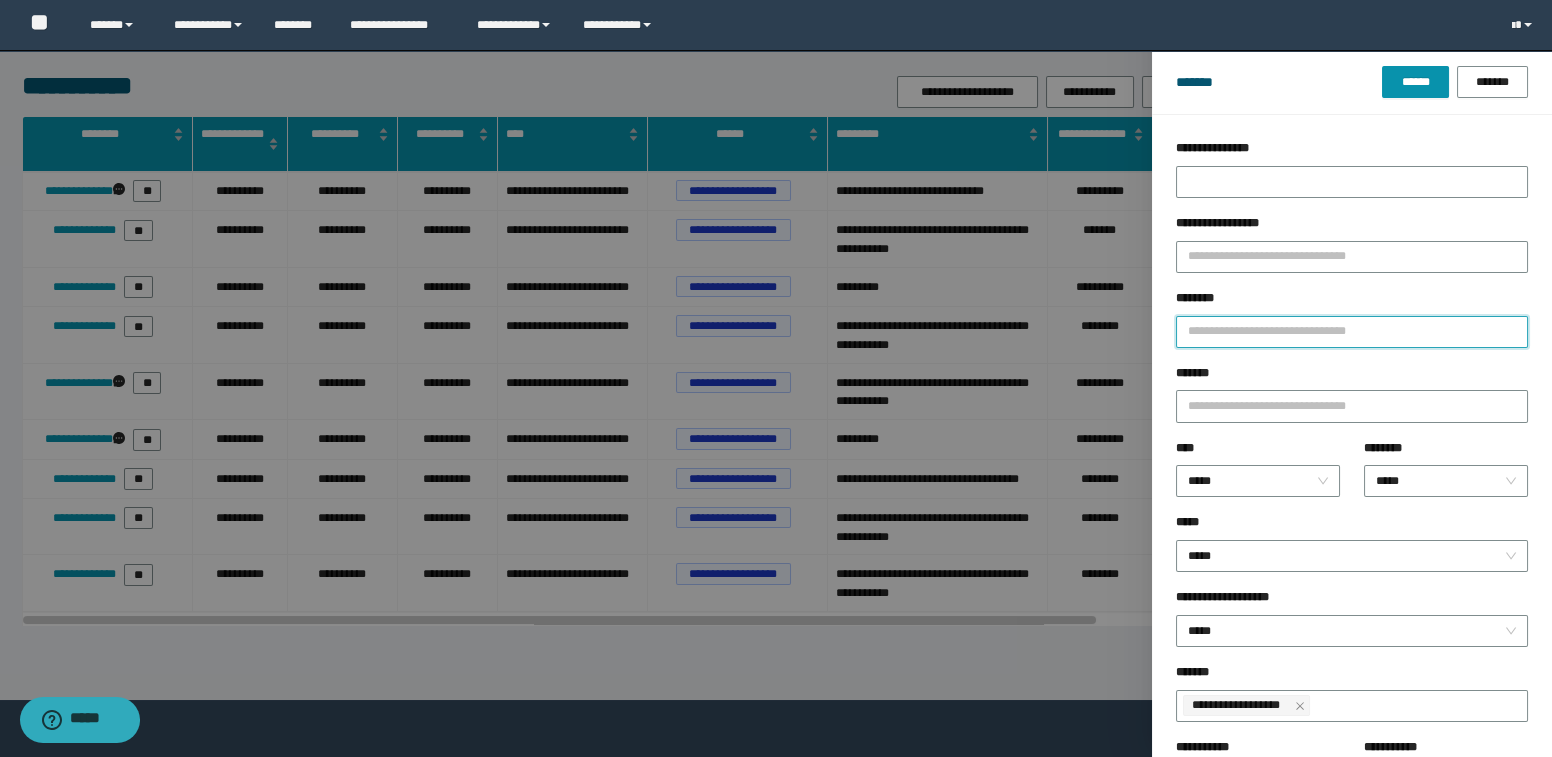 drag, startPoint x: 1205, startPoint y: 256, endPoint x: 1189, endPoint y: 324, distance: 69.856995 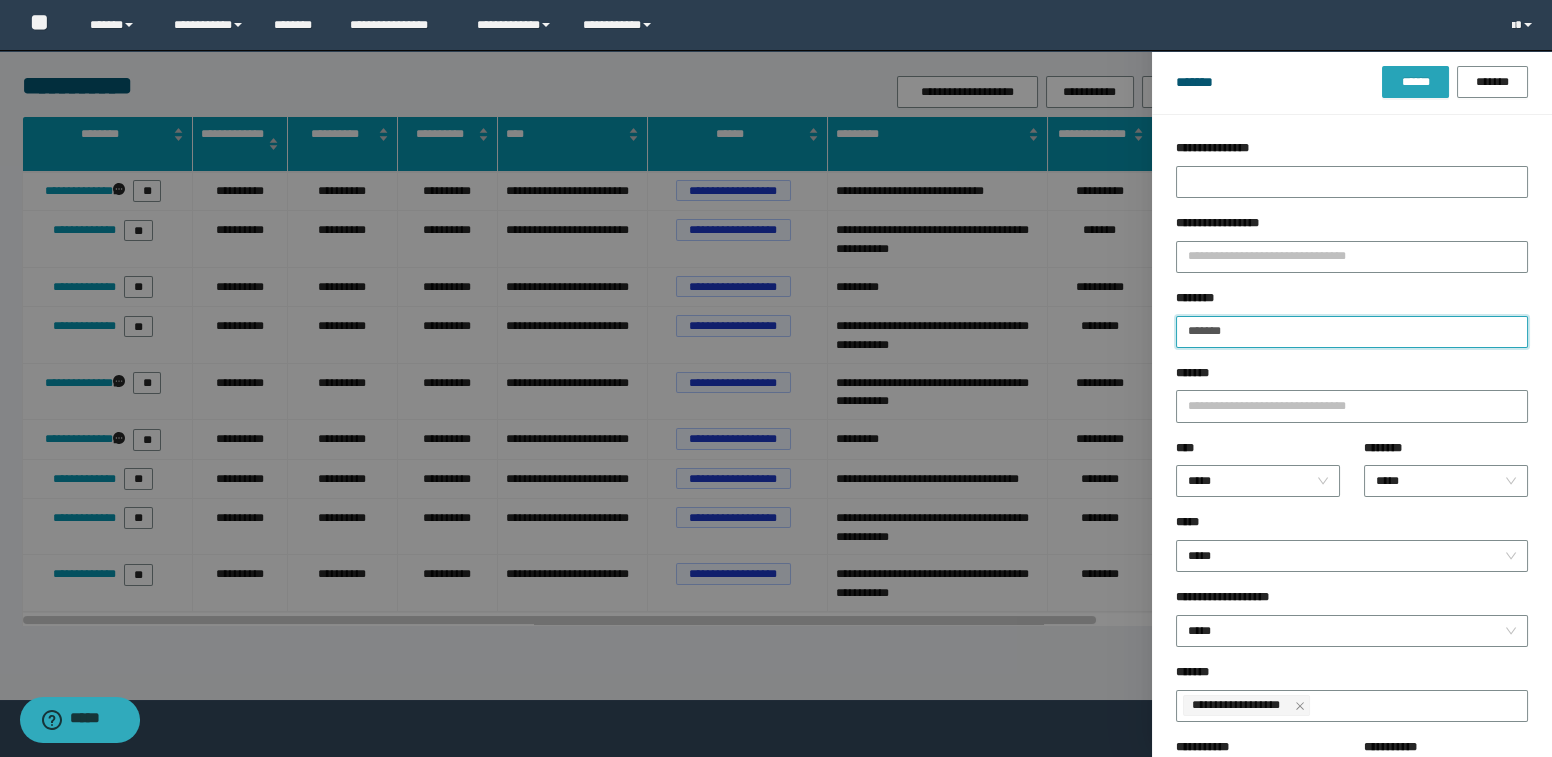 type on "*******" 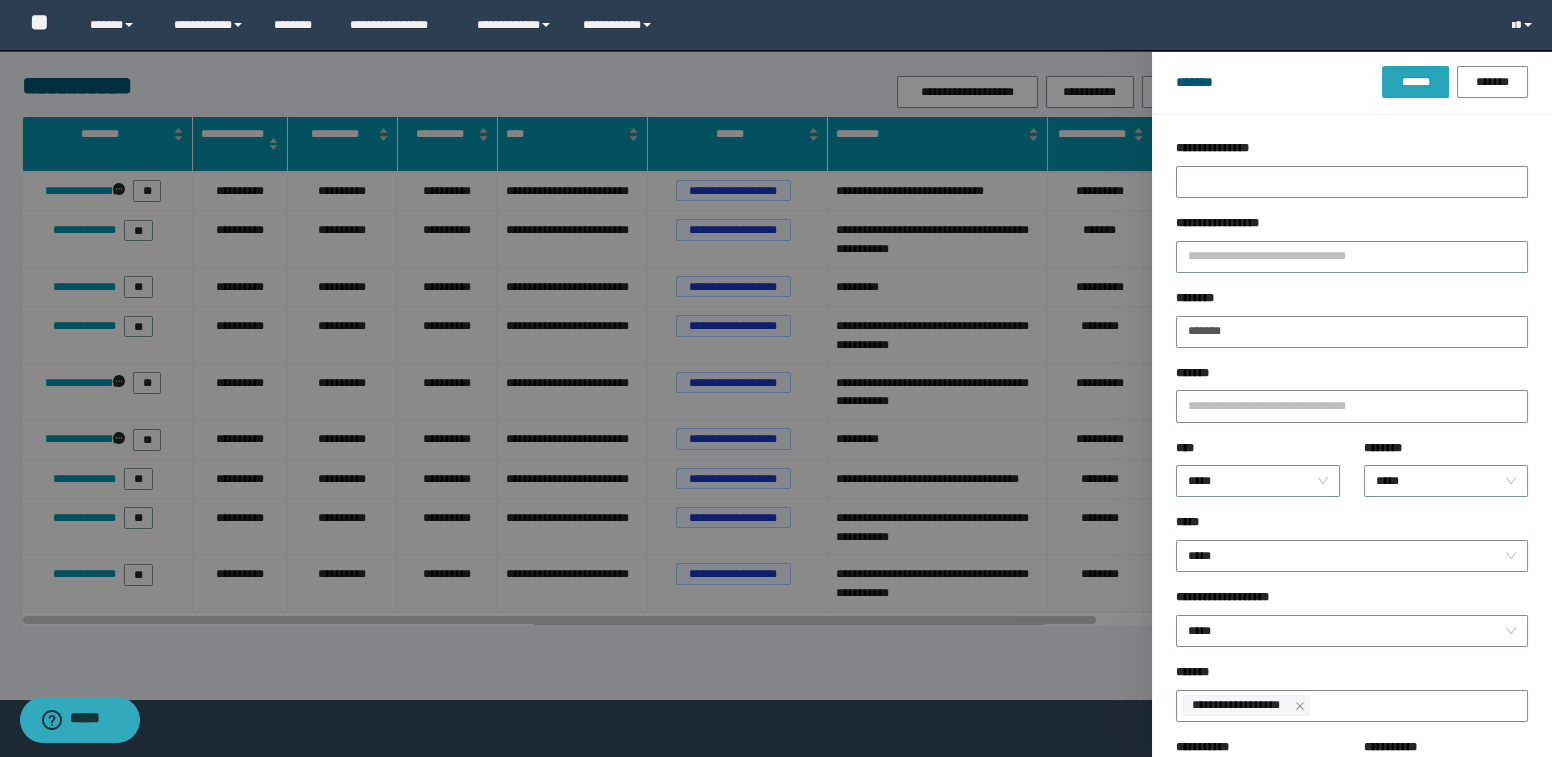 click on "******" at bounding box center [1415, 82] 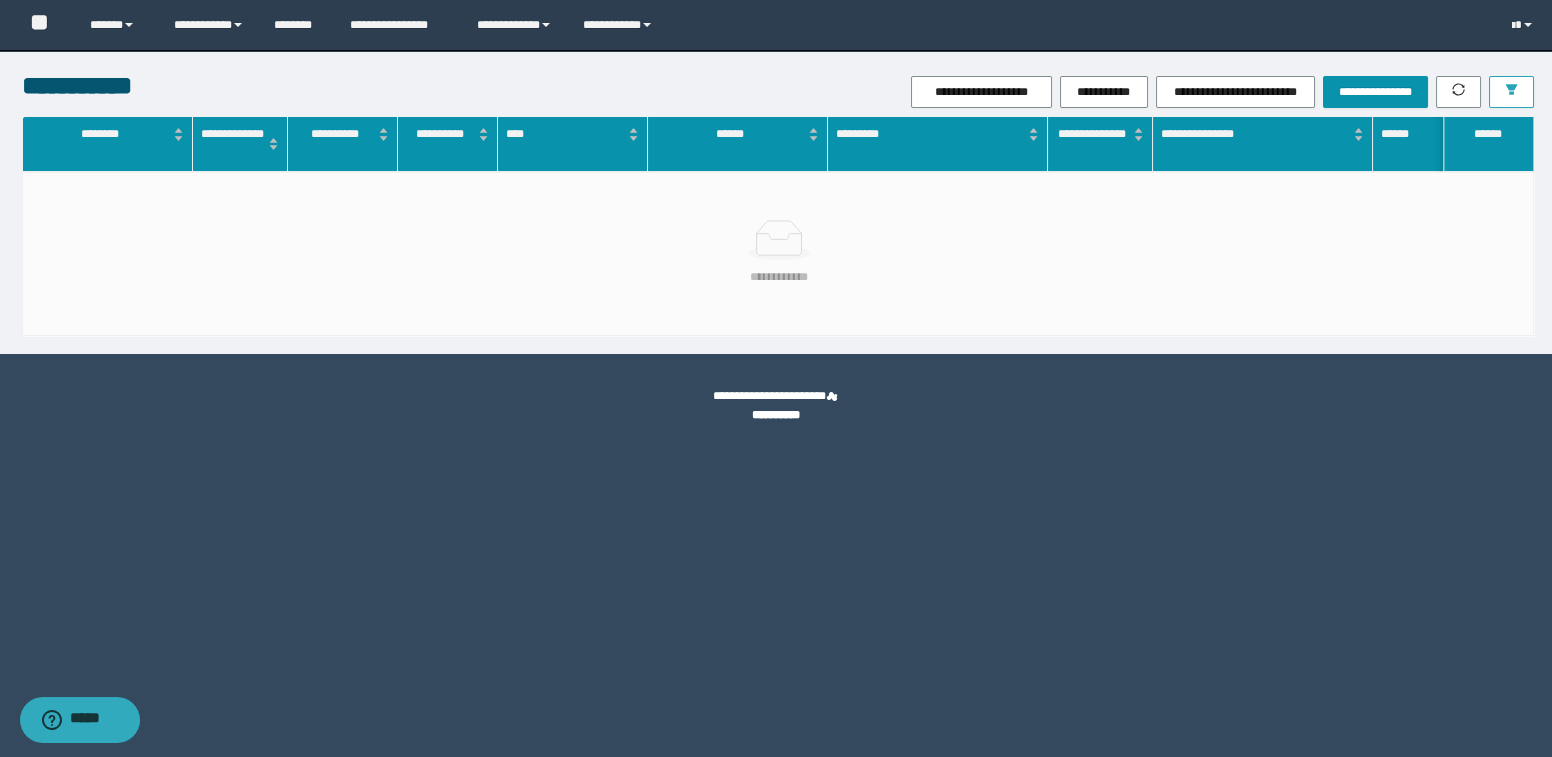 click at bounding box center [1511, 91] 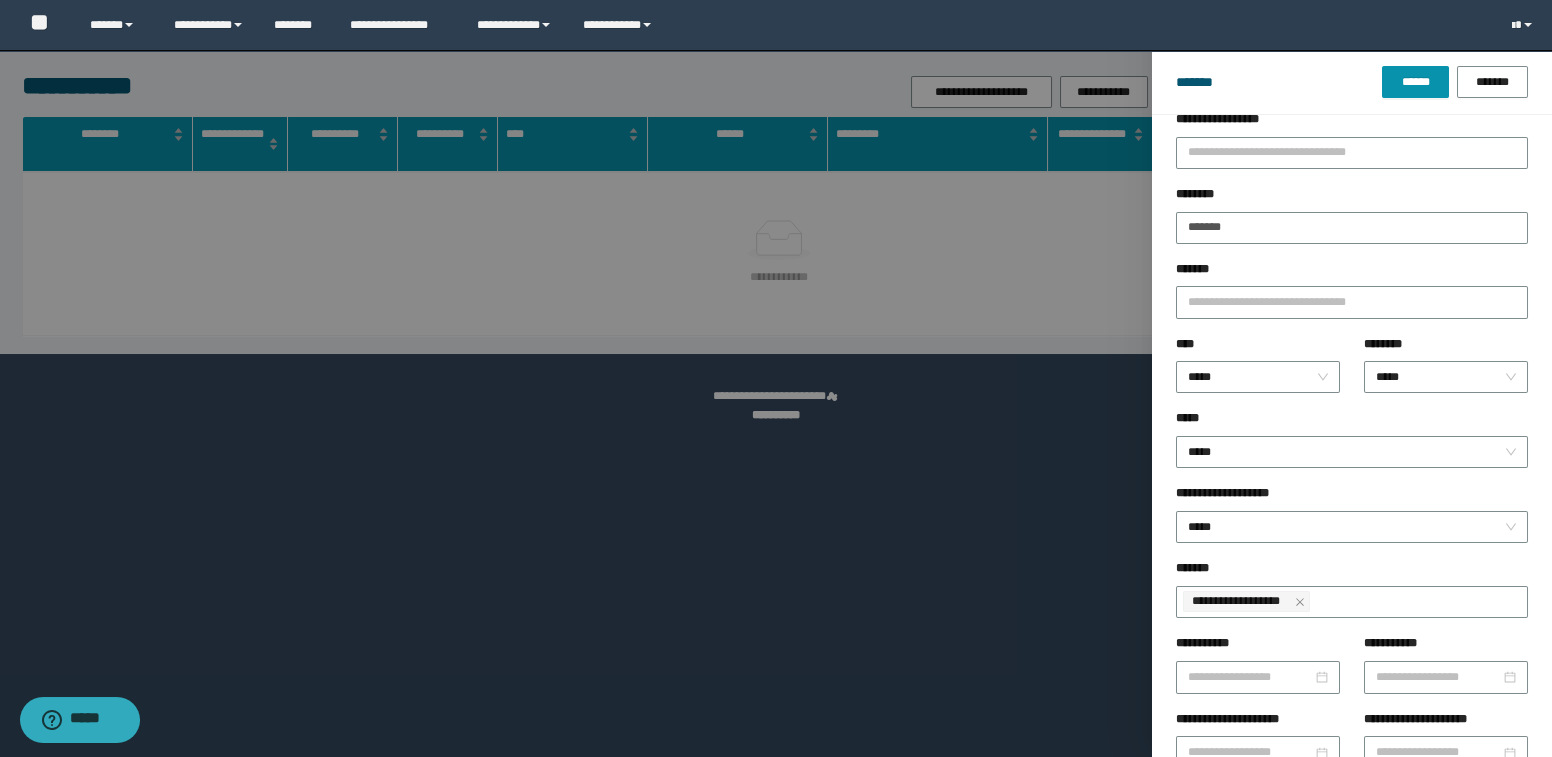 scroll, scrollTop: 104, scrollLeft: 0, axis: vertical 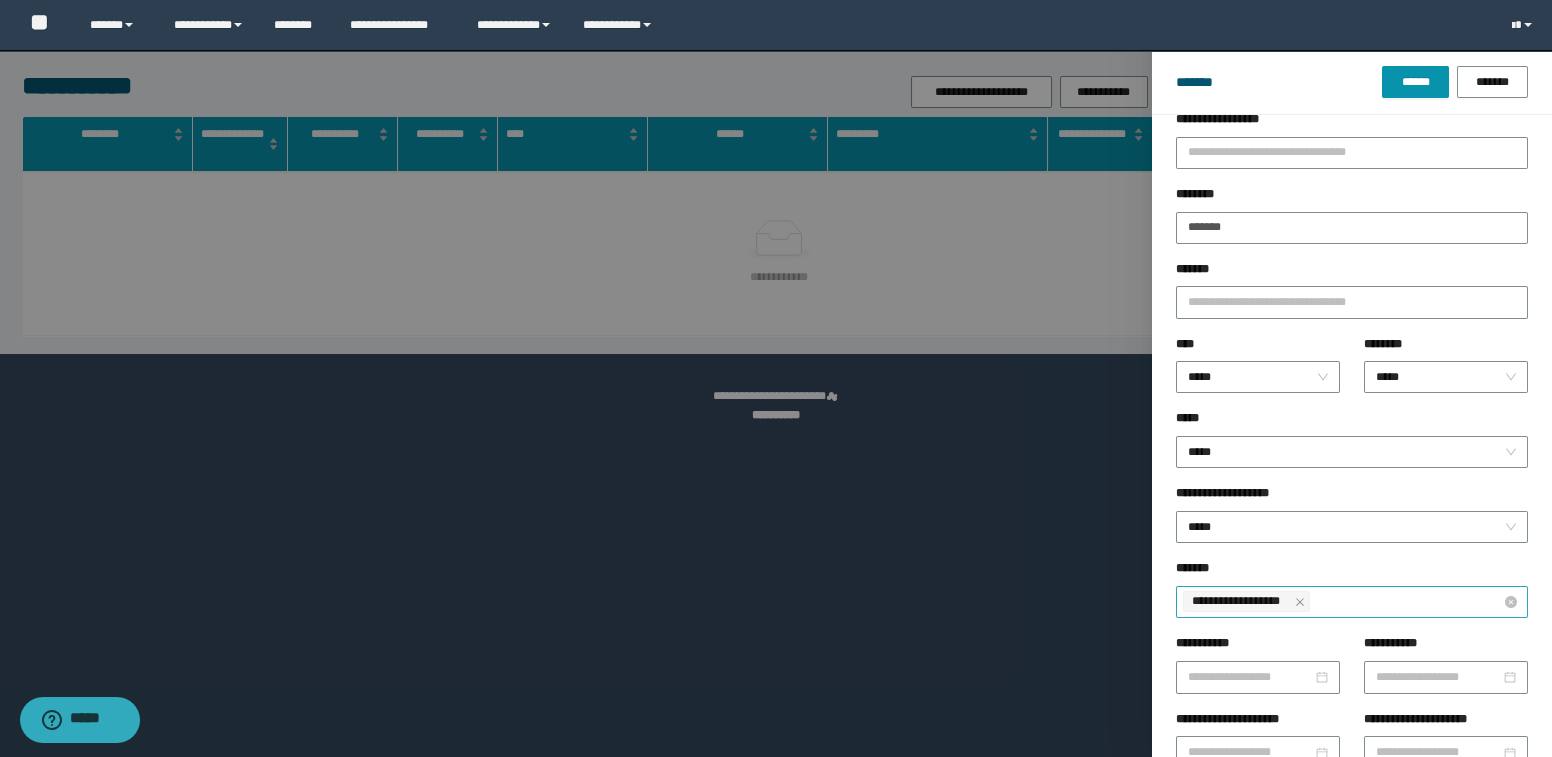 click on "**********" at bounding box center (1249, 601) 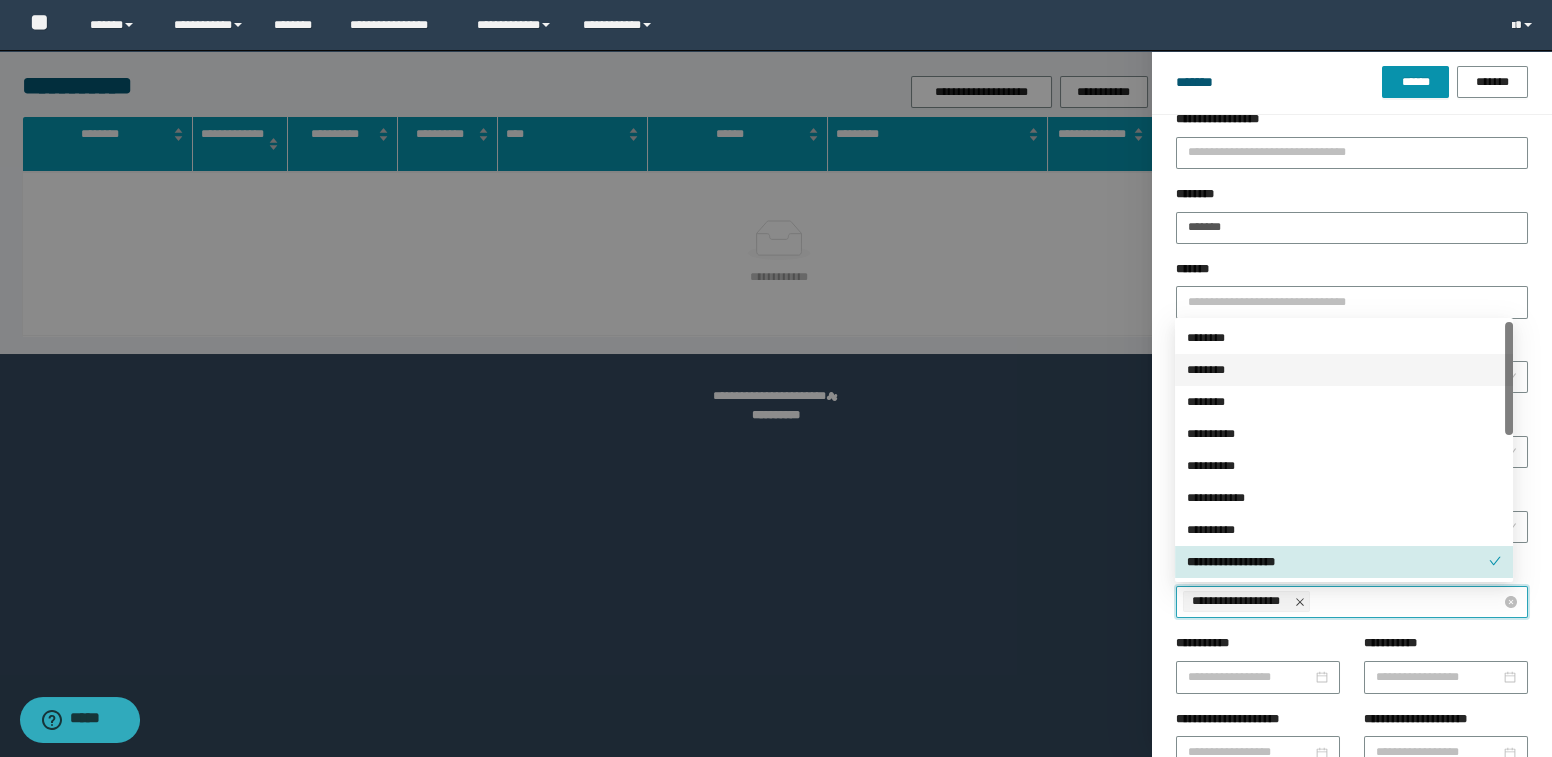 click 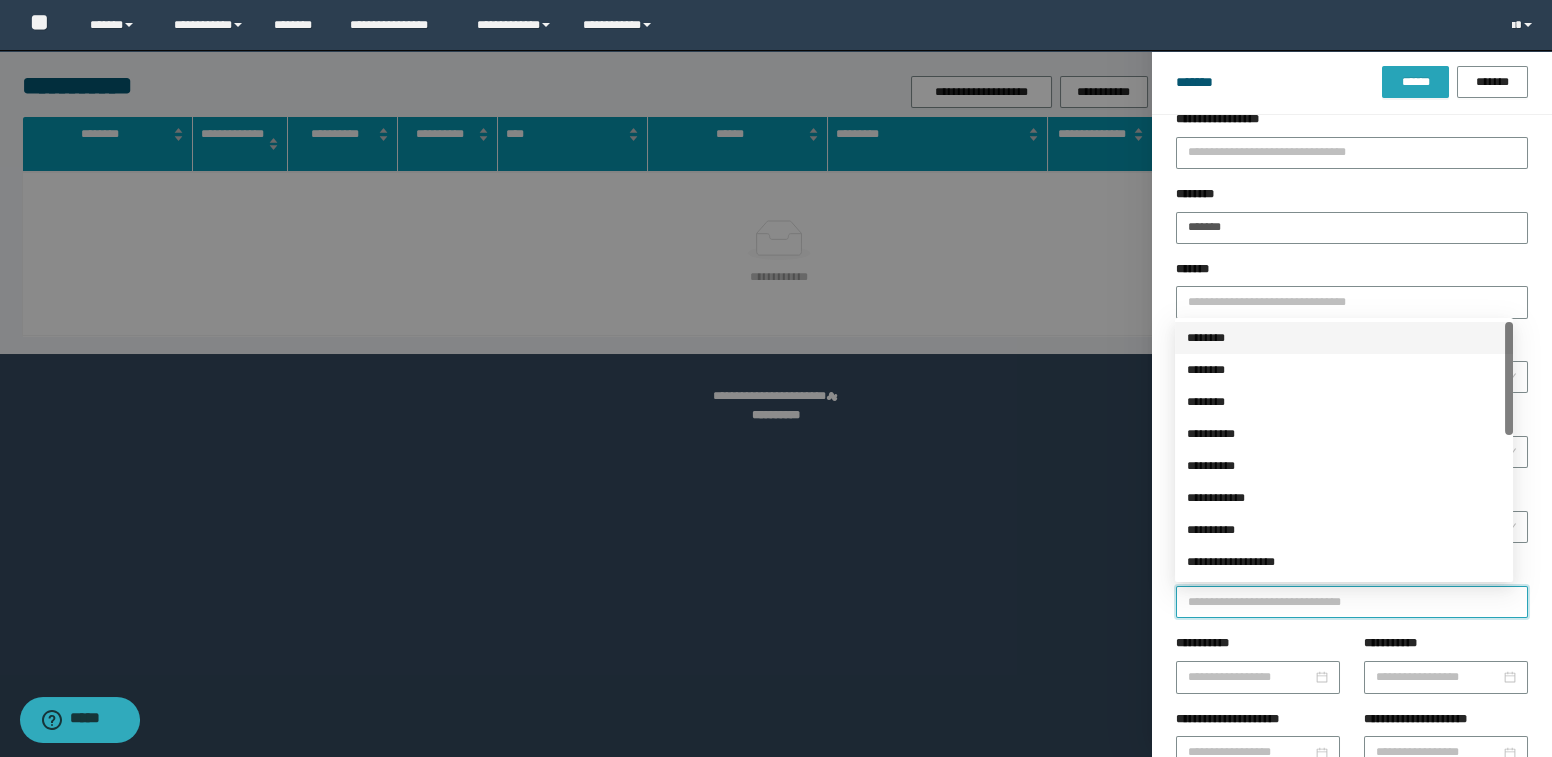 click on "******" at bounding box center [1415, 82] 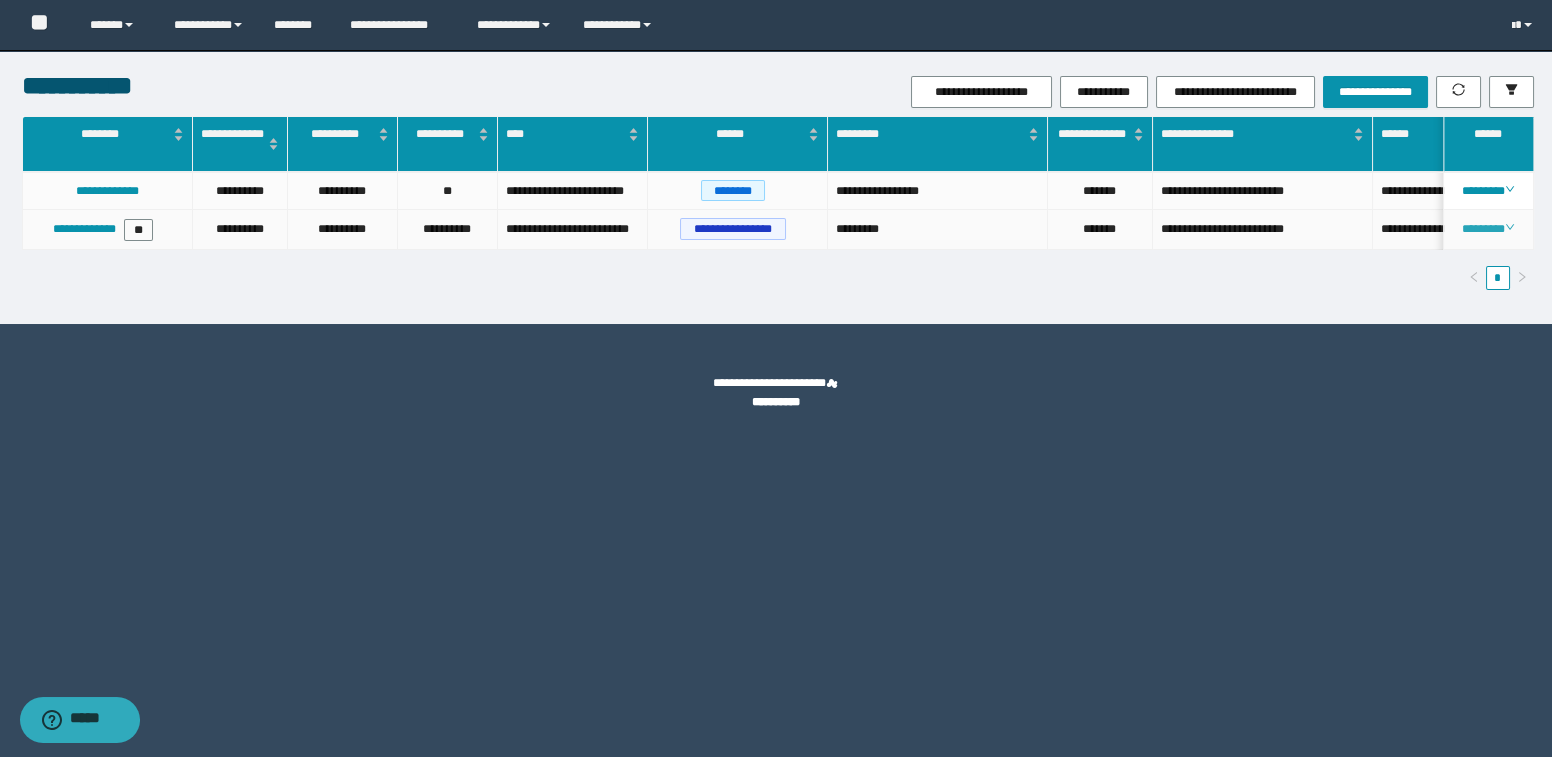click on "********" at bounding box center [1488, 229] 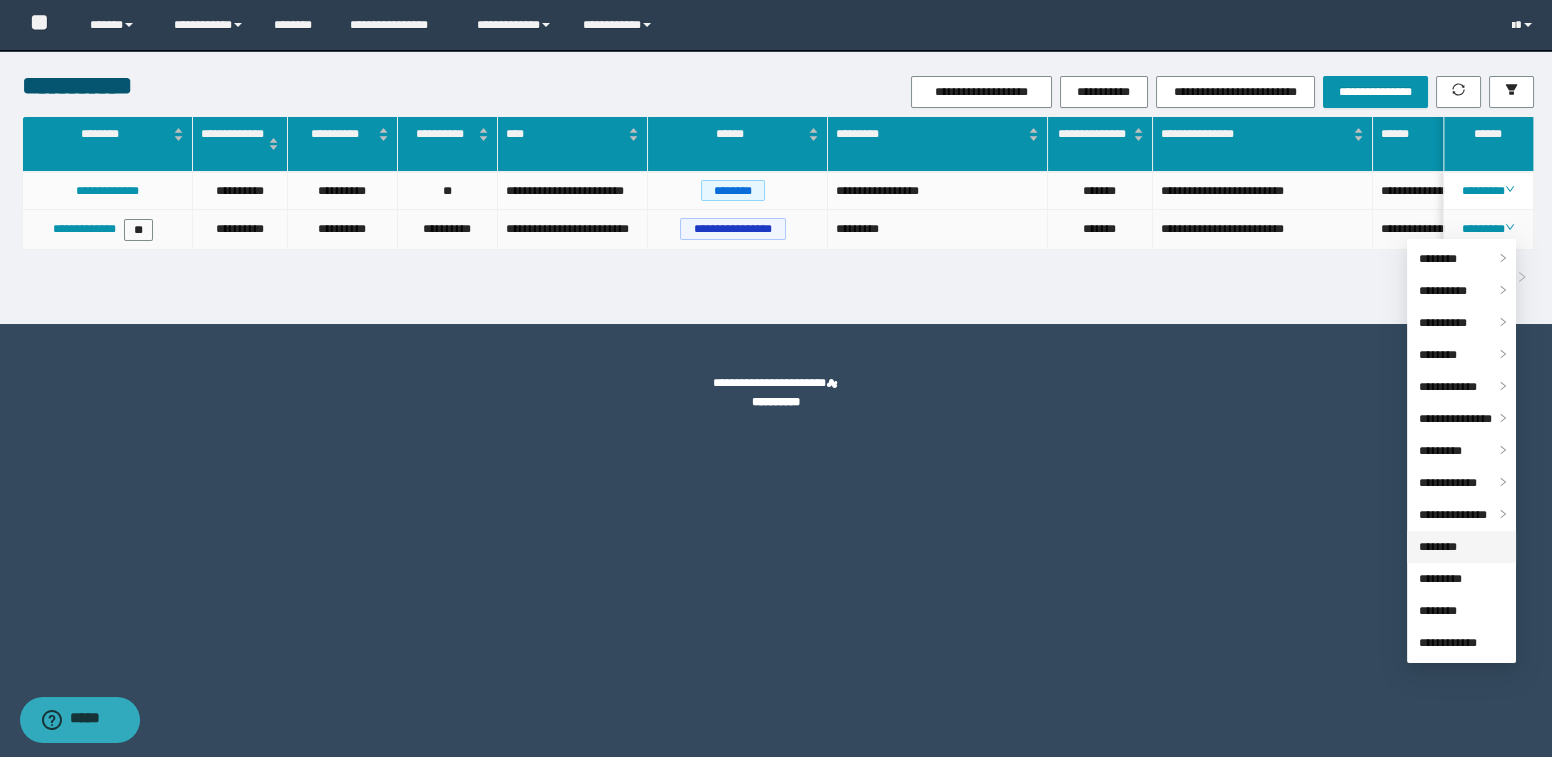 click on "********" at bounding box center (1438, 547) 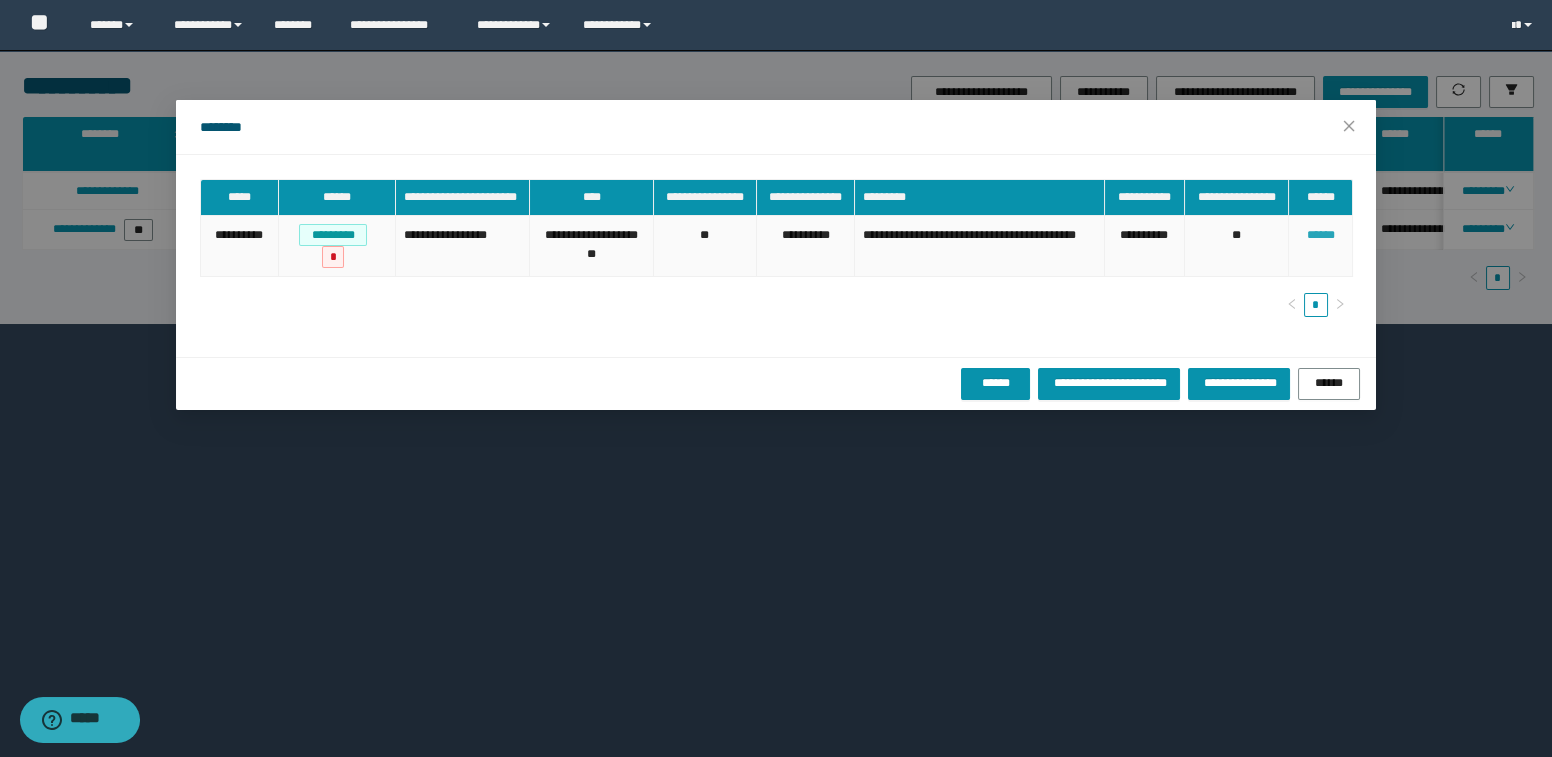 click on "******" at bounding box center [1320, 235] 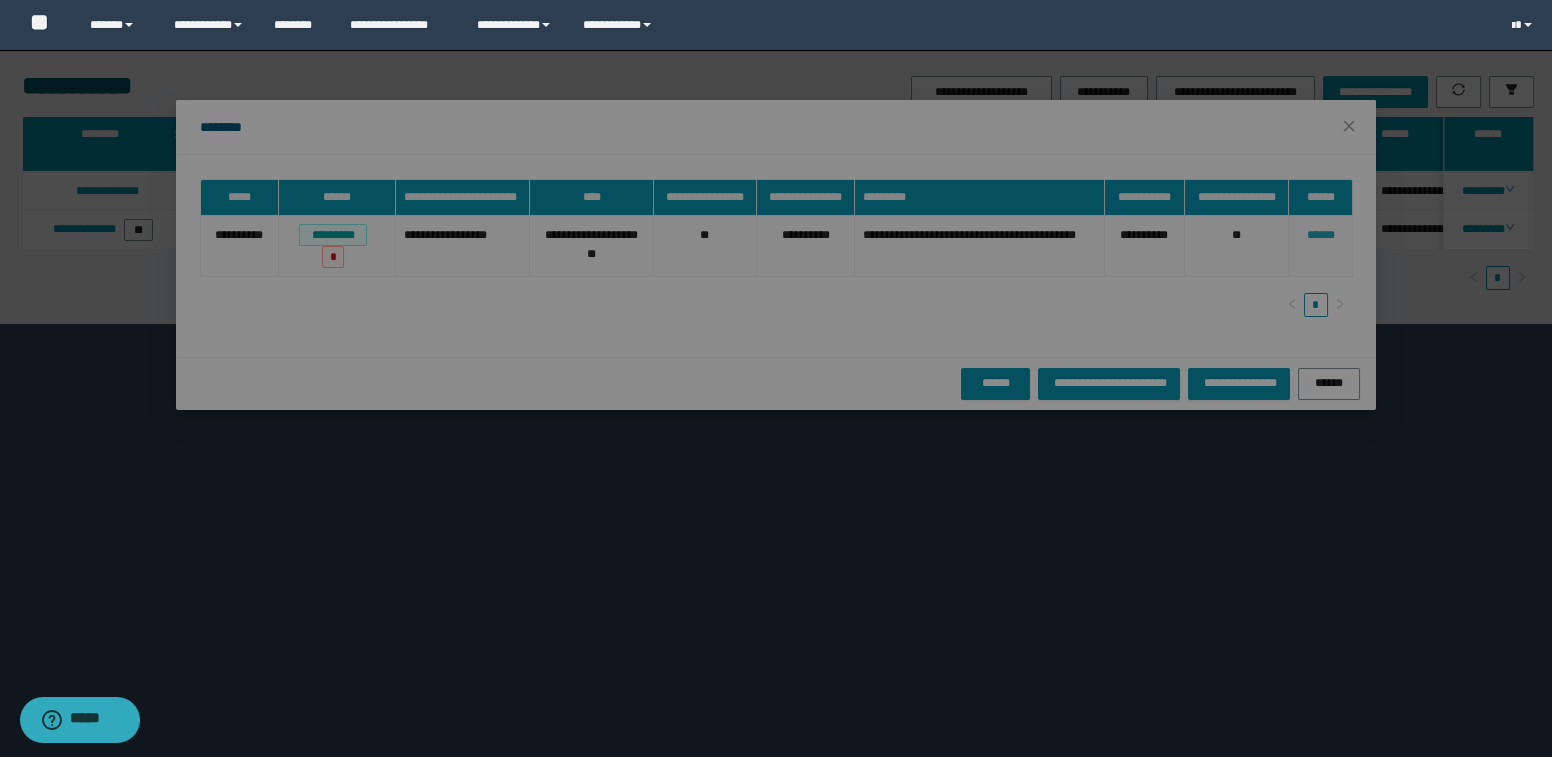 type on "**********" 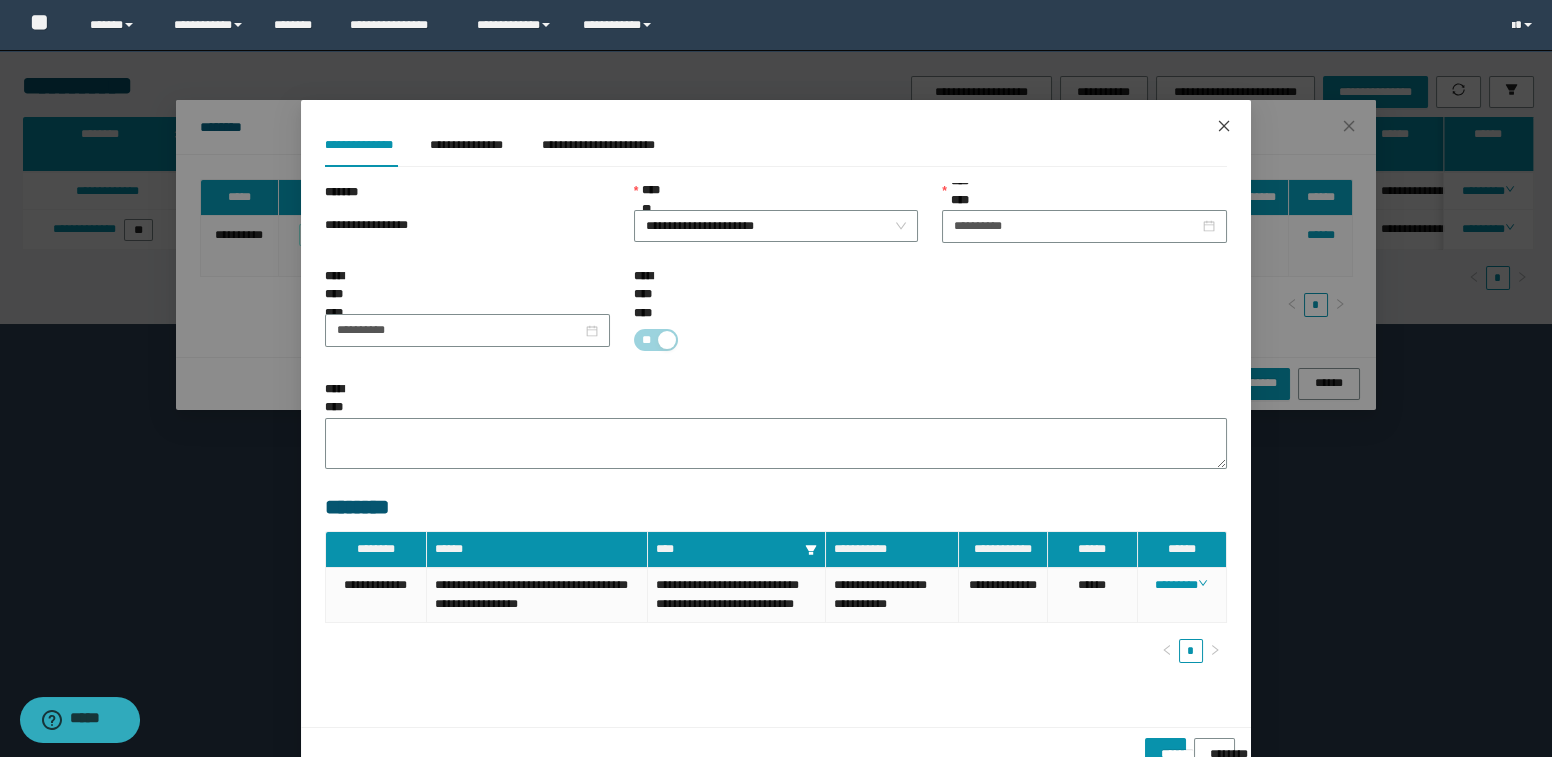 click 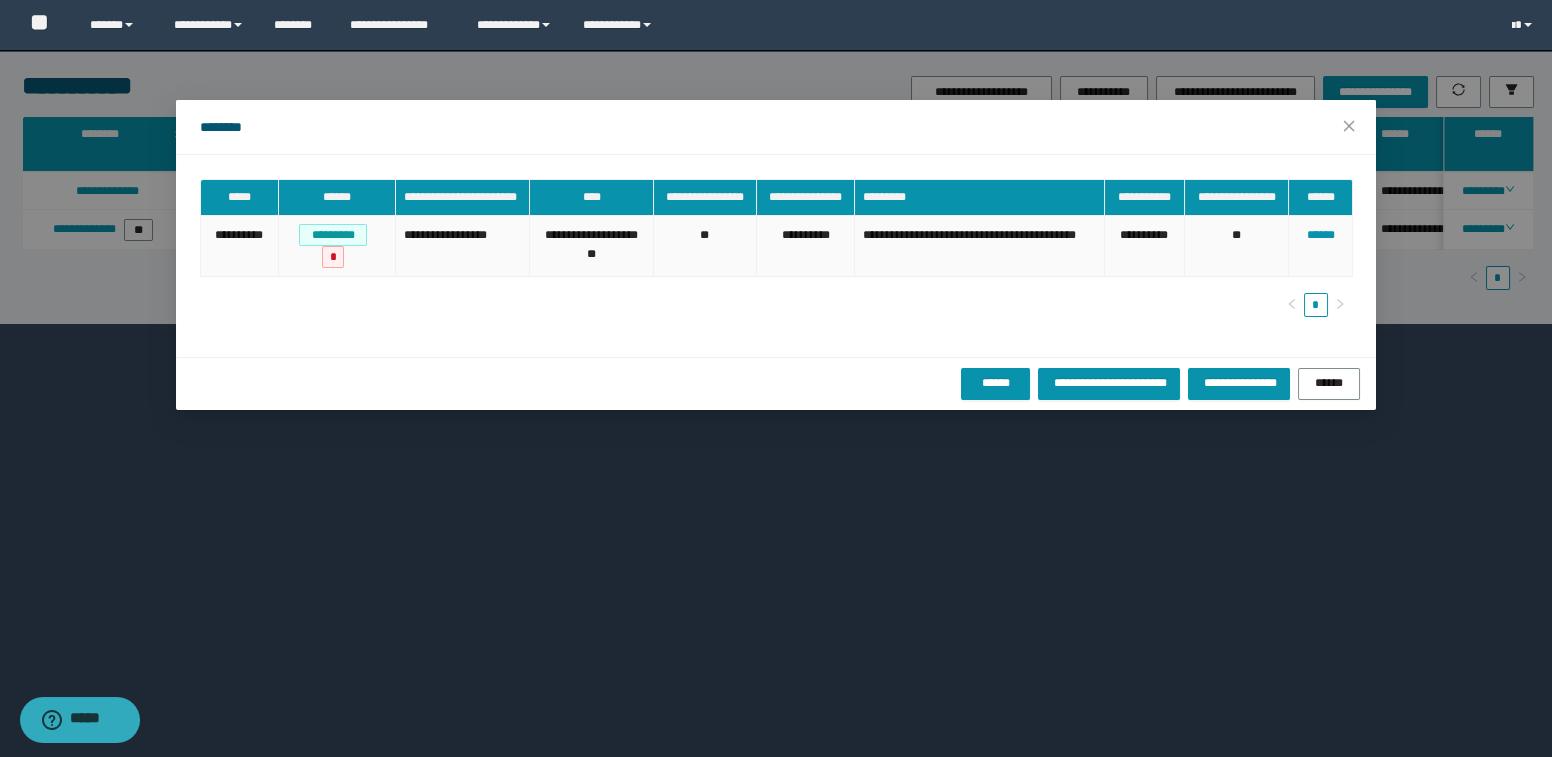 click on "**********" at bounding box center [1145, 246] 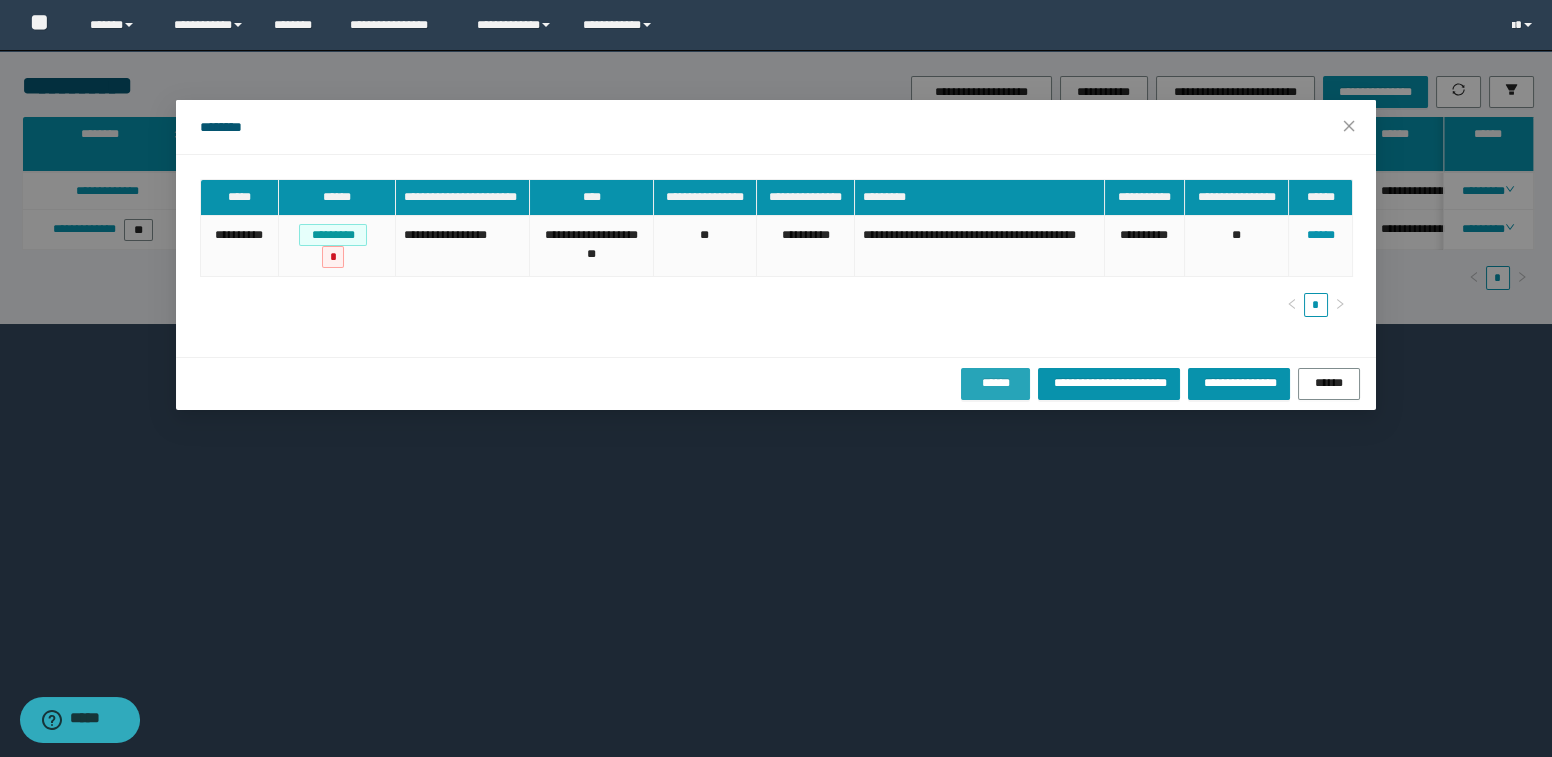click on "******" at bounding box center (995, 383) 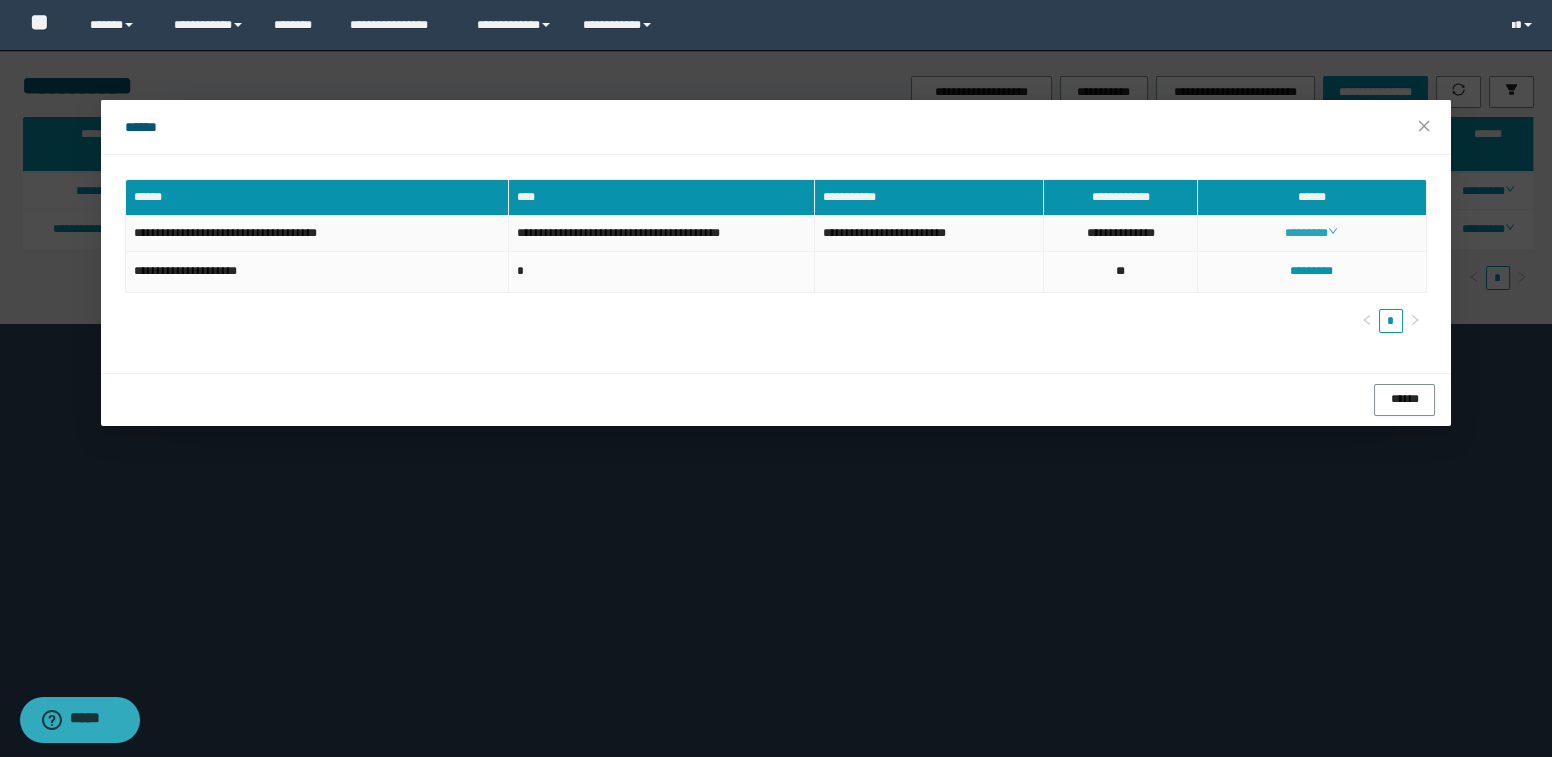click on "********" at bounding box center (1311, 233) 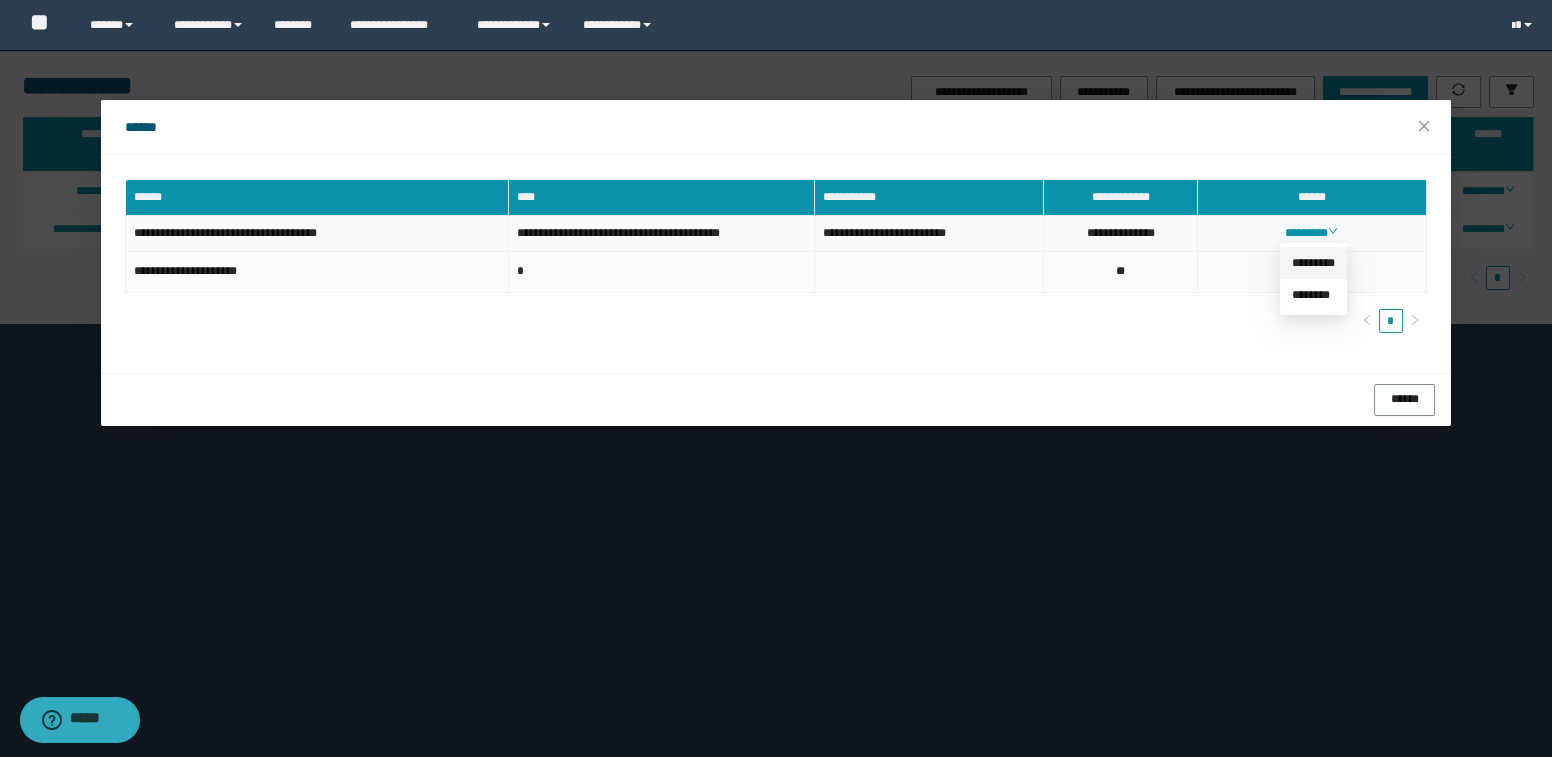 click on "*********" at bounding box center (1313, 263) 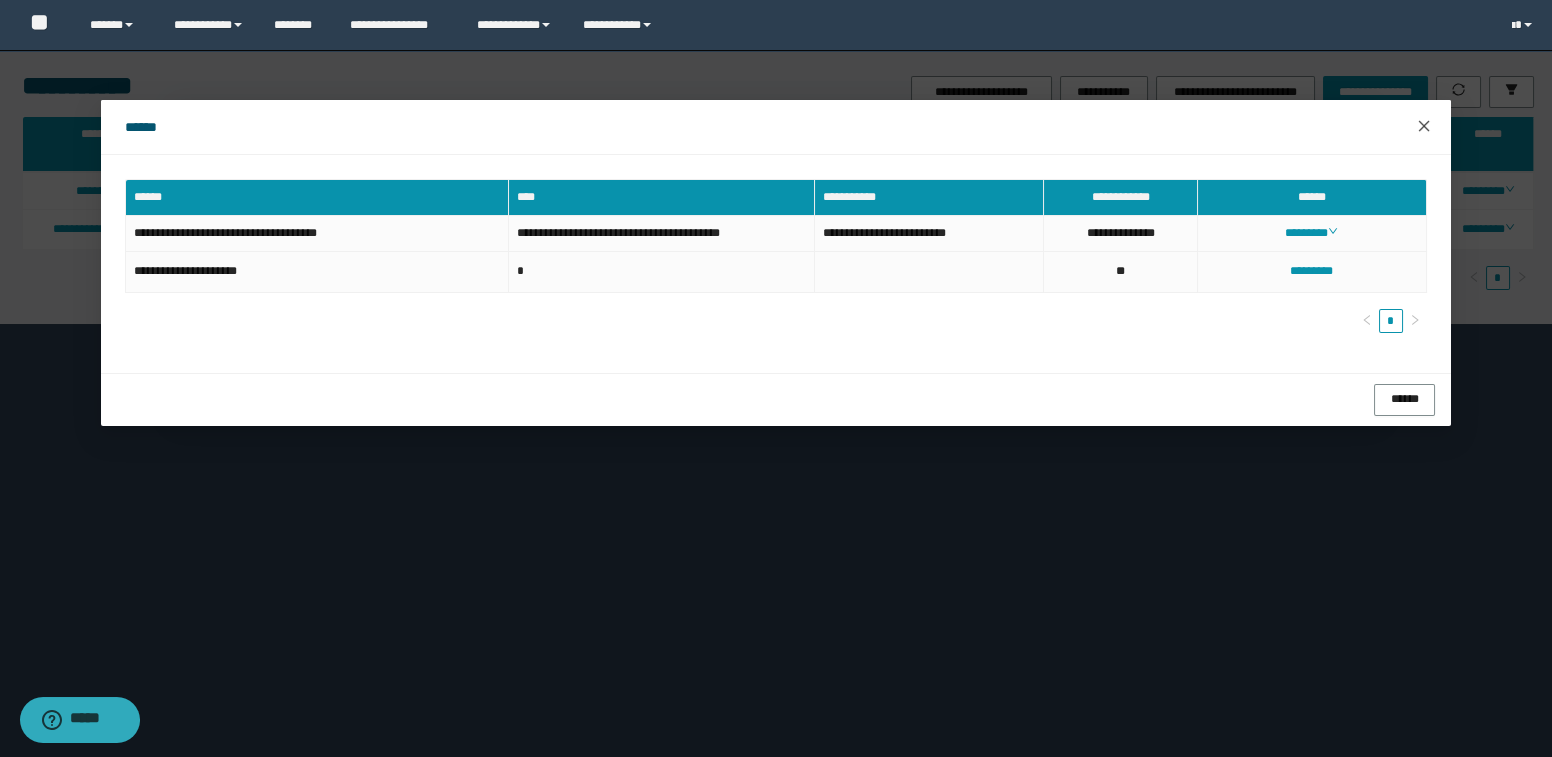 click 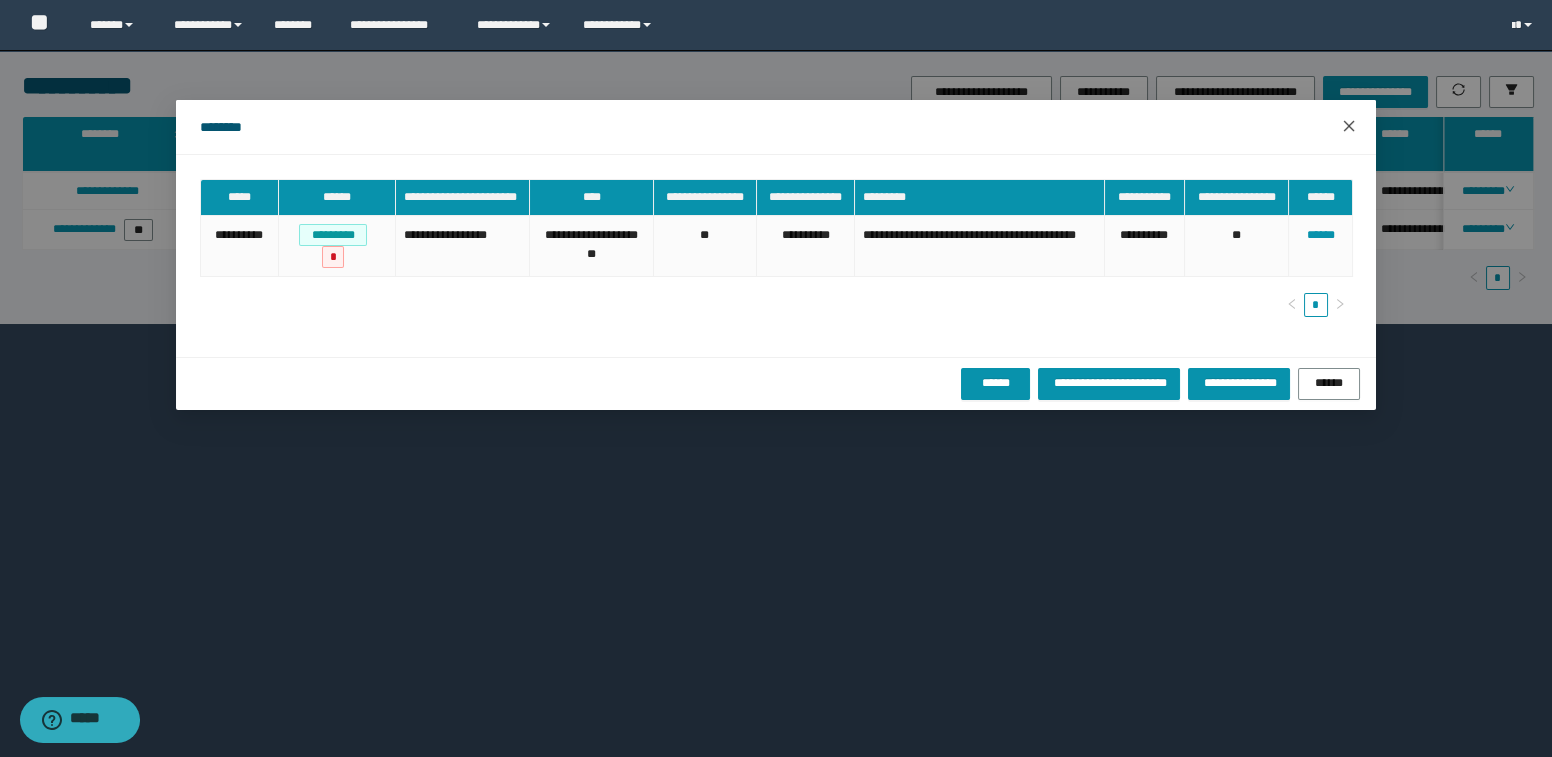 click 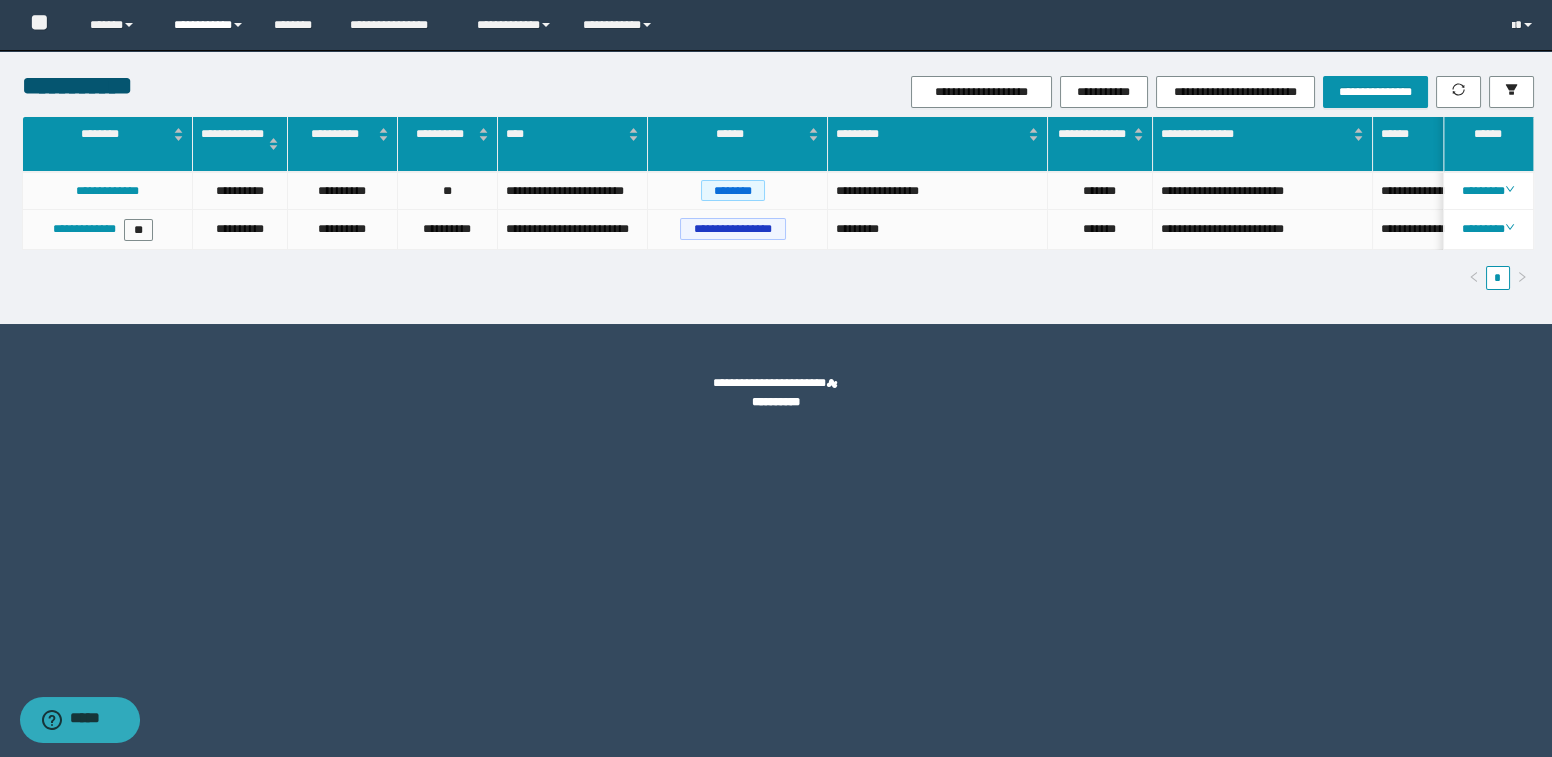 click on "**********" at bounding box center [209, 25] 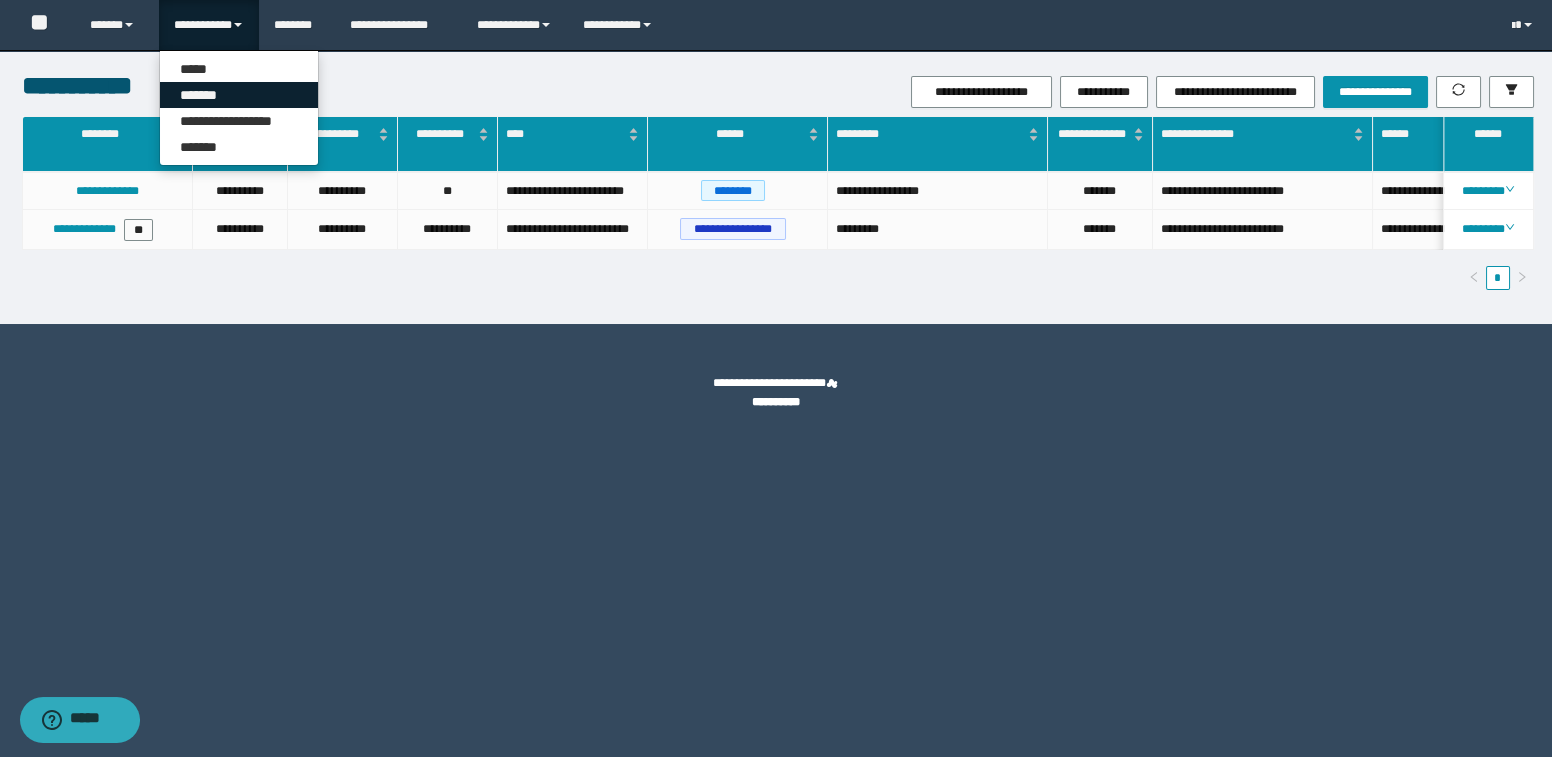 click on "*******" at bounding box center (239, 95) 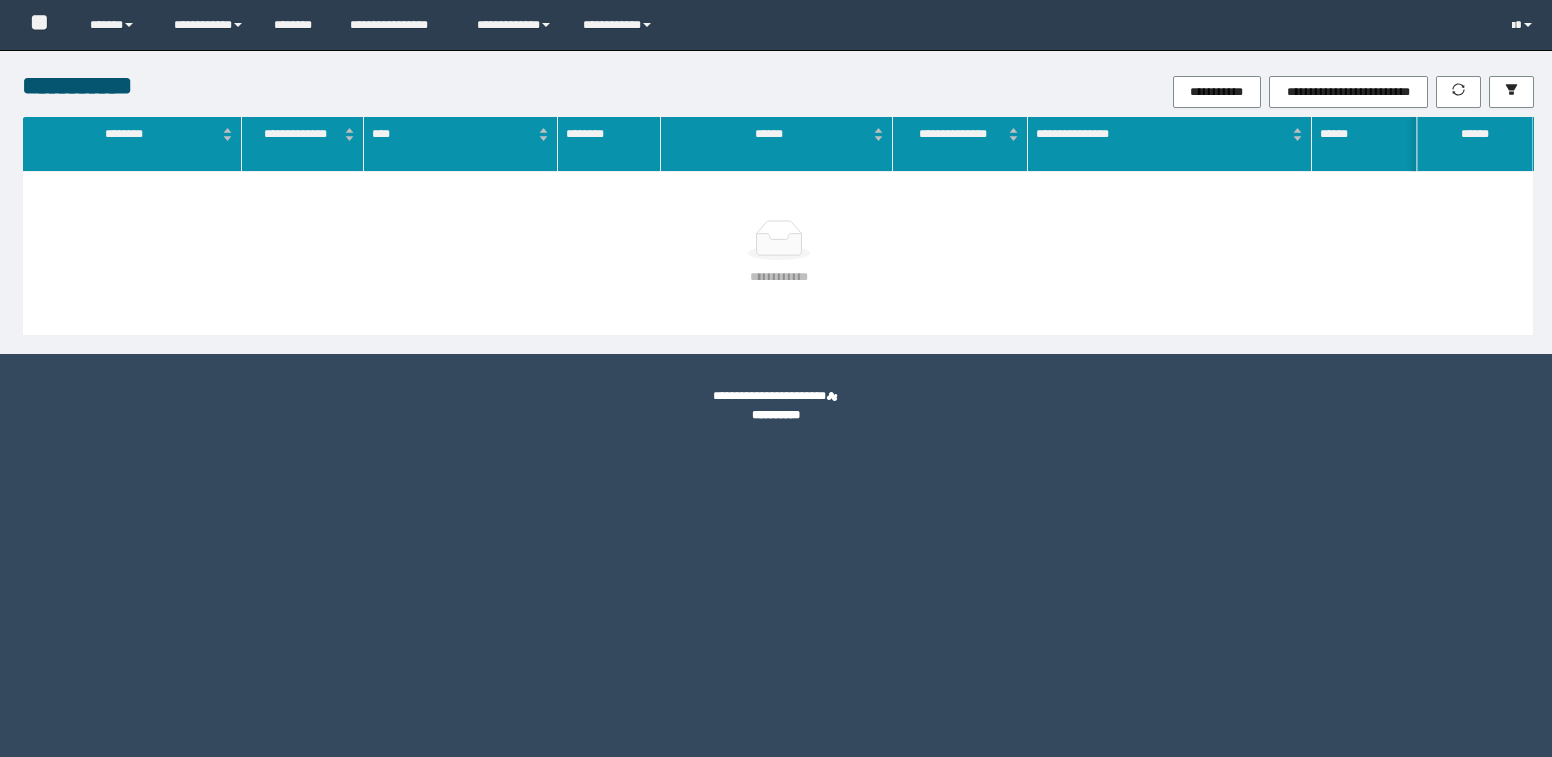 scroll, scrollTop: 0, scrollLeft: 0, axis: both 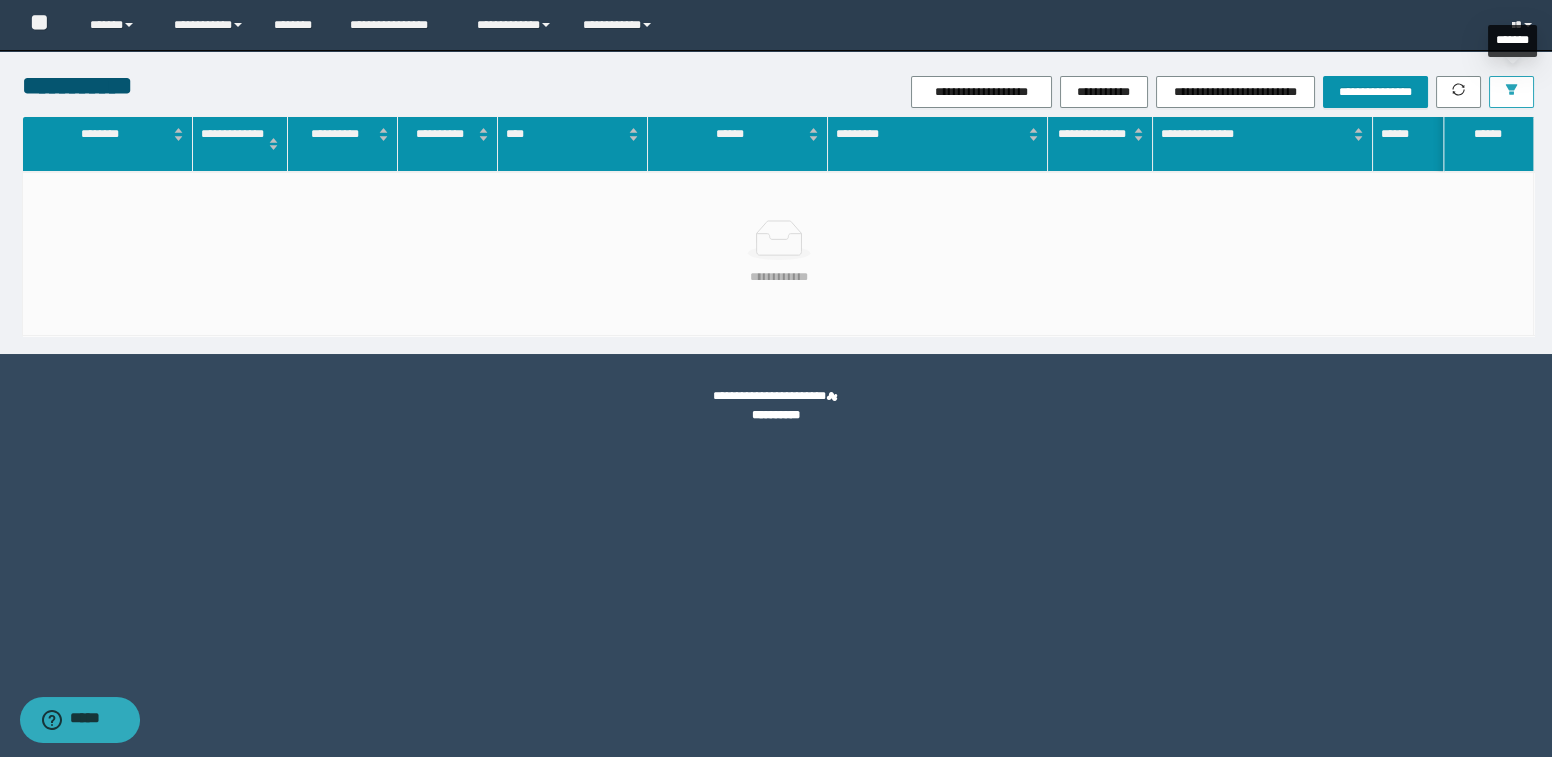 click 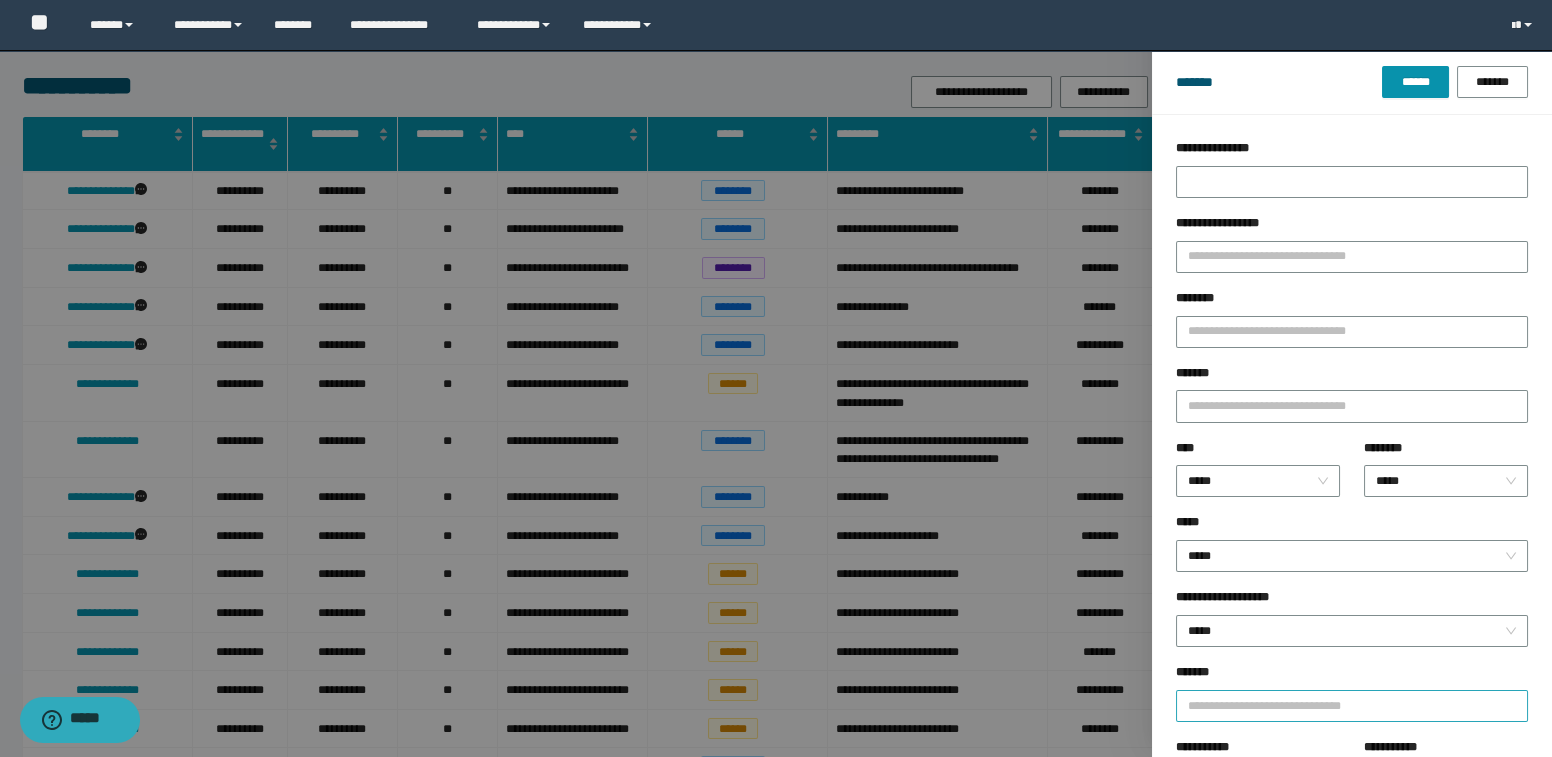 click at bounding box center (1343, 705) 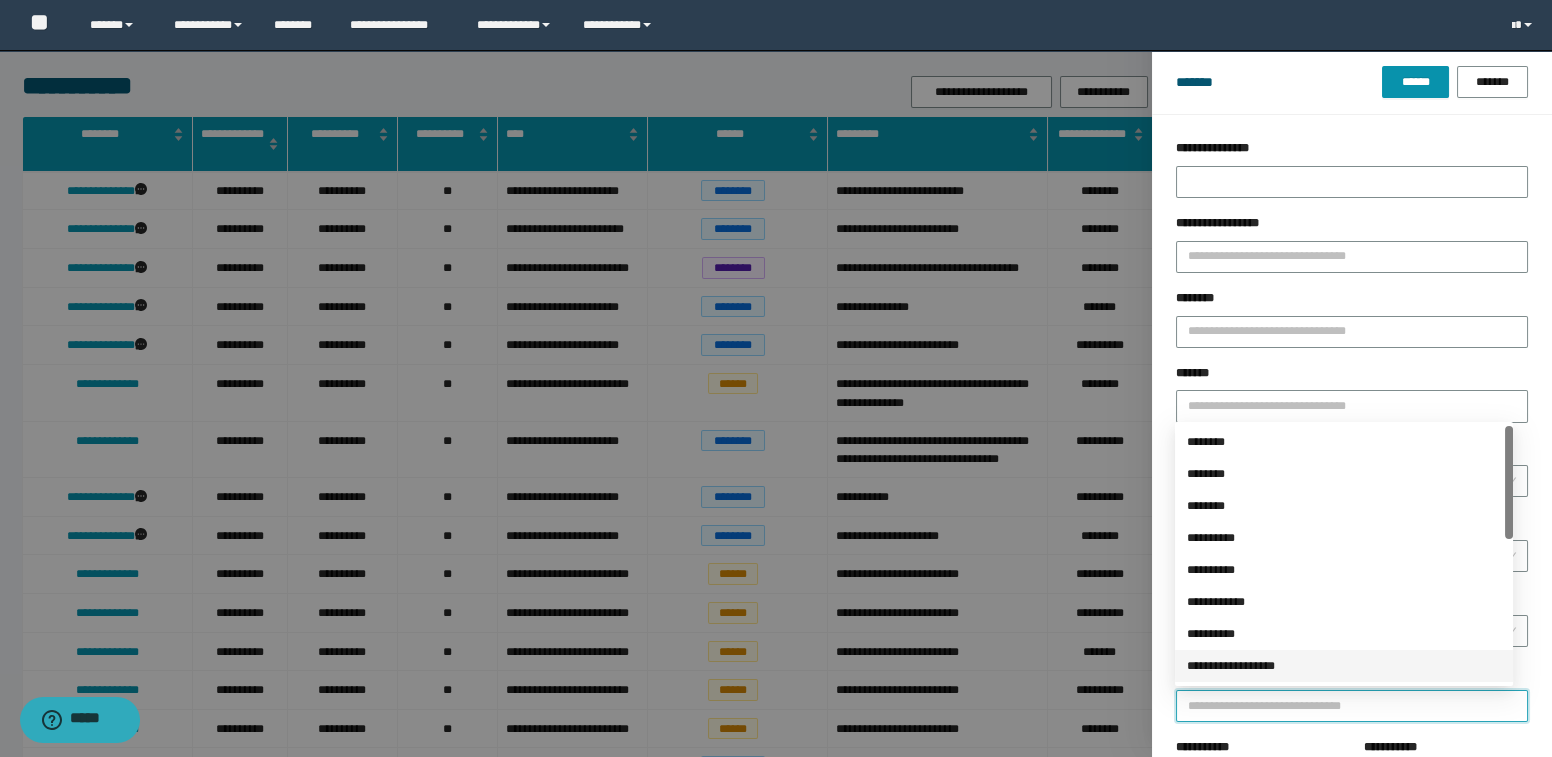 drag, startPoint x: 1233, startPoint y: 663, endPoint x: 1249, endPoint y: 645, distance: 24.083189 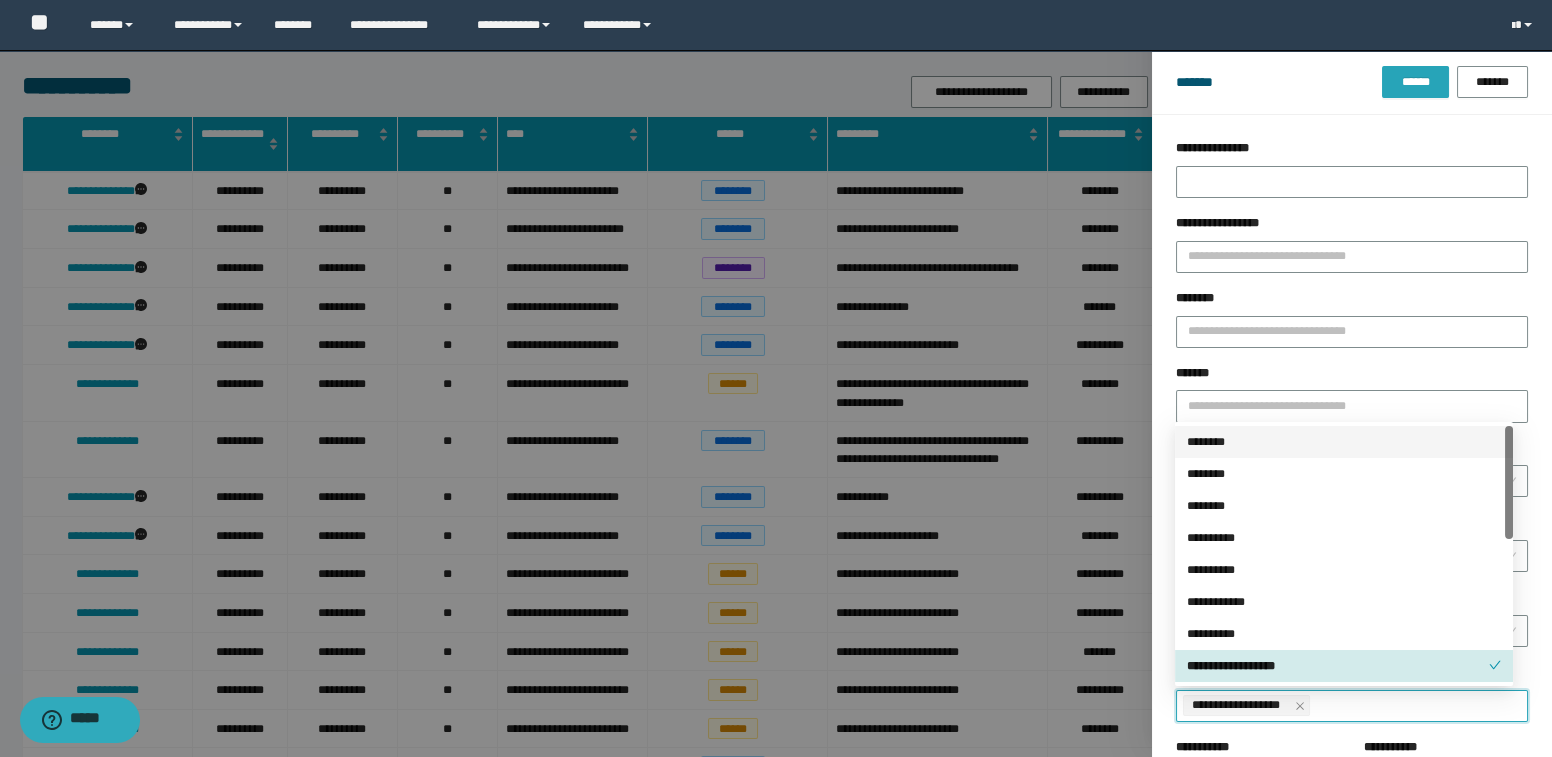 click on "******" at bounding box center (1415, 82) 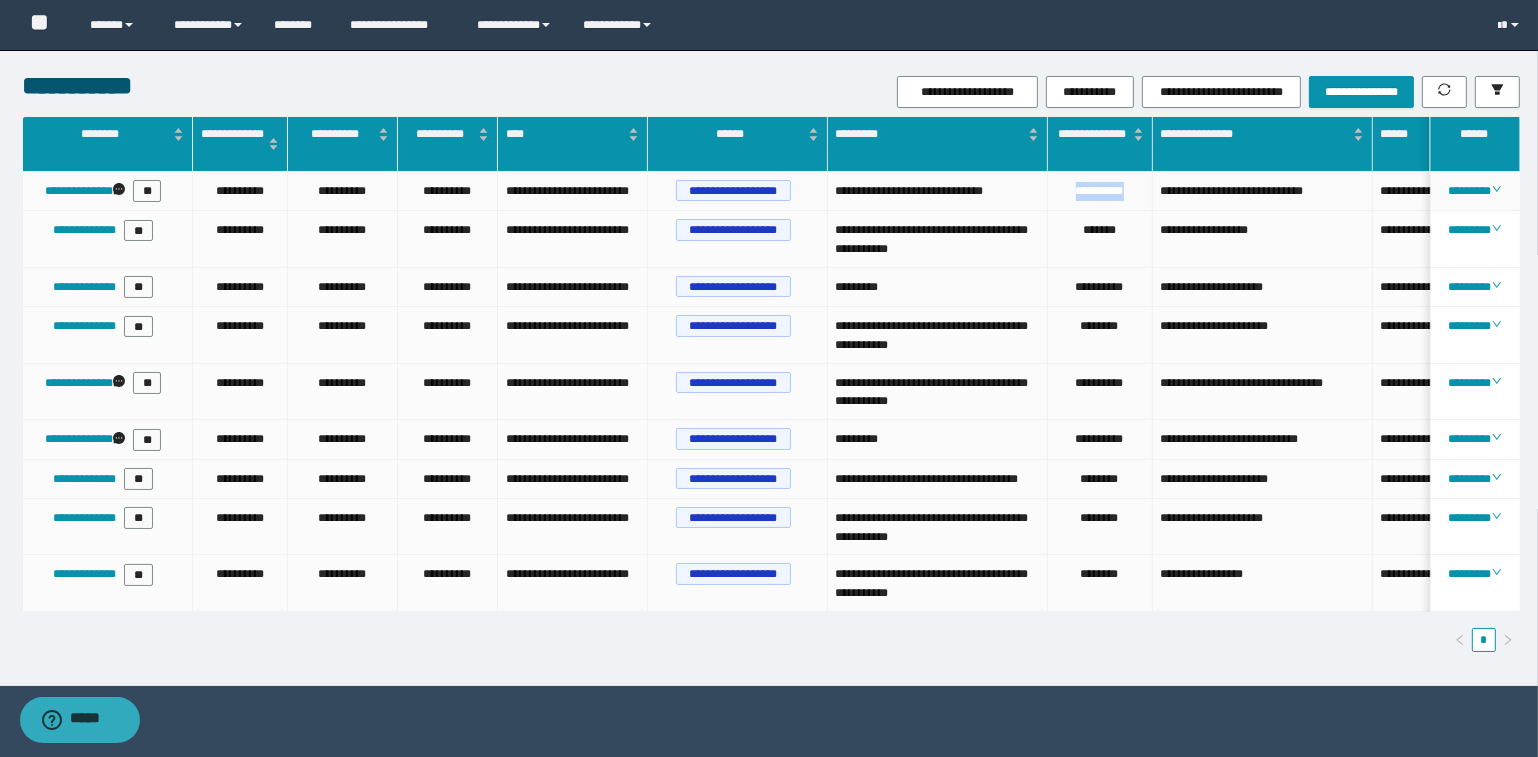 drag, startPoint x: 1065, startPoint y: 189, endPoint x: 1138, endPoint y: 193, distance: 73.109505 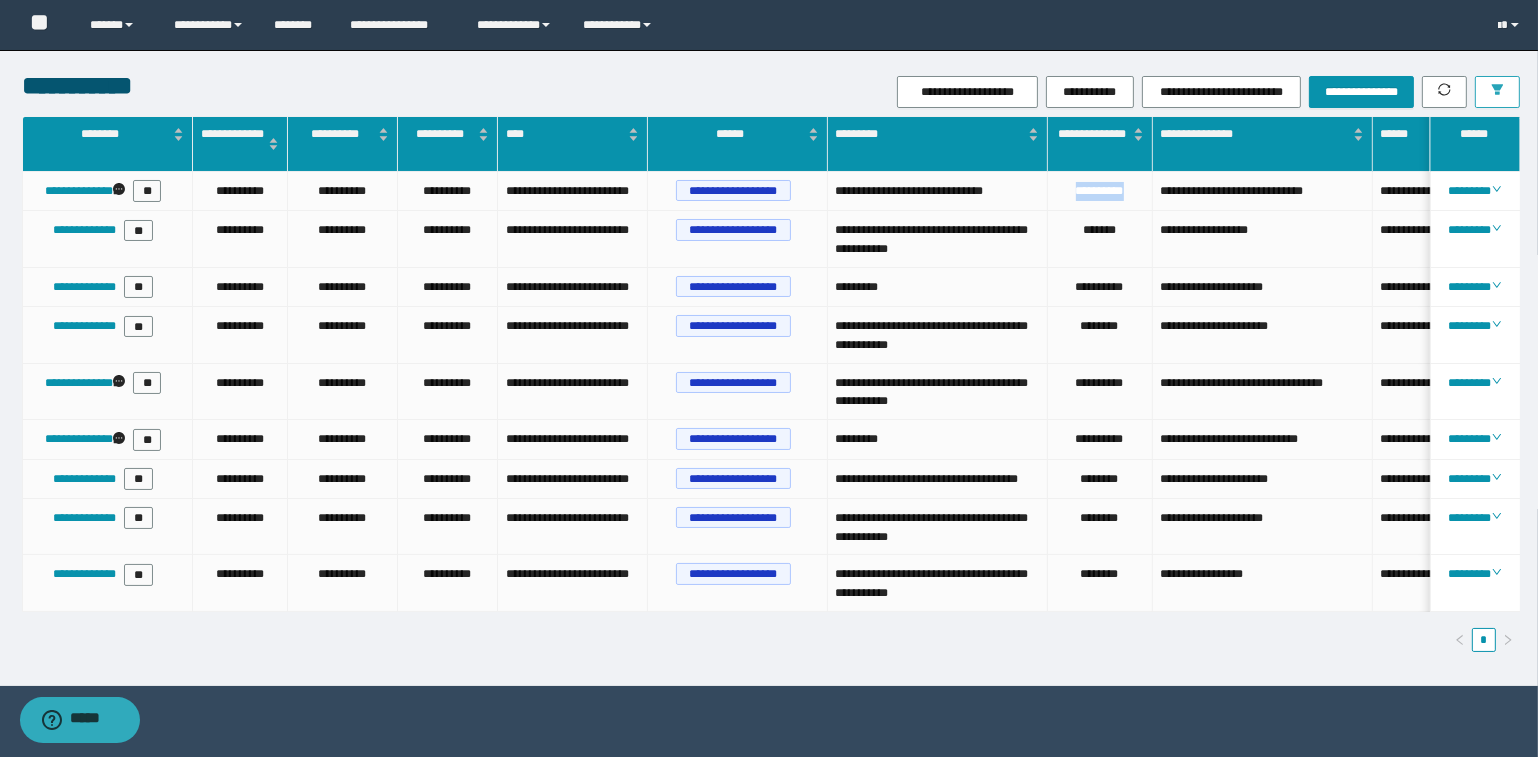 click 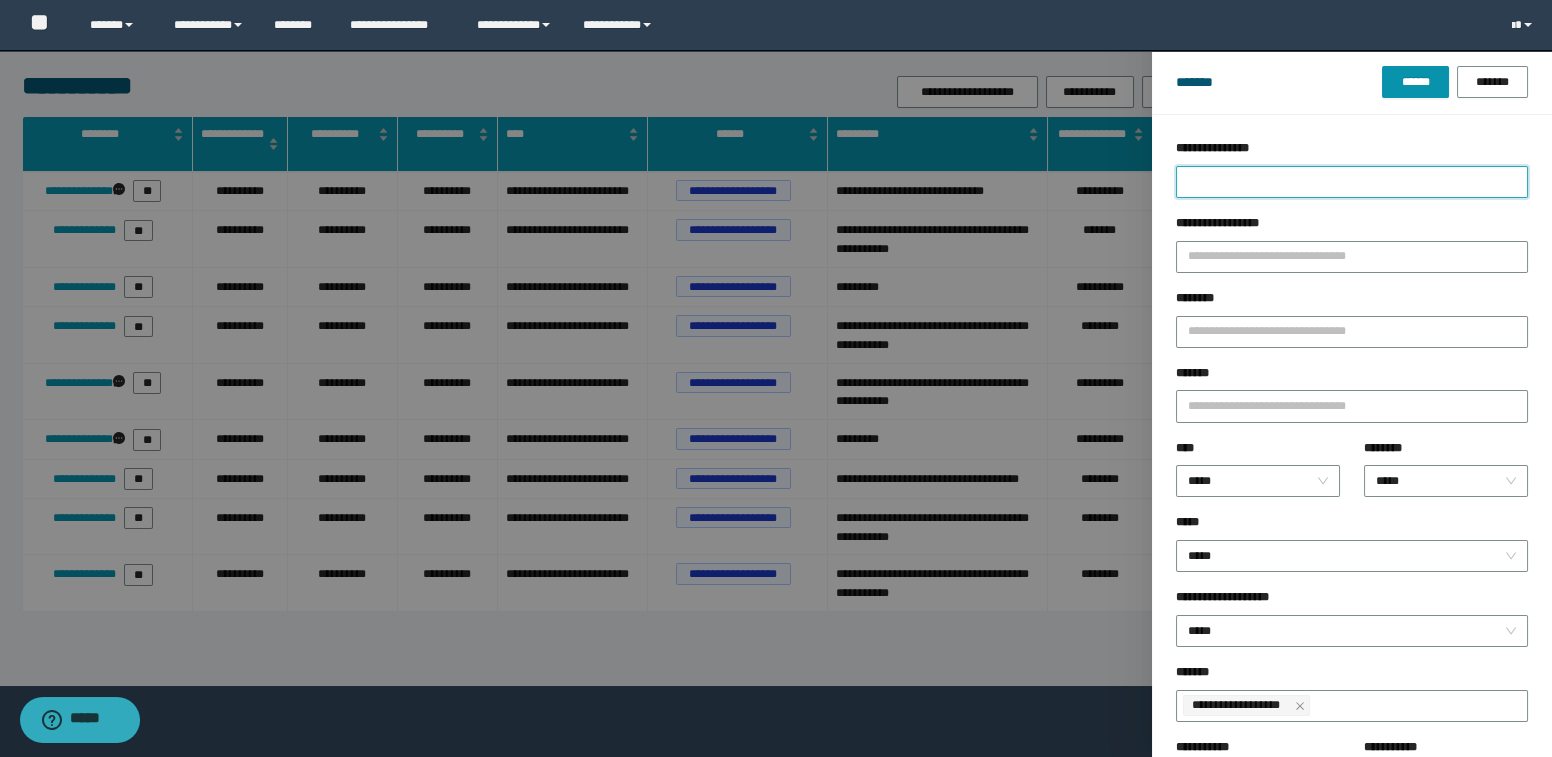 paste on "**********" 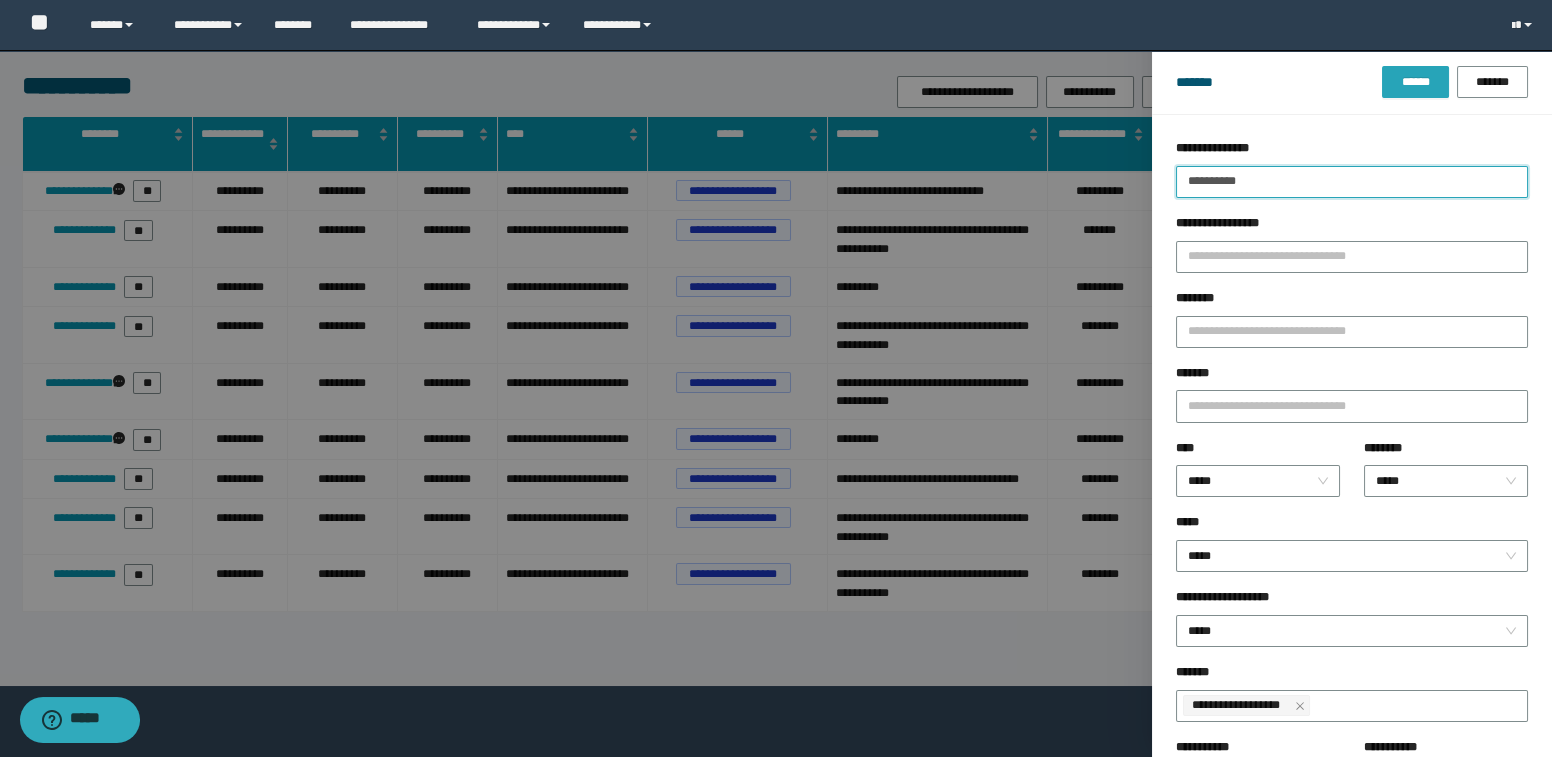 type on "**********" 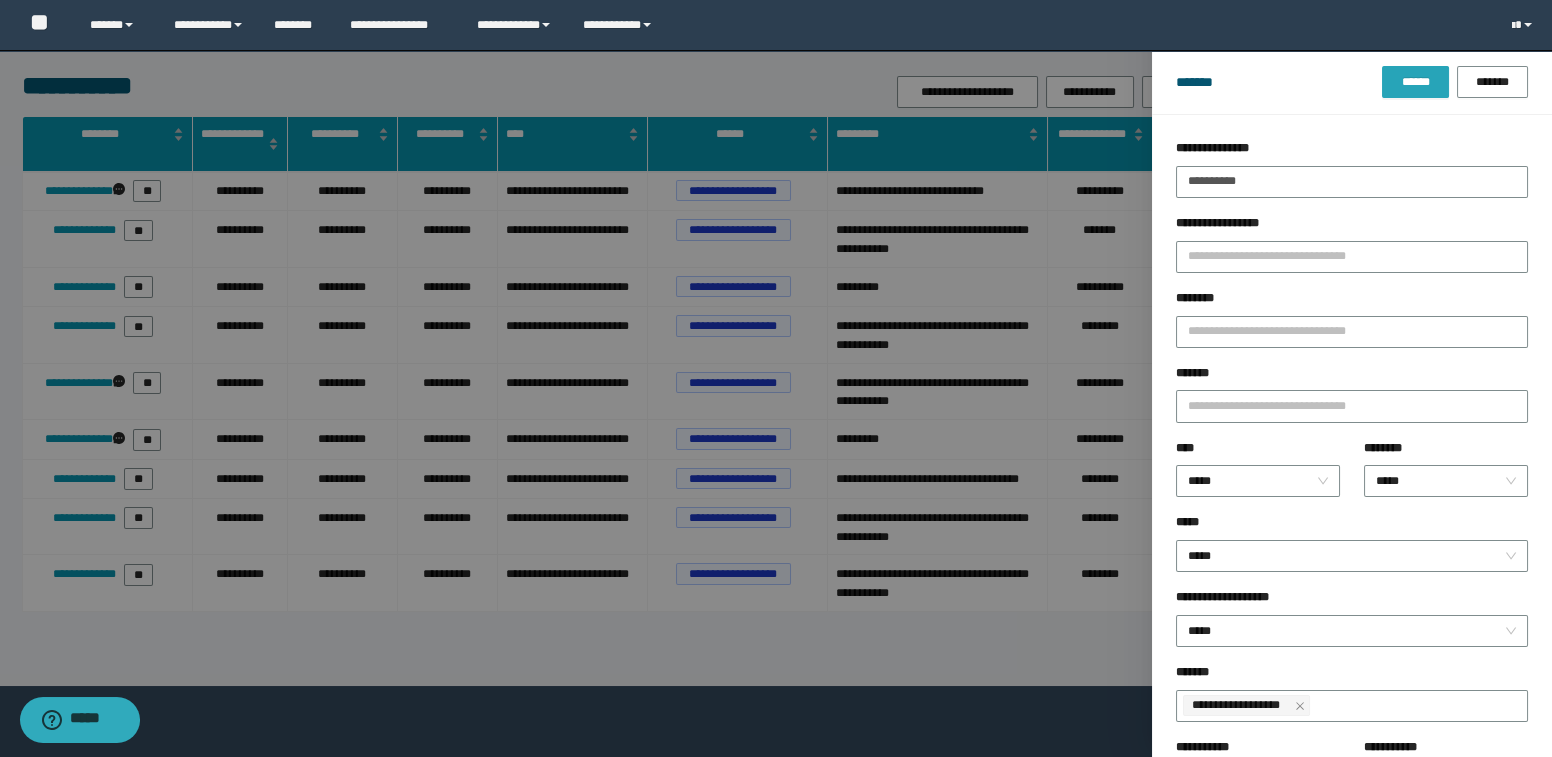 click on "******" at bounding box center [1415, 82] 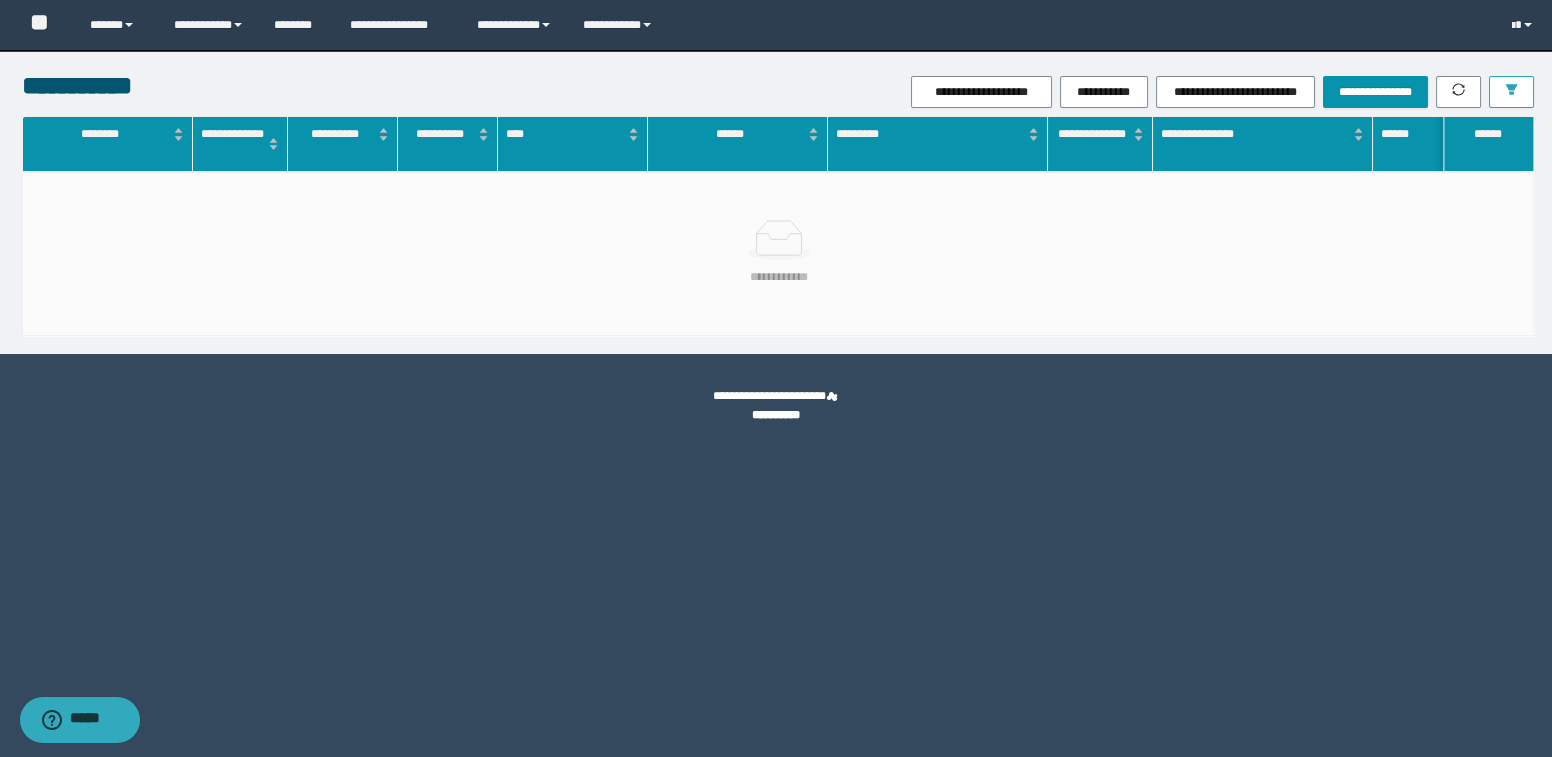click at bounding box center (1511, 92) 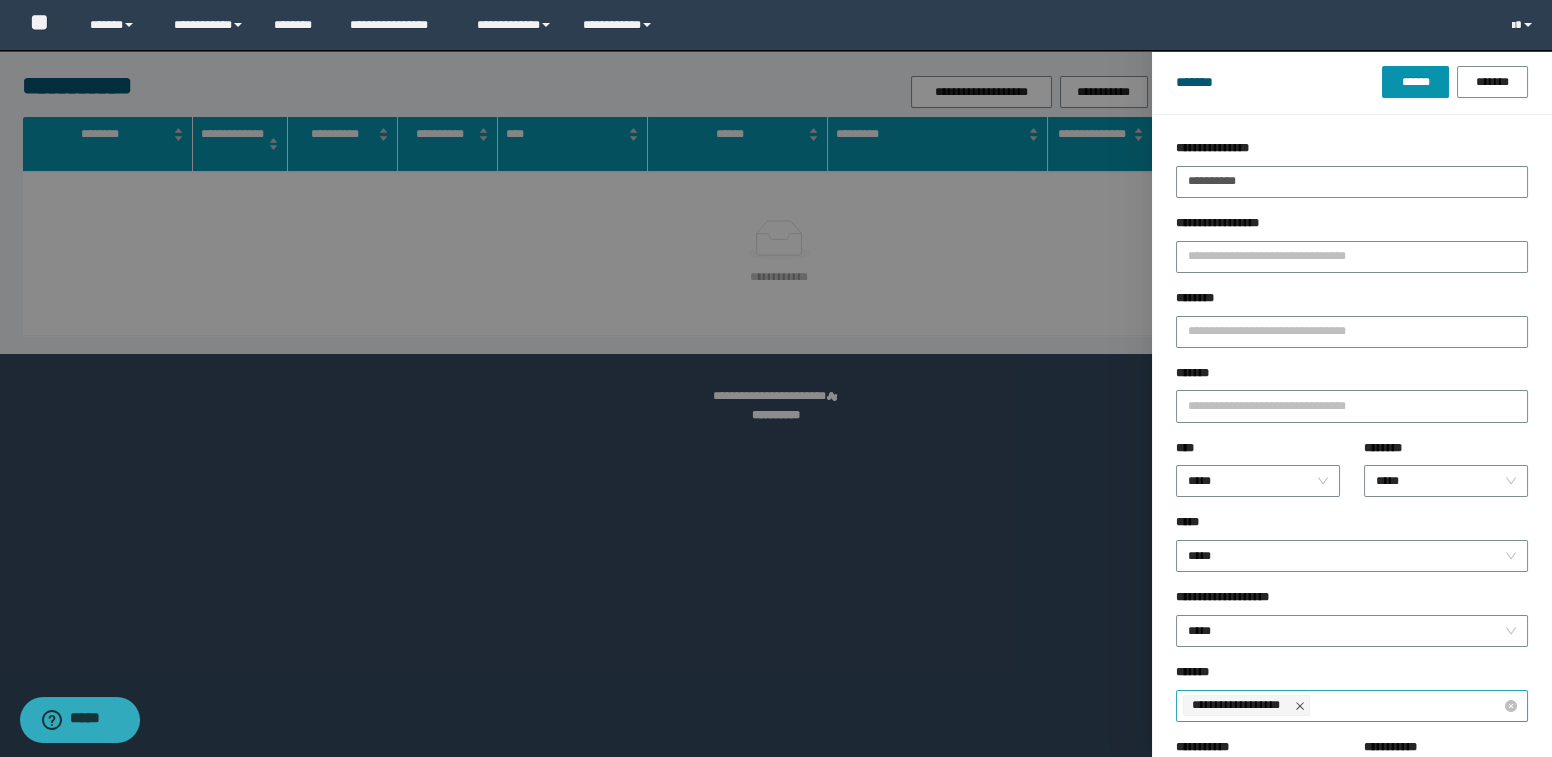 drag, startPoint x: 1298, startPoint y: 701, endPoint x: 1300, endPoint y: 688, distance: 13.152946 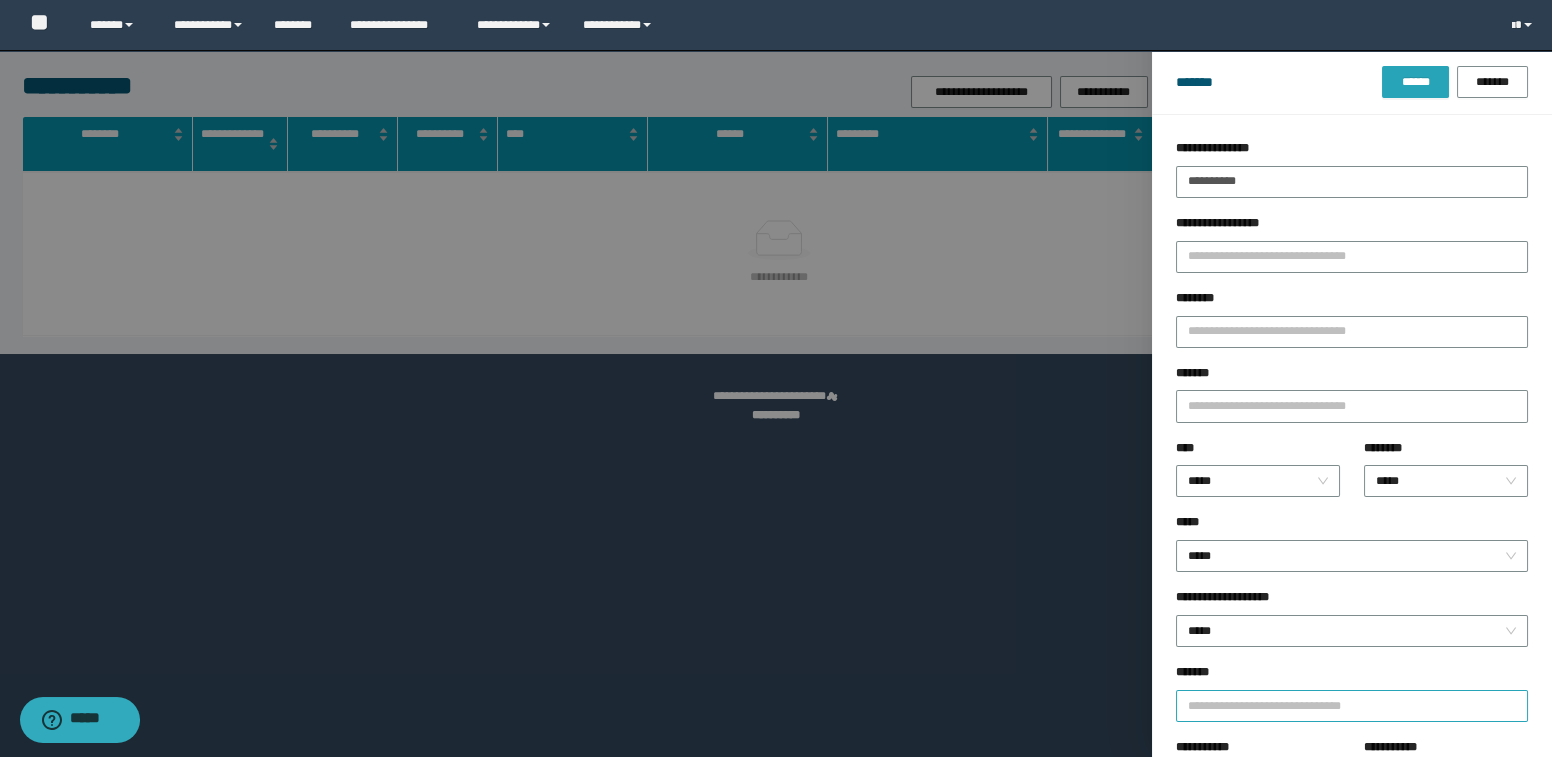 click on "******" at bounding box center [1415, 82] 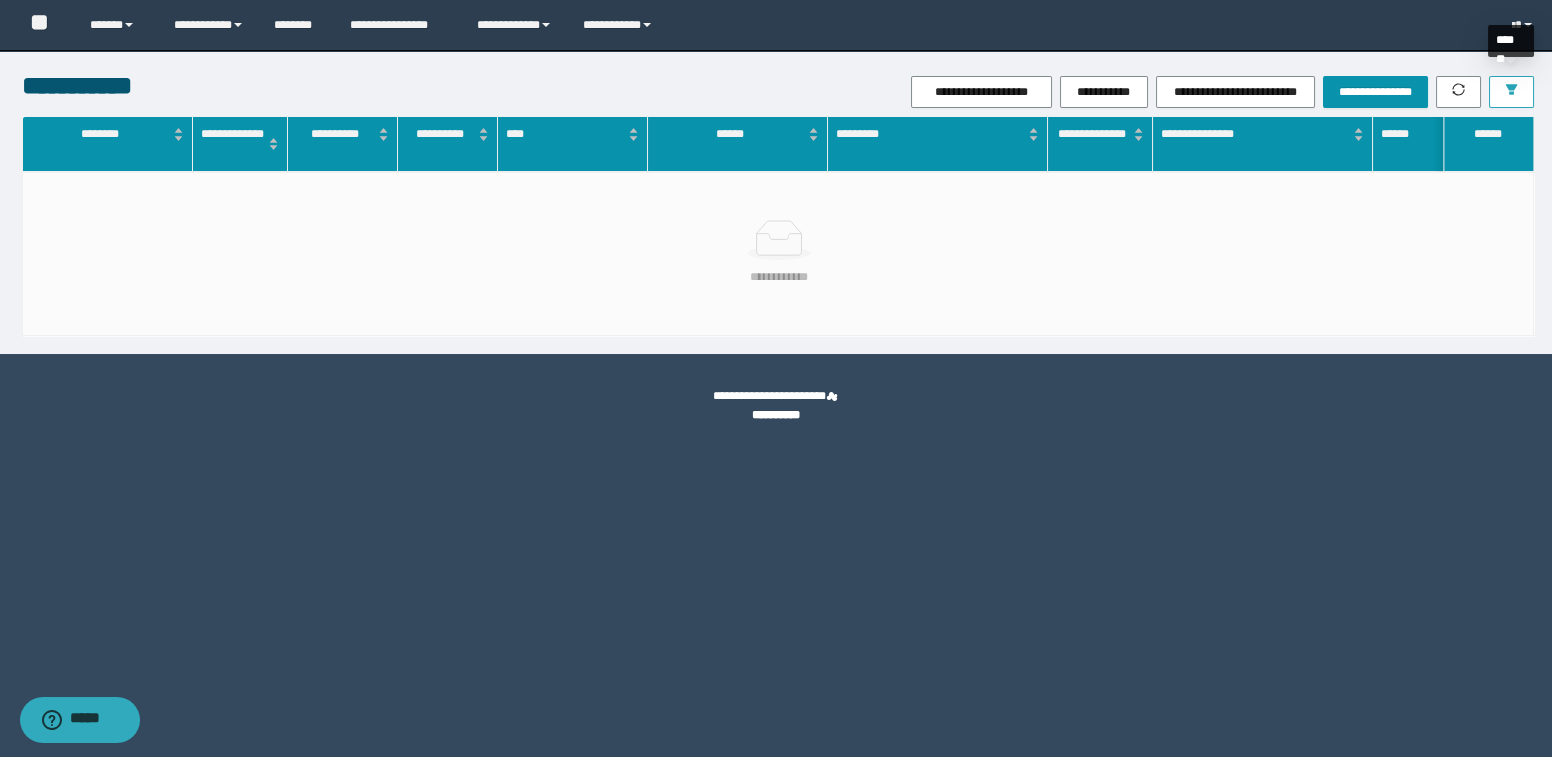 click at bounding box center [1511, 92] 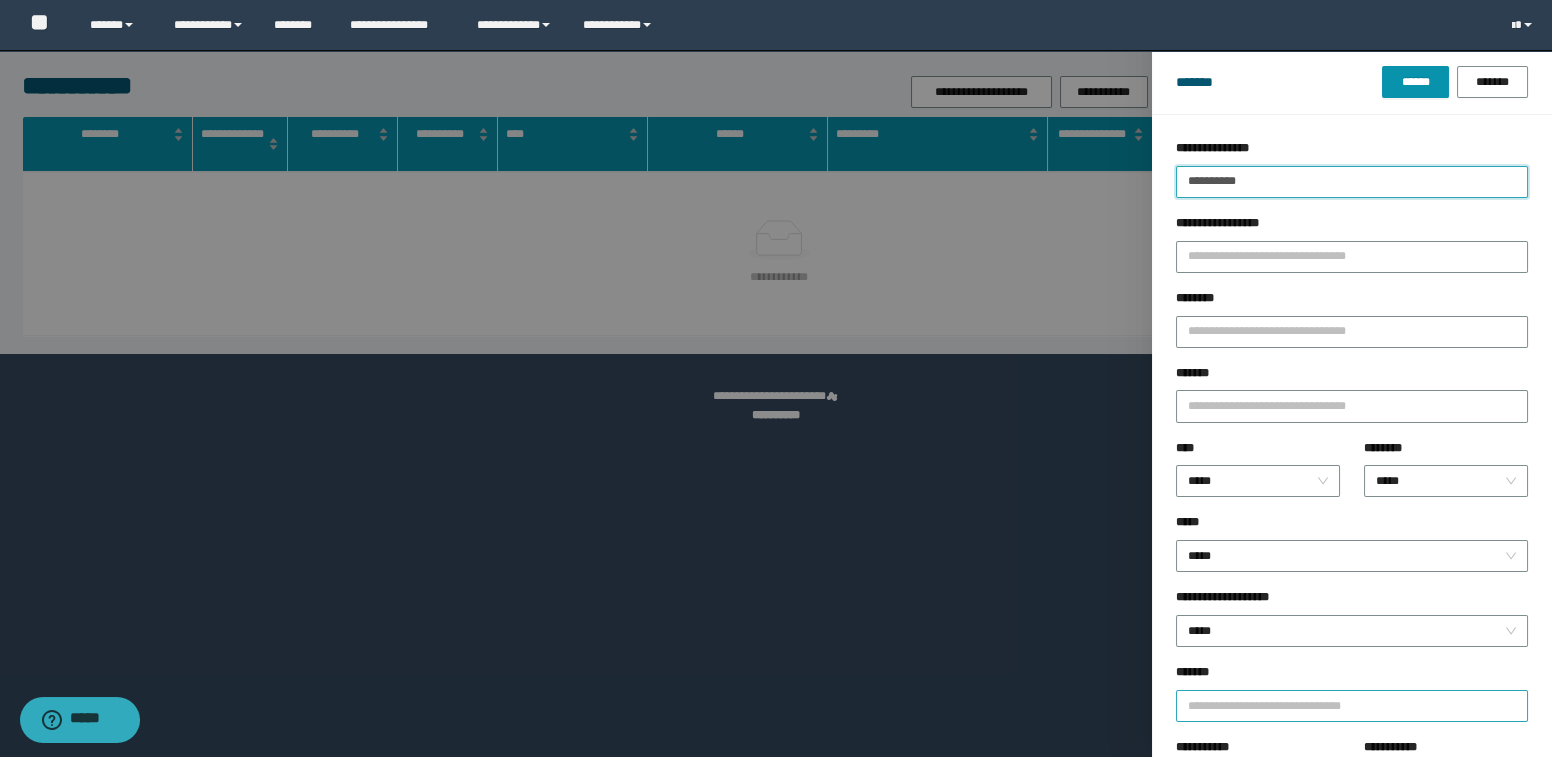 drag, startPoint x: 1298, startPoint y: 182, endPoint x: 1201, endPoint y: 182, distance: 97 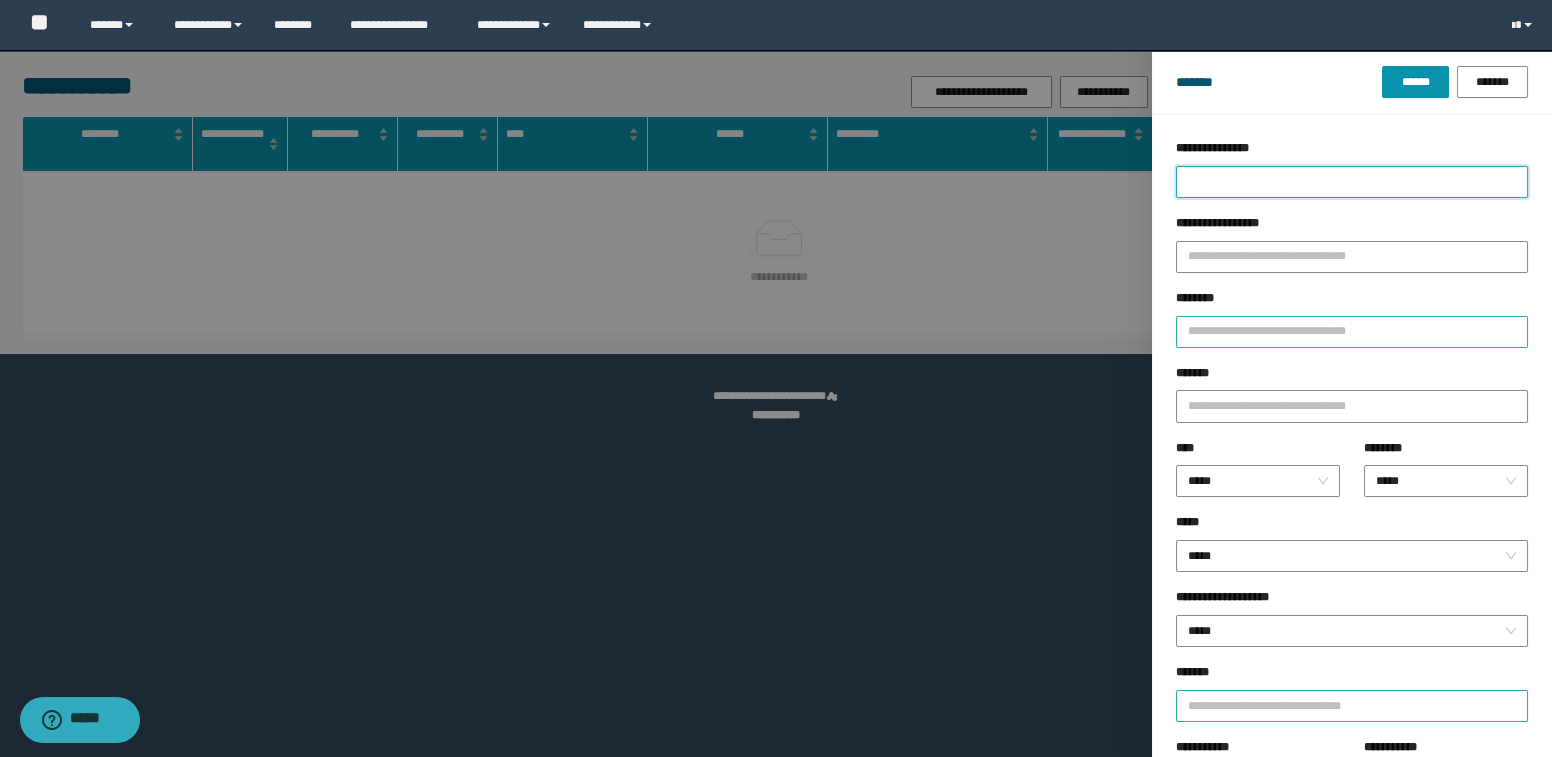 type 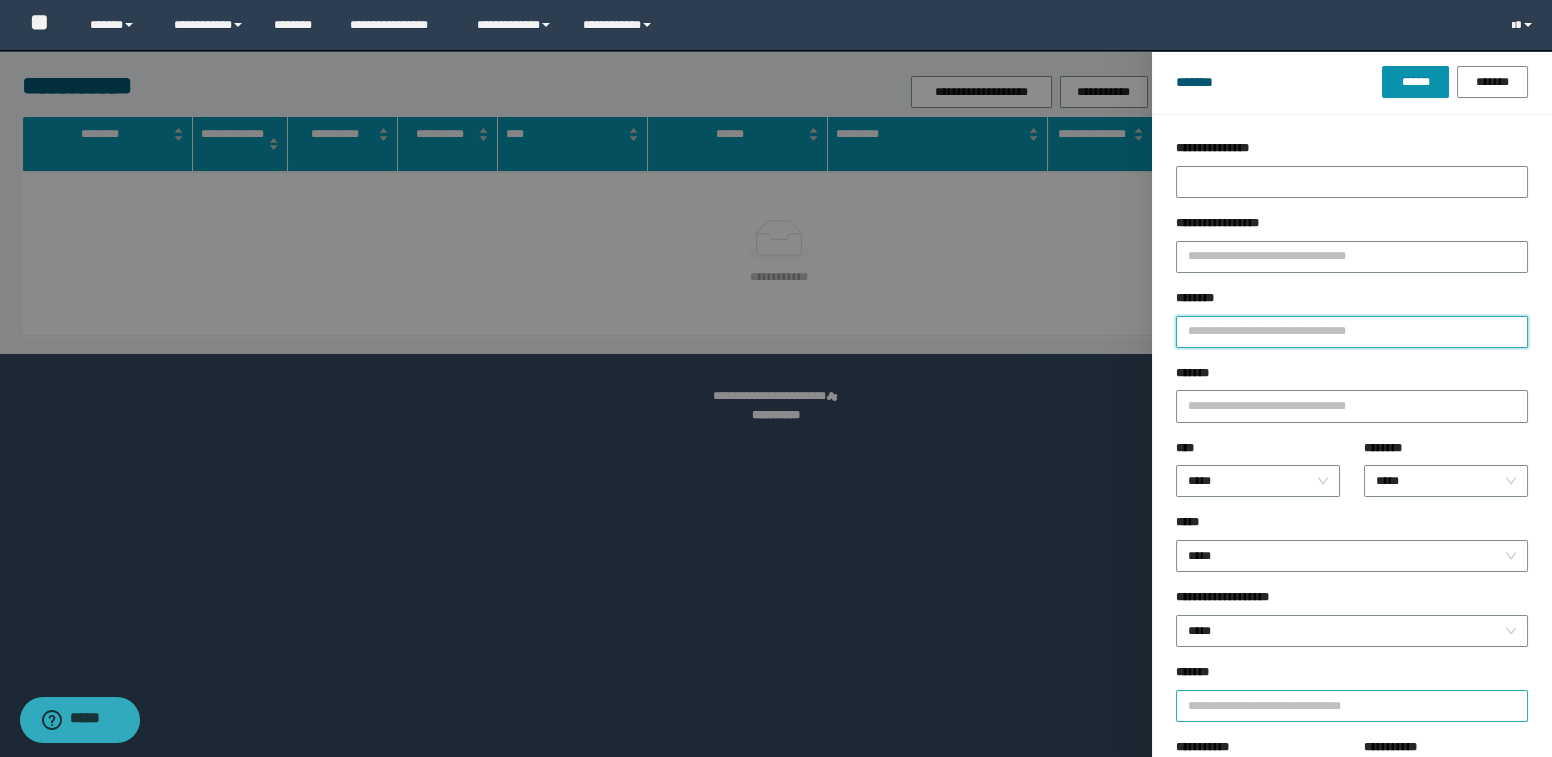 paste on "**********" 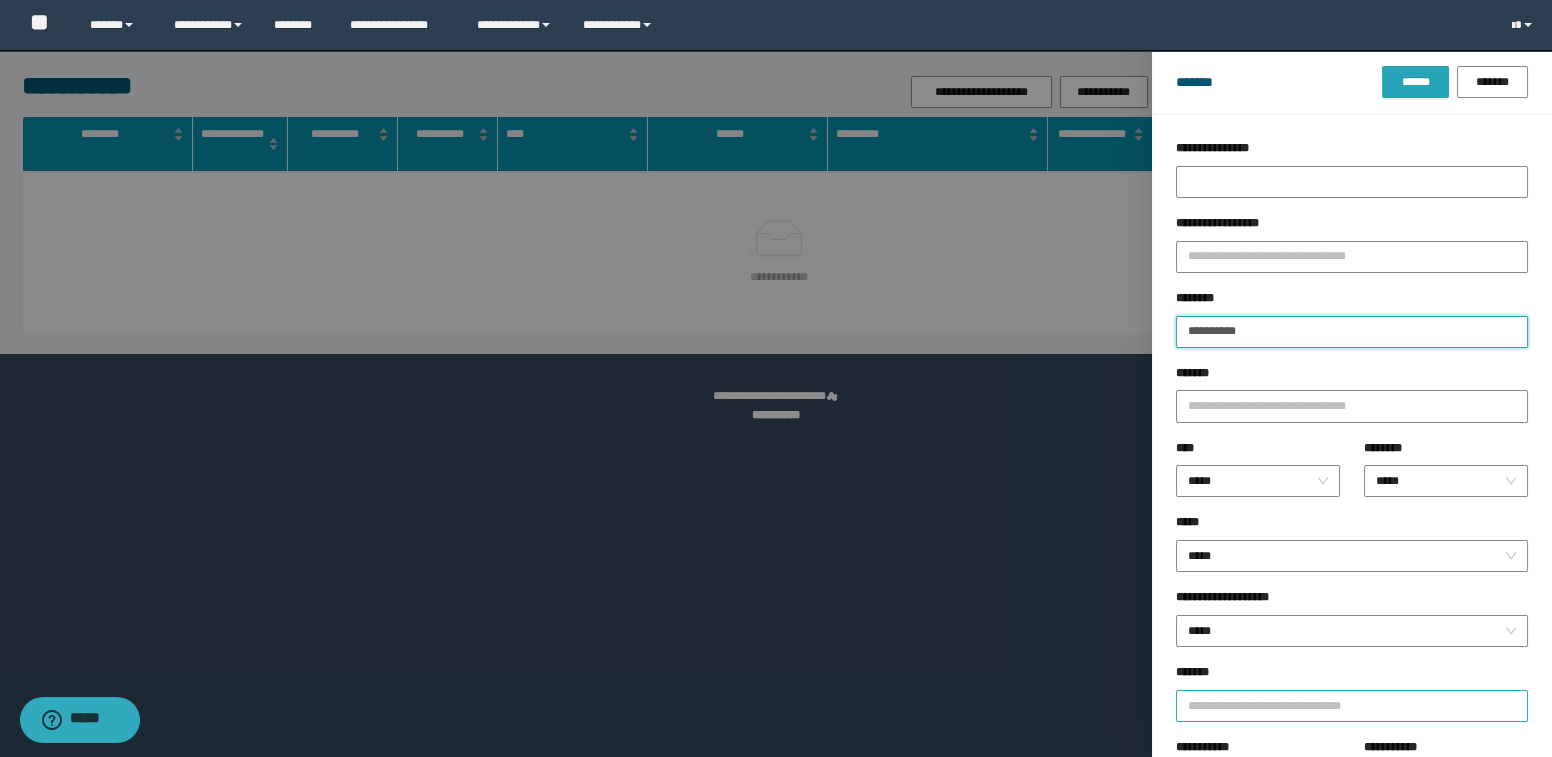 type on "**********" 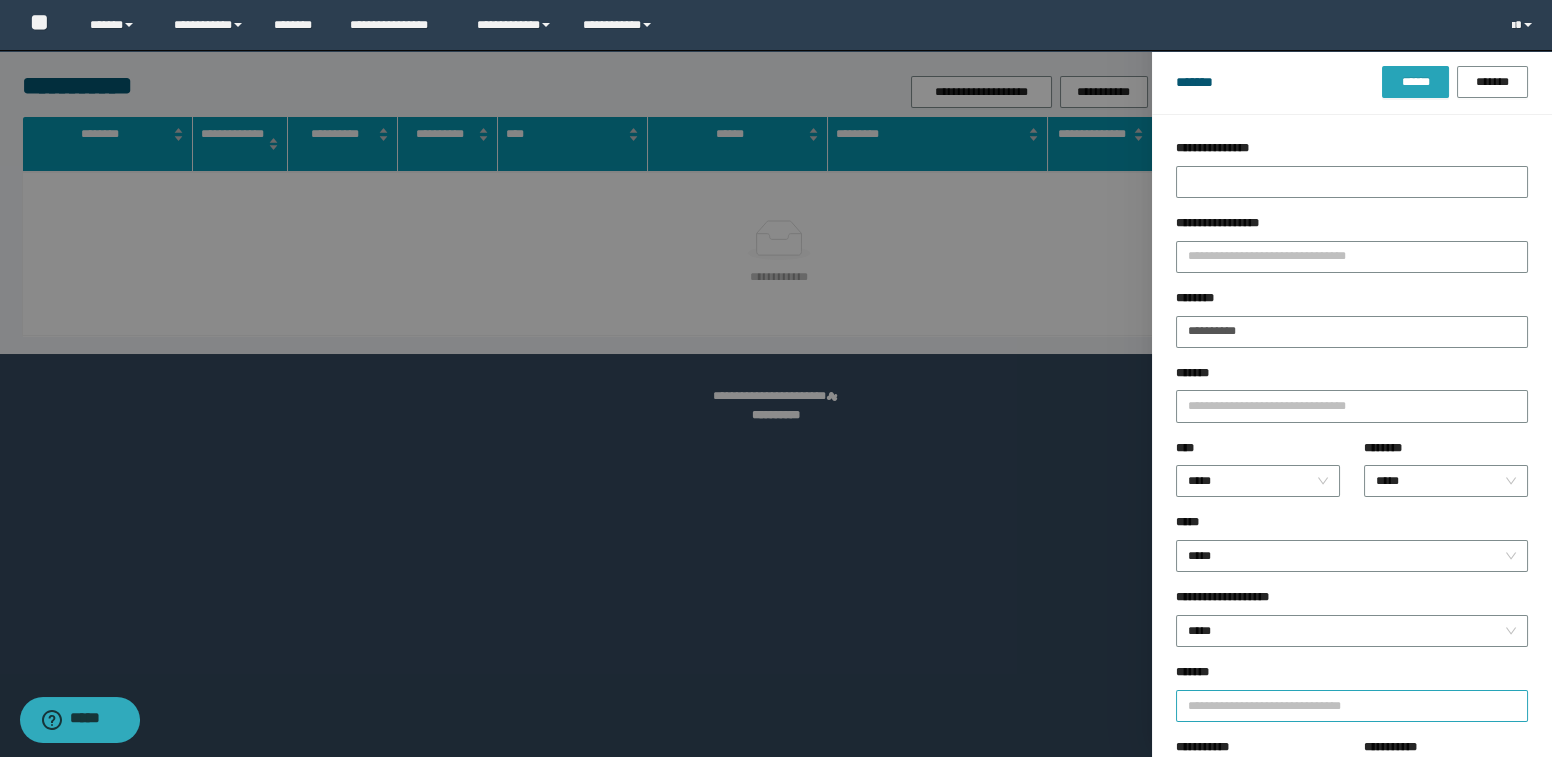 click on "******" at bounding box center (1415, 82) 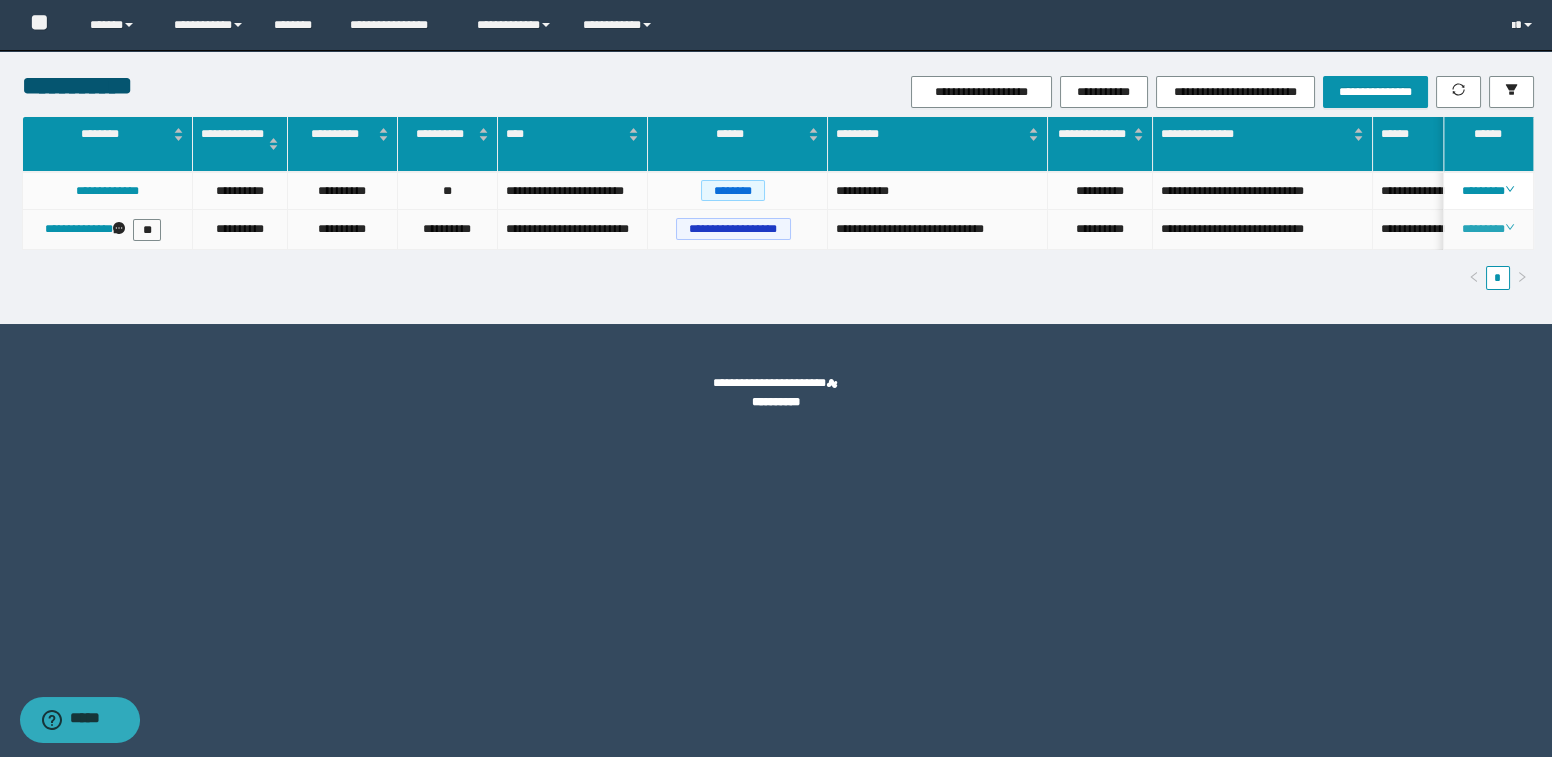 click on "********" at bounding box center (1488, 229) 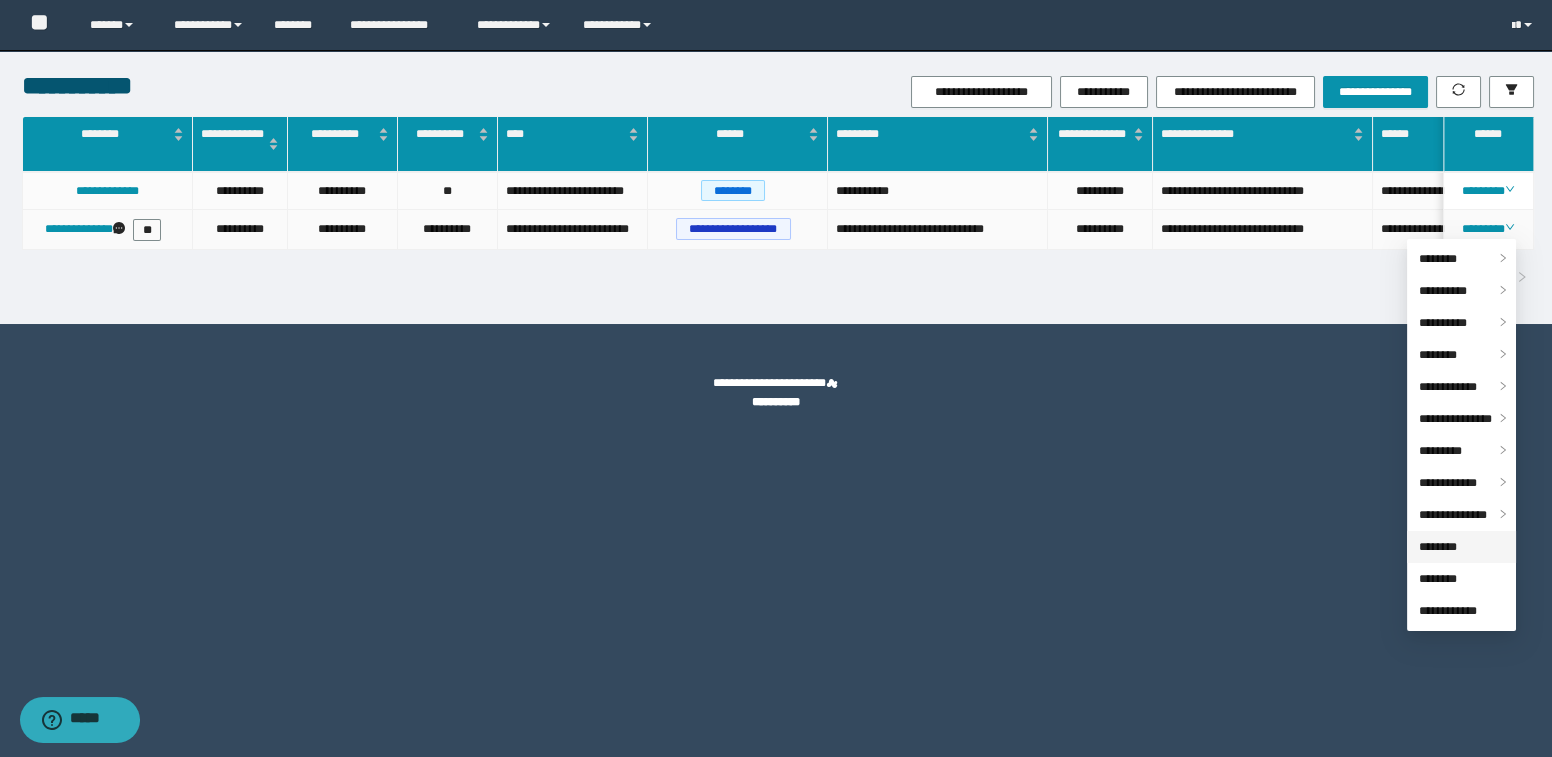 click on "********" at bounding box center (1438, 547) 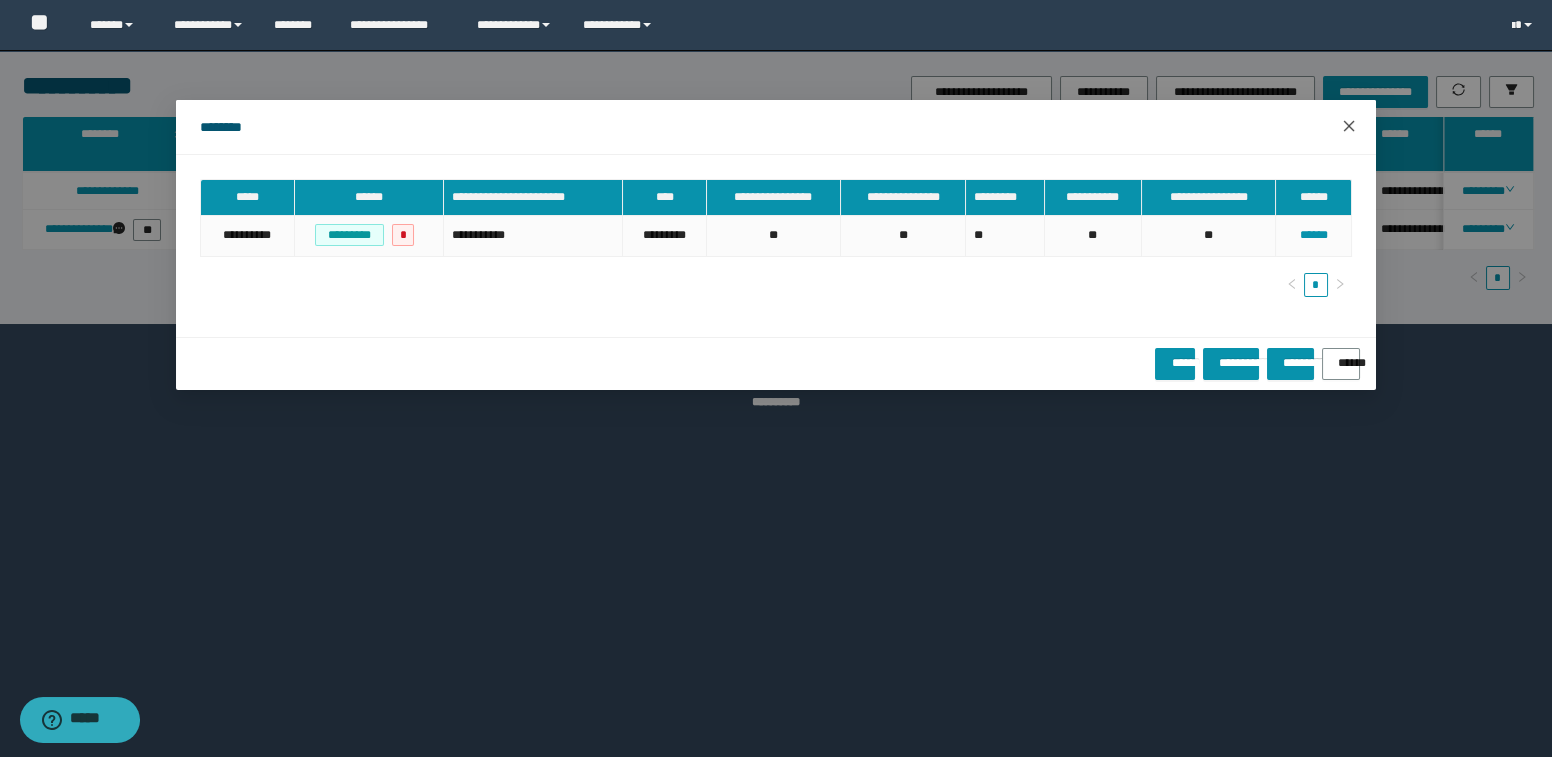 click 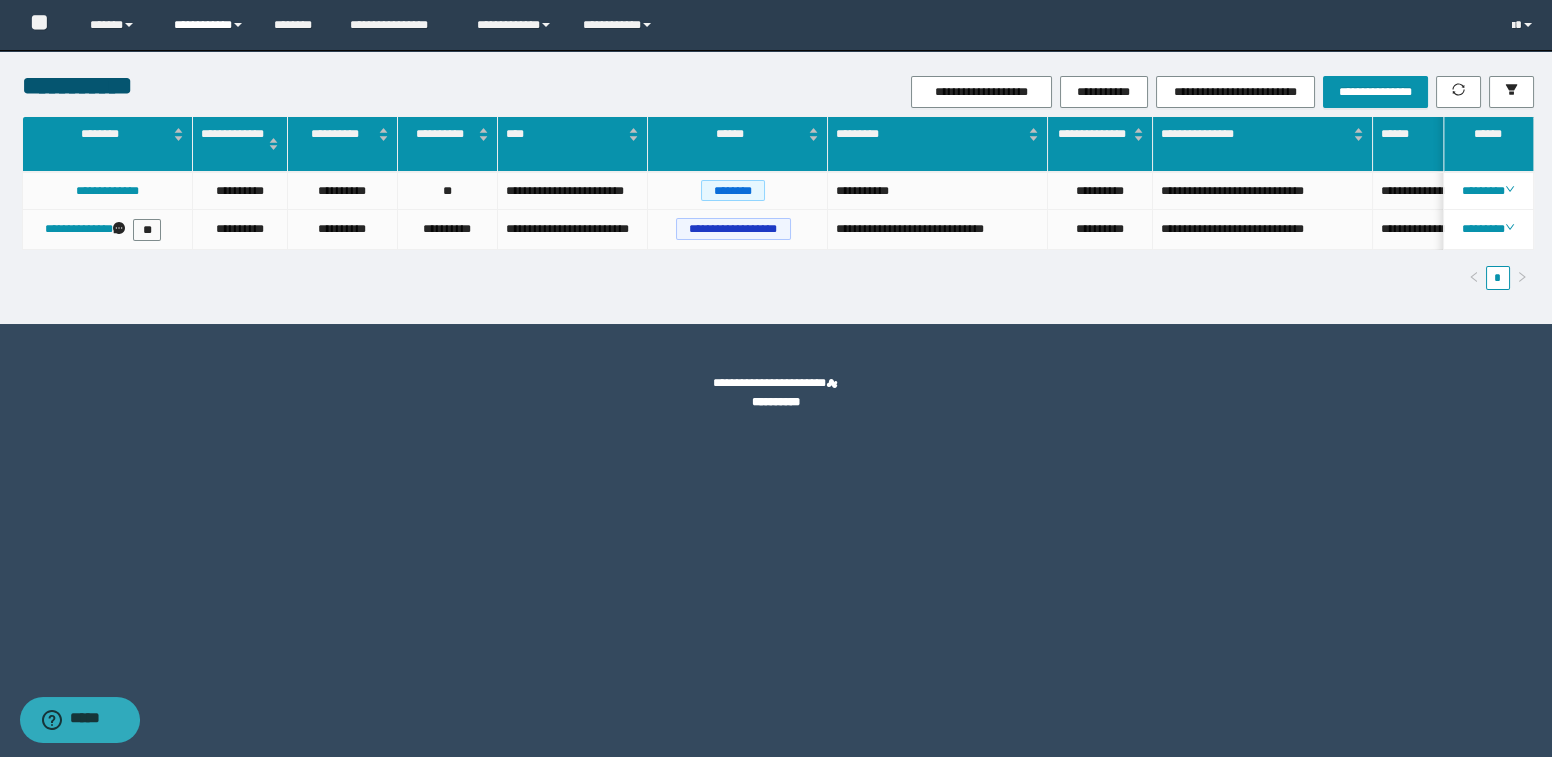 click on "**********" at bounding box center [209, 25] 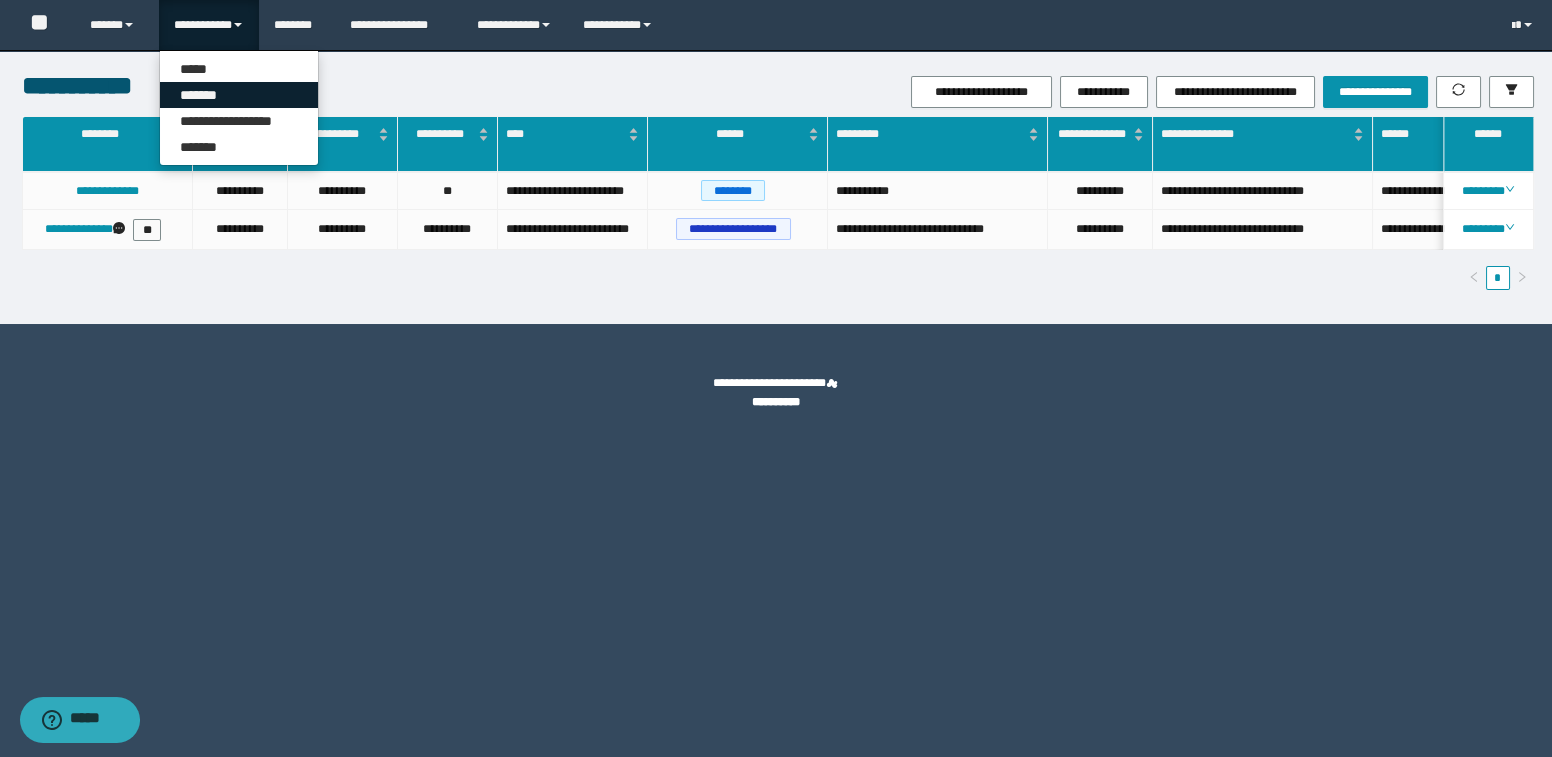 click on "*******" at bounding box center (239, 95) 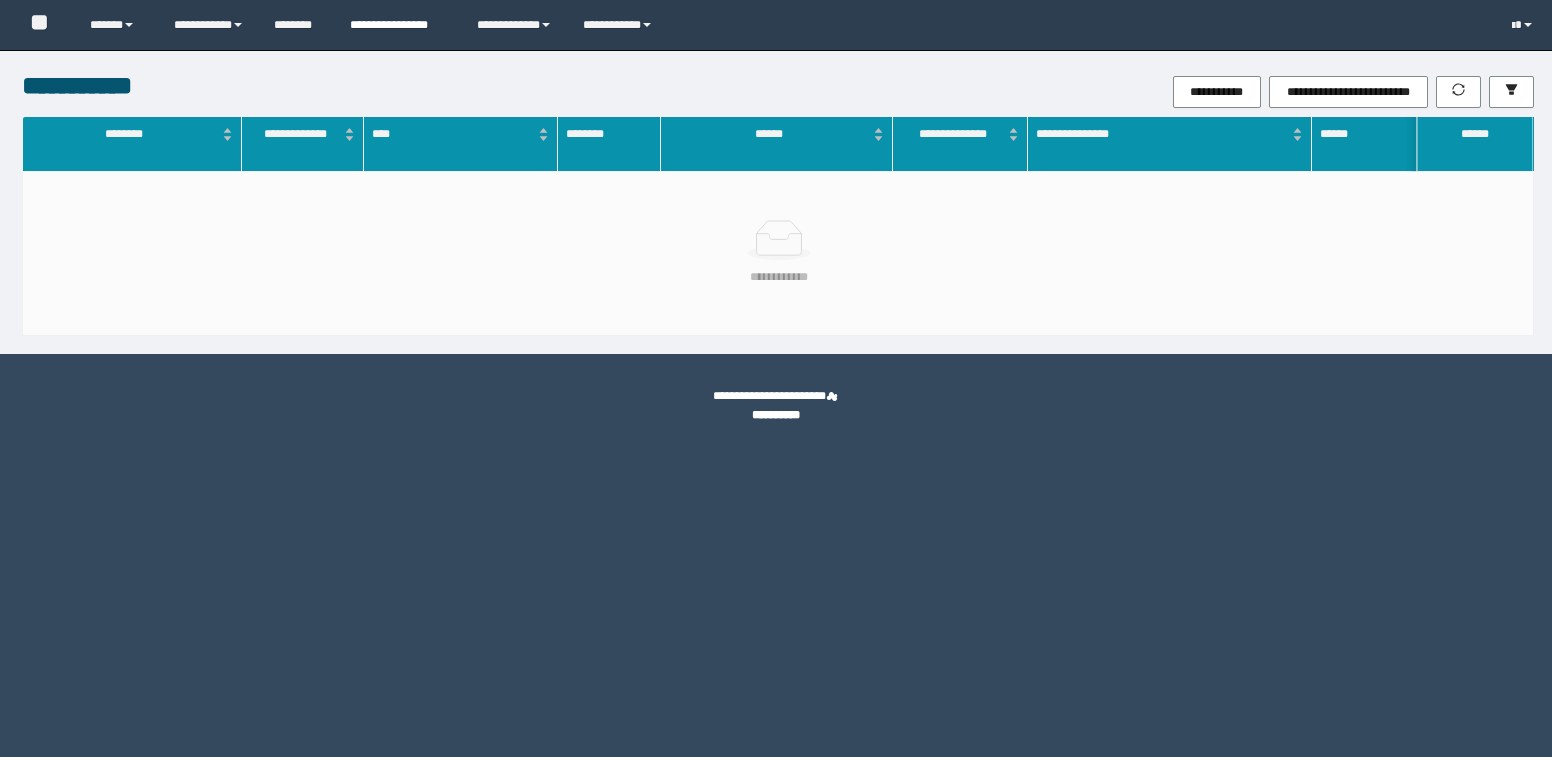 scroll, scrollTop: 0, scrollLeft: 0, axis: both 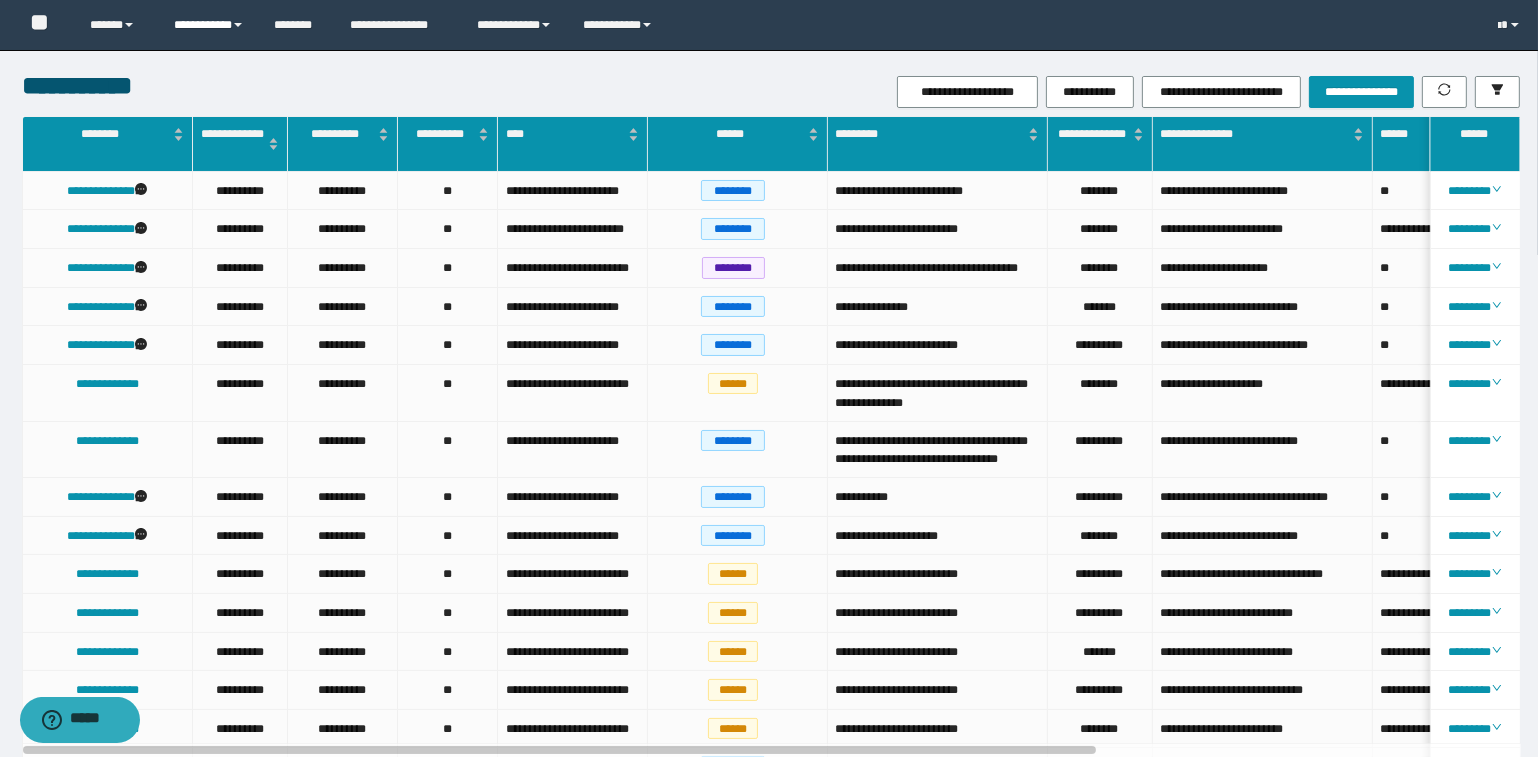 click on "**********" at bounding box center [209, 25] 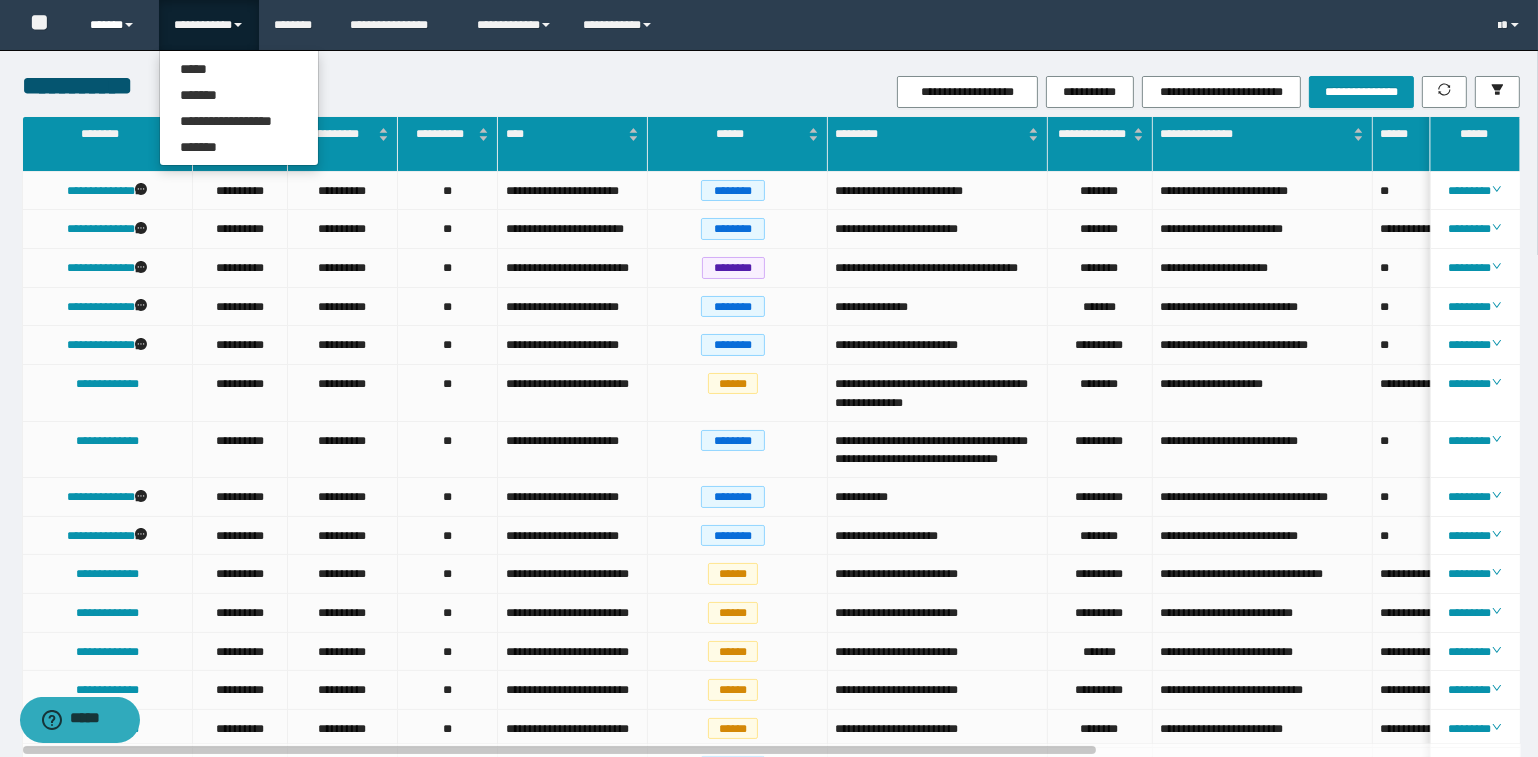 click on "******" at bounding box center (117, 25) 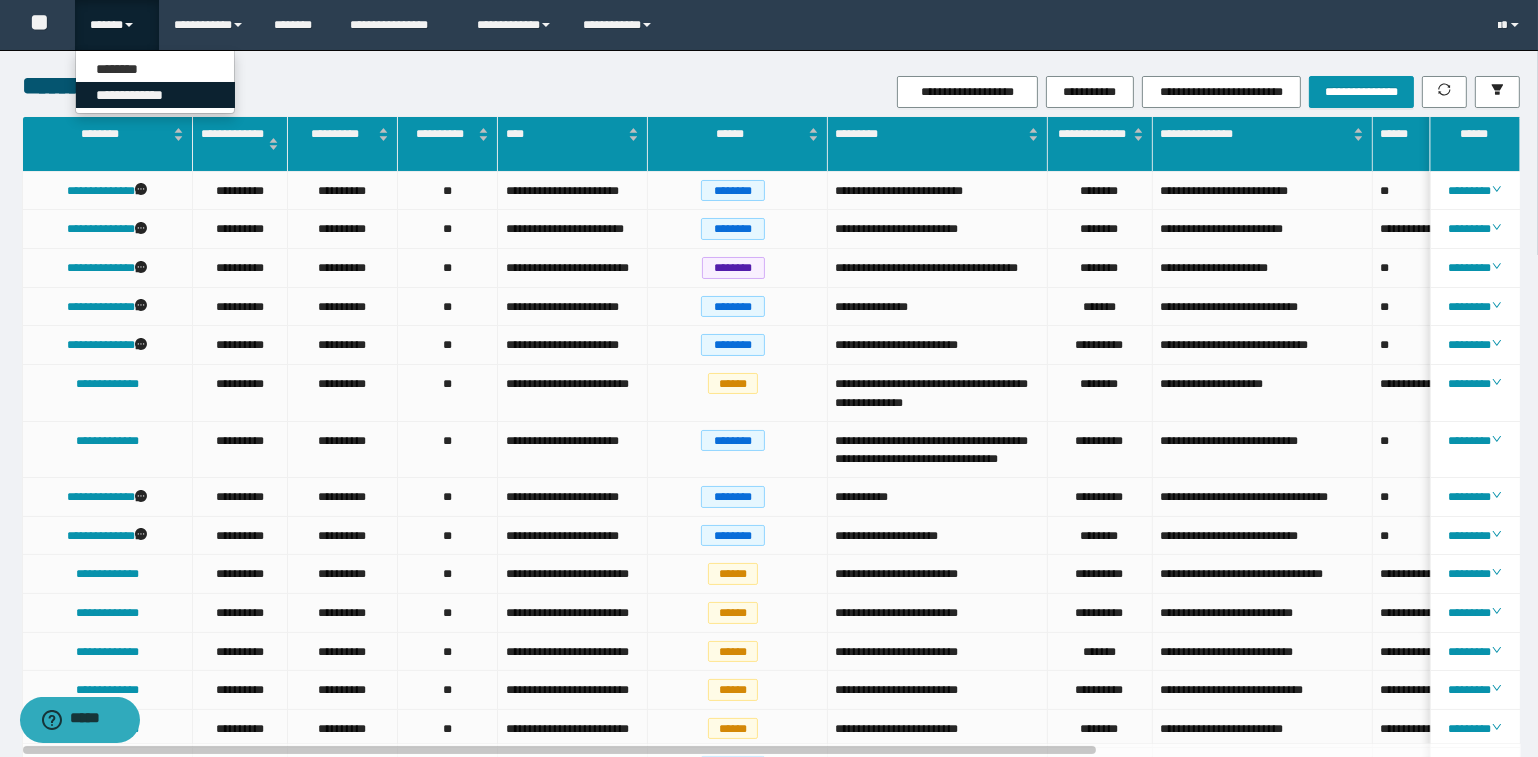 click on "**********" at bounding box center [155, 95] 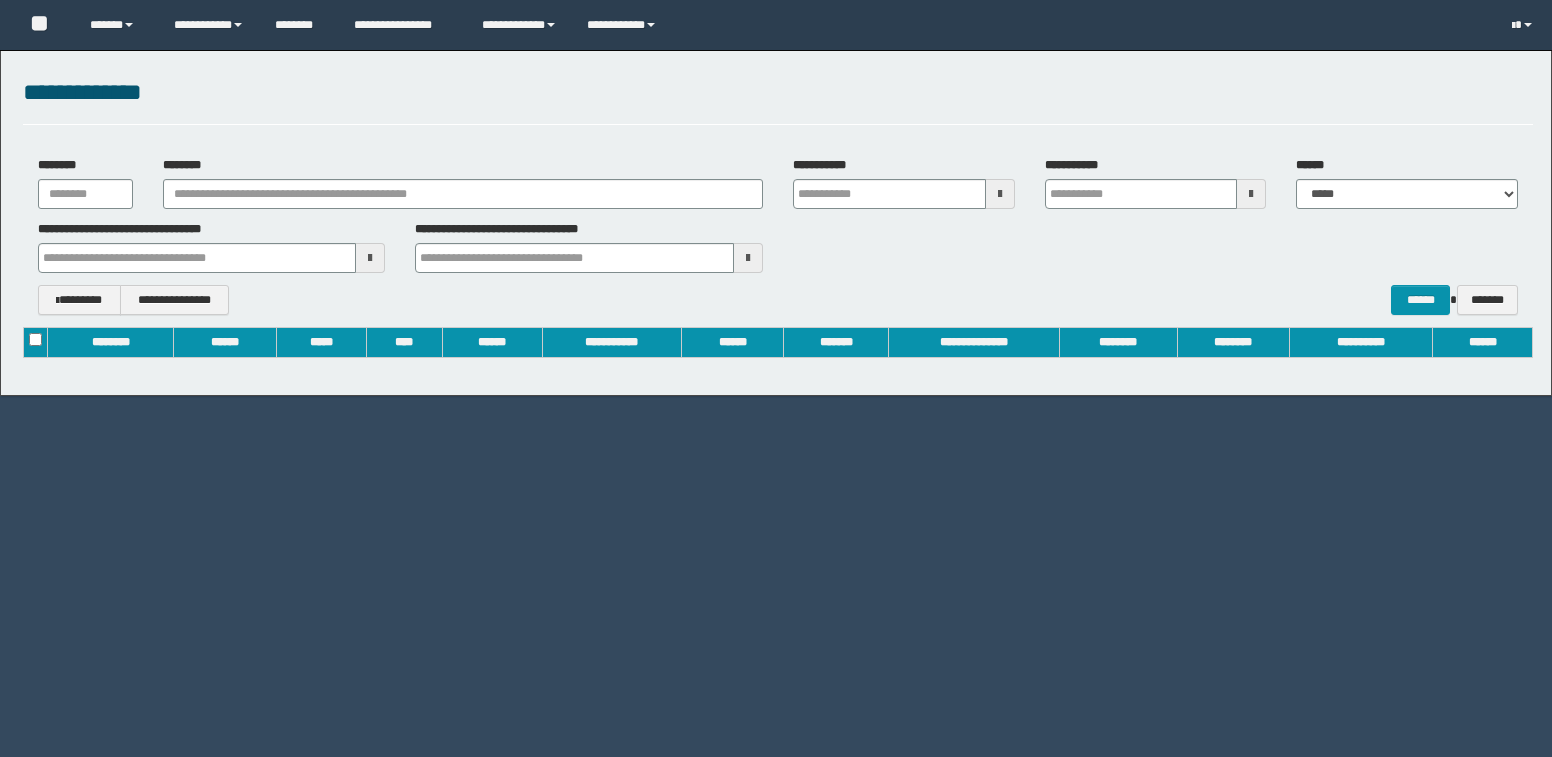 scroll, scrollTop: 0, scrollLeft: 0, axis: both 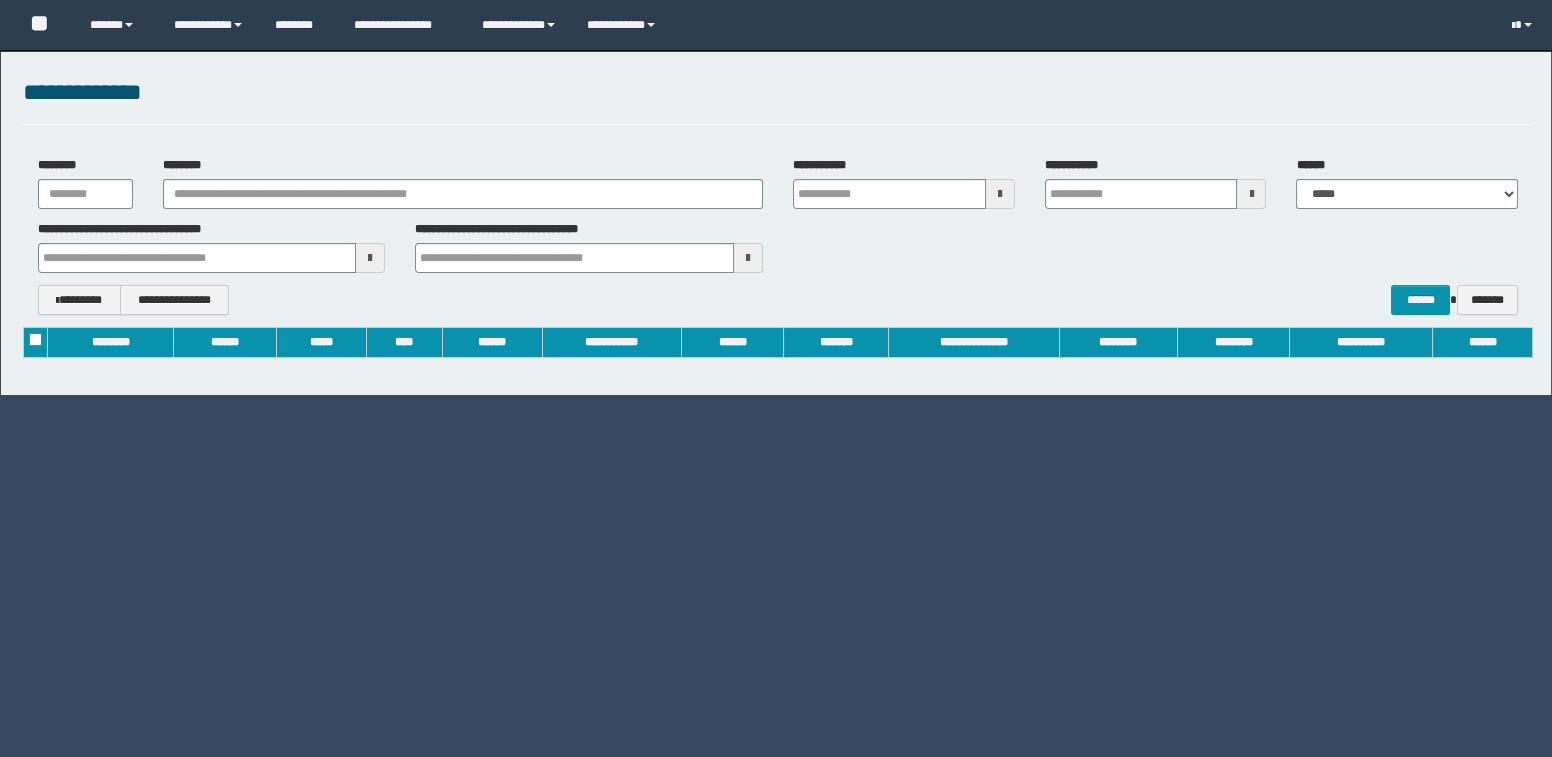 type on "**********" 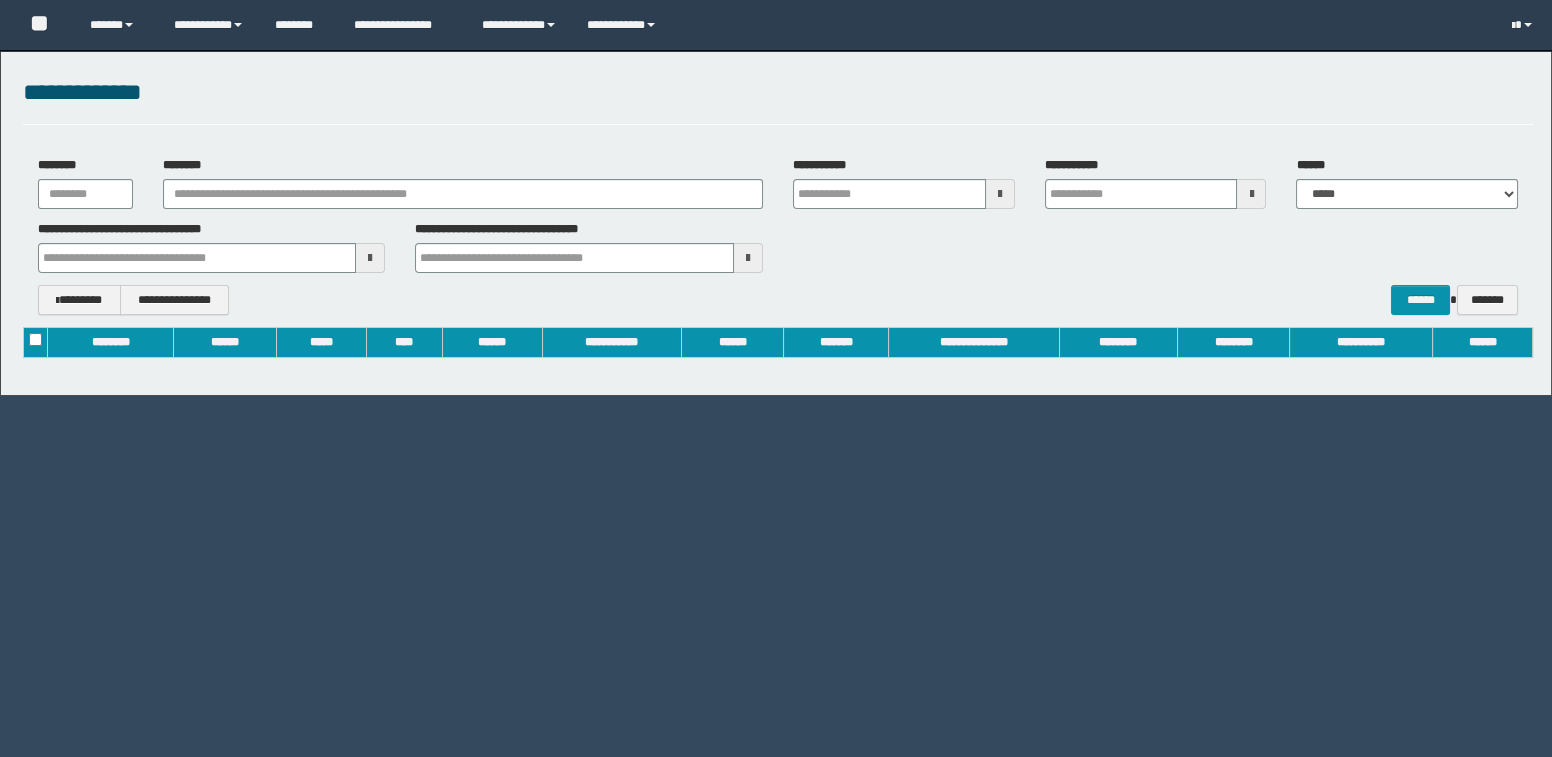 type on "**********" 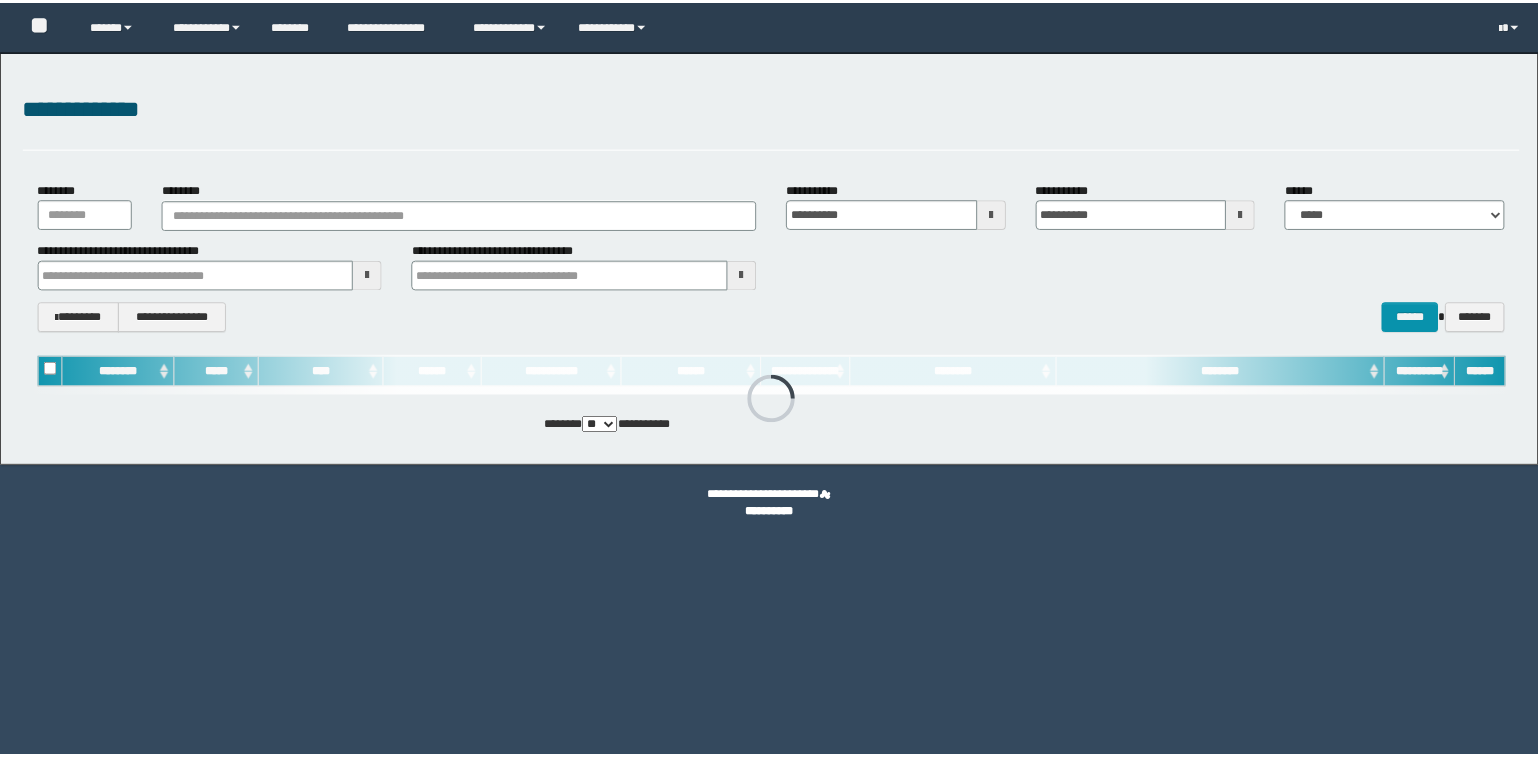 scroll, scrollTop: 0, scrollLeft: 0, axis: both 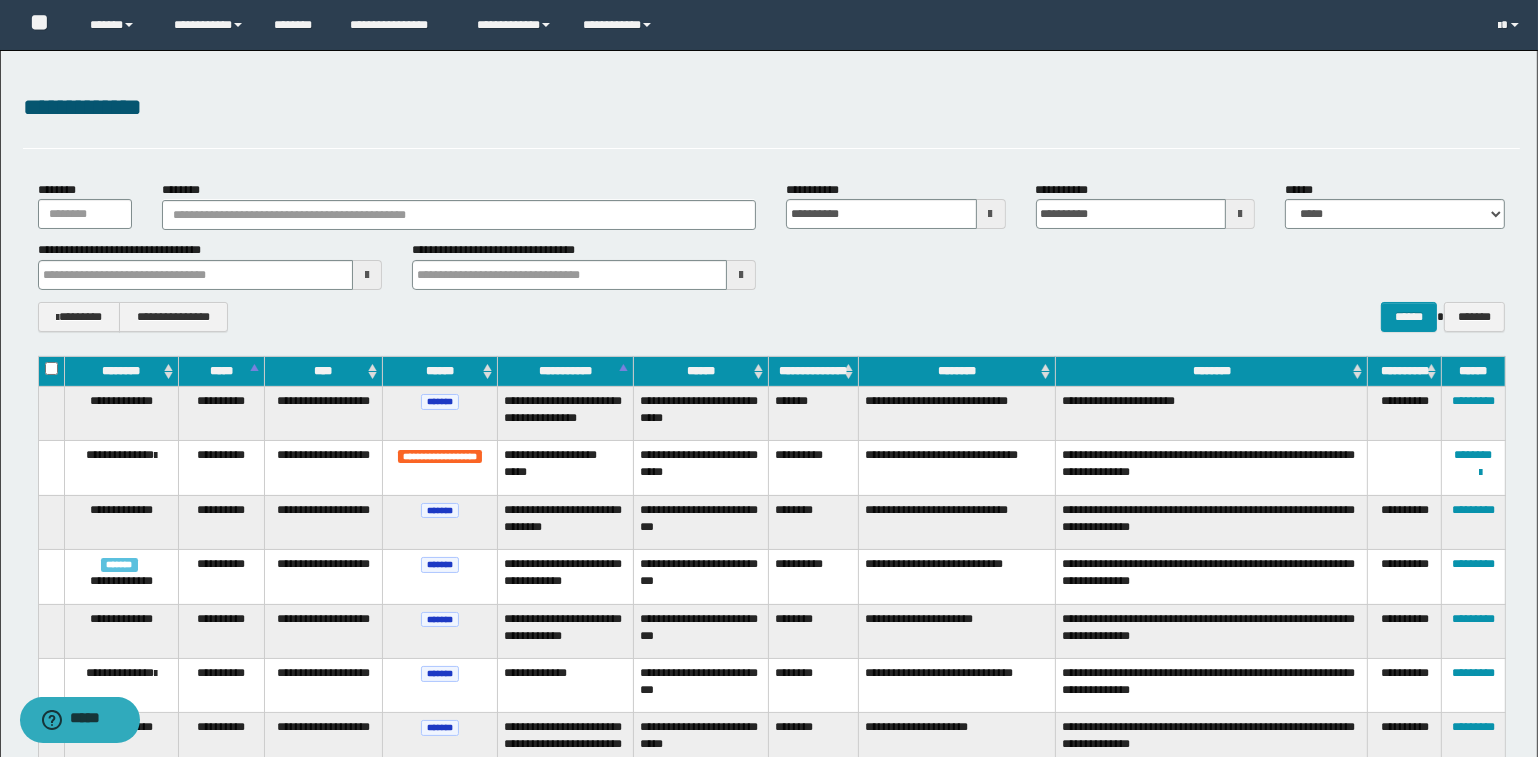 type 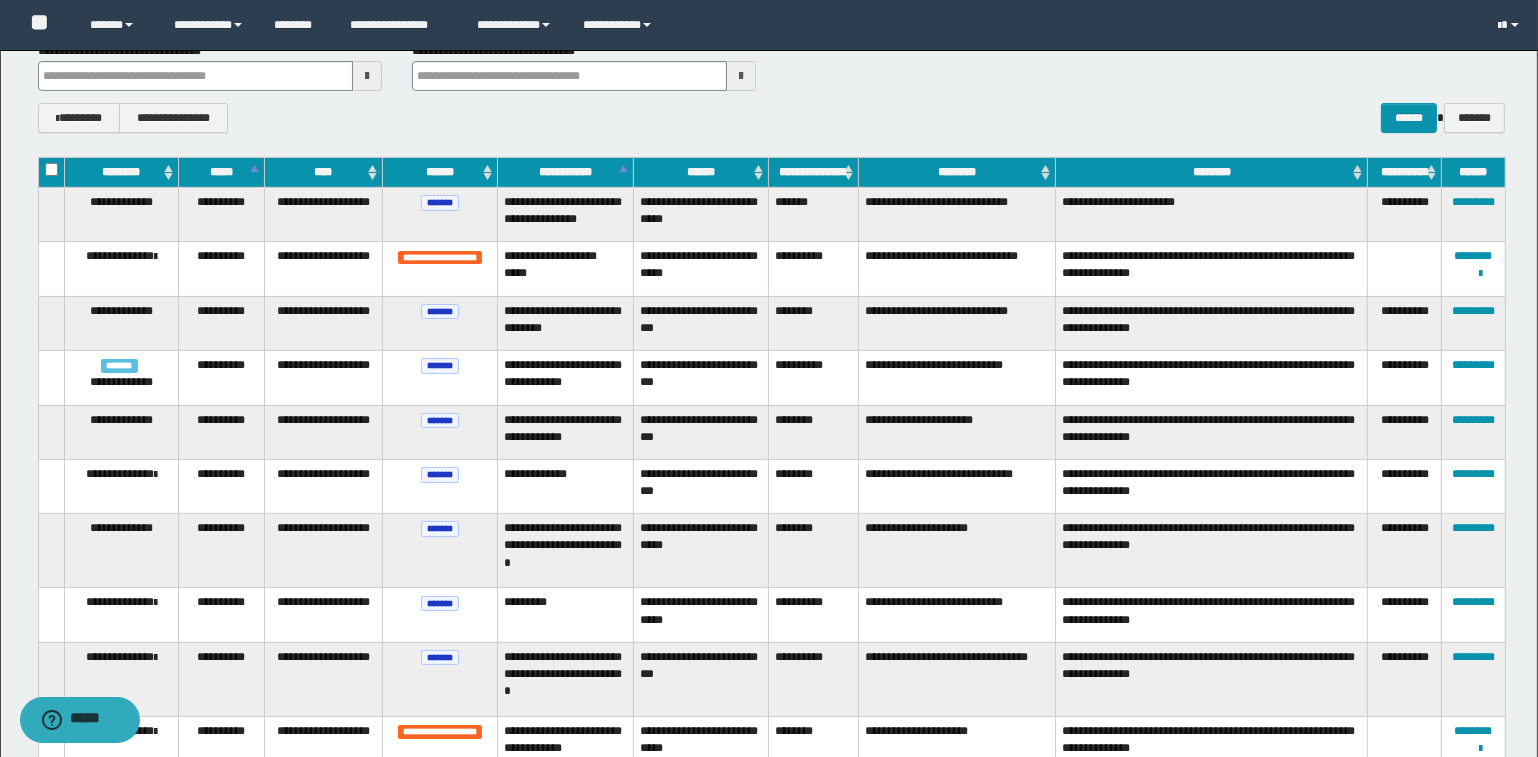 scroll, scrollTop: 181, scrollLeft: 0, axis: vertical 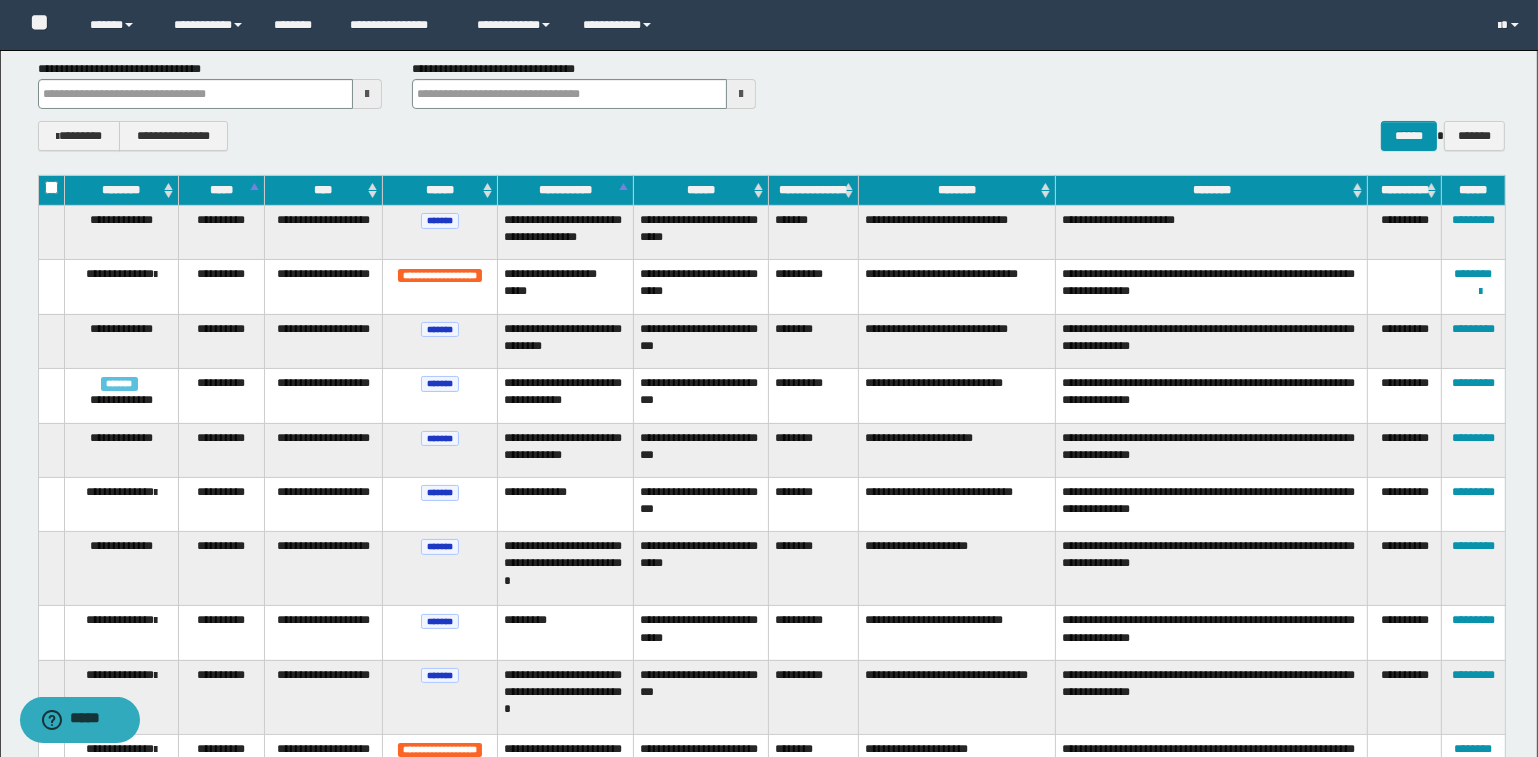 type 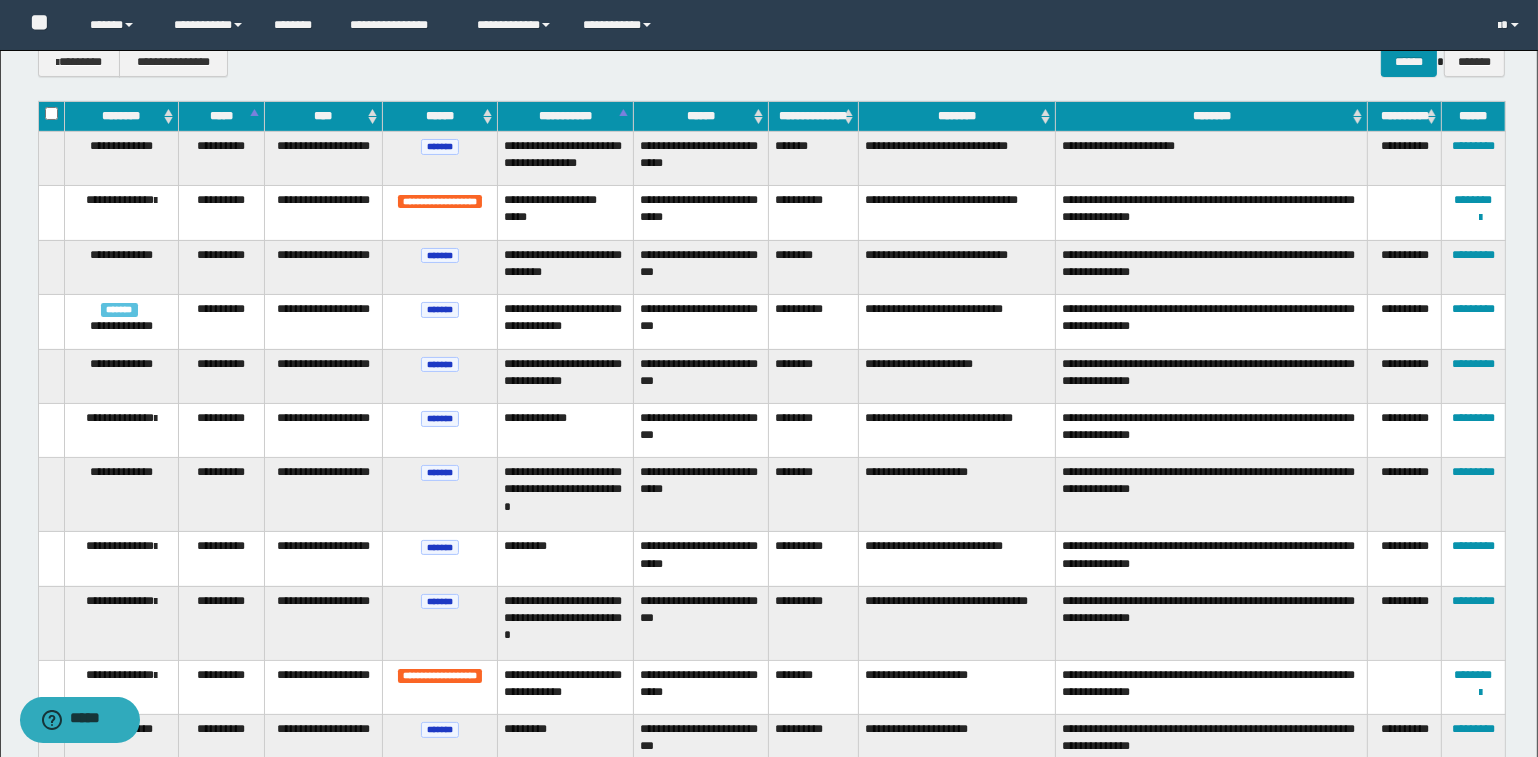 scroll, scrollTop: 181, scrollLeft: 0, axis: vertical 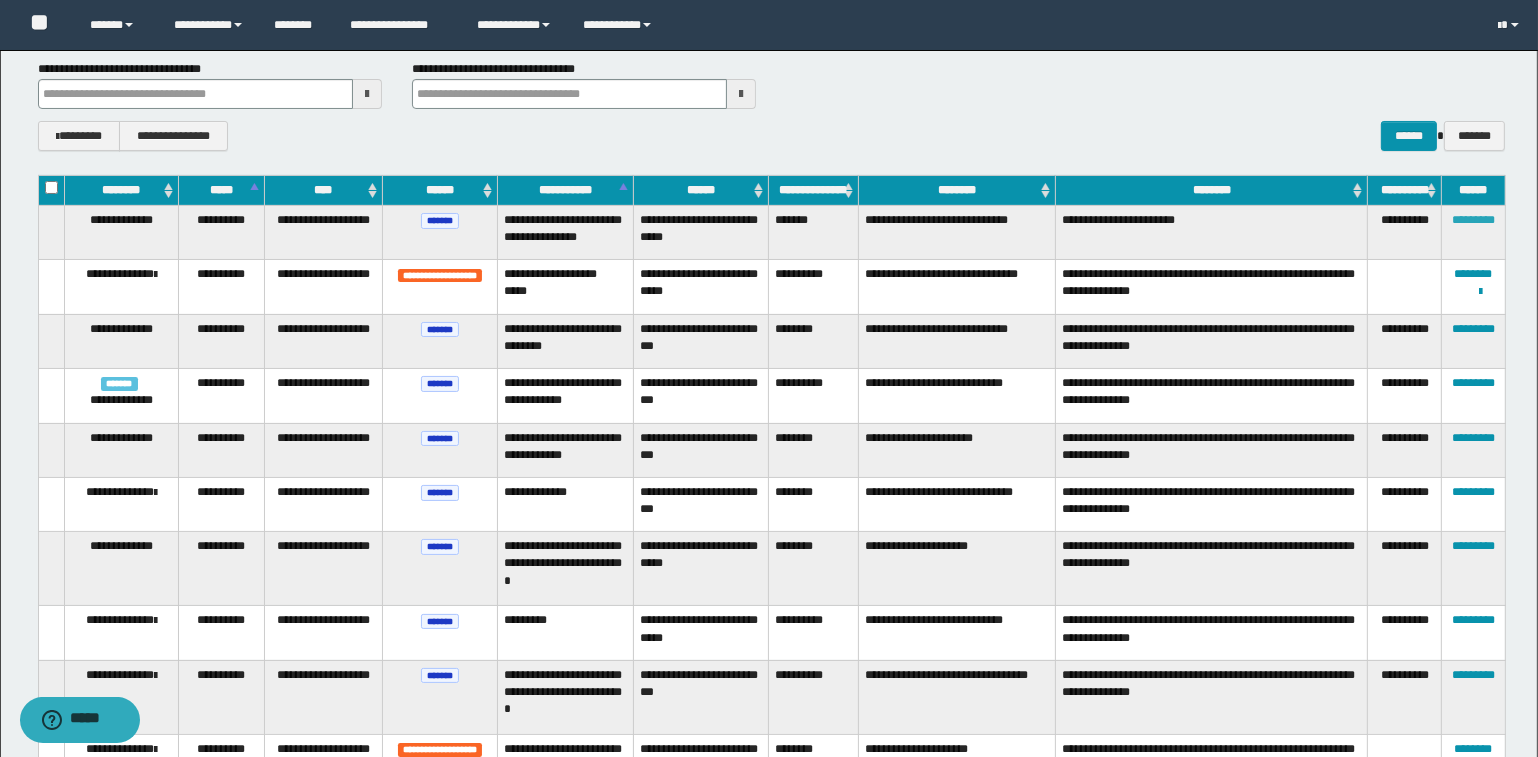 click on "*********" at bounding box center (1473, 220) 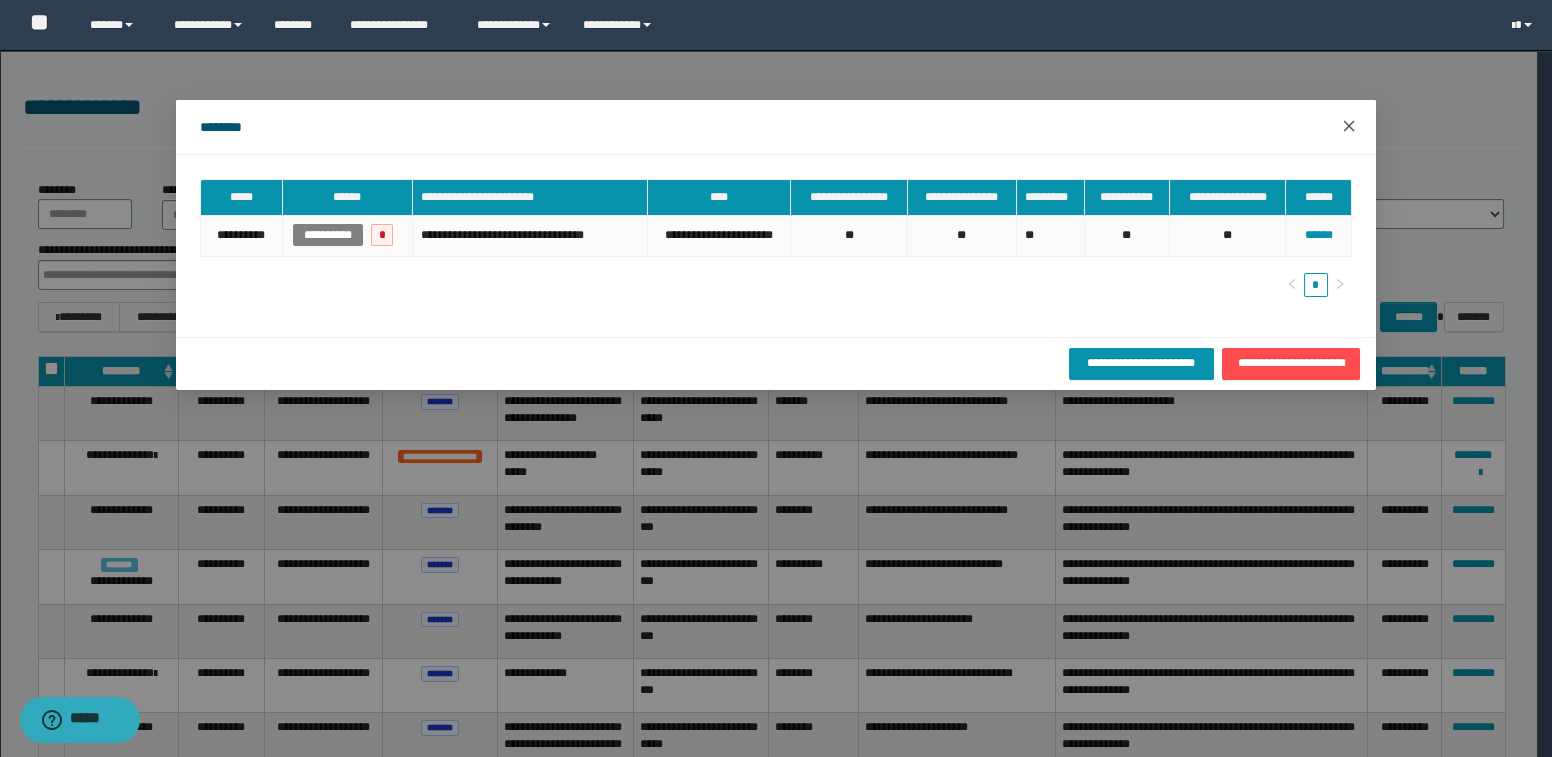 click 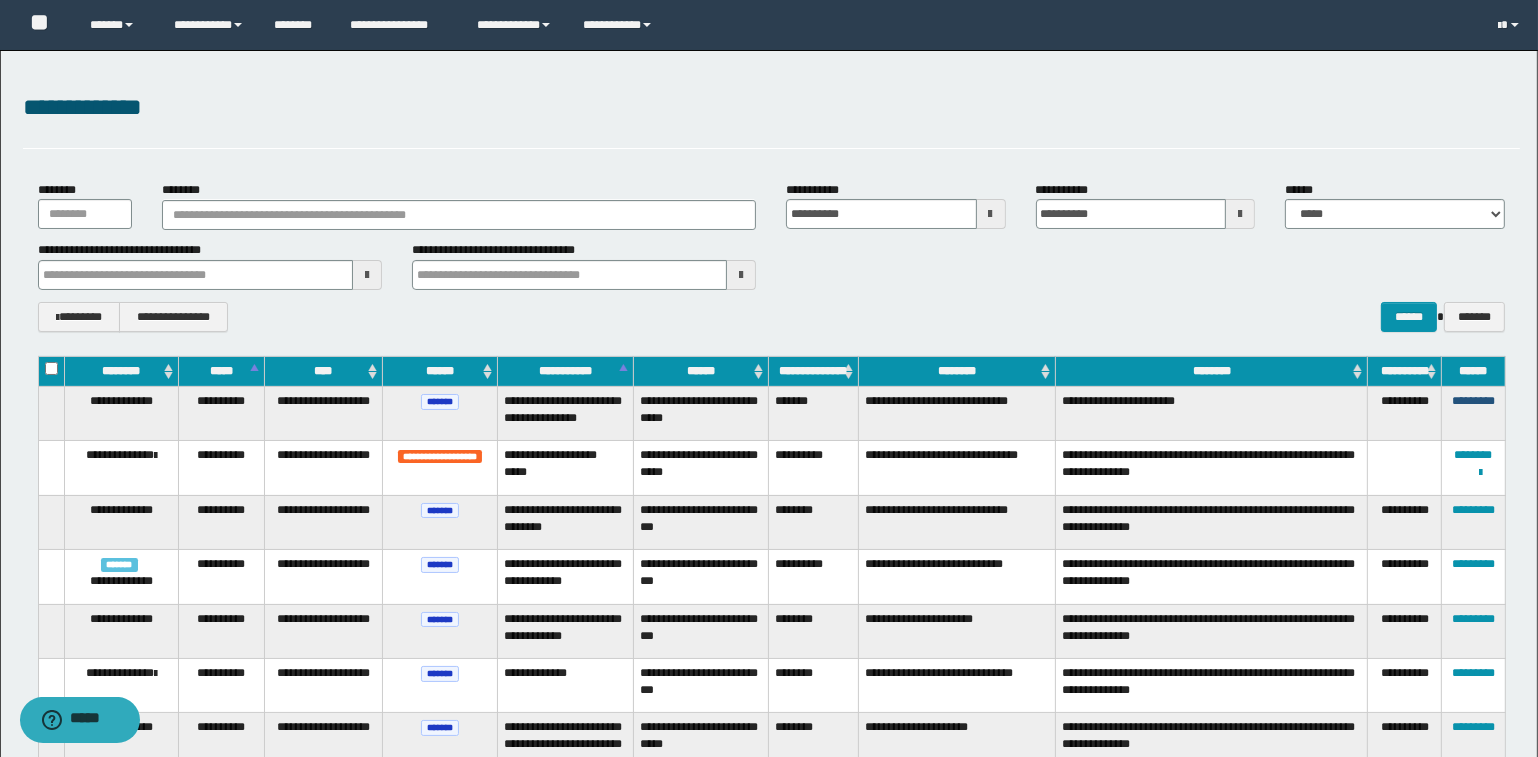 type 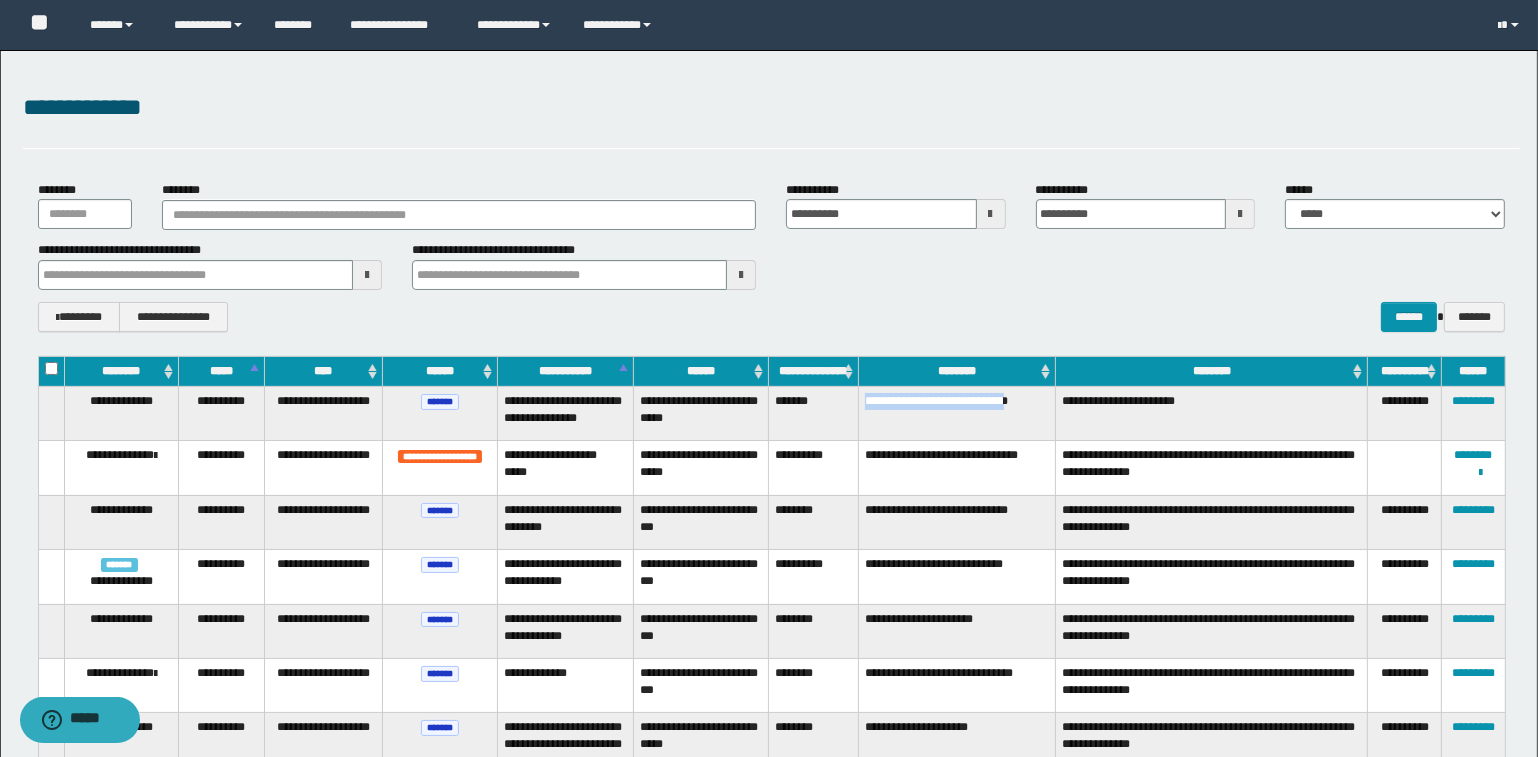 drag, startPoint x: 864, startPoint y: 404, endPoint x: 1013, endPoint y: 403, distance: 149.00336 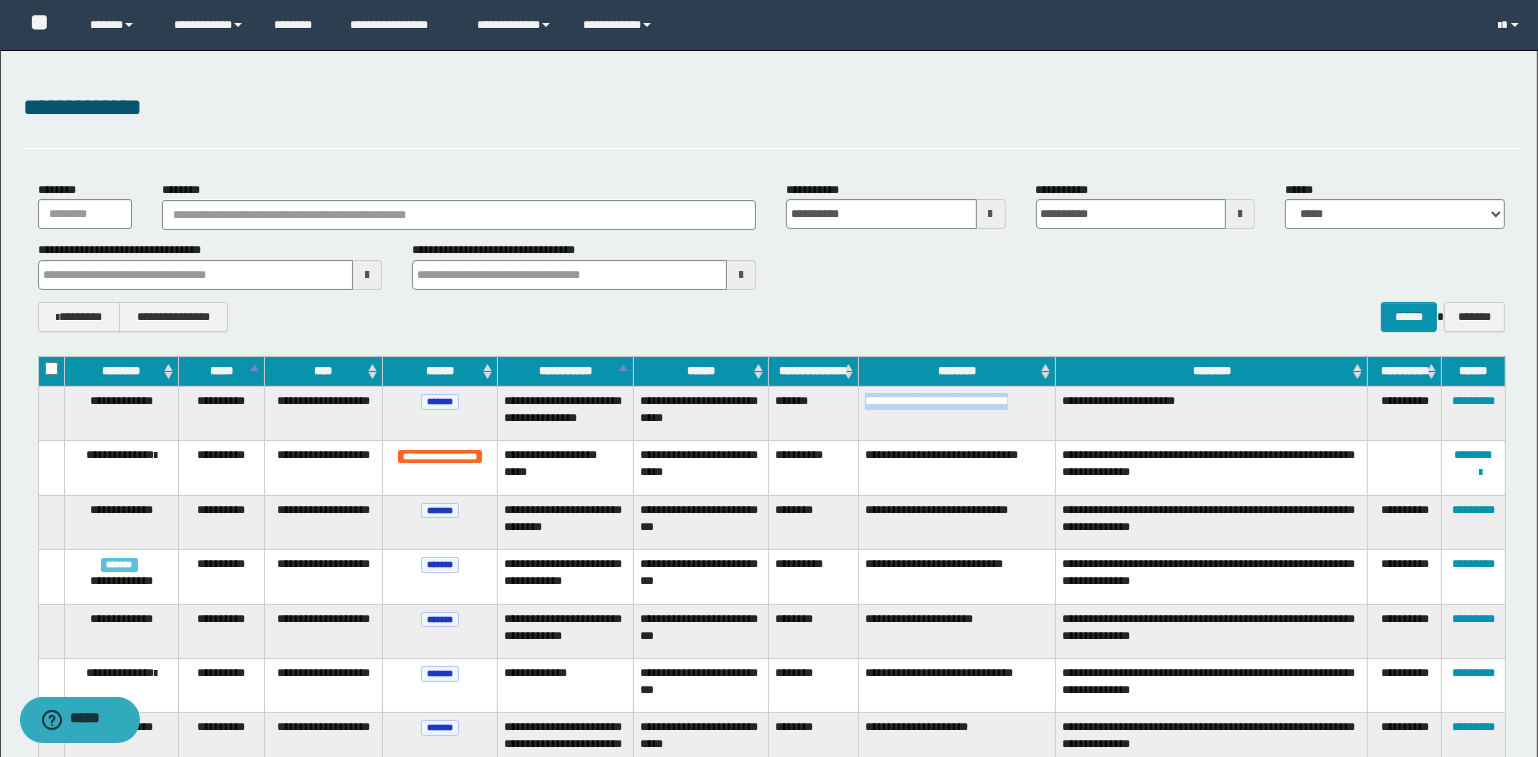 click on "**********" at bounding box center [957, 413] 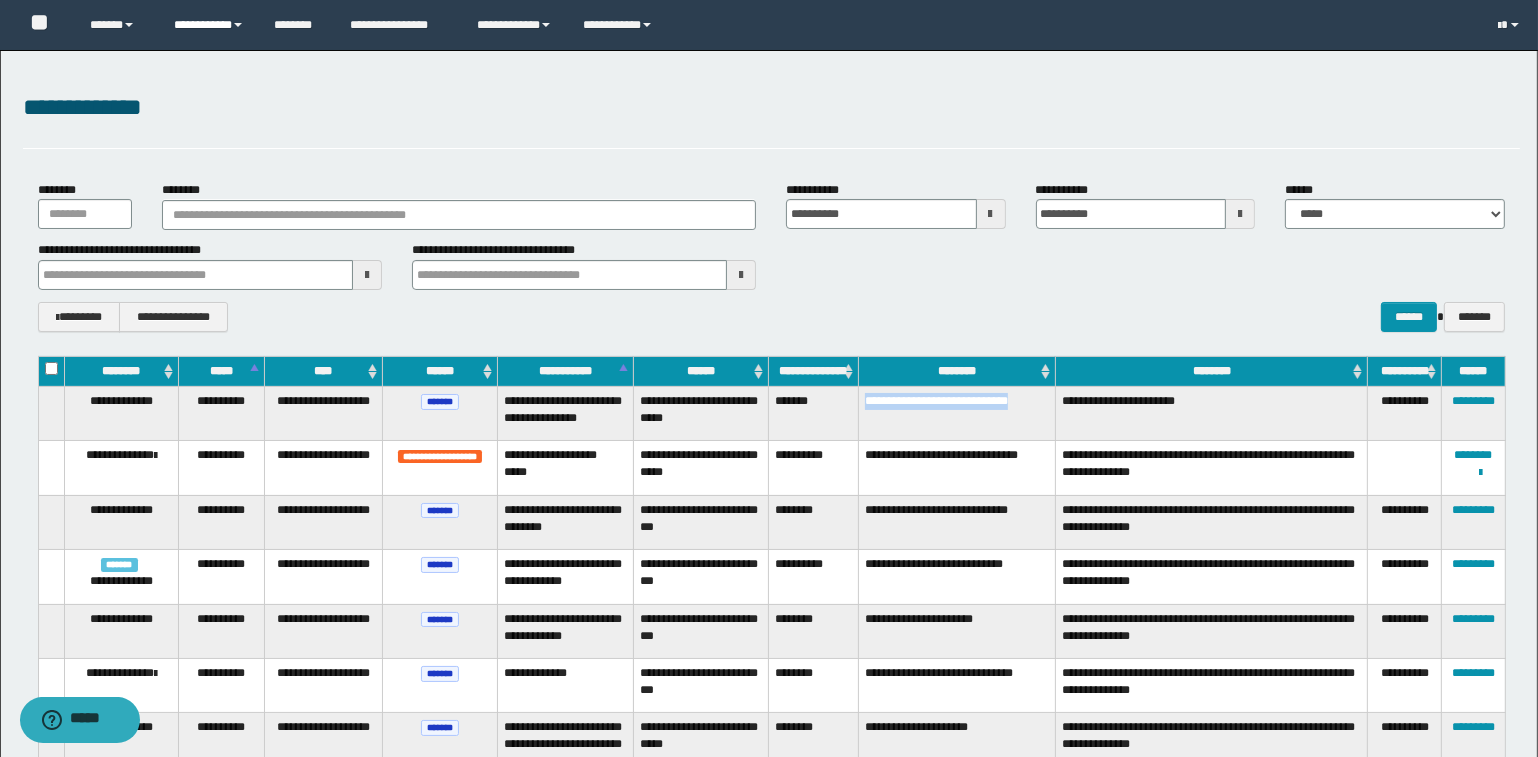click on "**********" at bounding box center [209, 25] 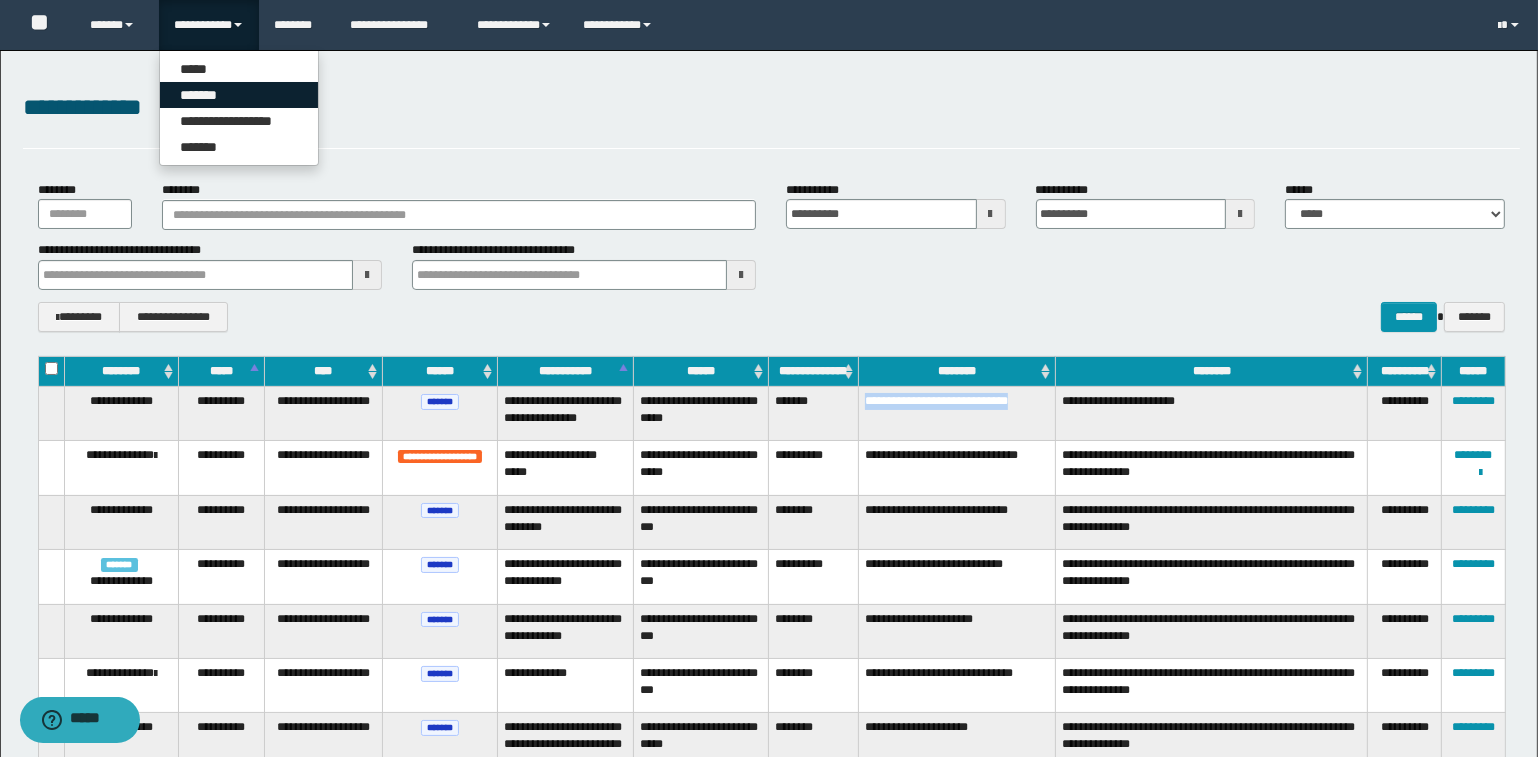 click on "*******" at bounding box center [239, 95] 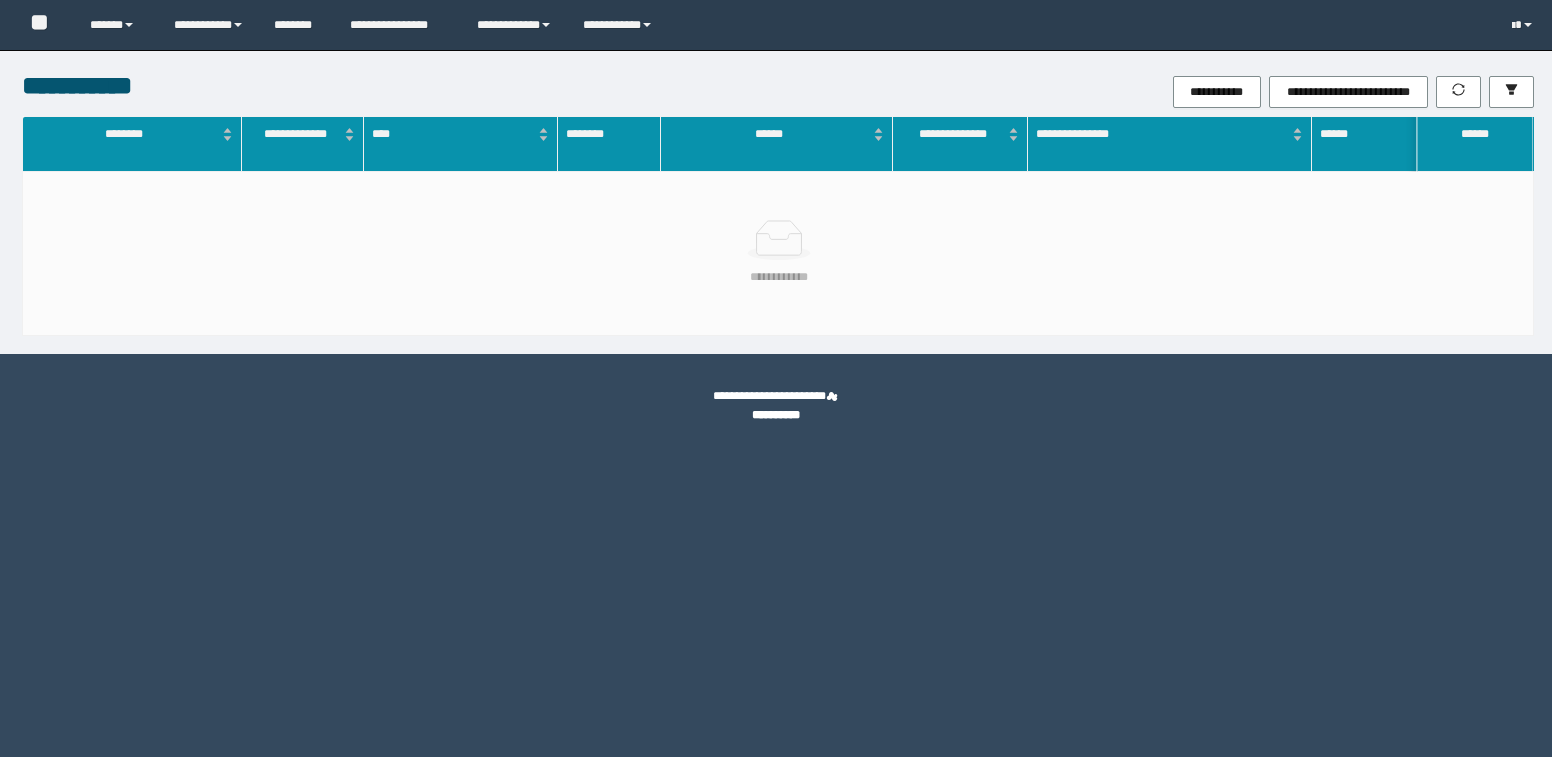 scroll, scrollTop: 0, scrollLeft: 0, axis: both 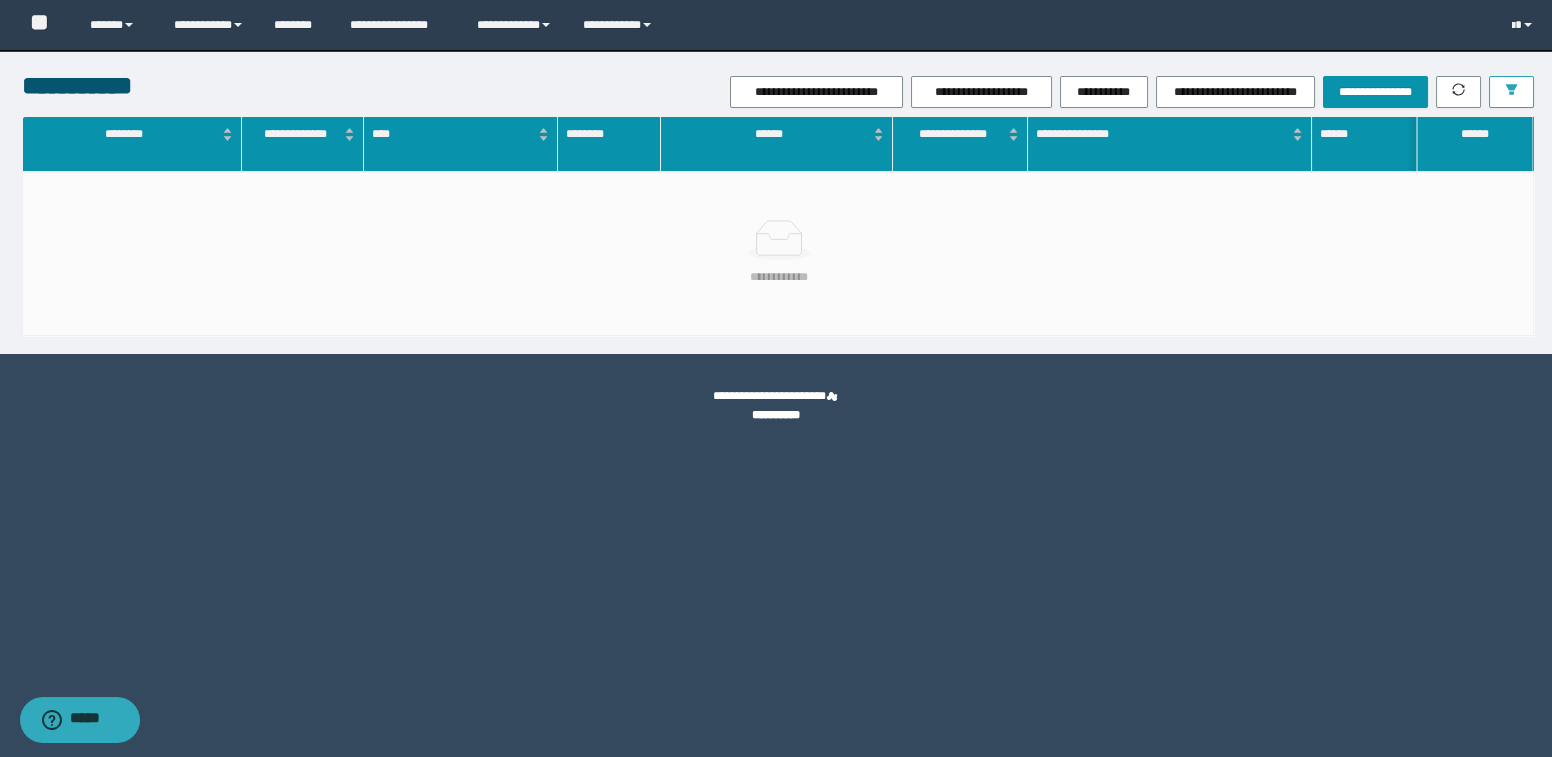 click 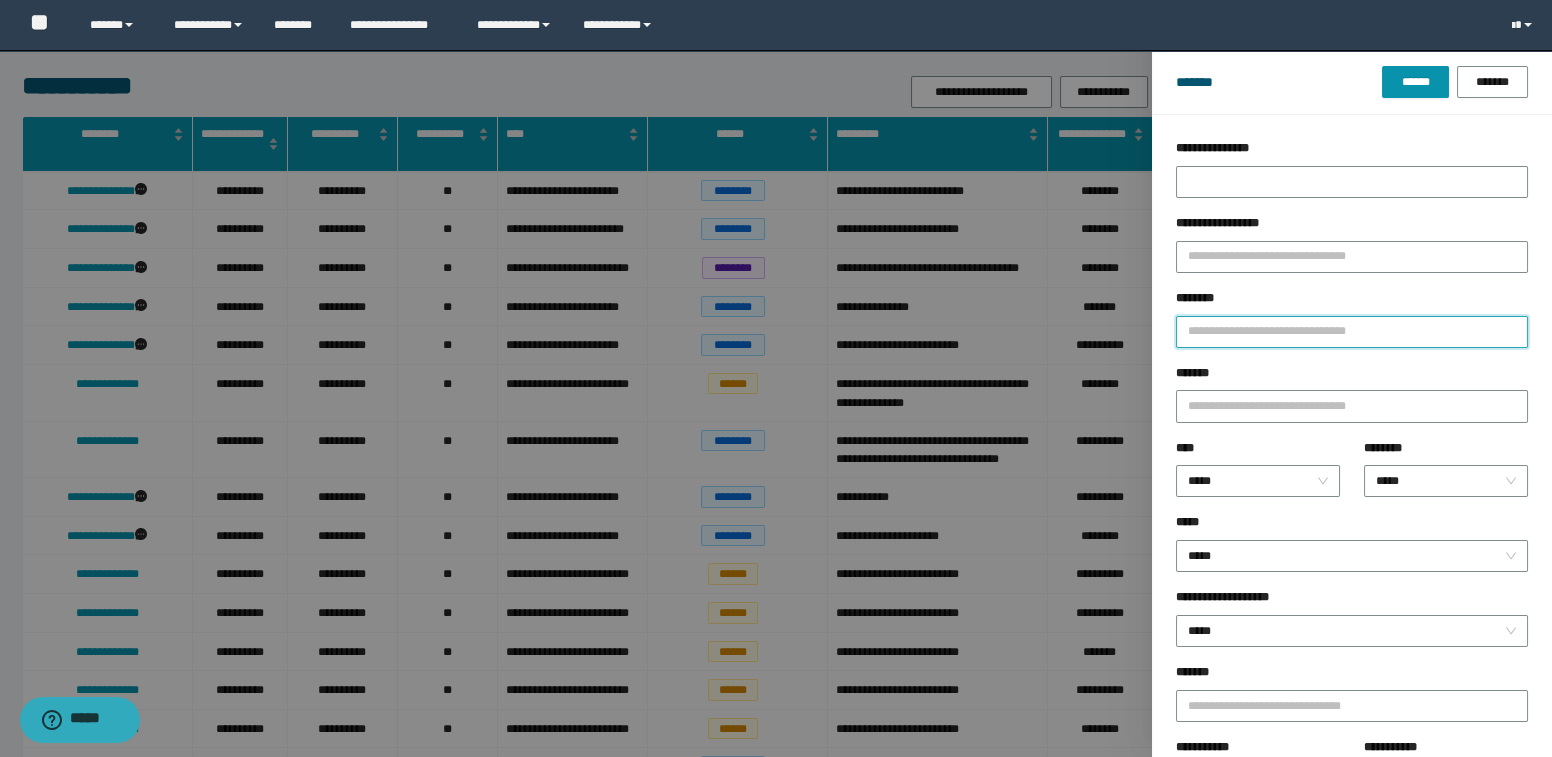 drag, startPoint x: 1204, startPoint y: 335, endPoint x: 1203, endPoint y: 322, distance: 13.038404 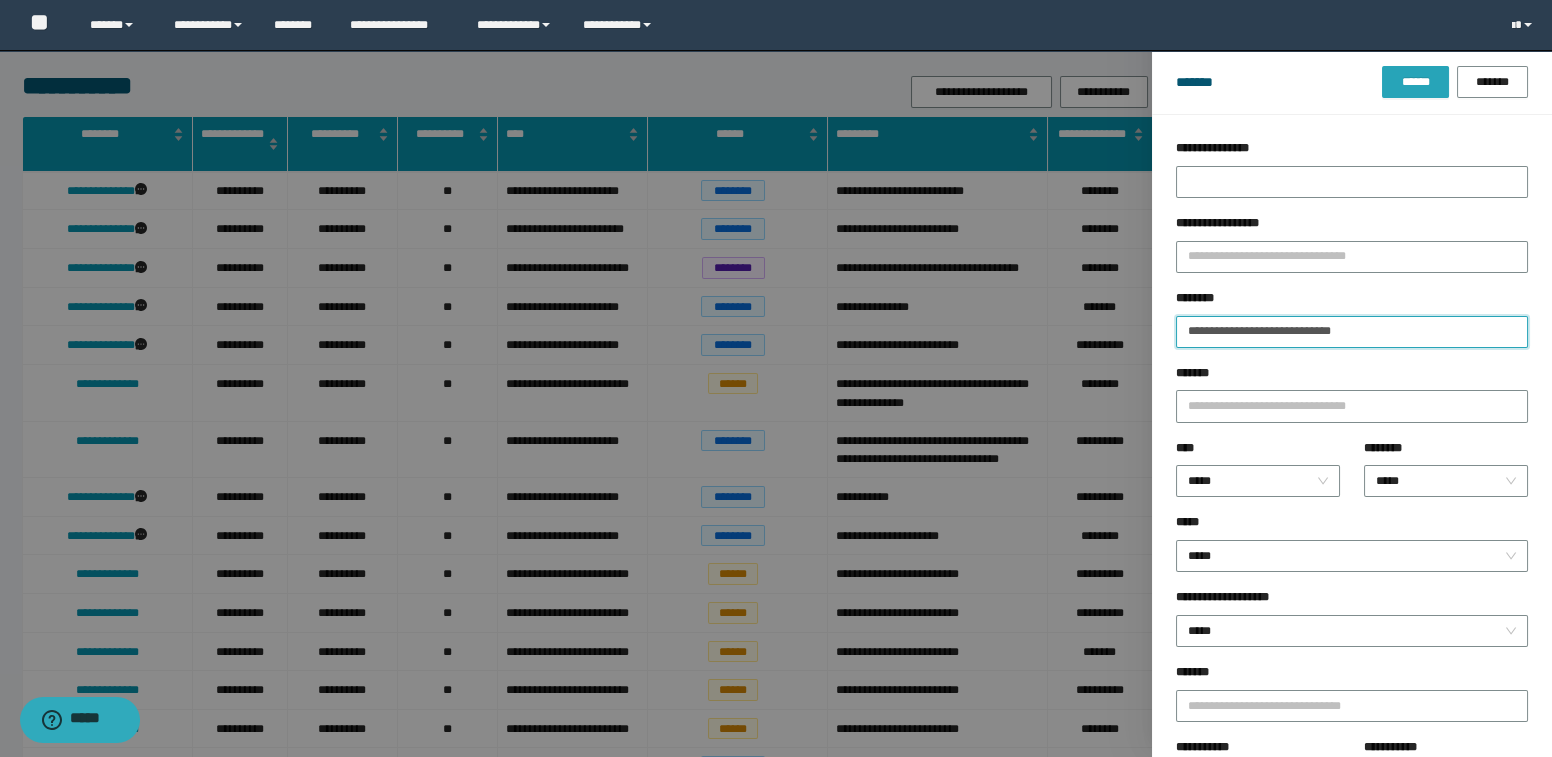 type on "**********" 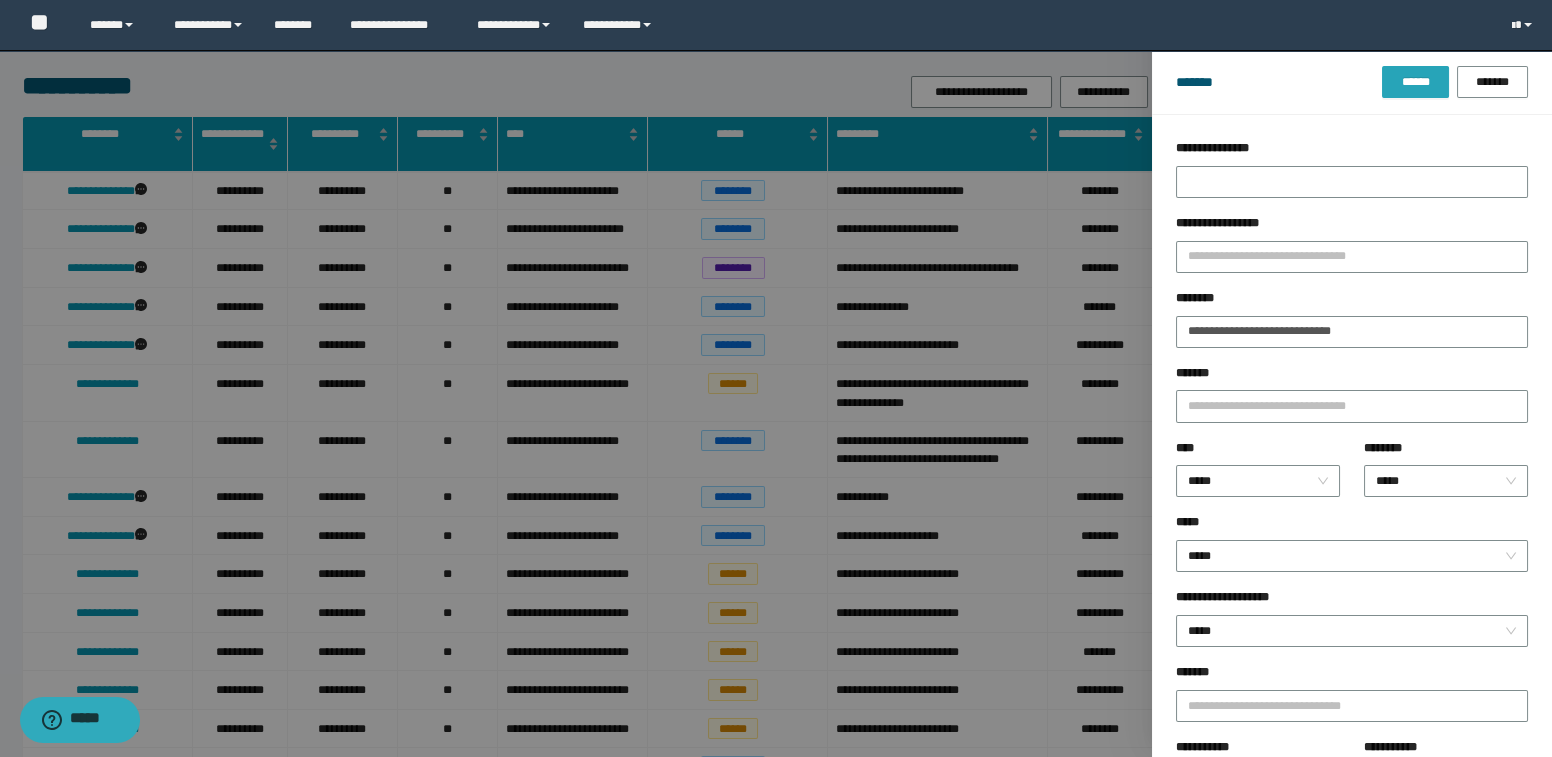 click on "******" at bounding box center [1415, 82] 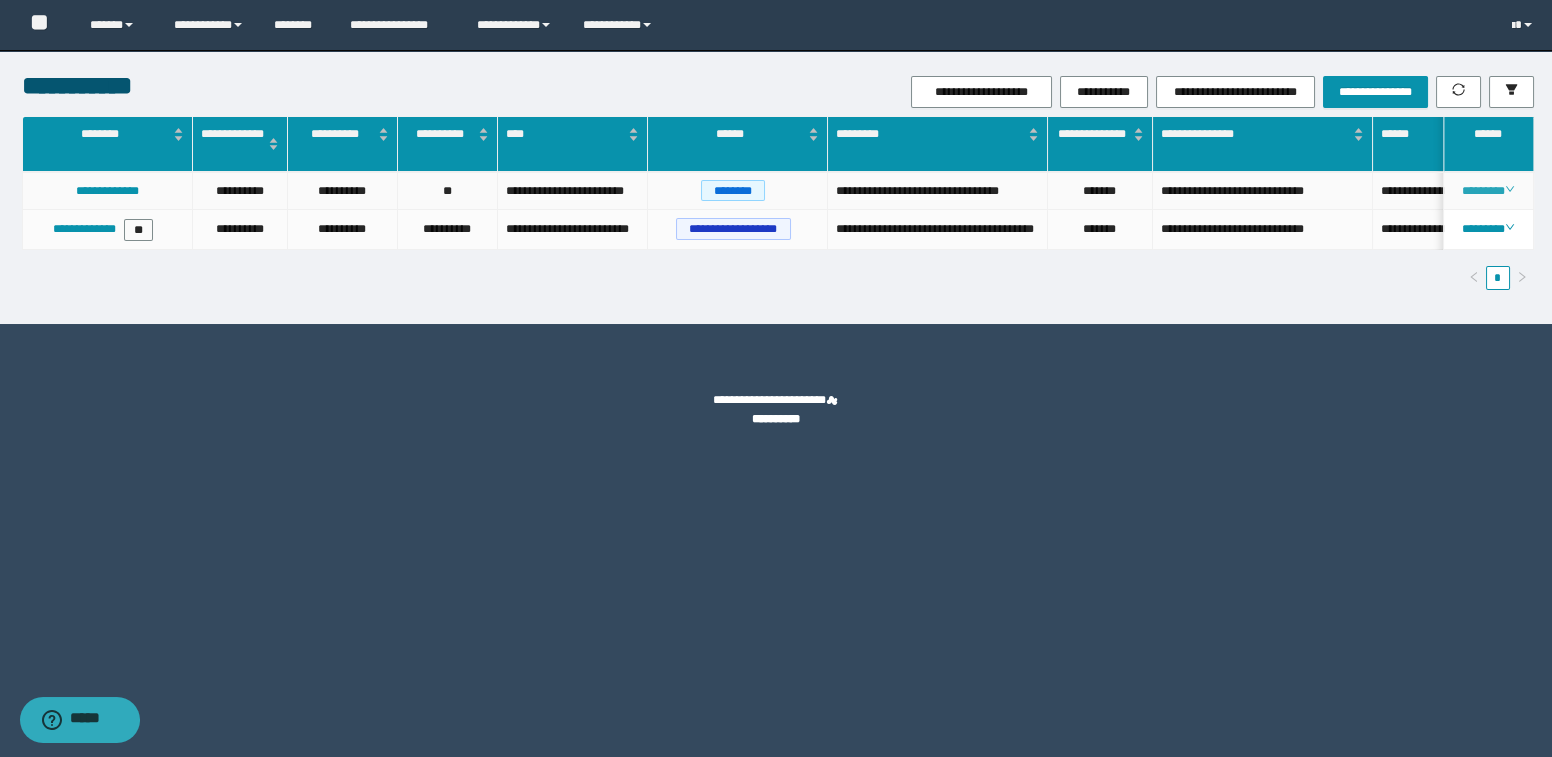 click on "********" at bounding box center [1488, 191] 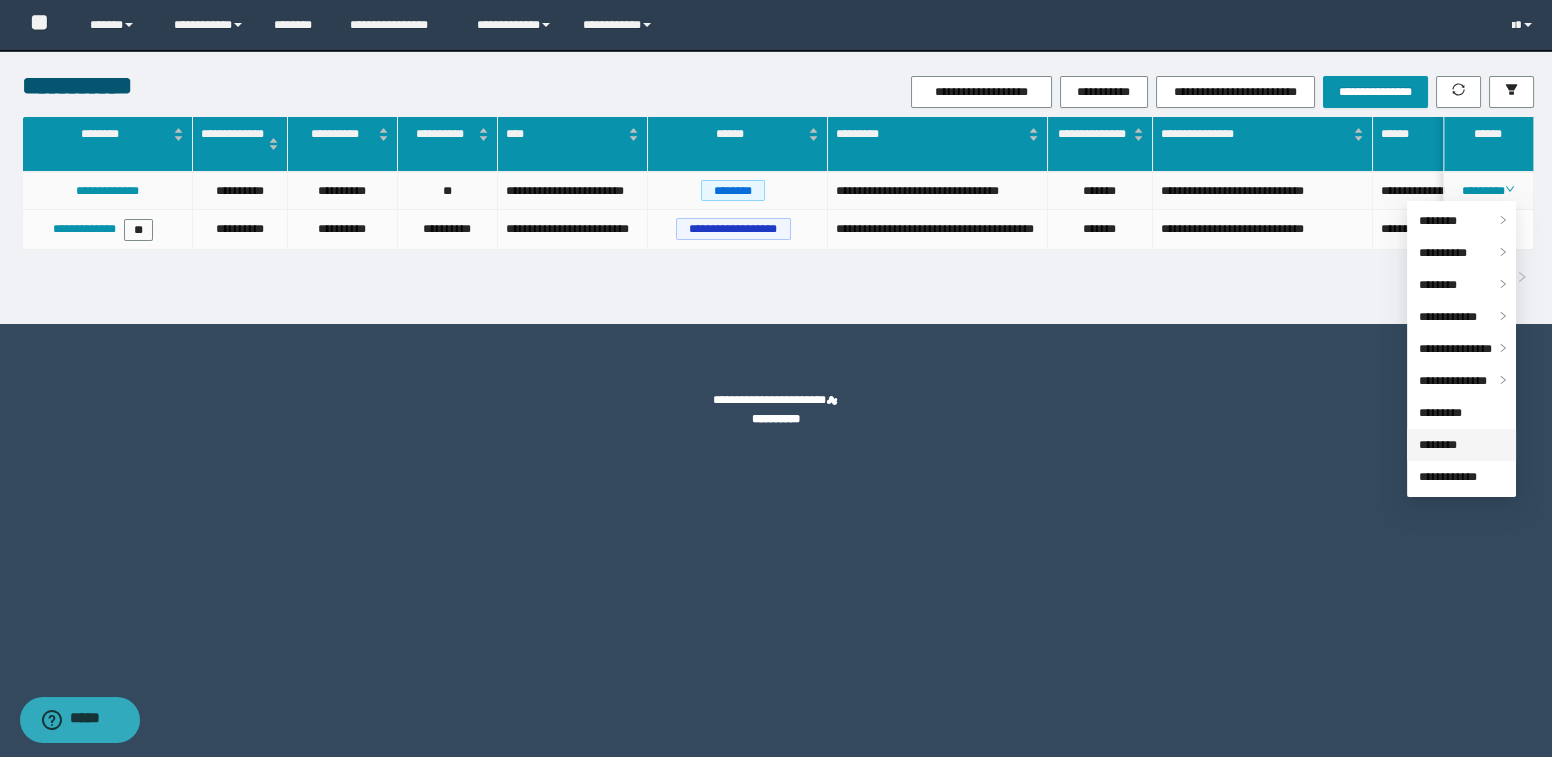 click on "********" at bounding box center (1438, 445) 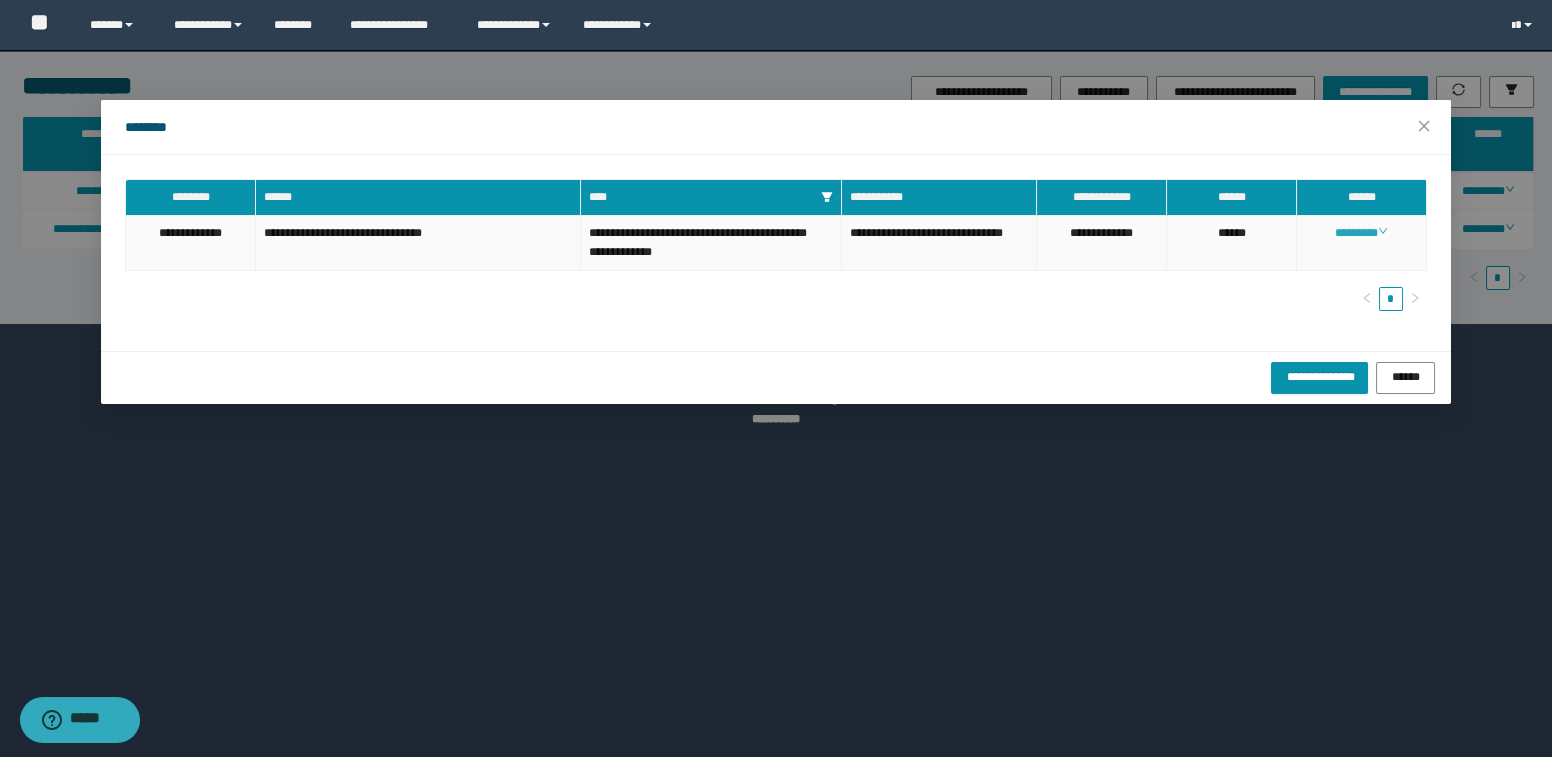 click on "********" at bounding box center (1361, 233) 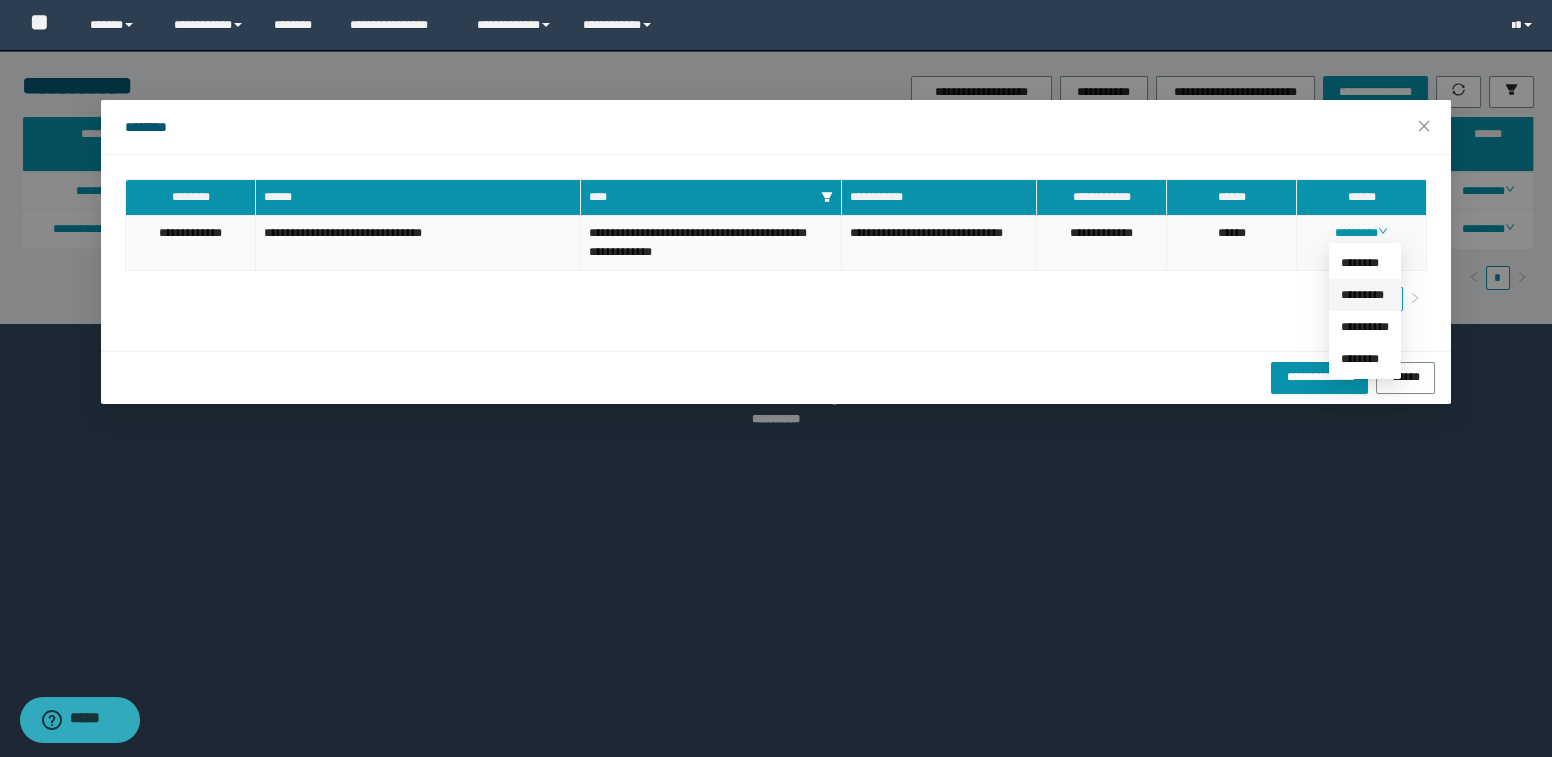 click on "*********" at bounding box center [1362, 295] 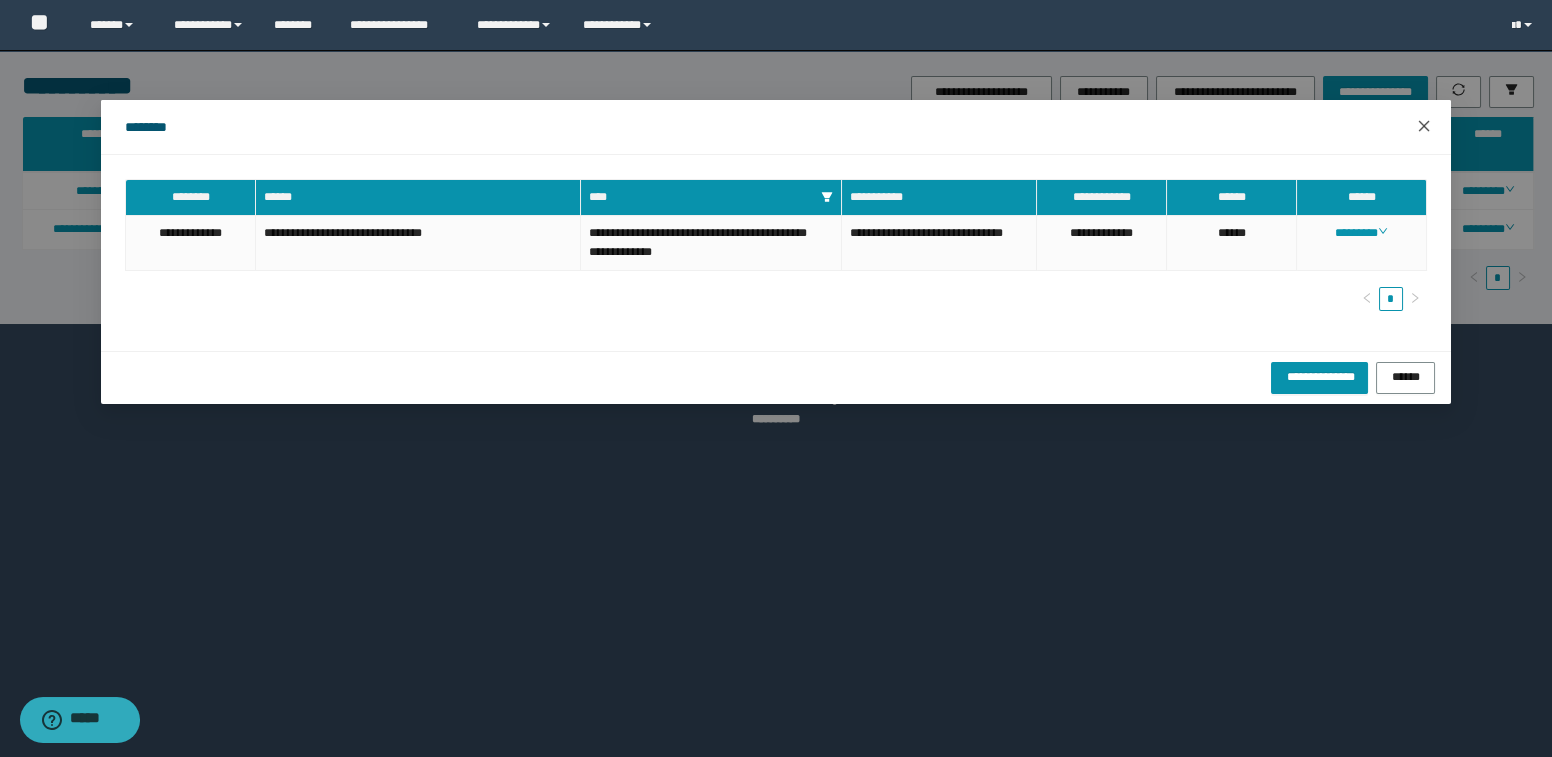 click 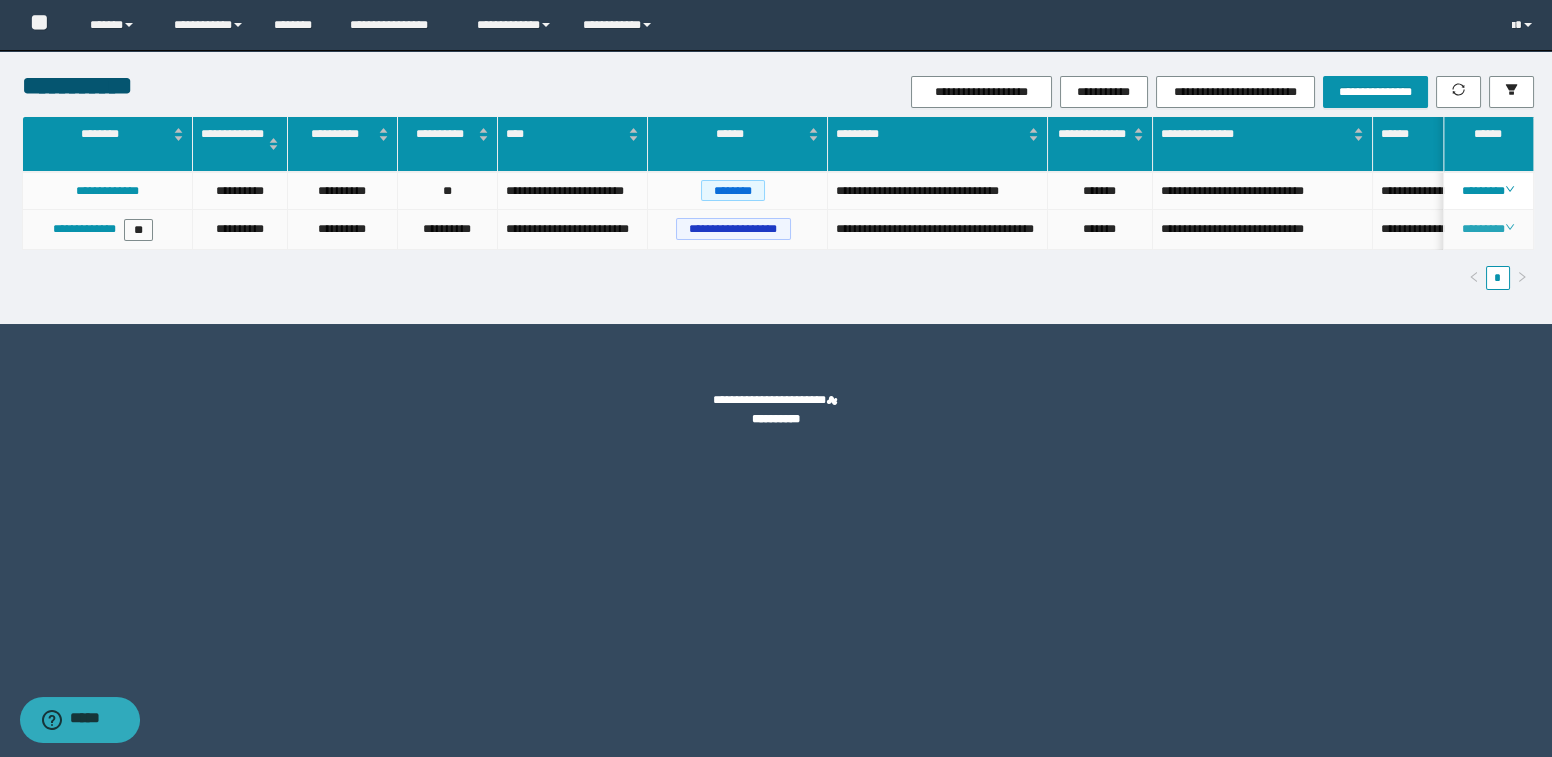 click on "********" at bounding box center (1488, 229) 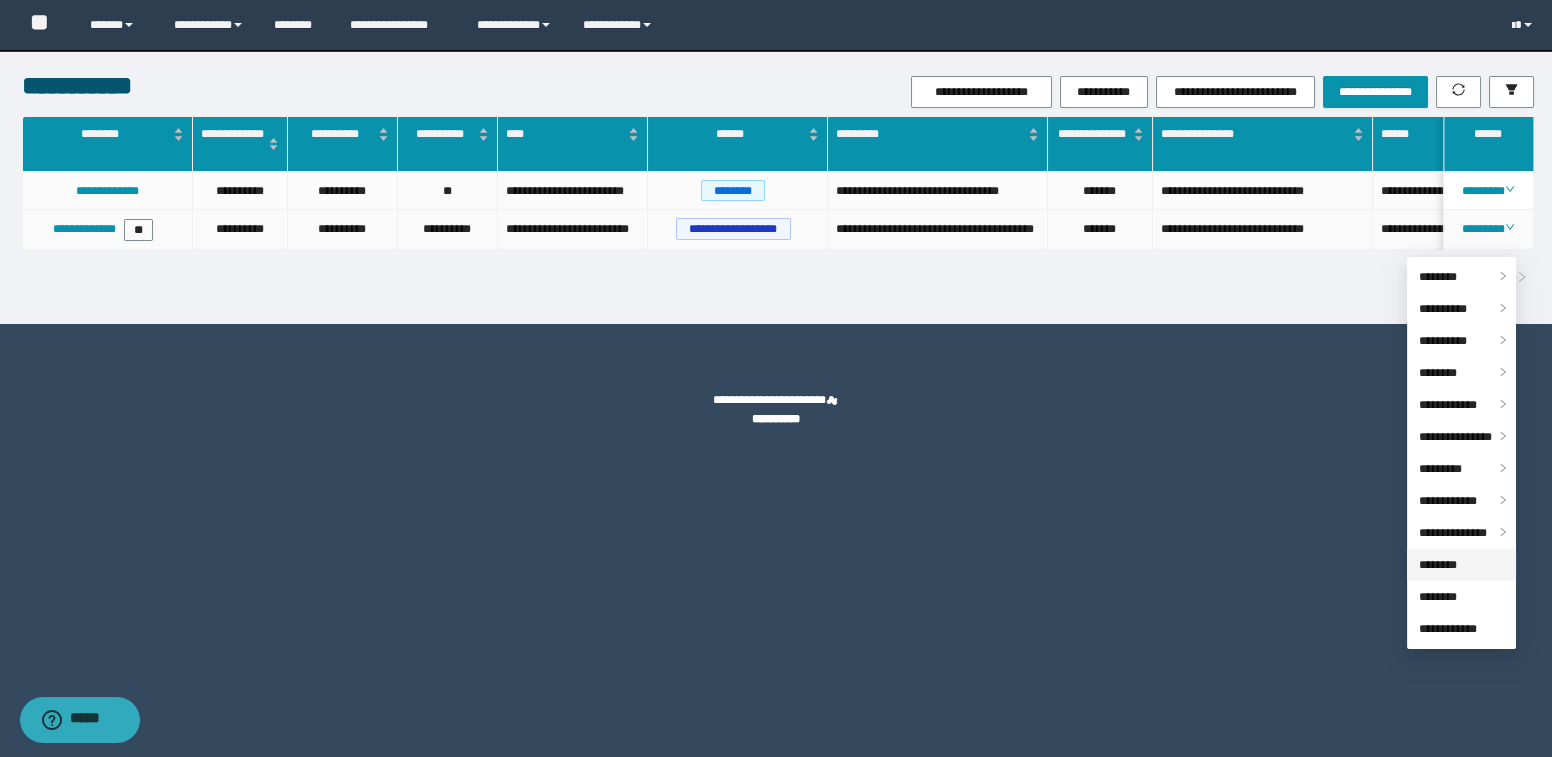 click on "********" at bounding box center [1438, 565] 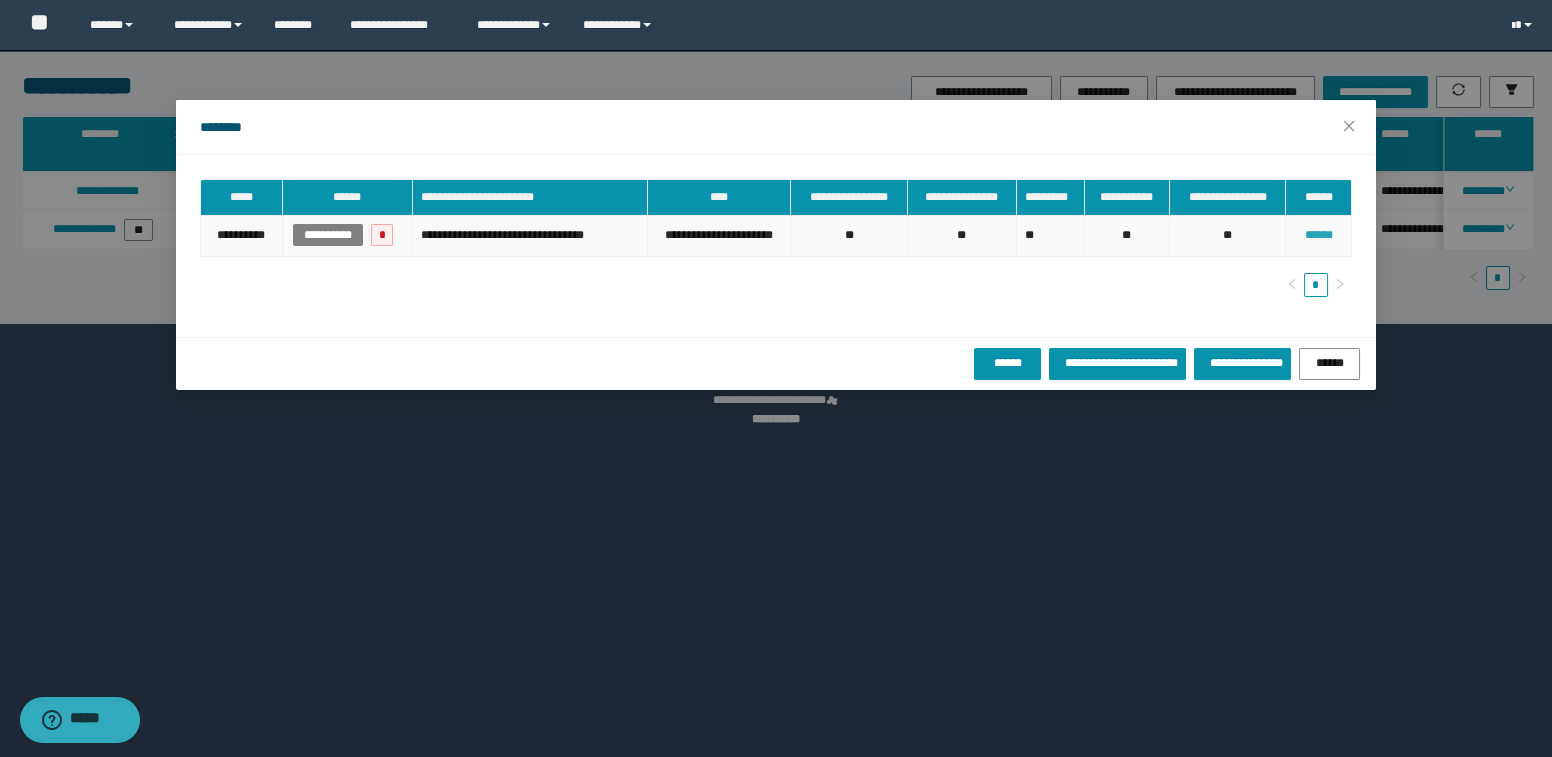 click on "******" at bounding box center (1319, 235) 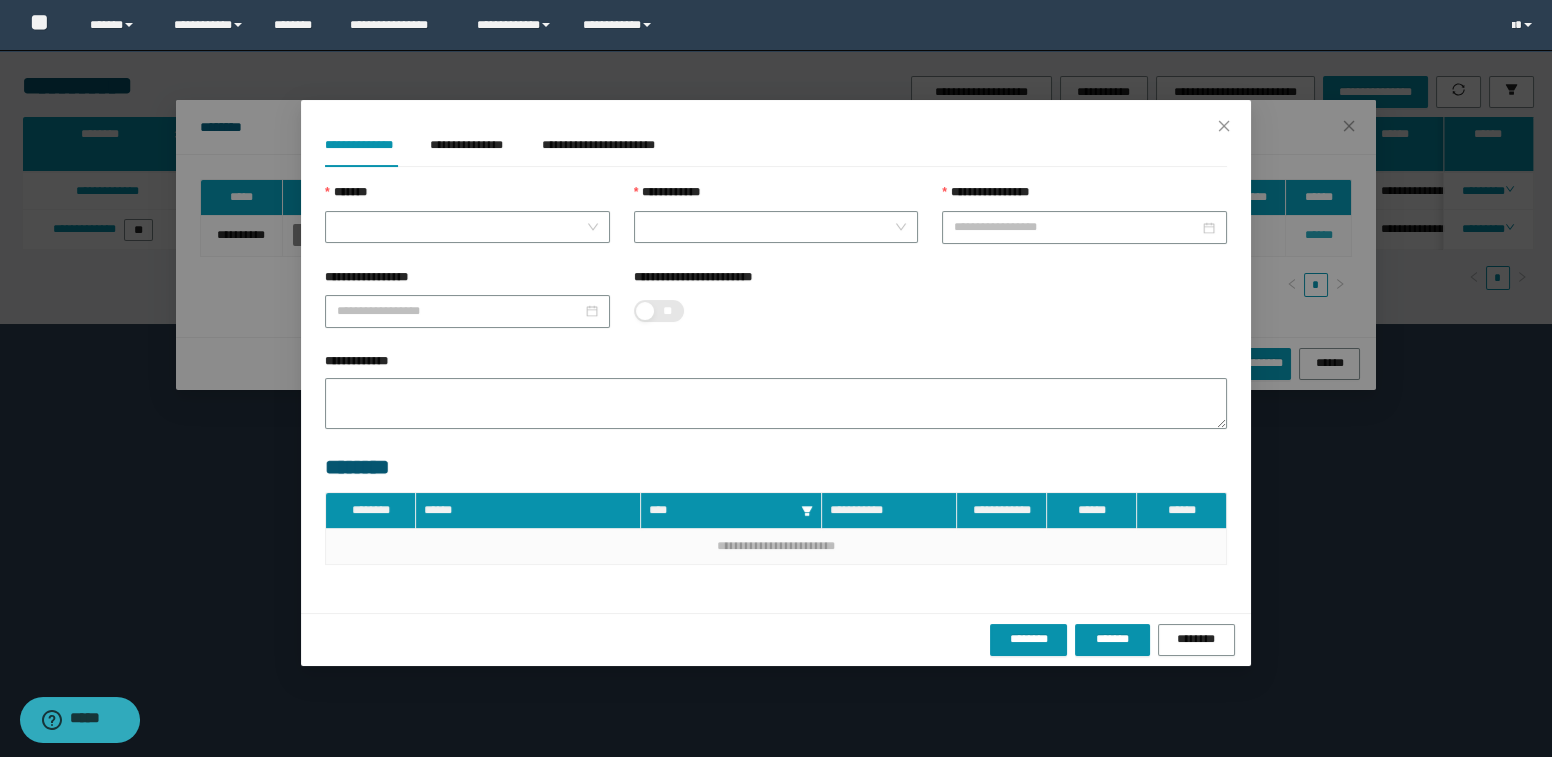 type on "**********" 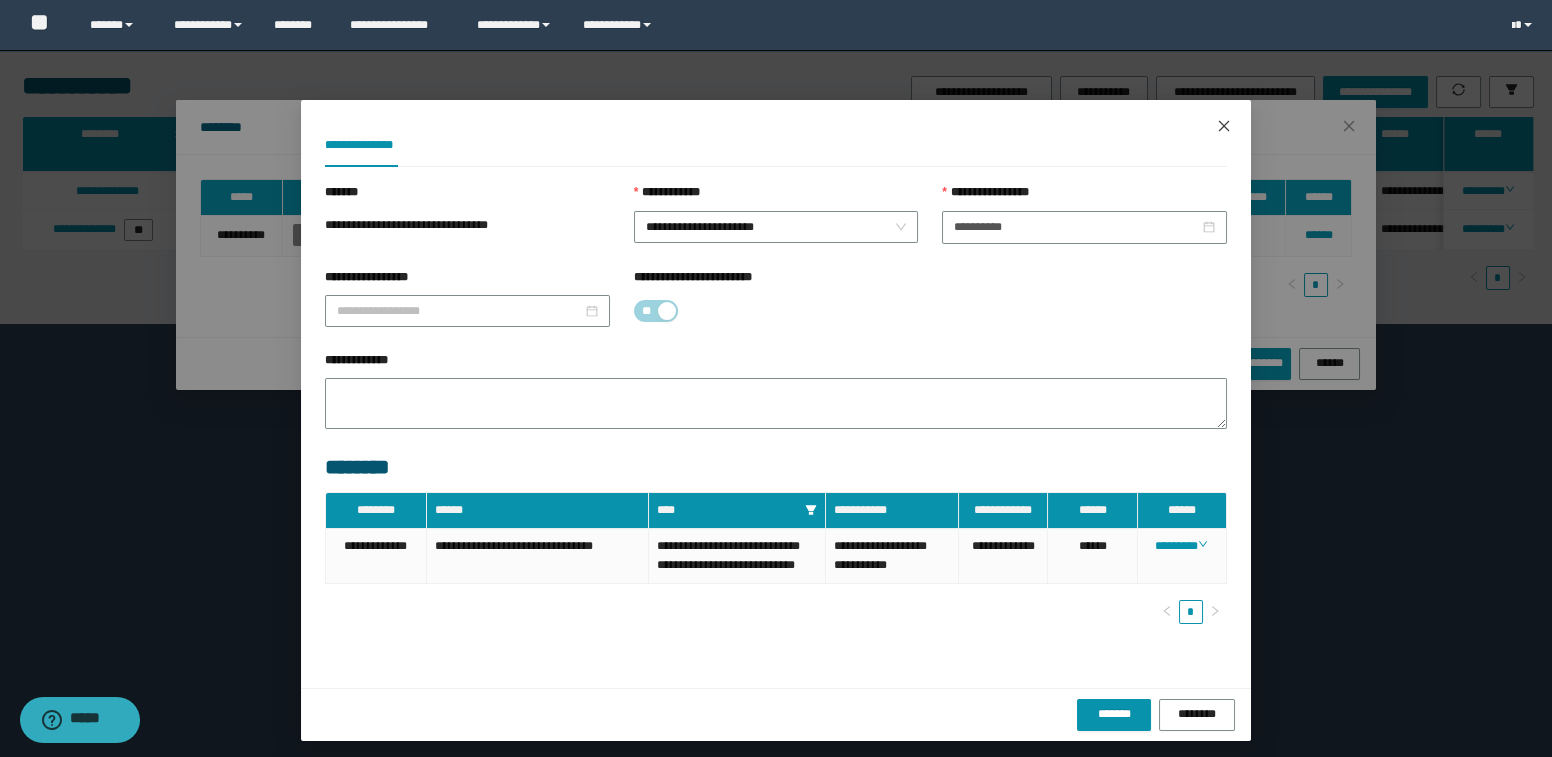 click at bounding box center [1224, 127] 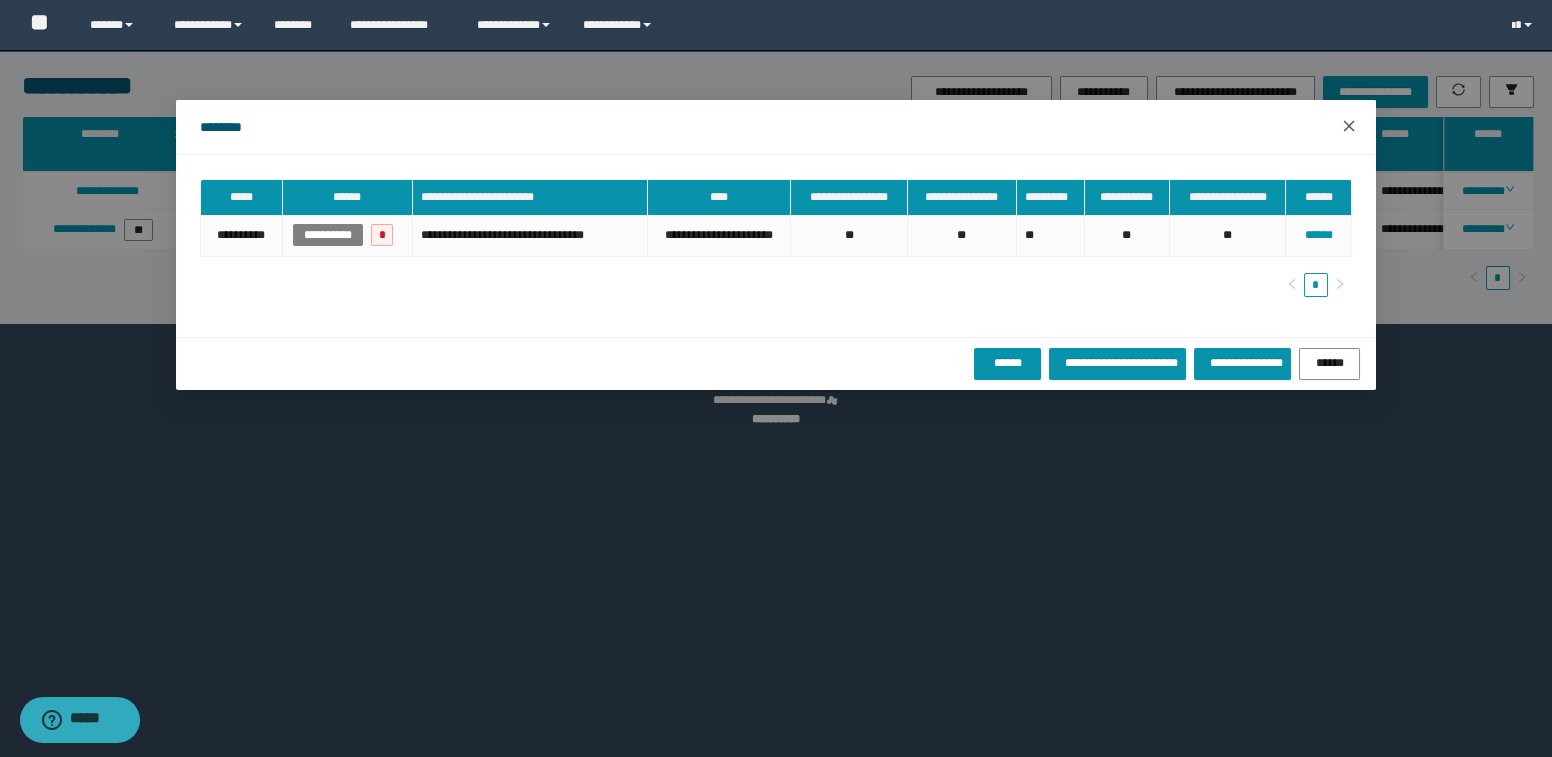 click 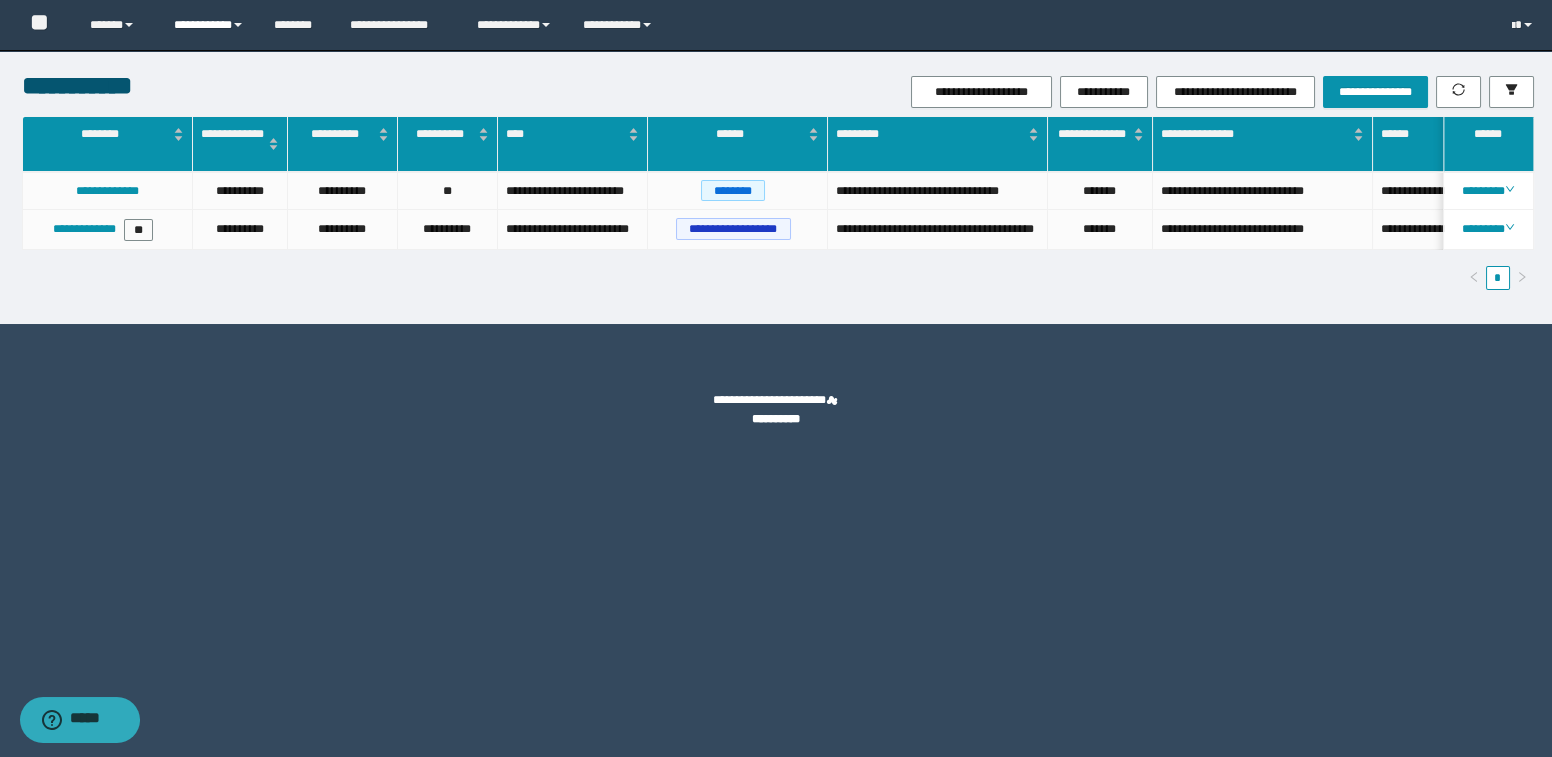 click on "**********" at bounding box center [209, 25] 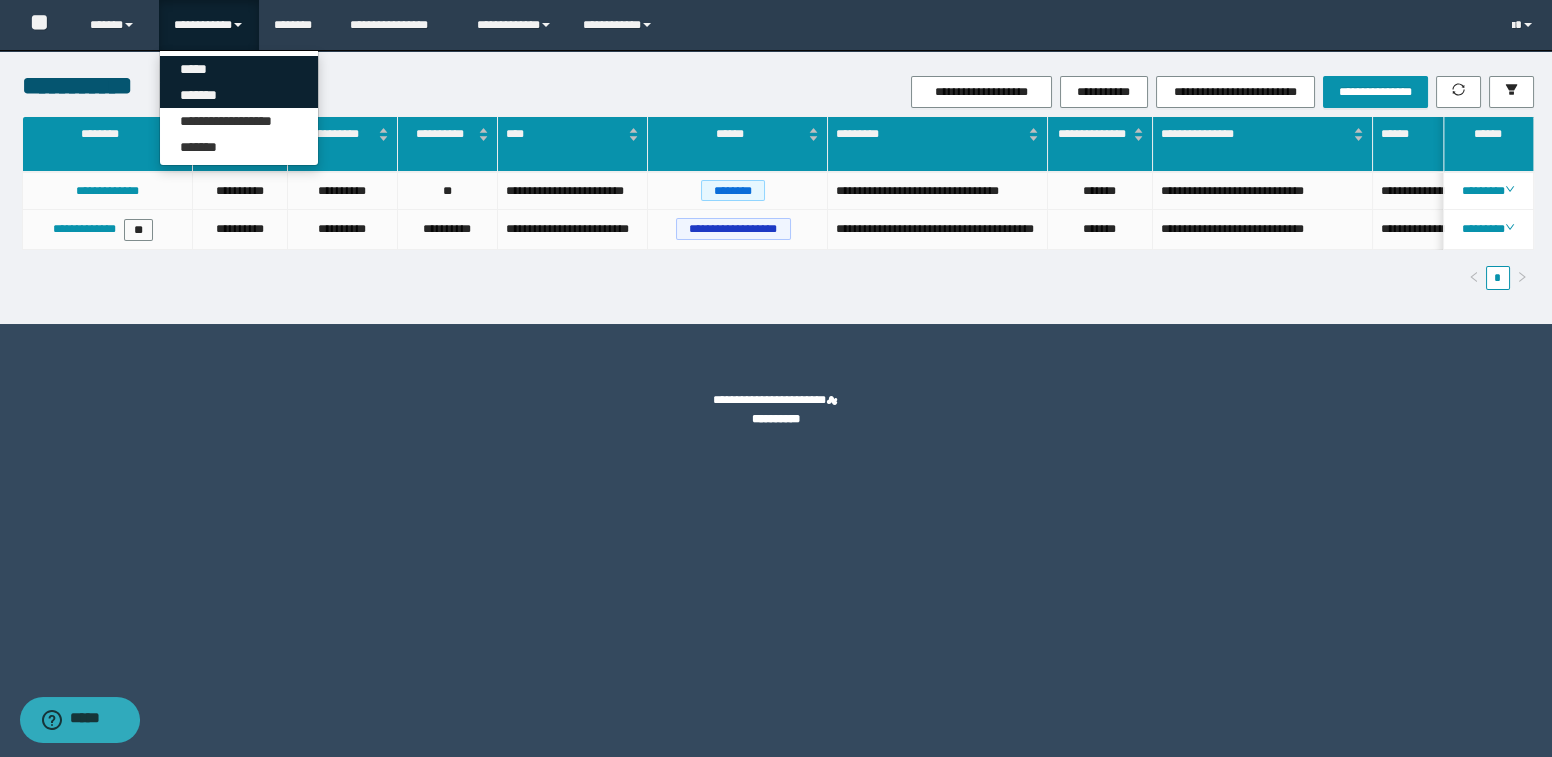 click on "**********" at bounding box center (239, 108) 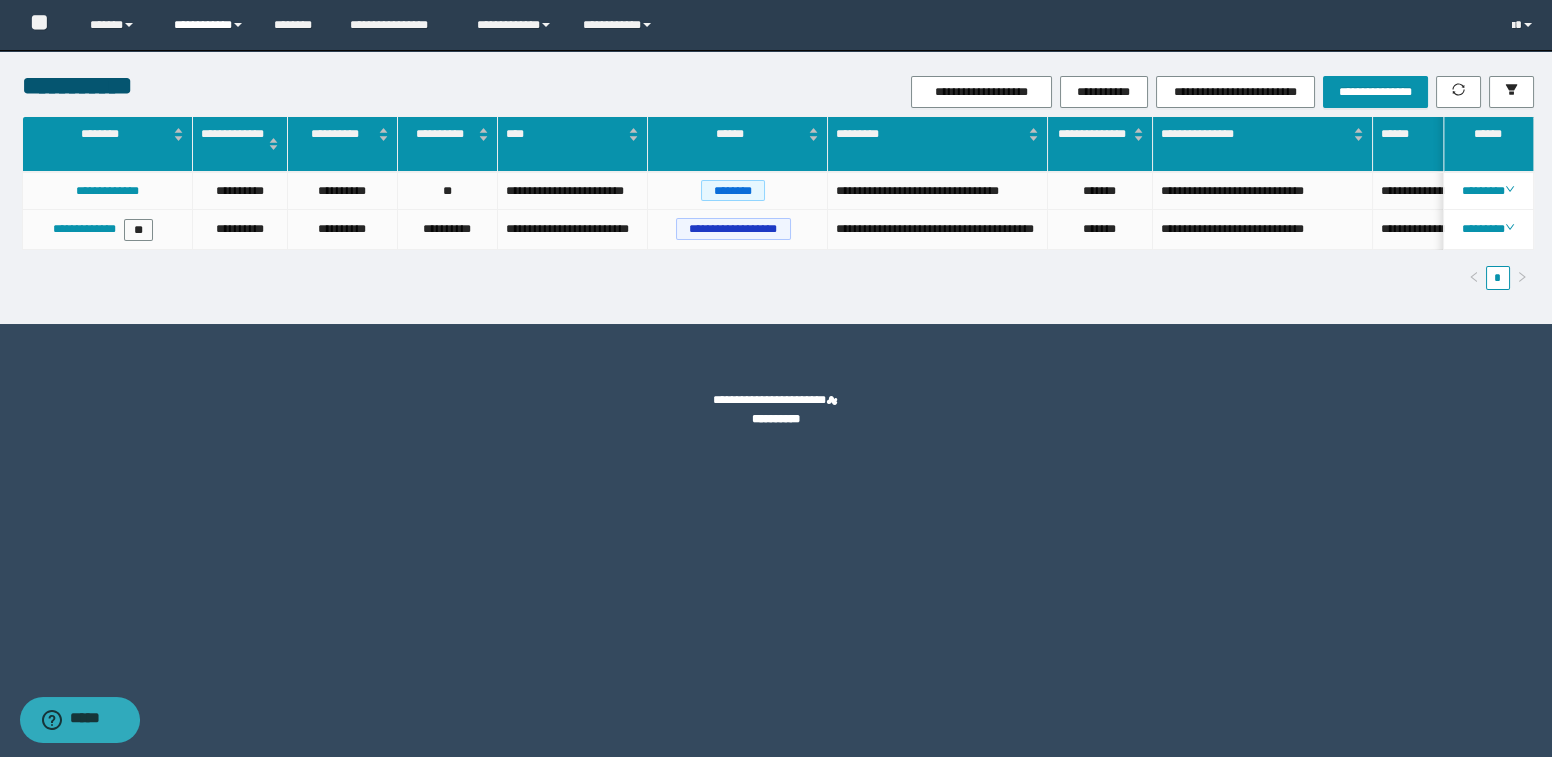click on "**********" at bounding box center (209, 25) 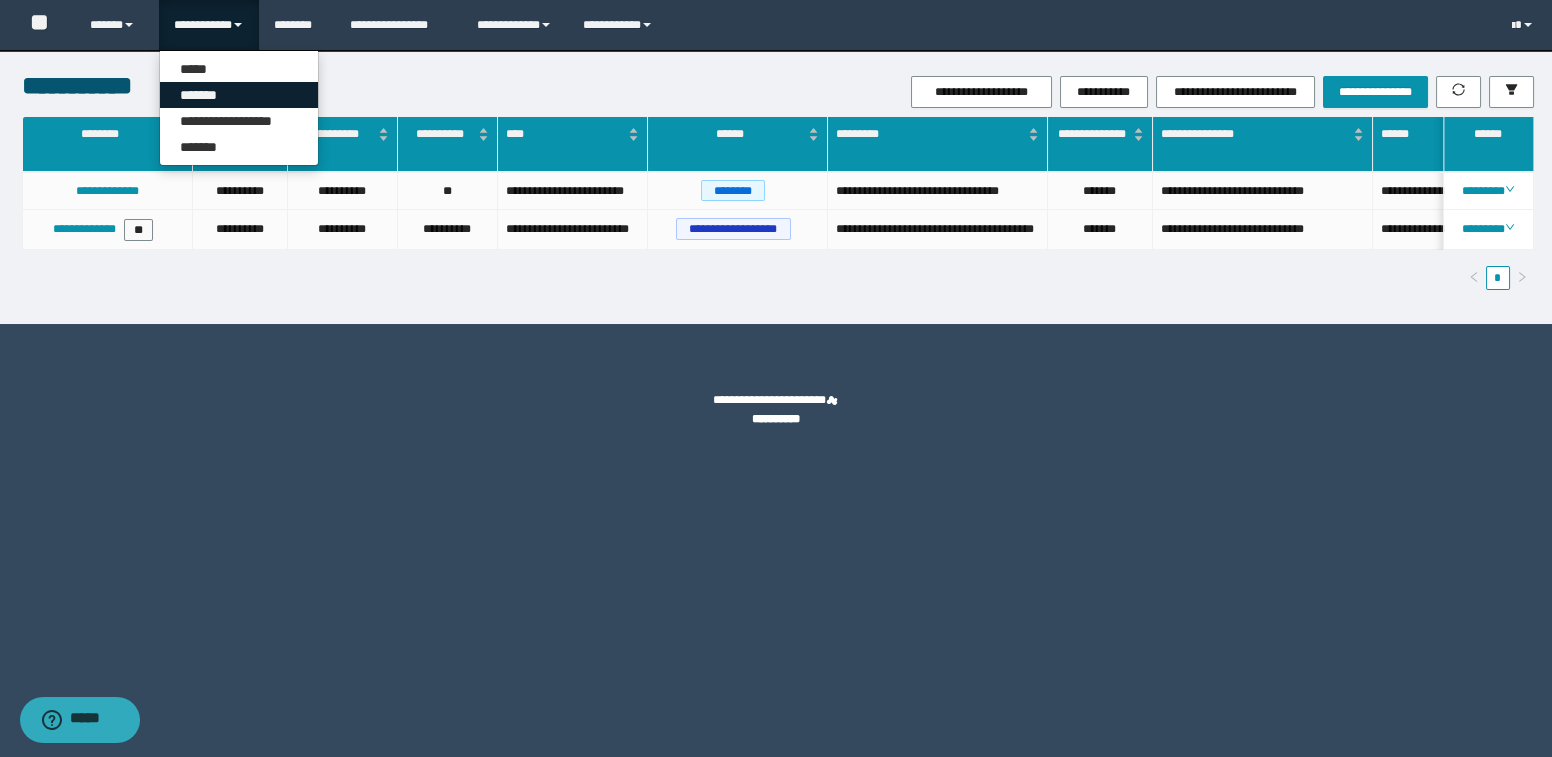 click on "*******" at bounding box center (239, 95) 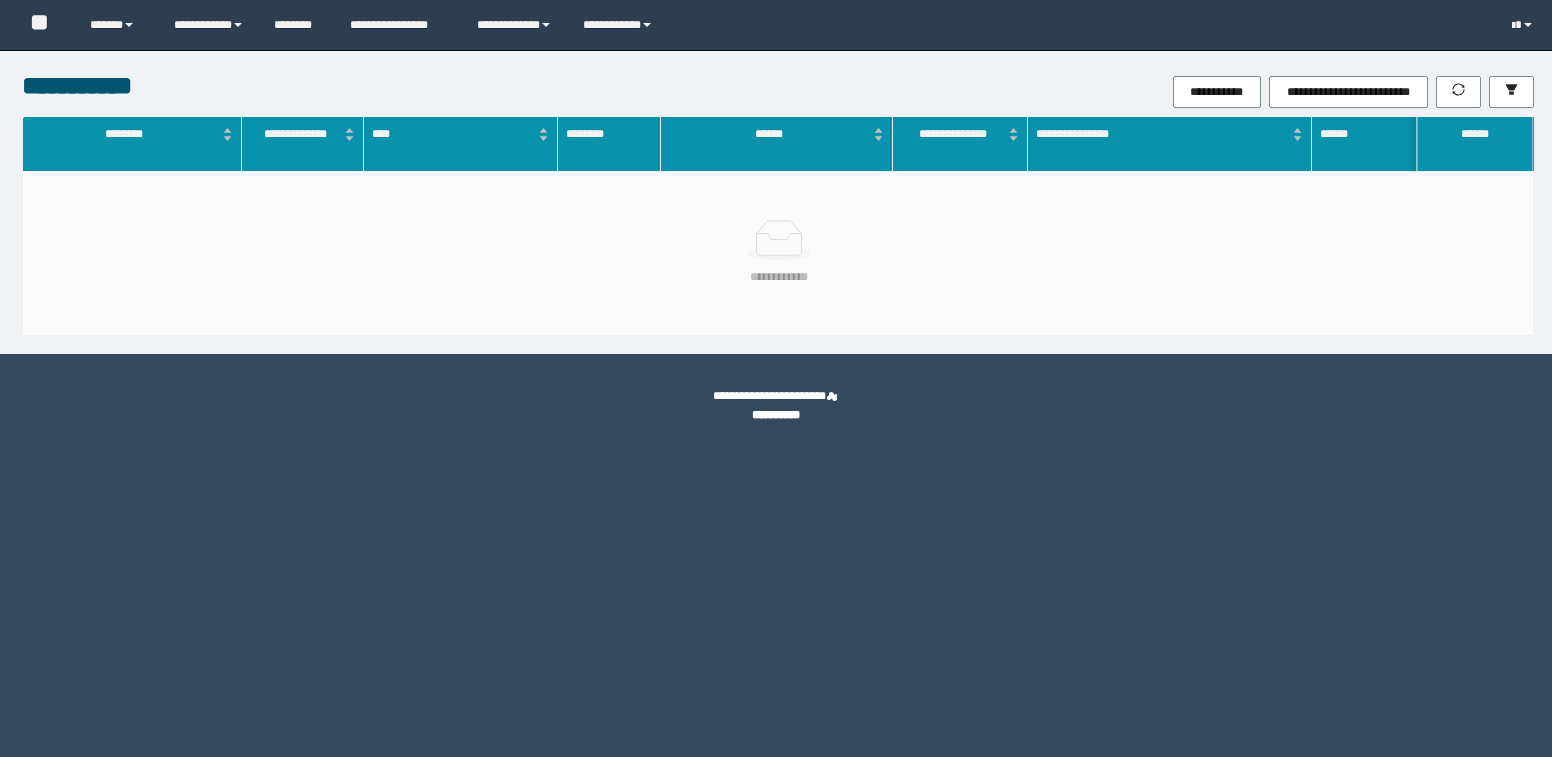 scroll, scrollTop: 0, scrollLeft: 0, axis: both 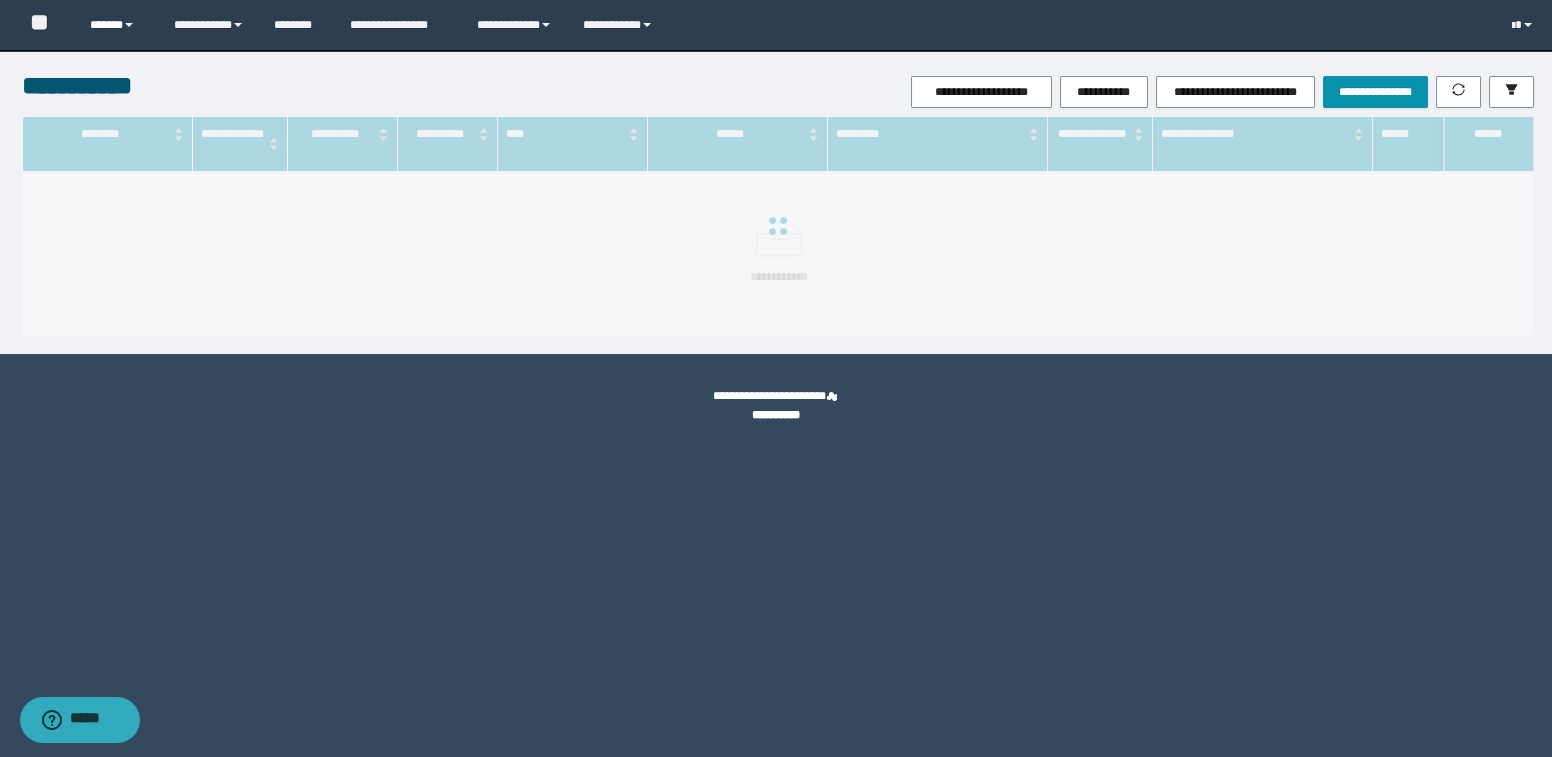 drag, startPoint x: 107, startPoint y: 26, endPoint x: 125, endPoint y: 104, distance: 80.04999 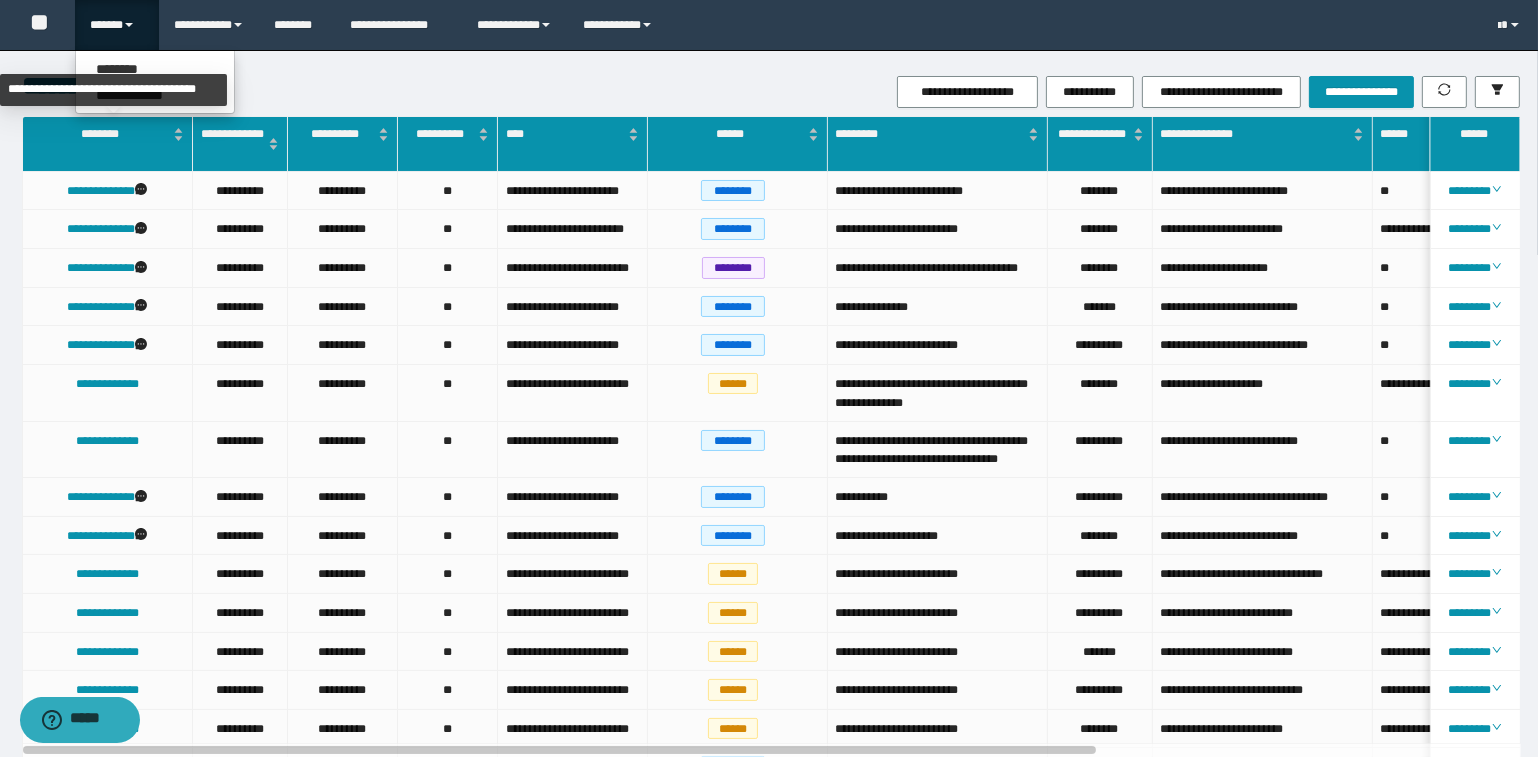 click on "**********" at bounding box center [113, 90] 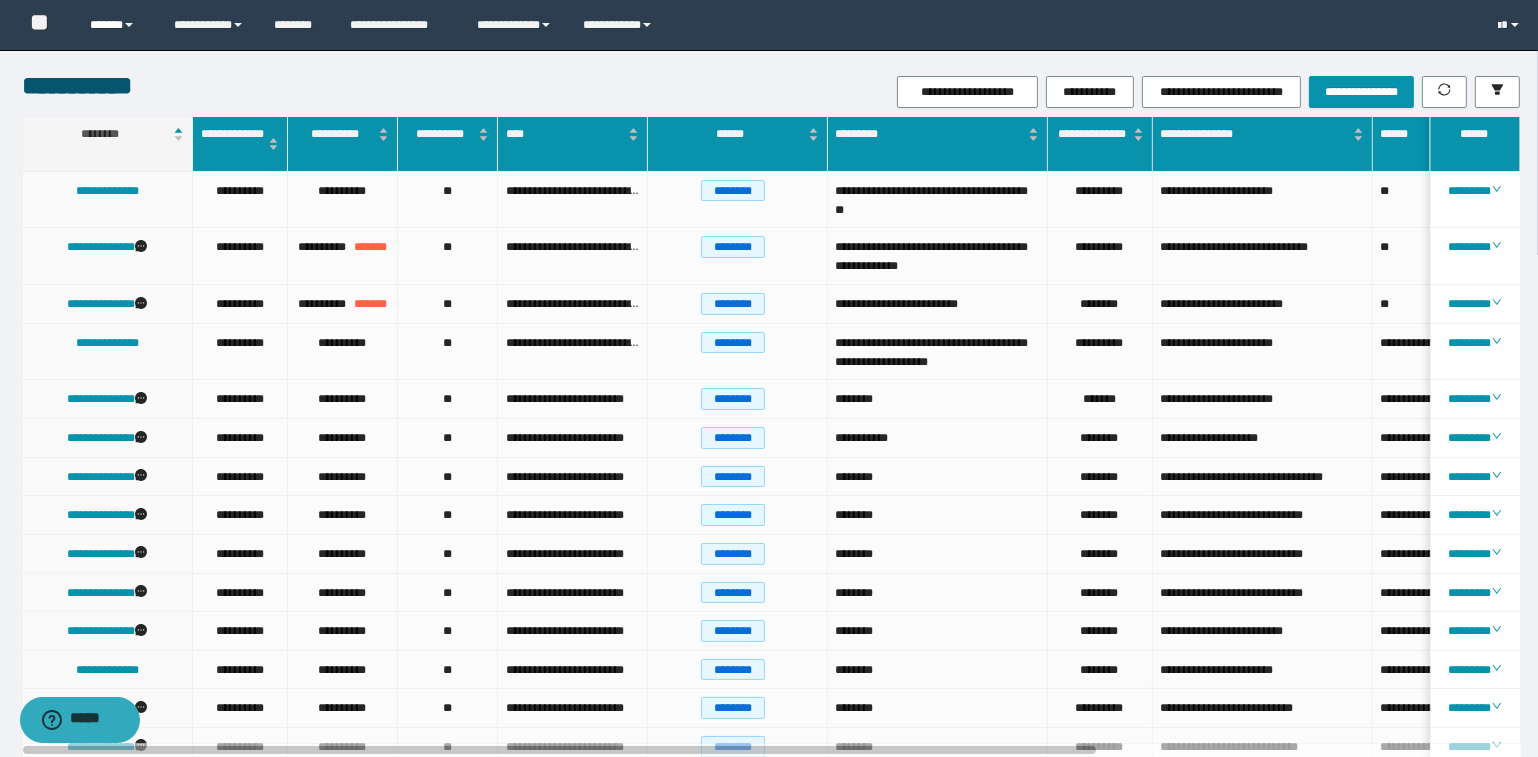 click on "******" at bounding box center (117, 25) 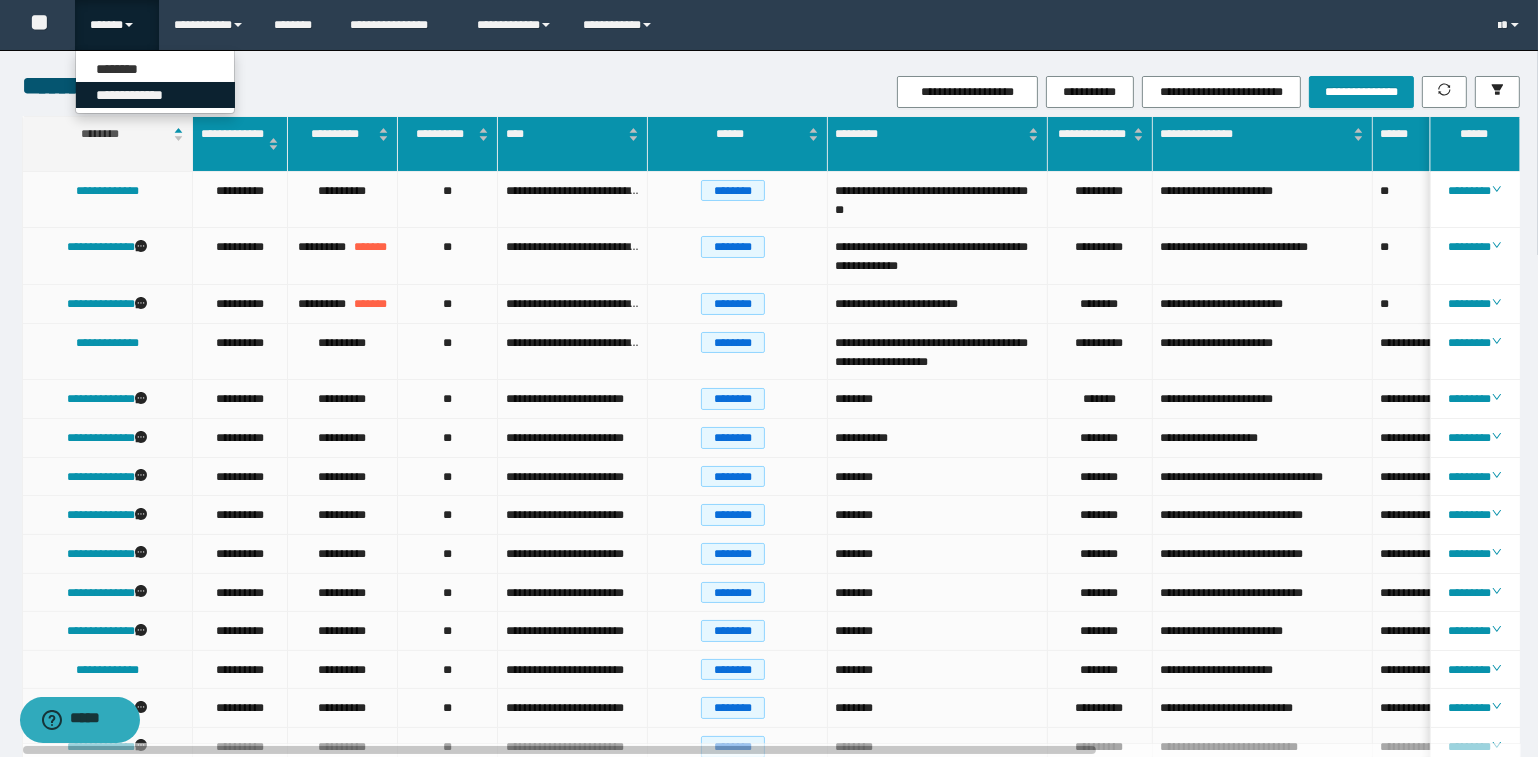 click on "**********" at bounding box center (155, 95) 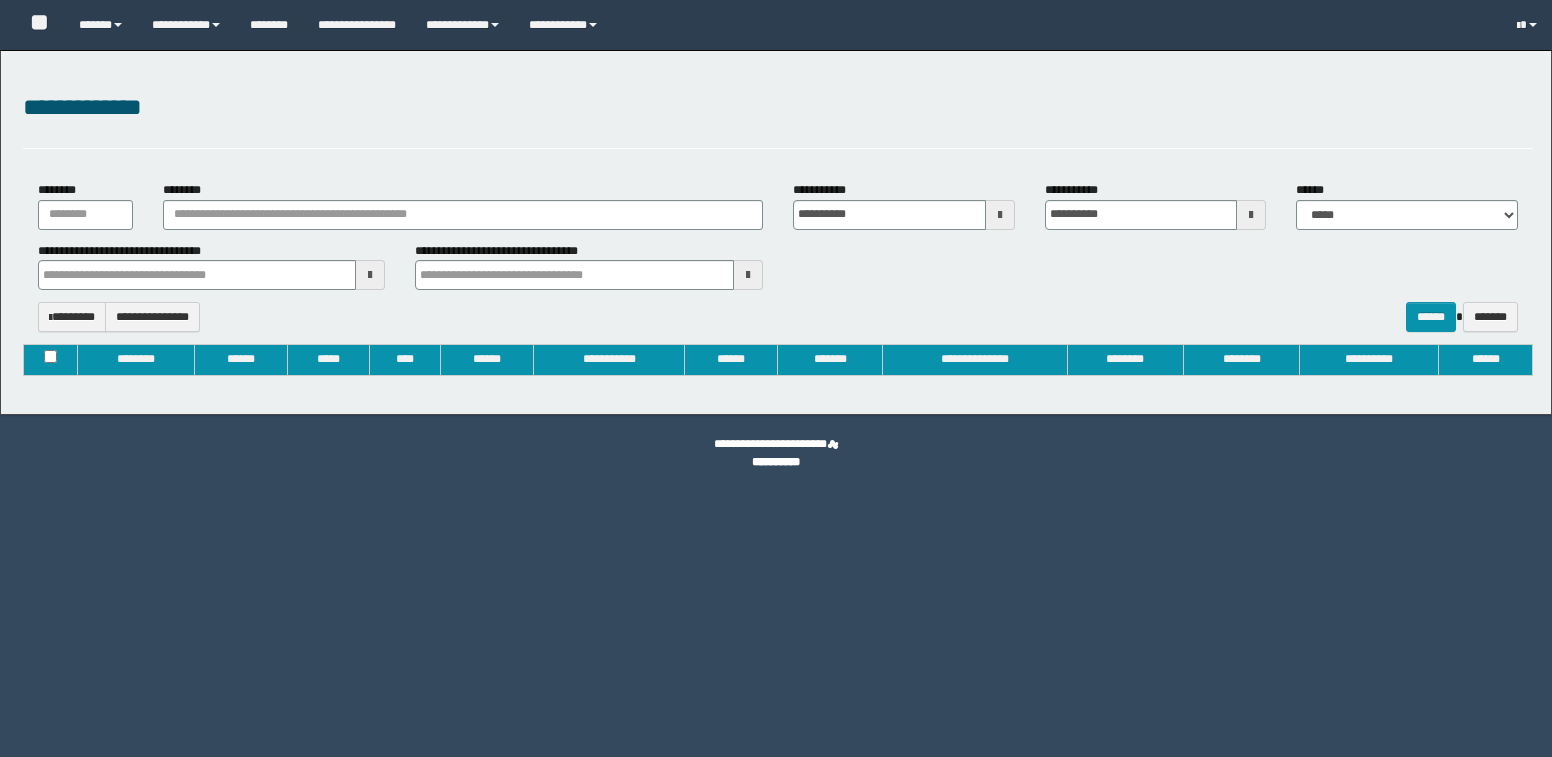 type on "**********" 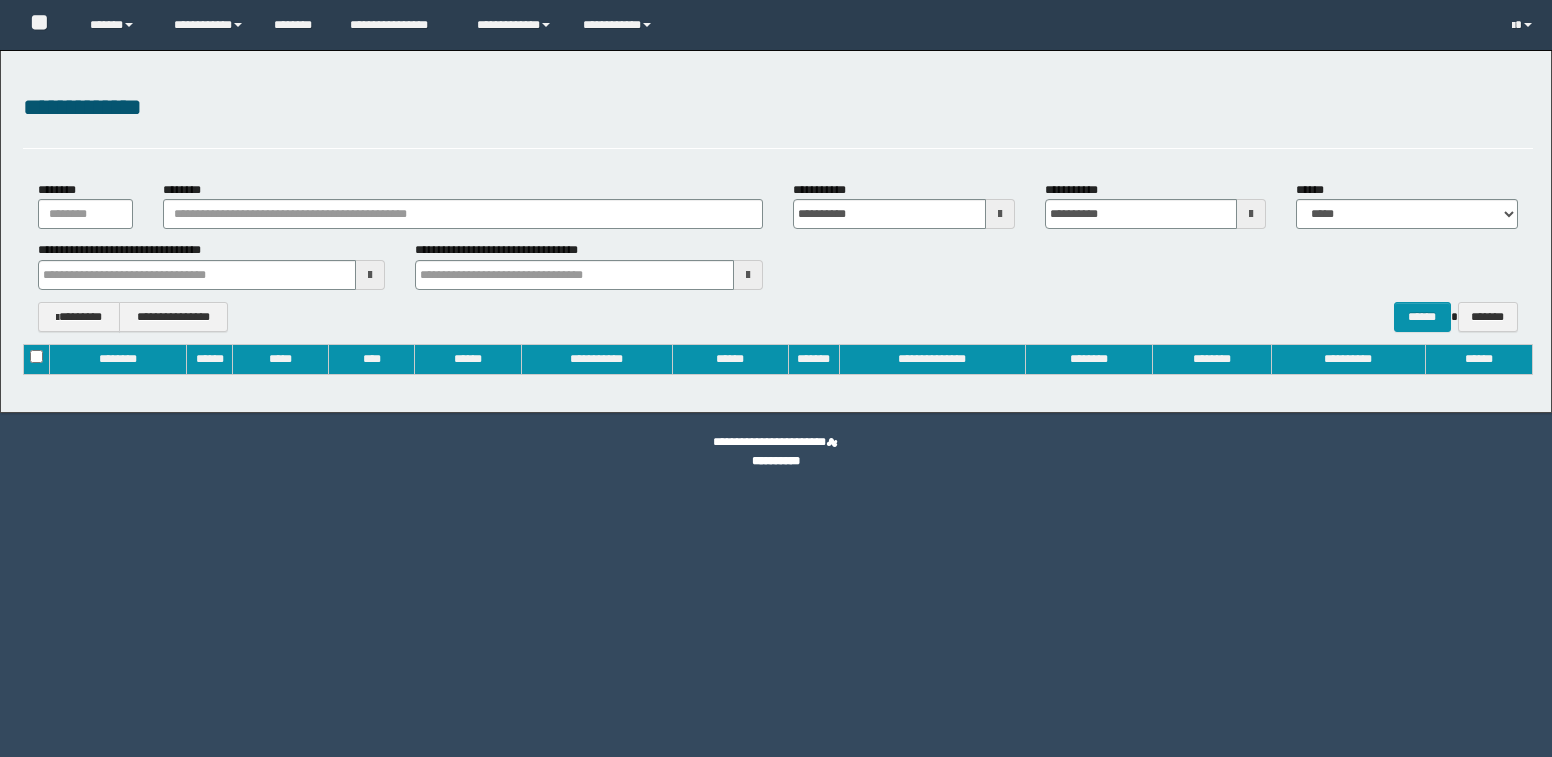 scroll, scrollTop: 0, scrollLeft: 0, axis: both 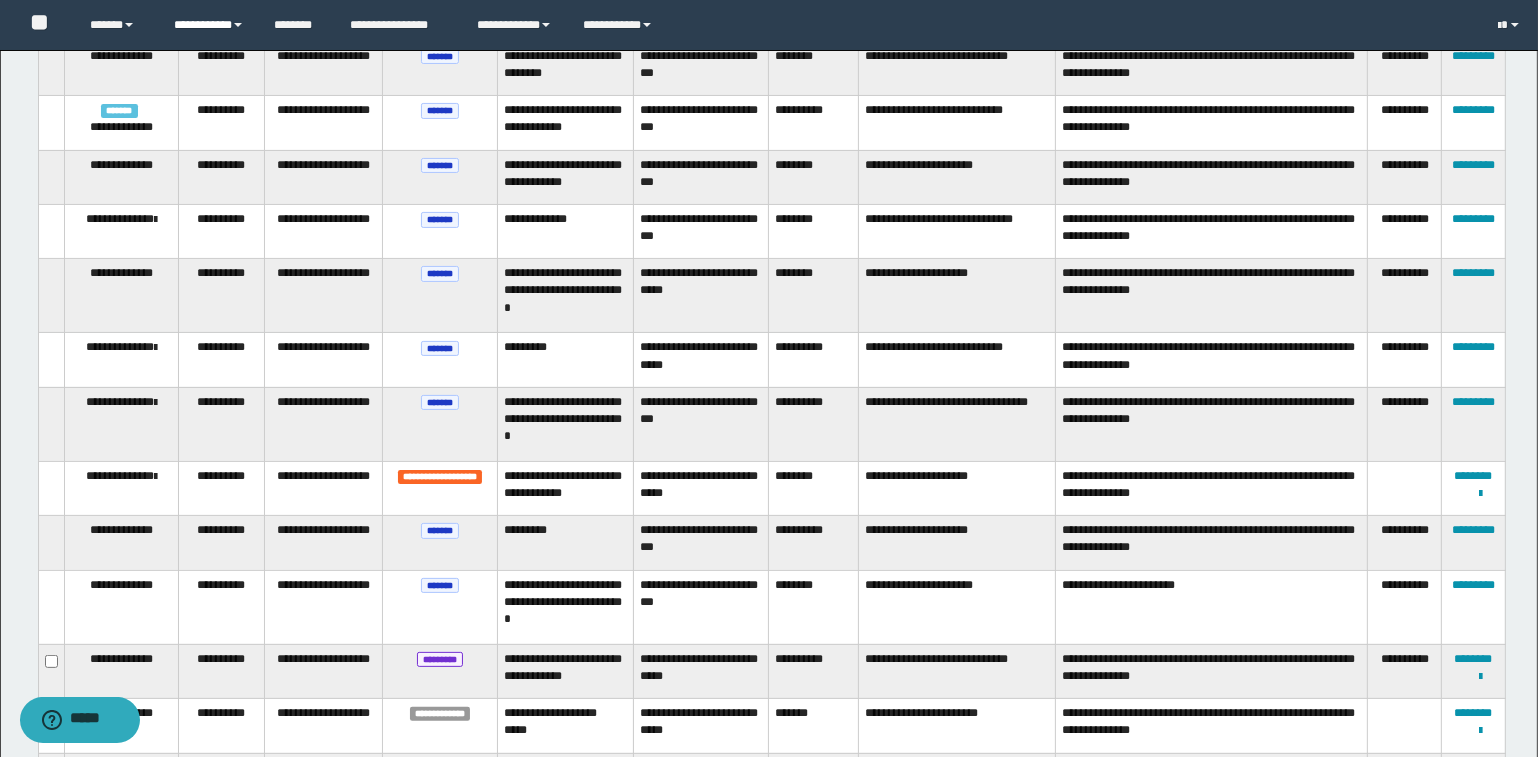 click on "**********" at bounding box center [209, 25] 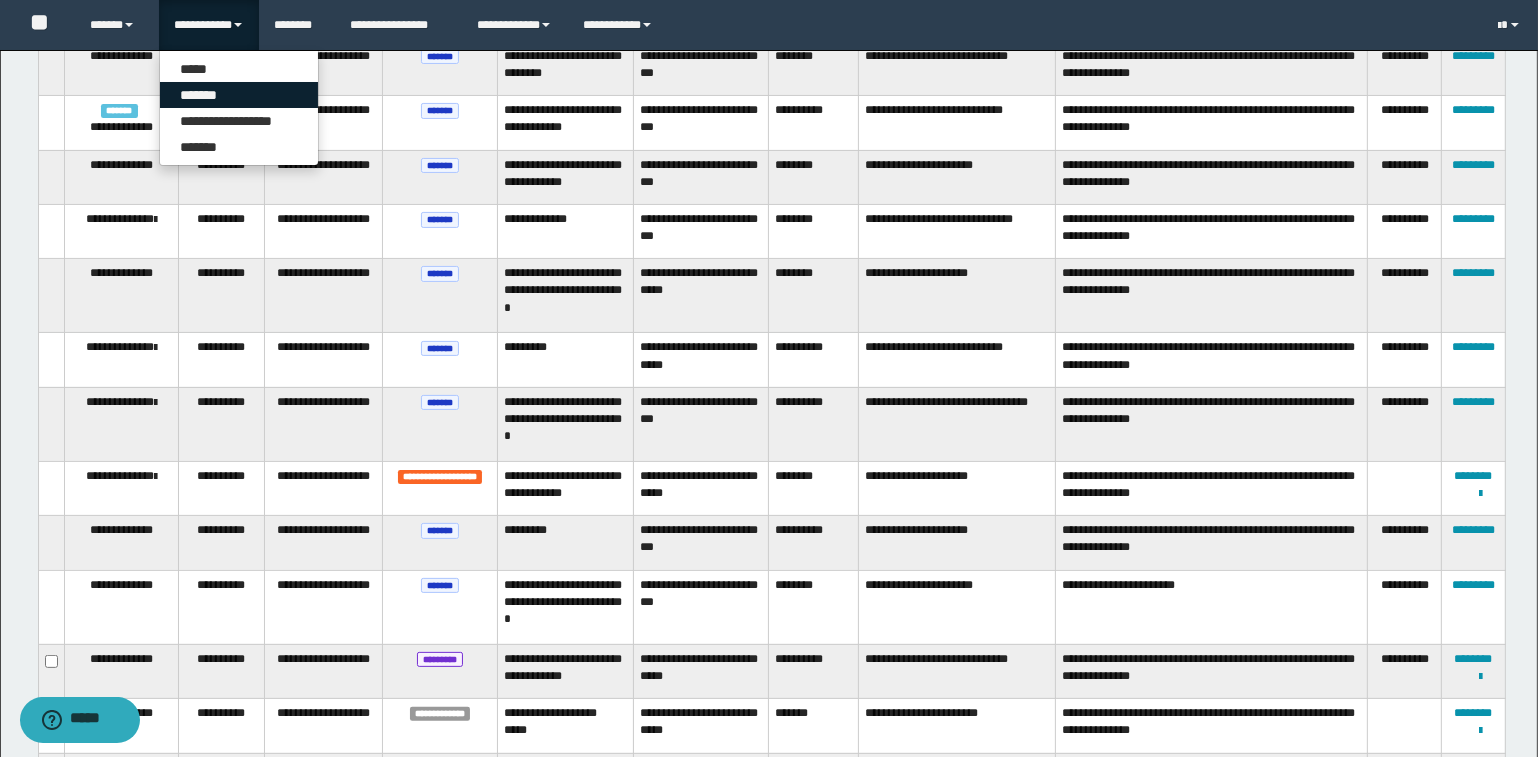 click on "*******" at bounding box center [239, 95] 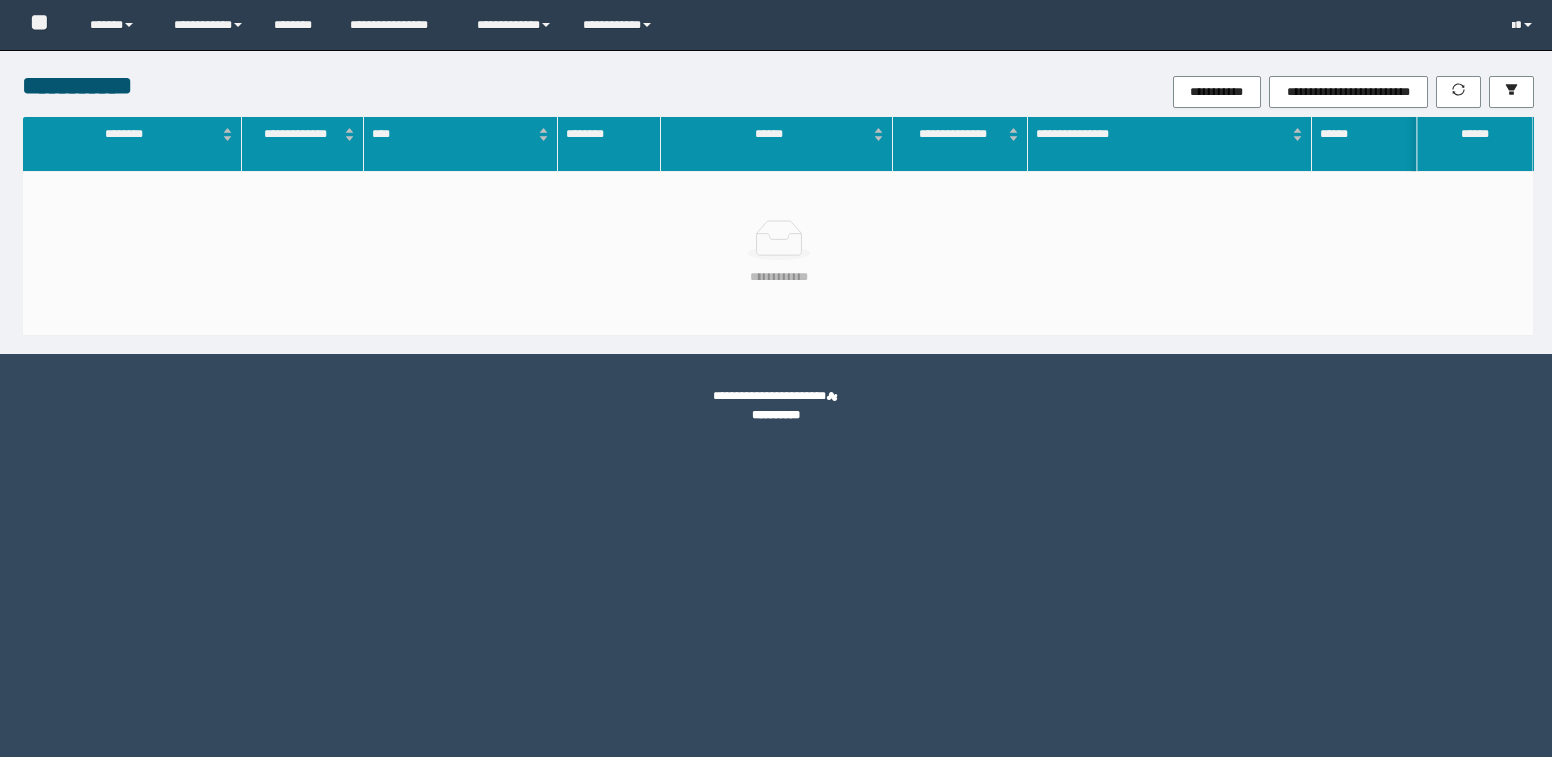 scroll, scrollTop: 0, scrollLeft: 0, axis: both 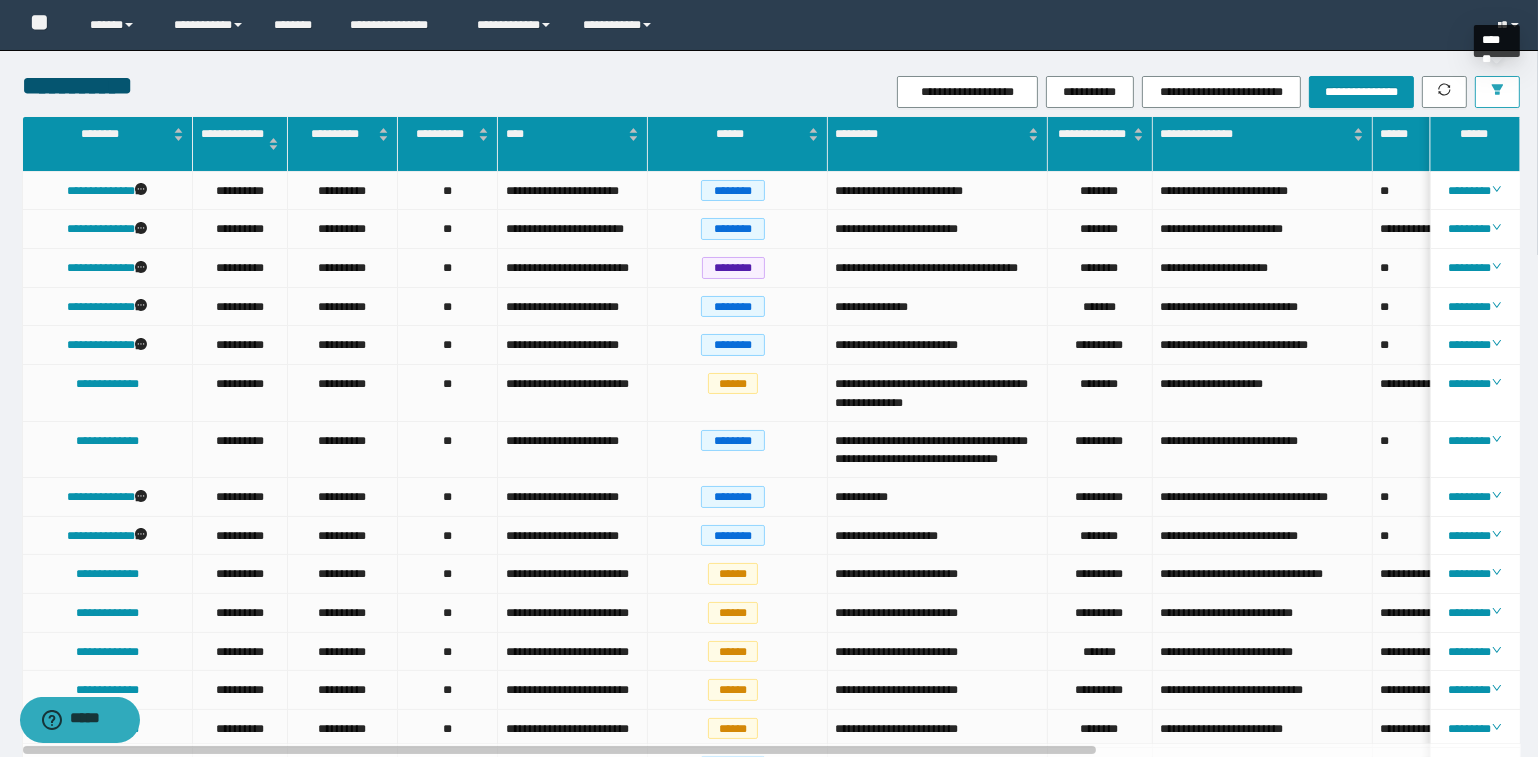 click 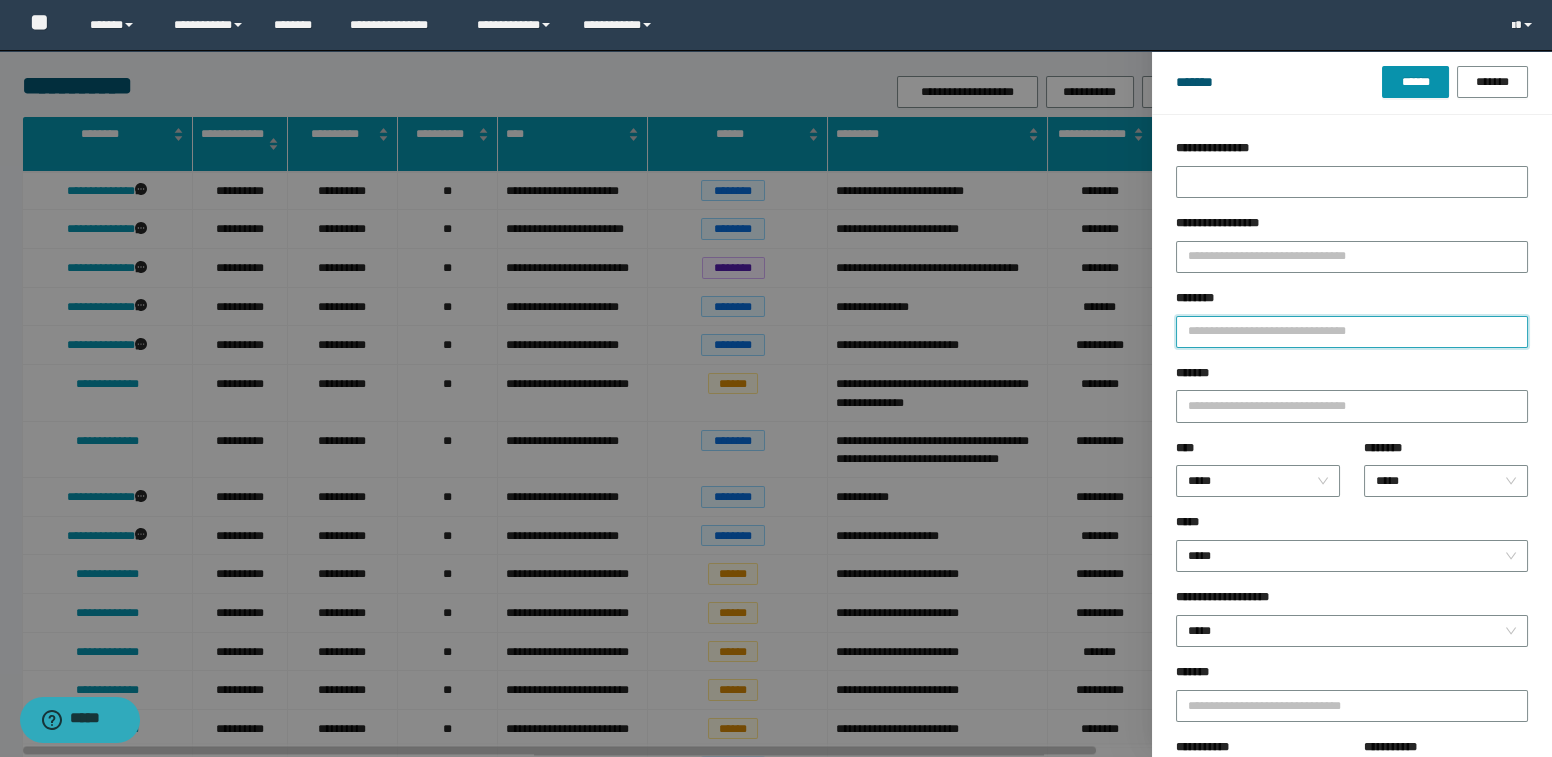 click on "********" at bounding box center [1352, 332] 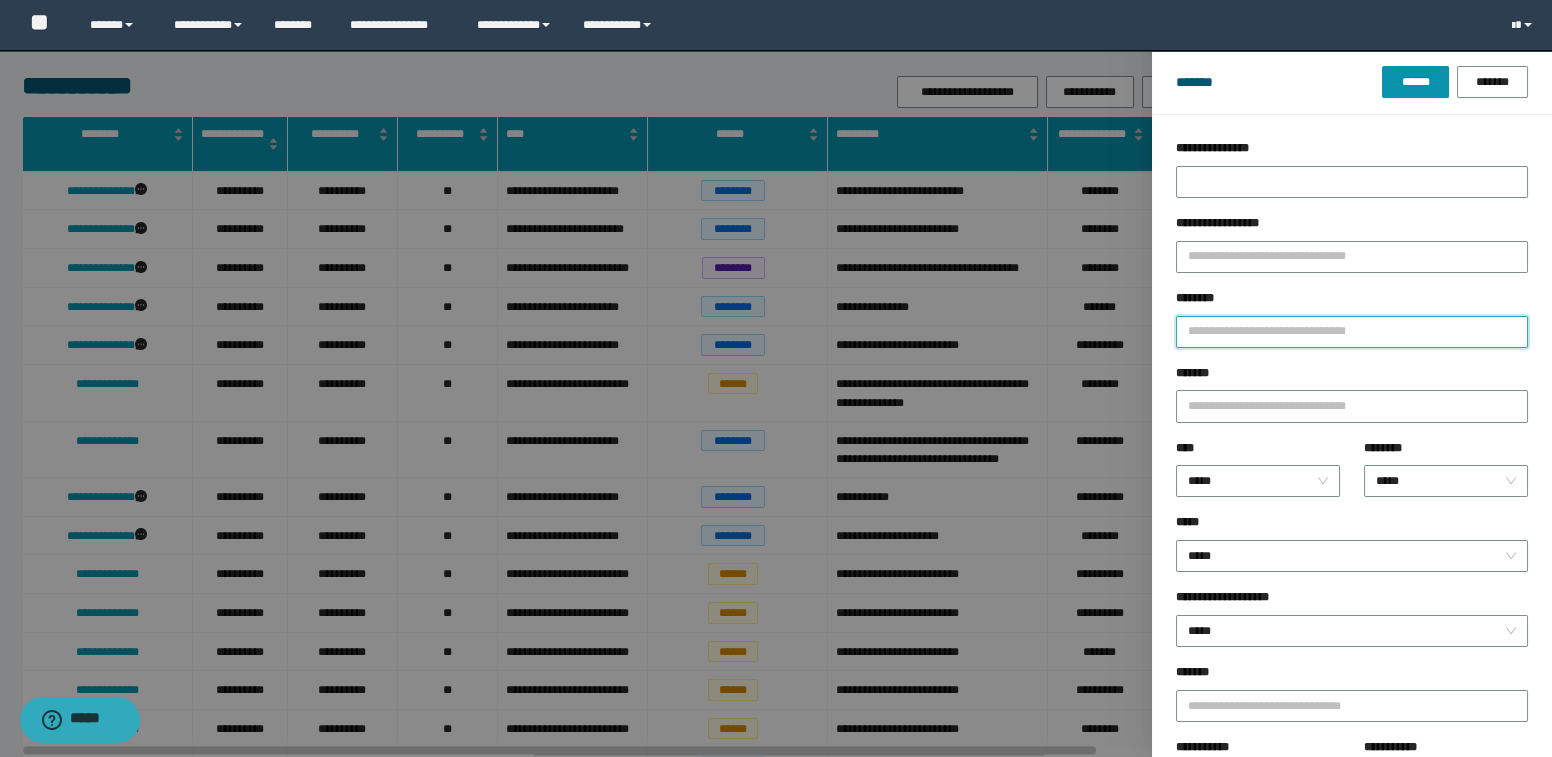 type on "*" 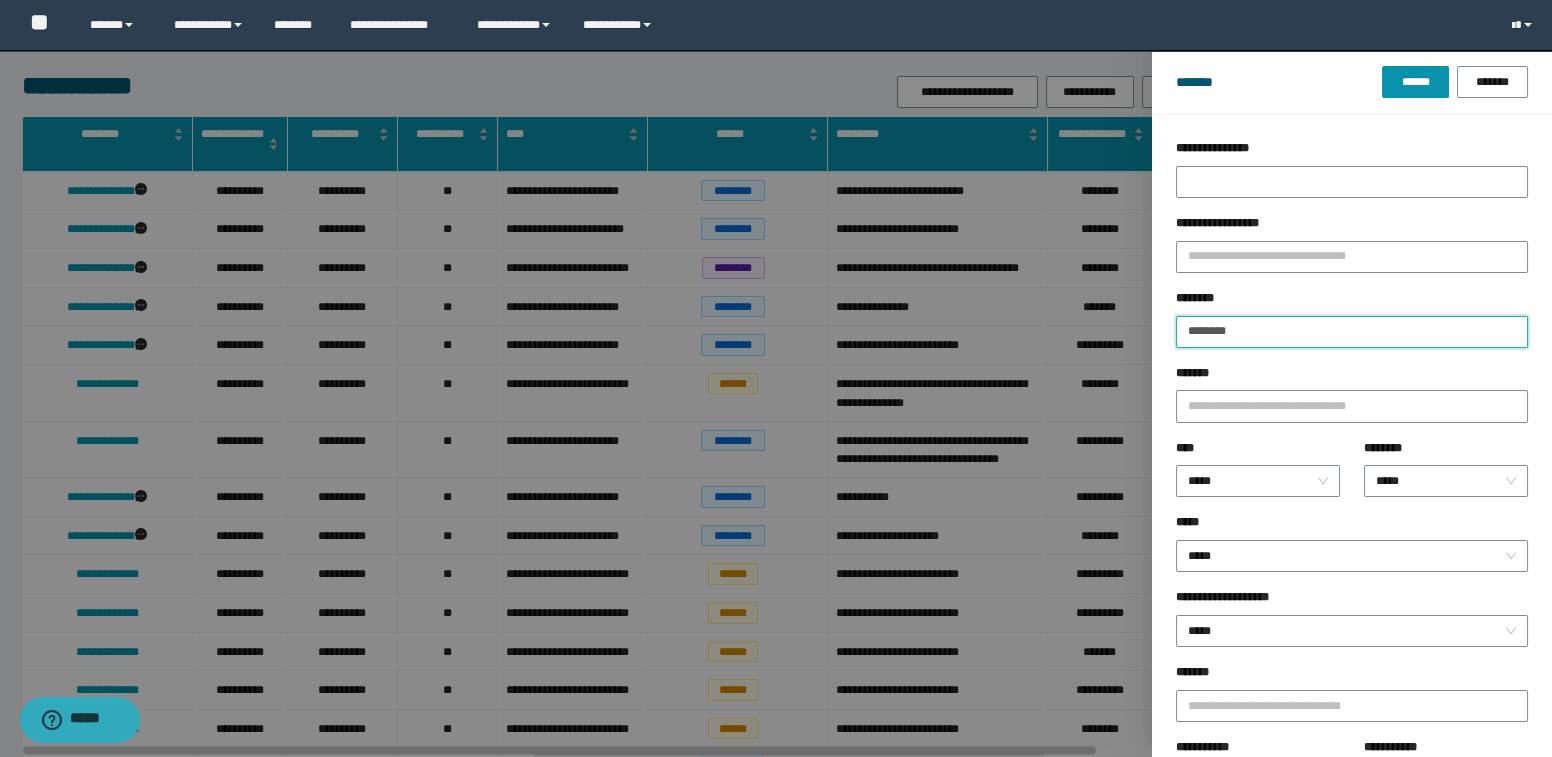 type on "********" 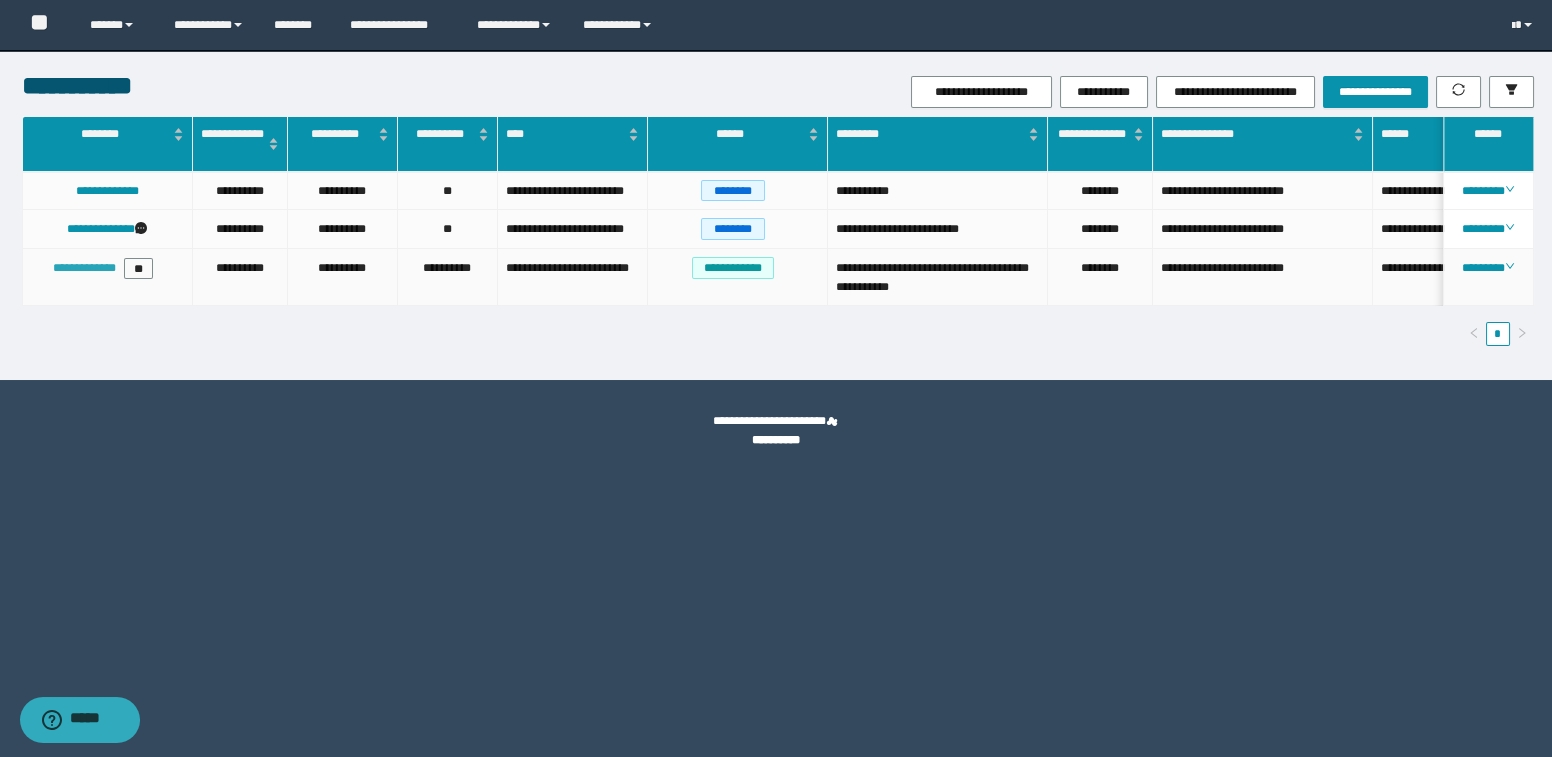 click on "**********" at bounding box center (84, 268) 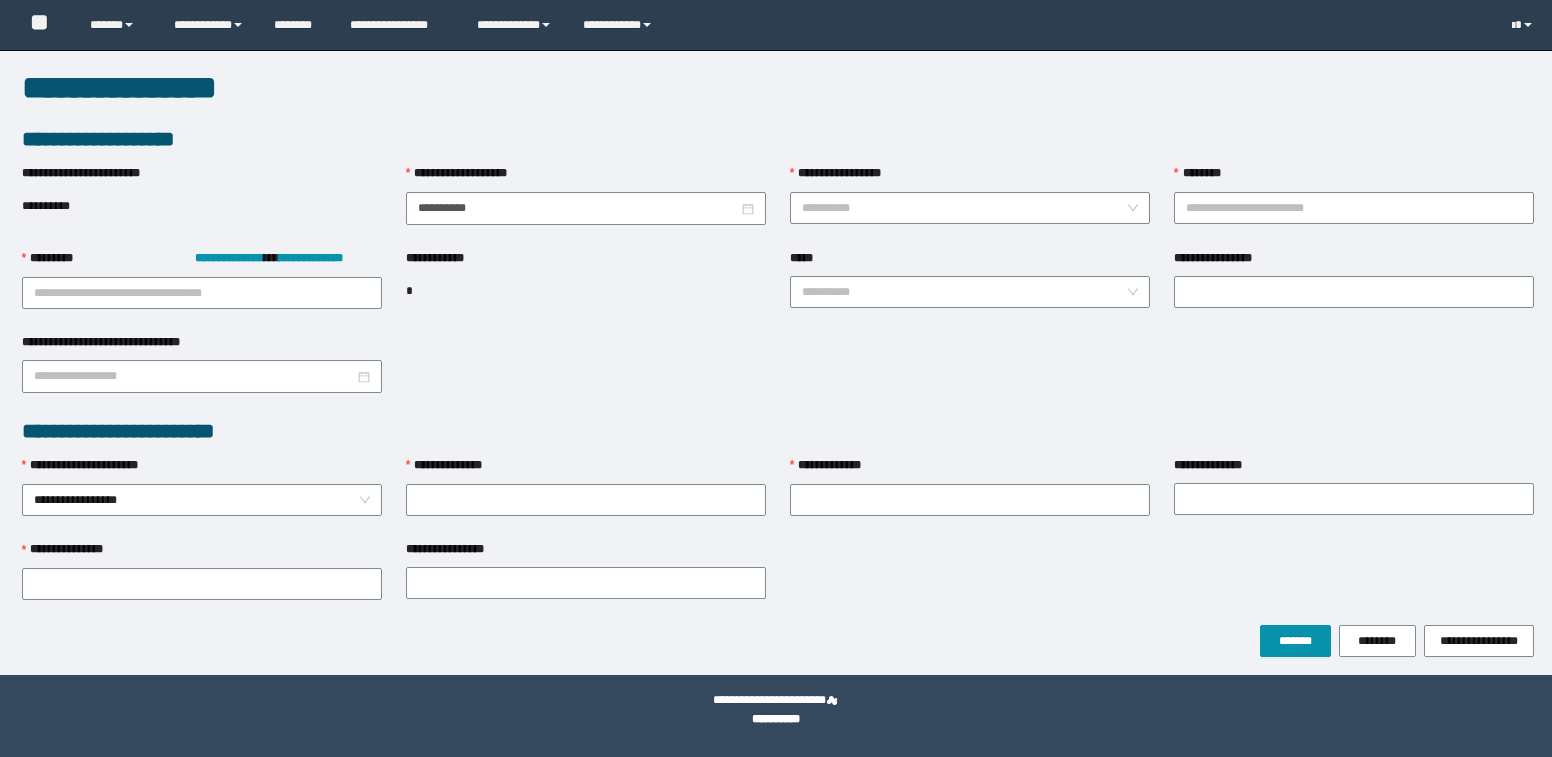 scroll, scrollTop: 0, scrollLeft: 0, axis: both 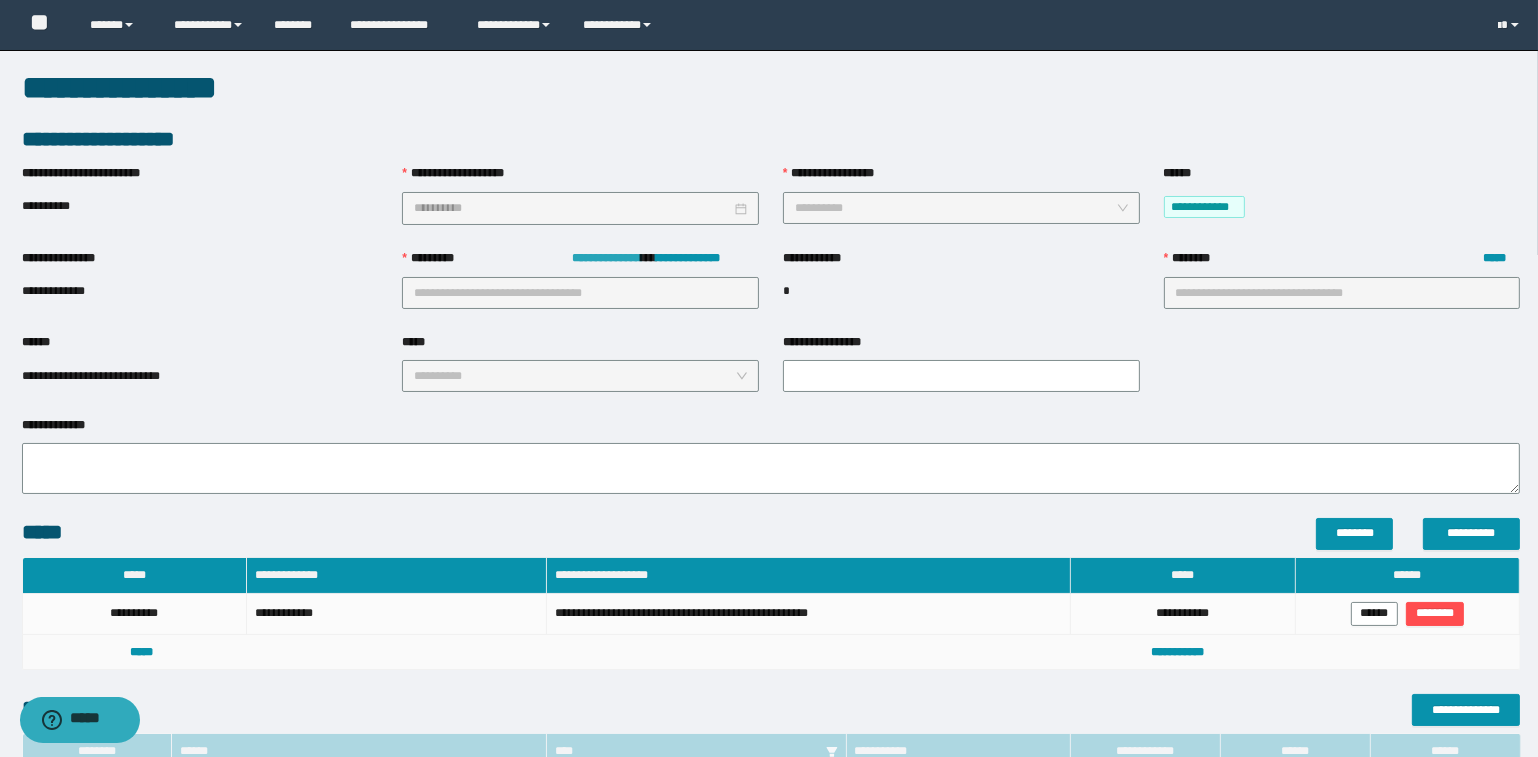type on "**********" 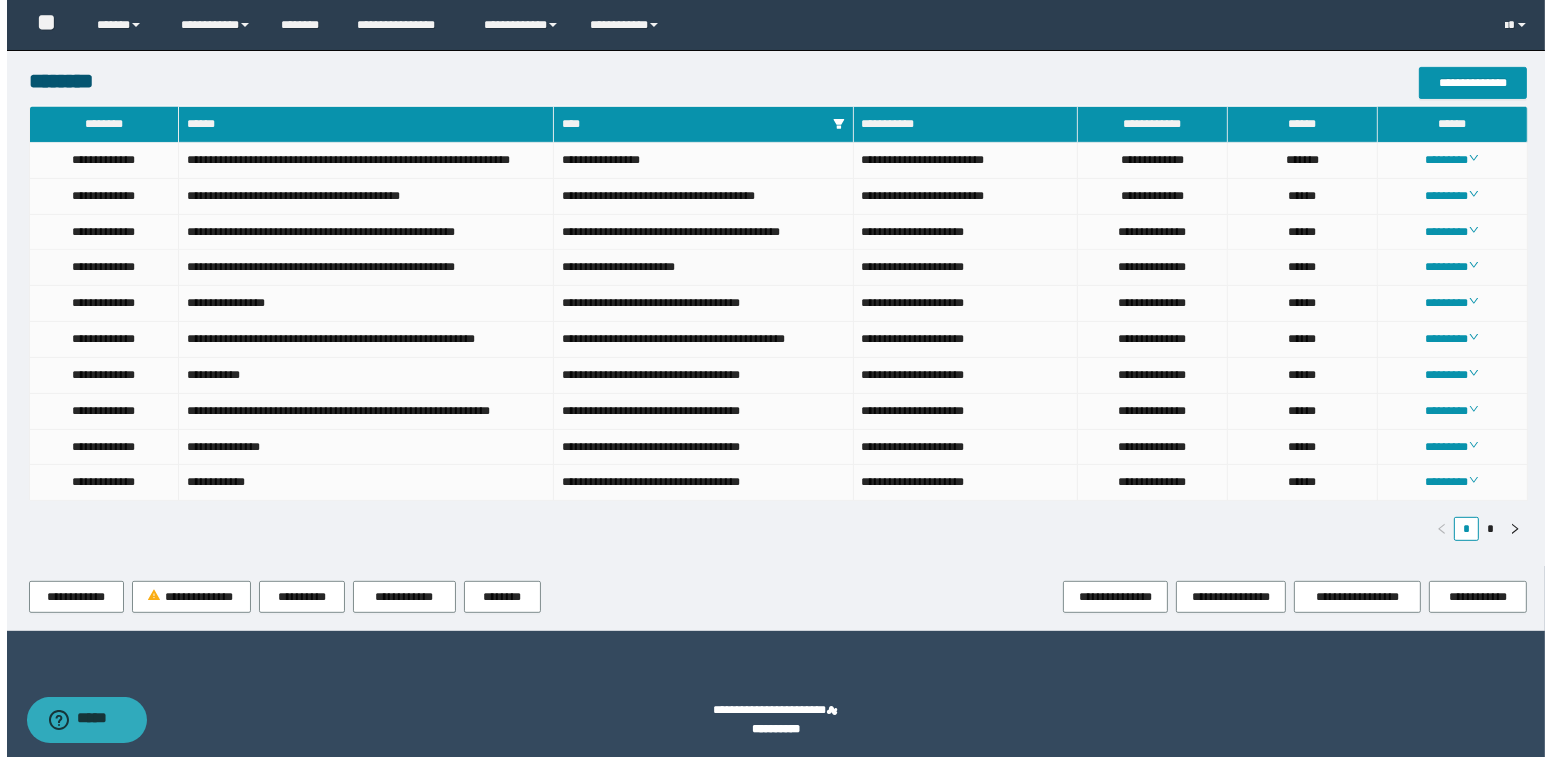 scroll, scrollTop: 959, scrollLeft: 0, axis: vertical 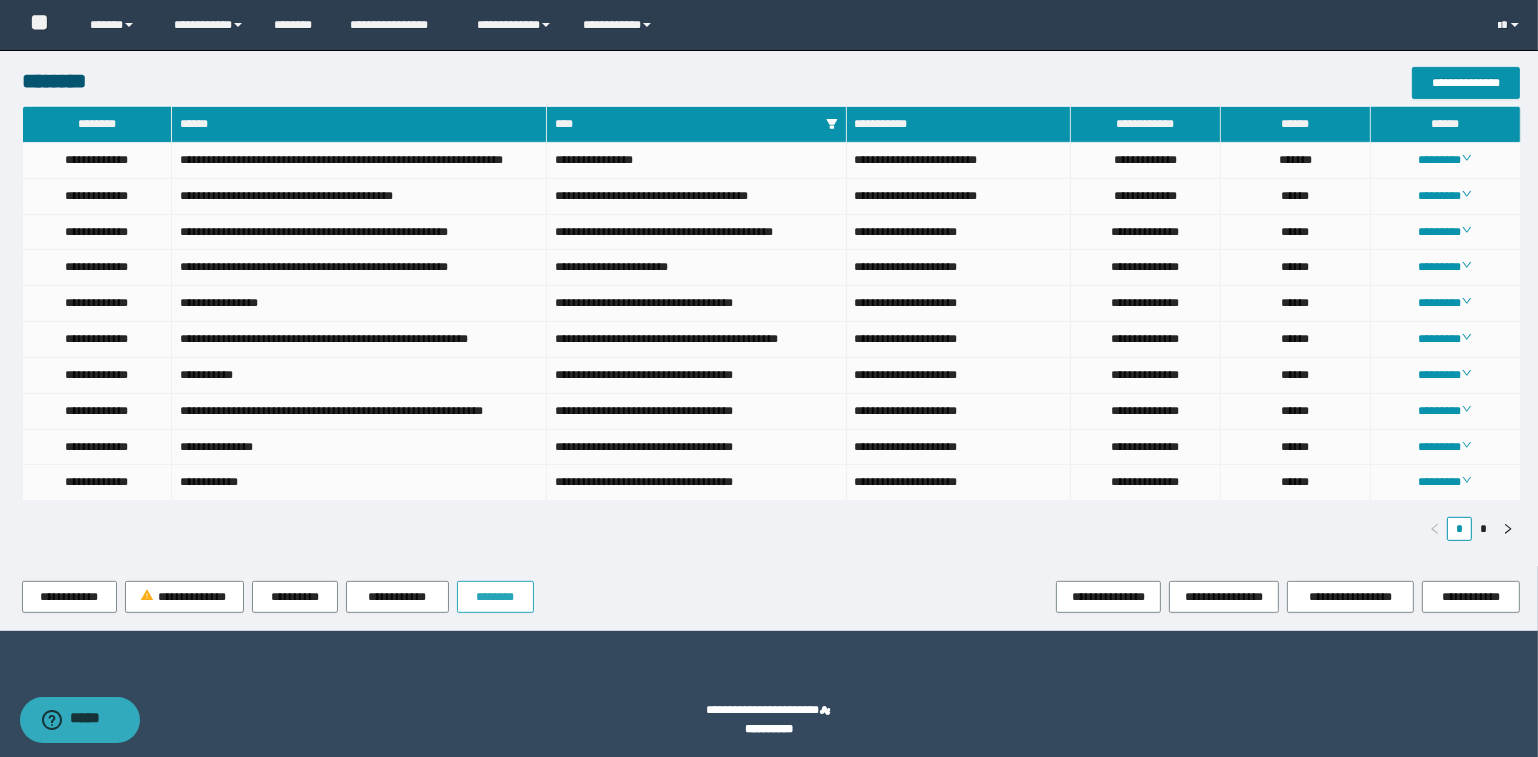 click on "********" at bounding box center [495, 597] 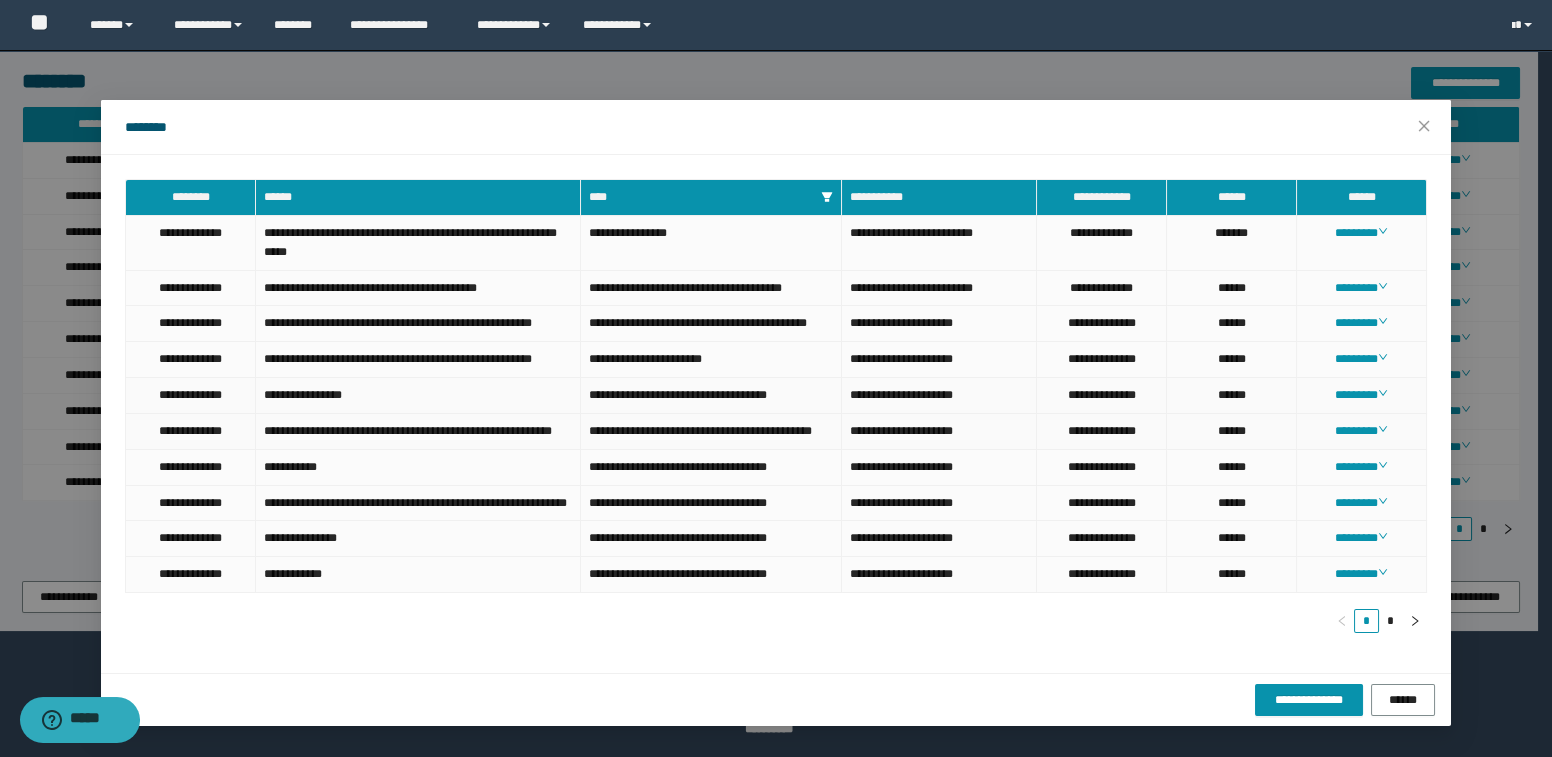 scroll, scrollTop: 46, scrollLeft: 0, axis: vertical 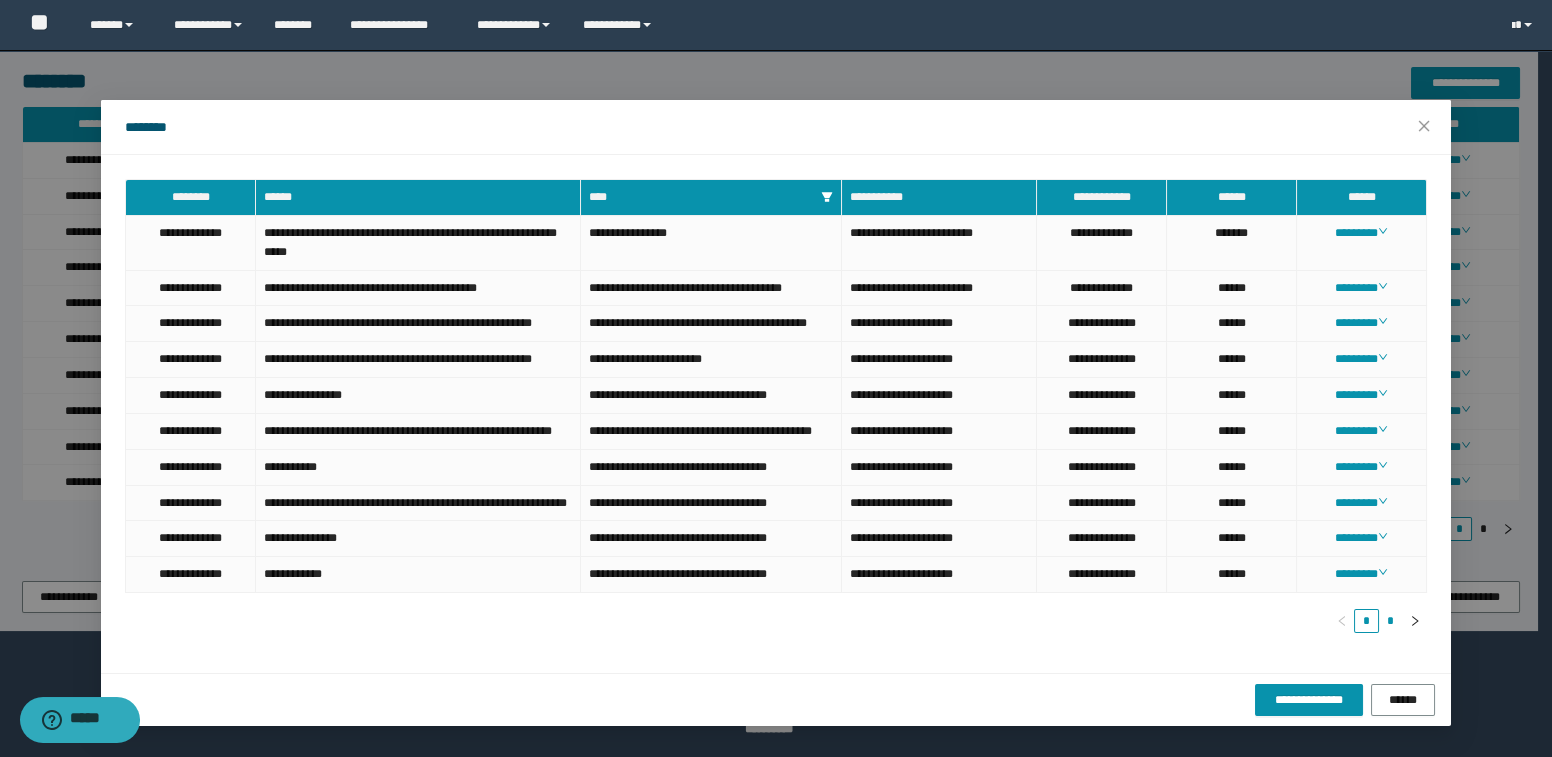click on "*" at bounding box center (1391, 621) 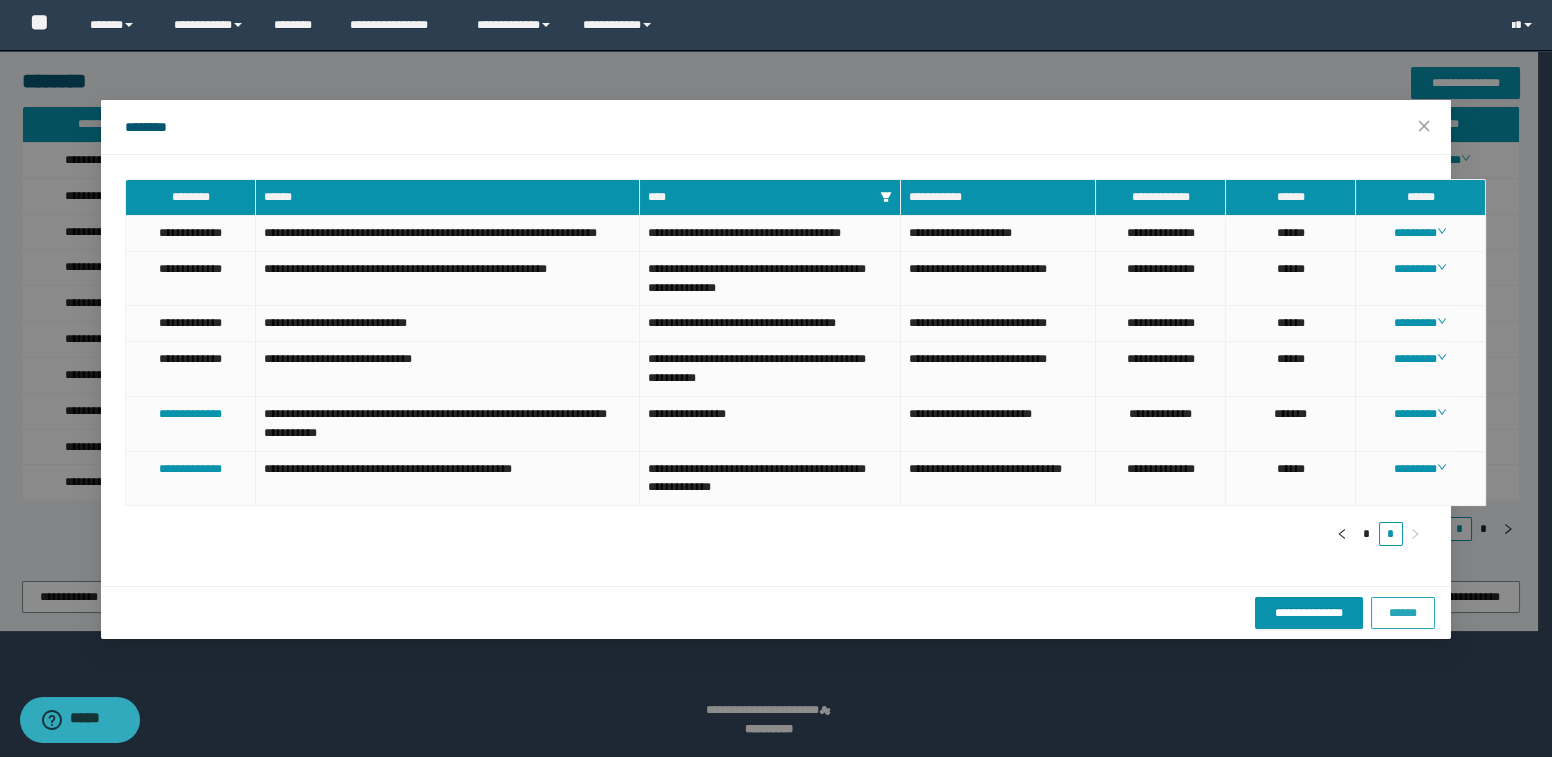 scroll, scrollTop: 0, scrollLeft: 0, axis: both 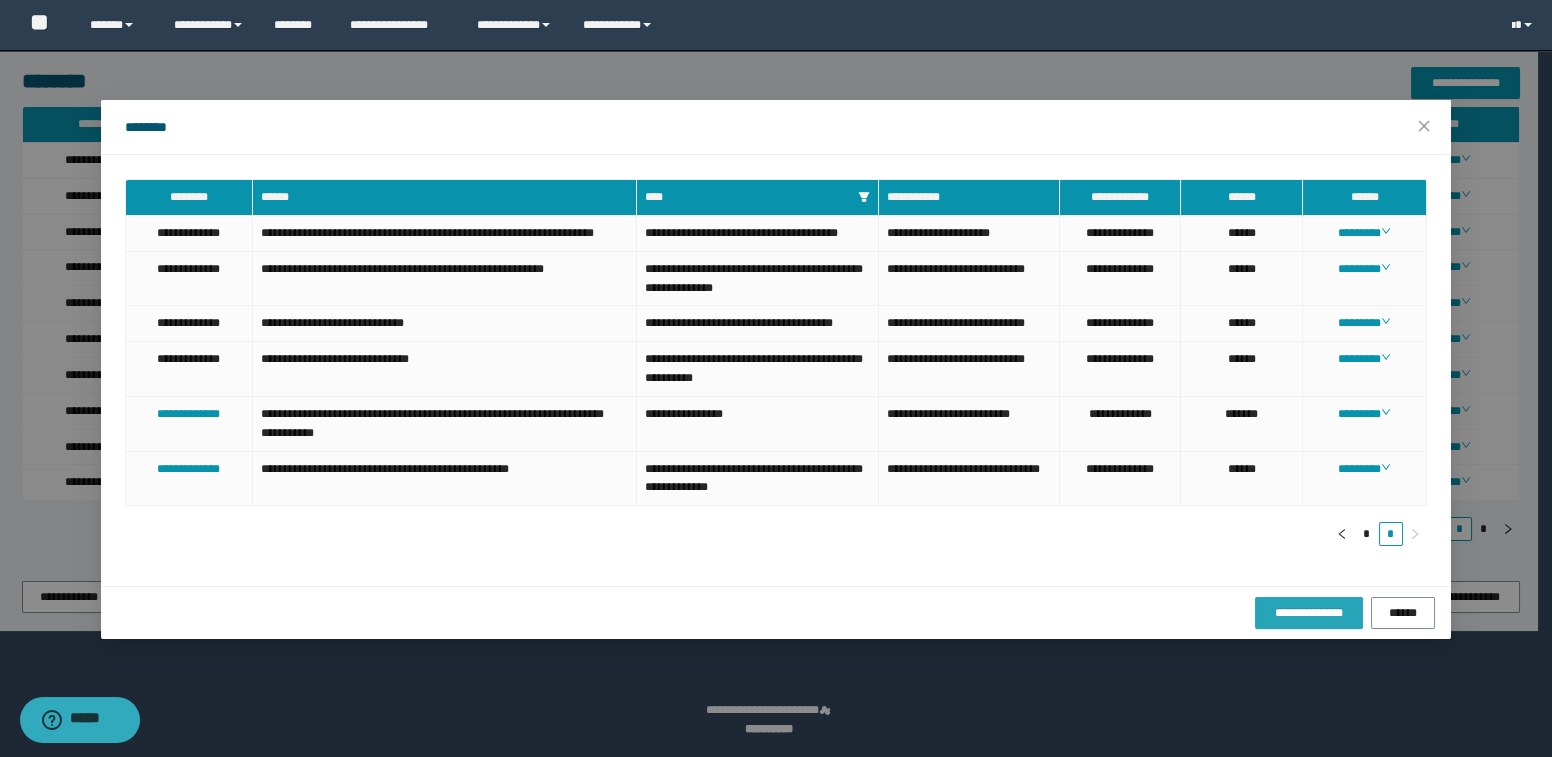 click on "**********" at bounding box center (1309, 613) 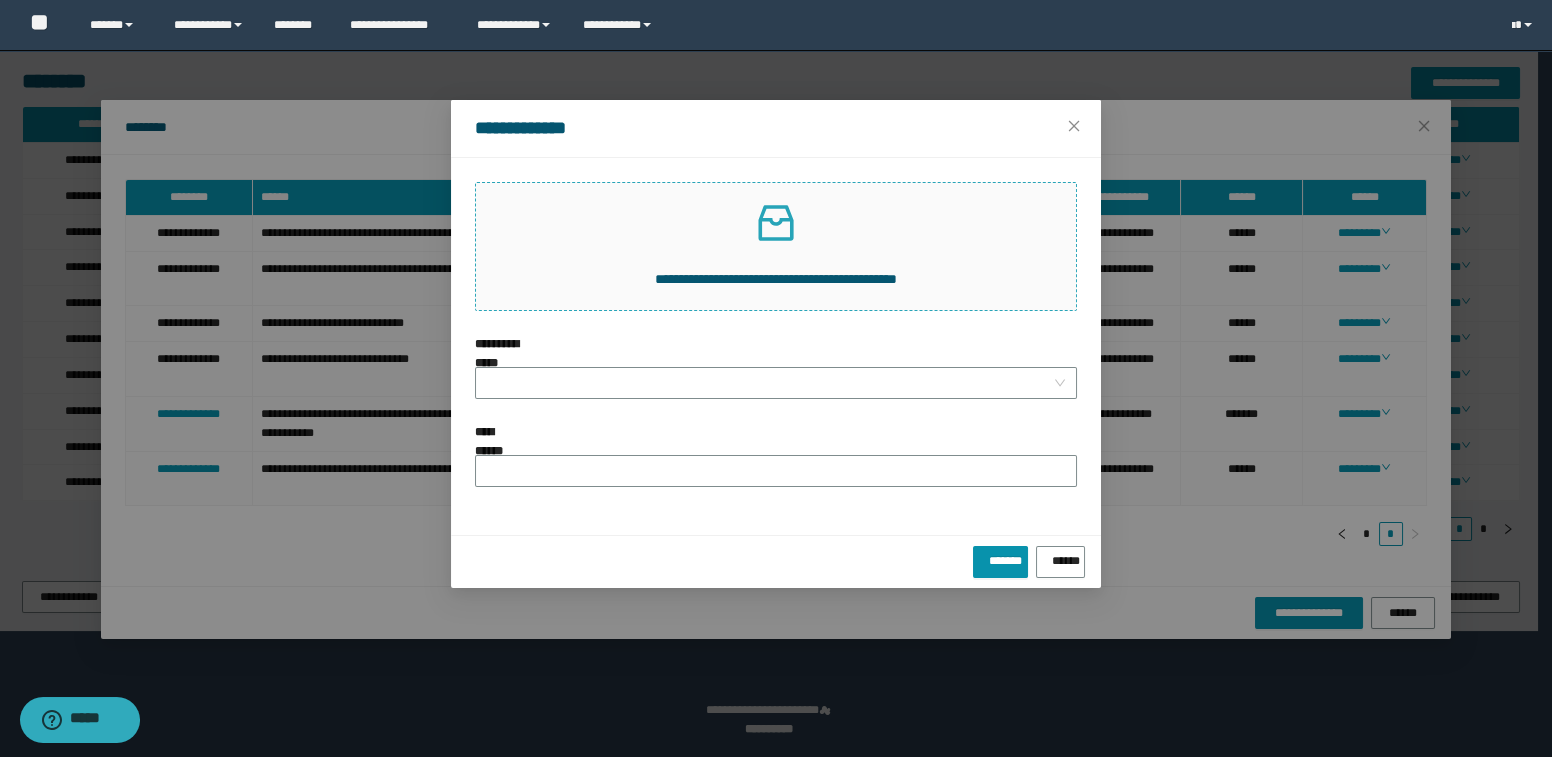 click 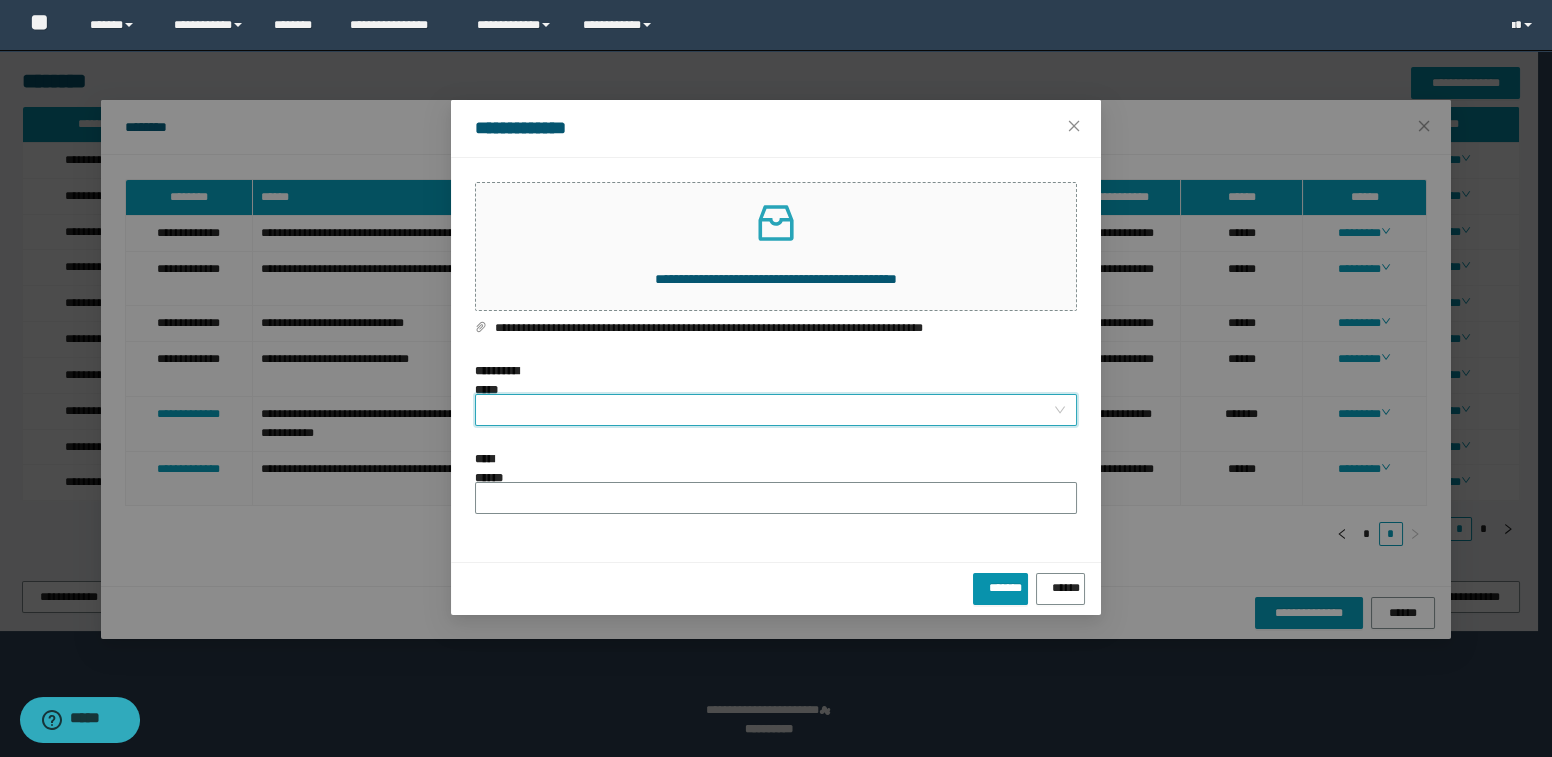 click on "**********" at bounding box center (770, 410) 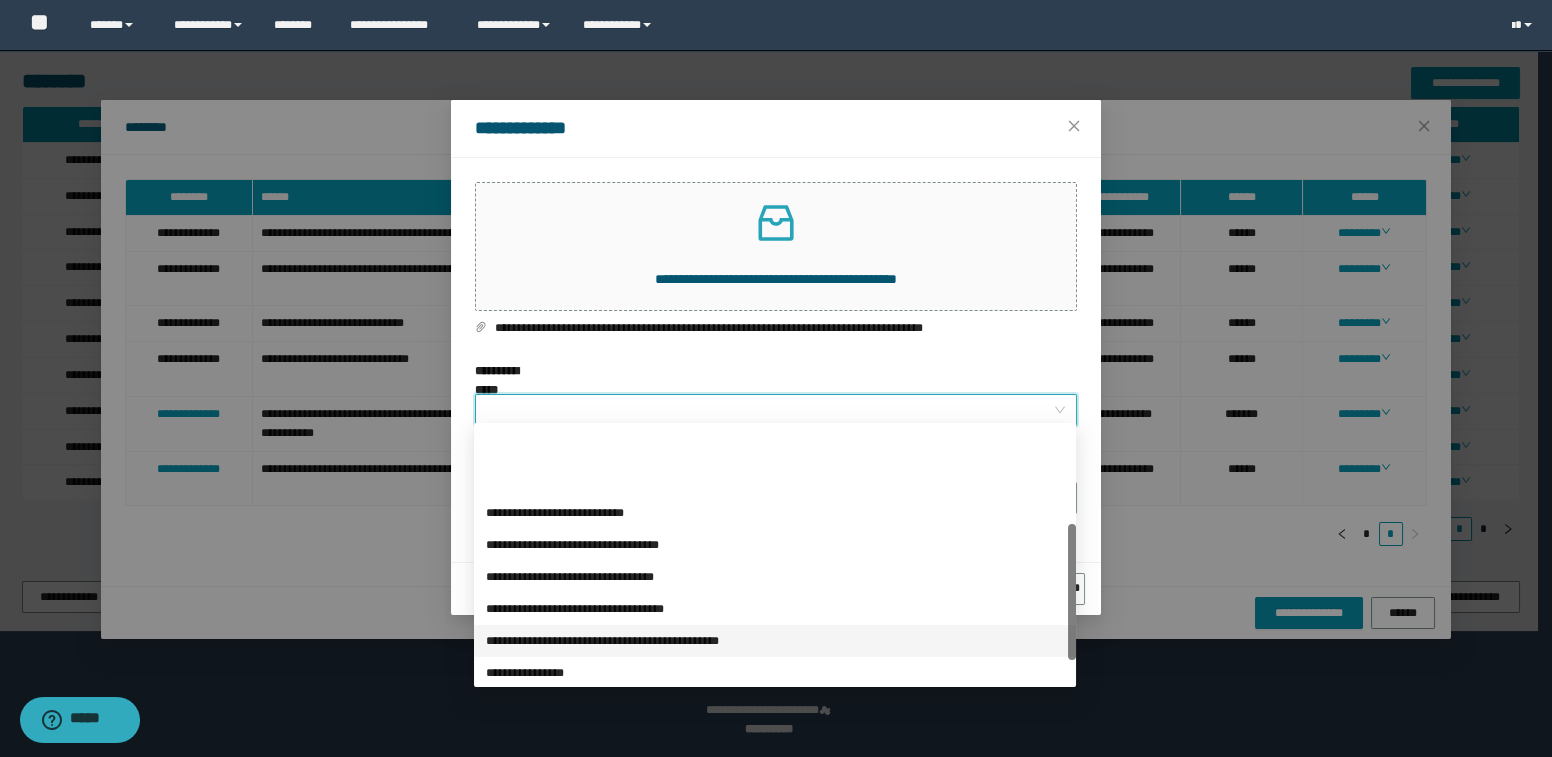 scroll, scrollTop: 181, scrollLeft: 0, axis: vertical 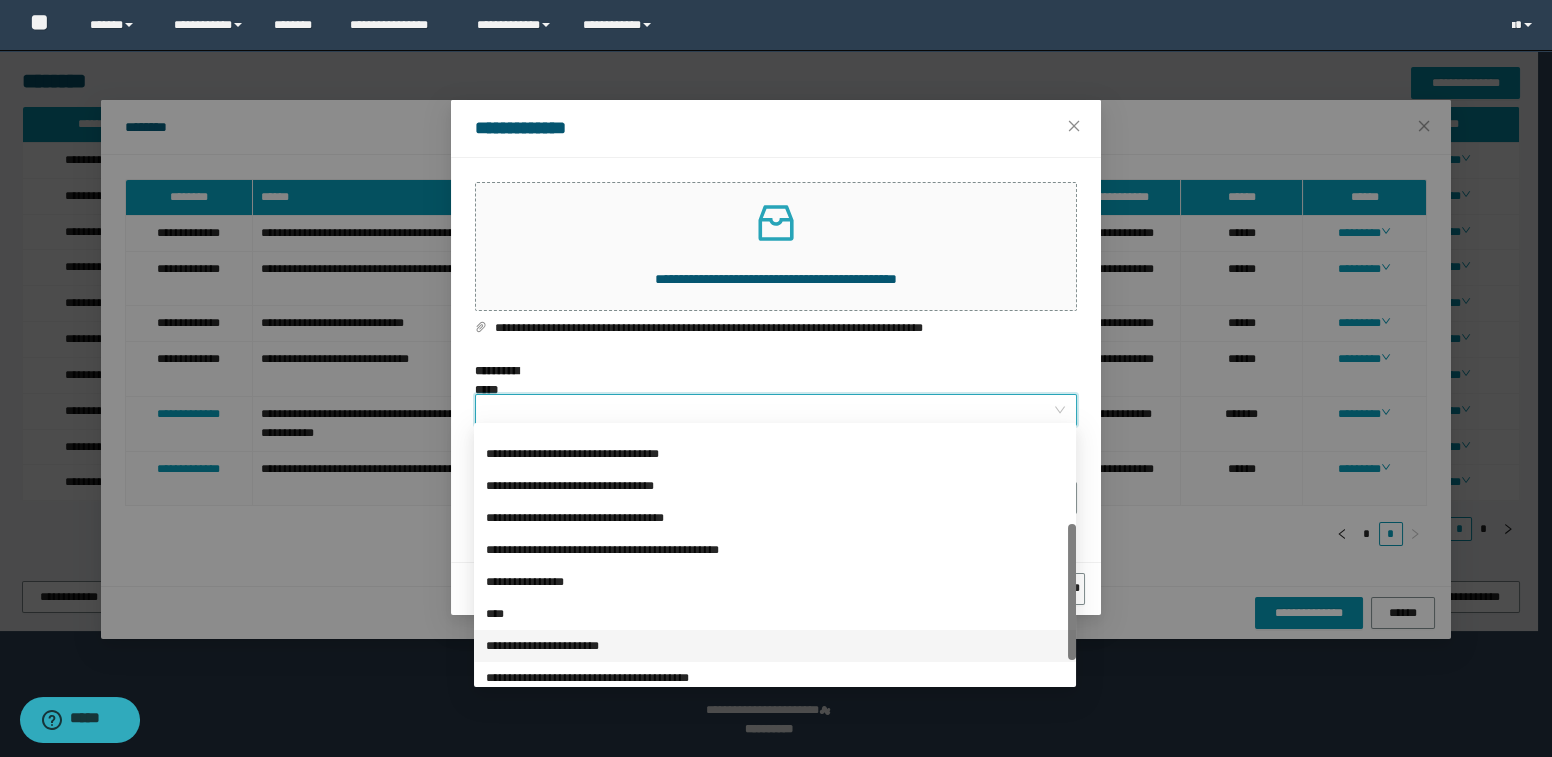click on "**********" at bounding box center (775, 646) 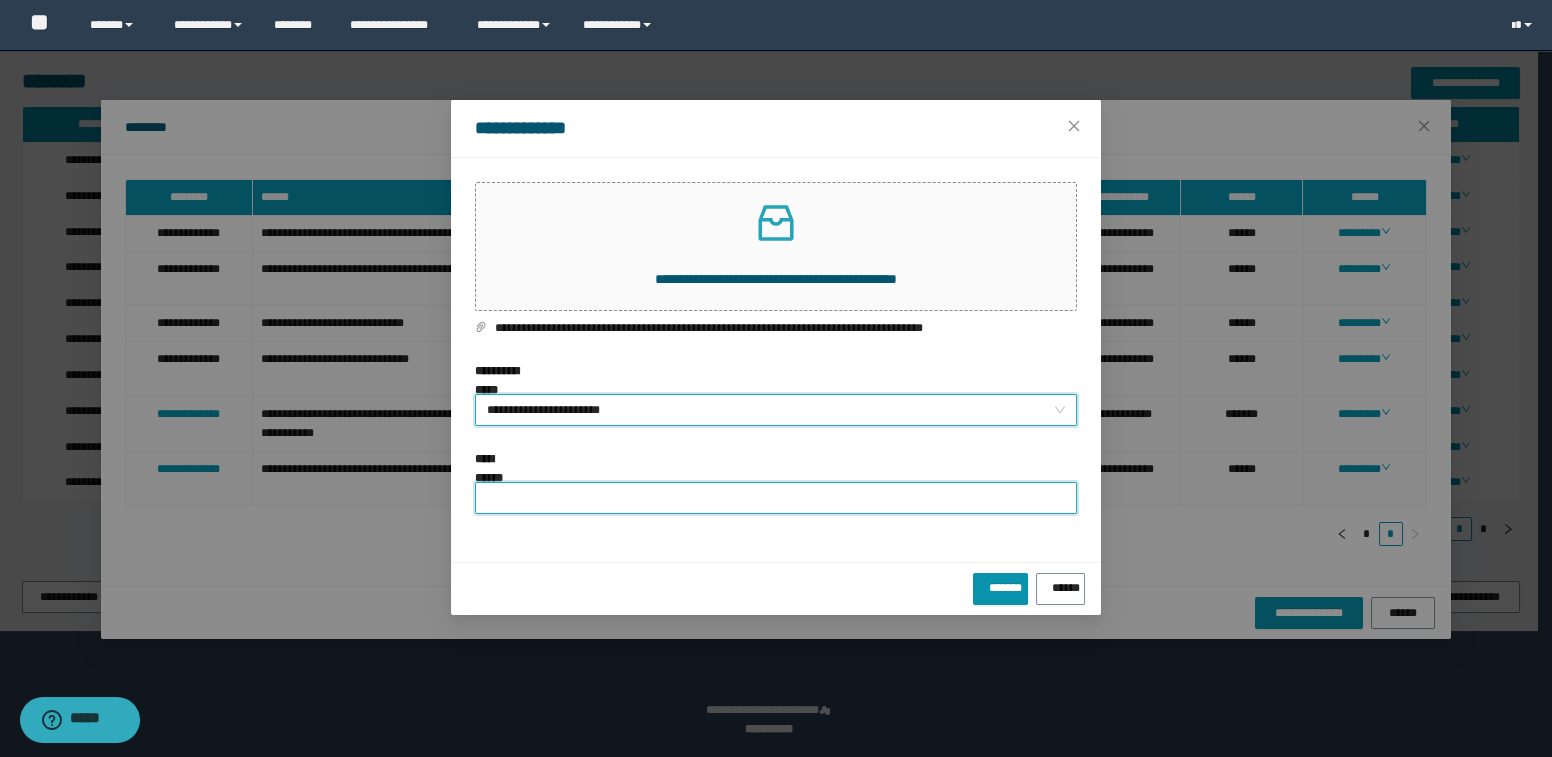 click on "**********" at bounding box center [776, 498] 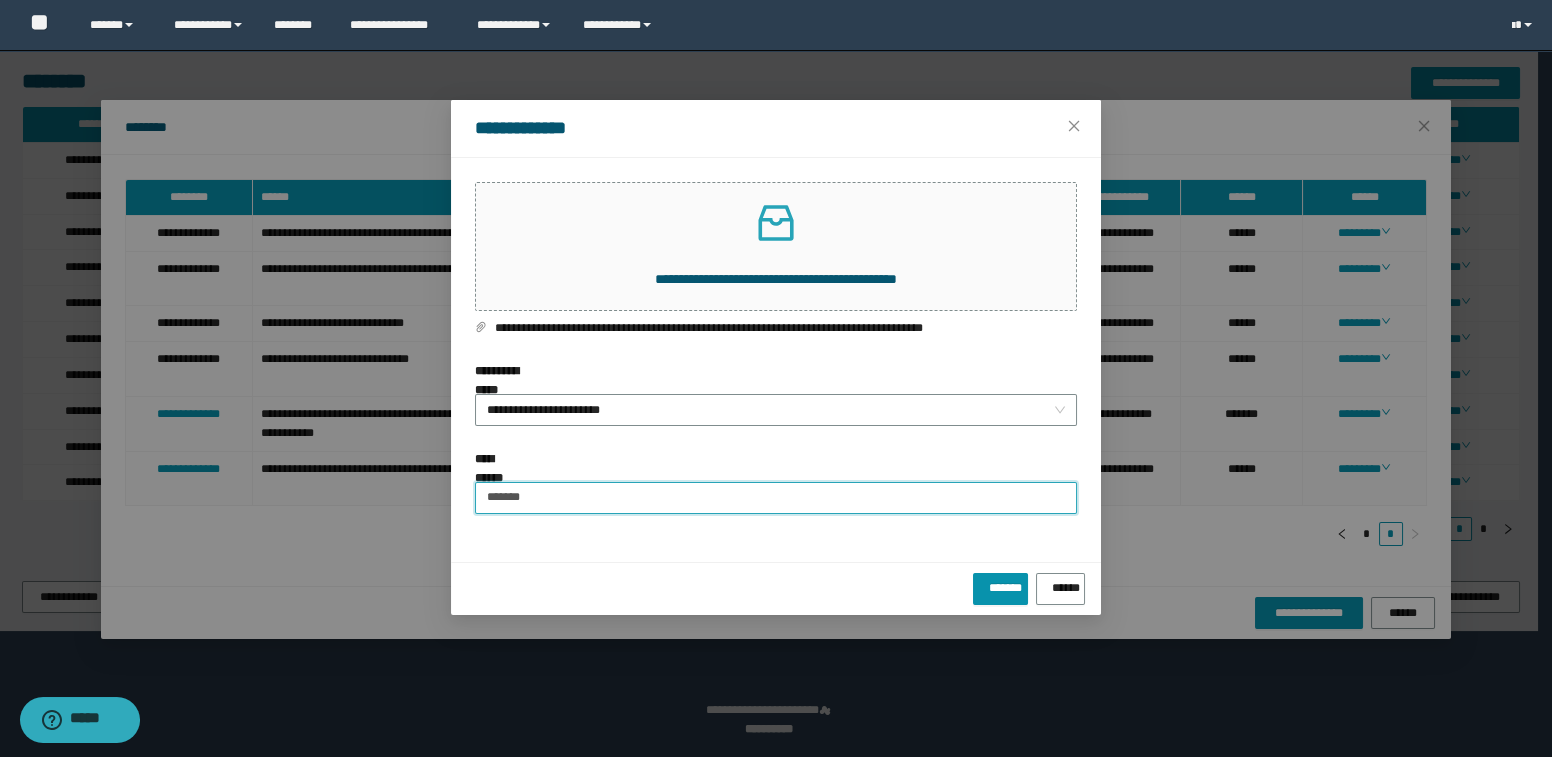 type on "**********" 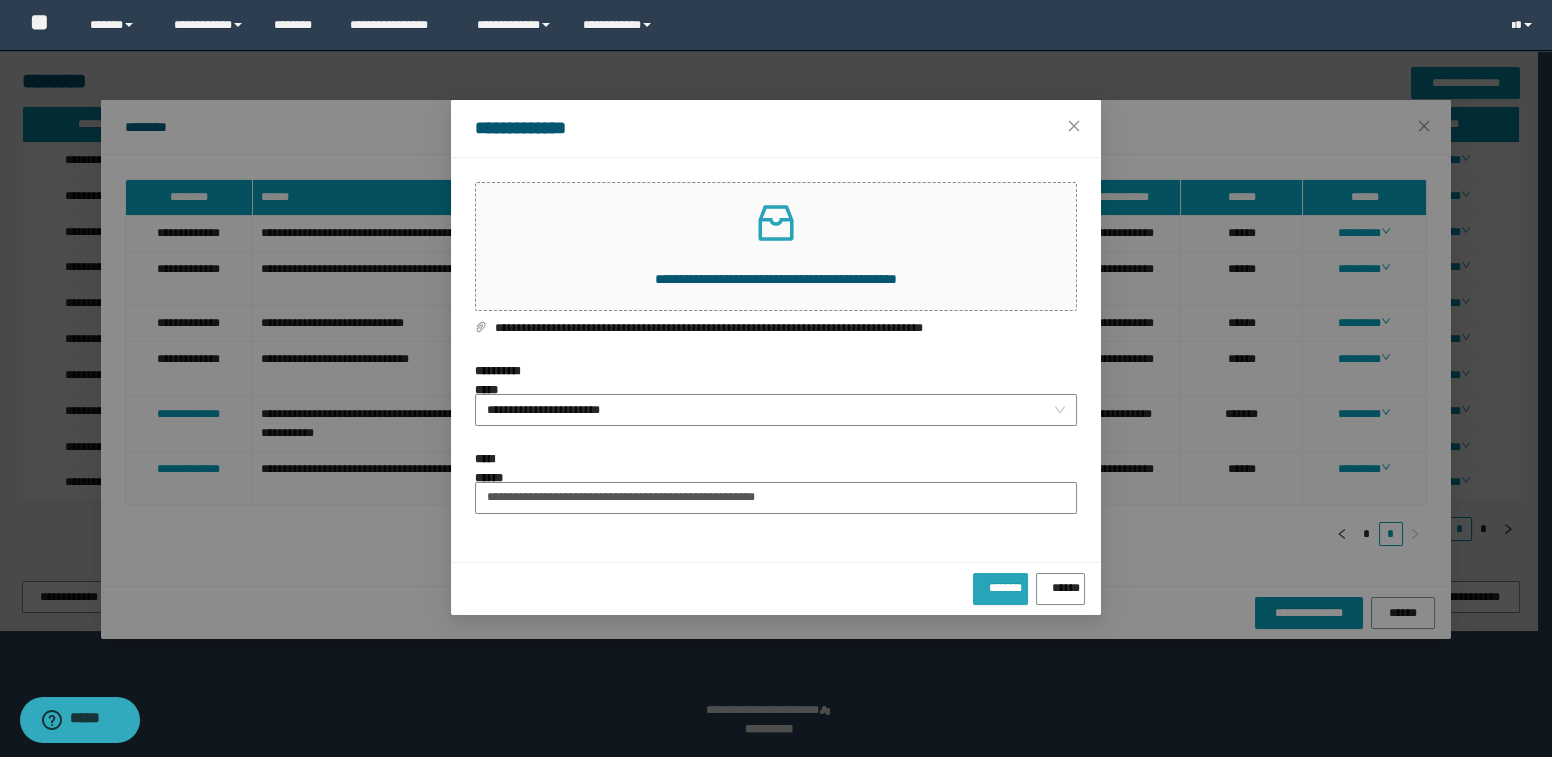 click on "*******" at bounding box center (1000, 584) 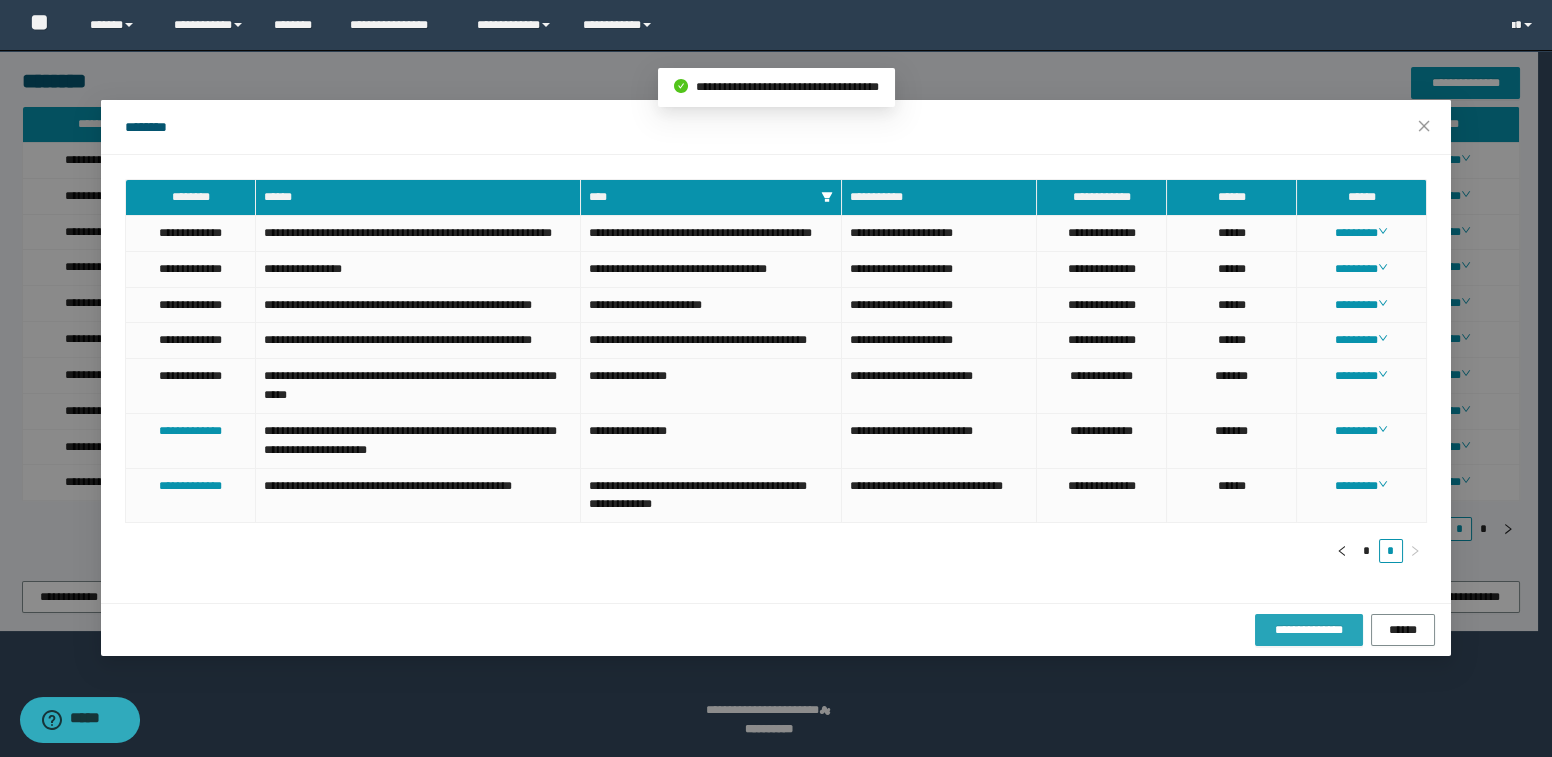 click on "**********" at bounding box center [1309, 630] 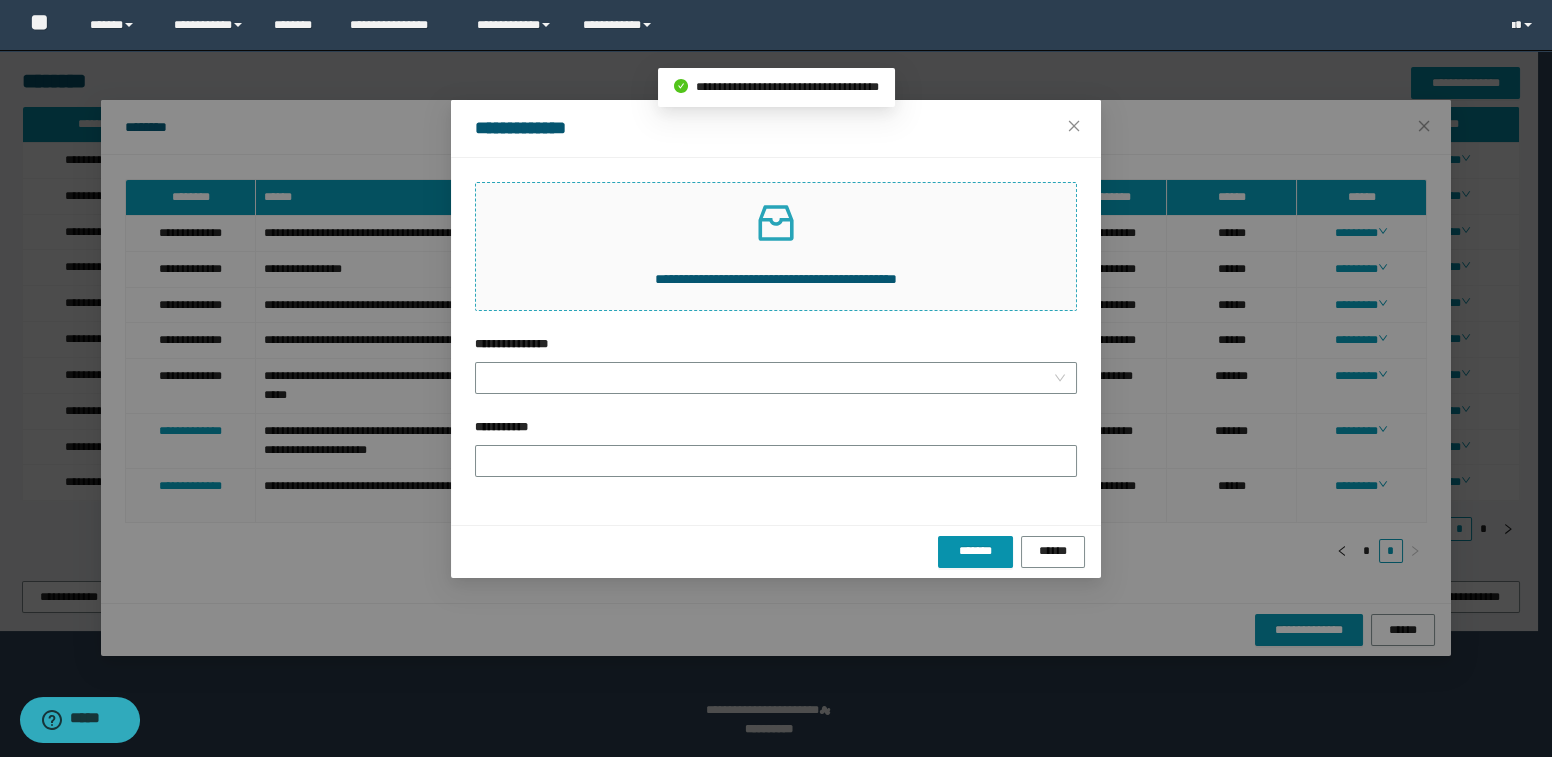 click 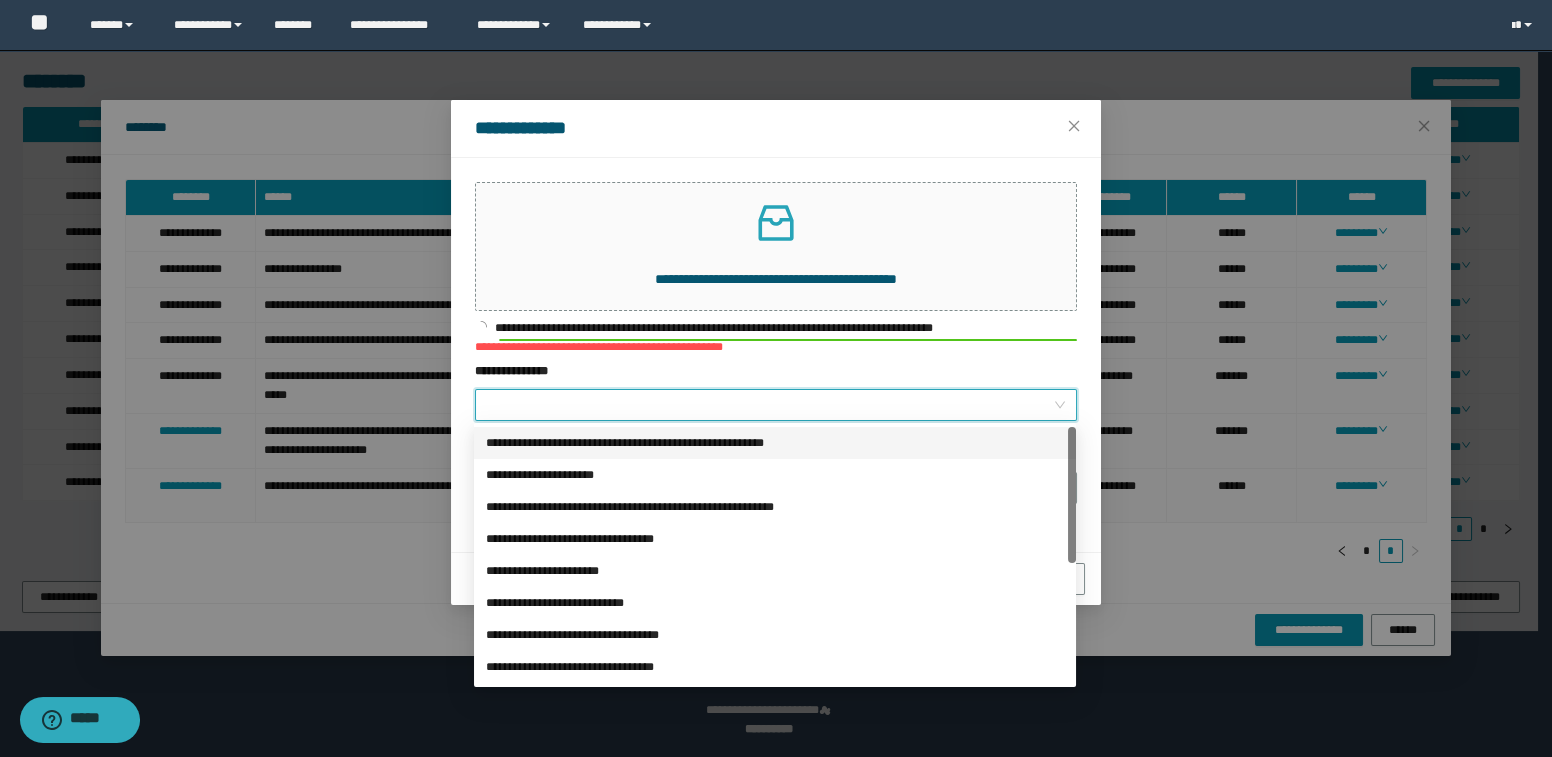 click on "**********" at bounding box center (770, 405) 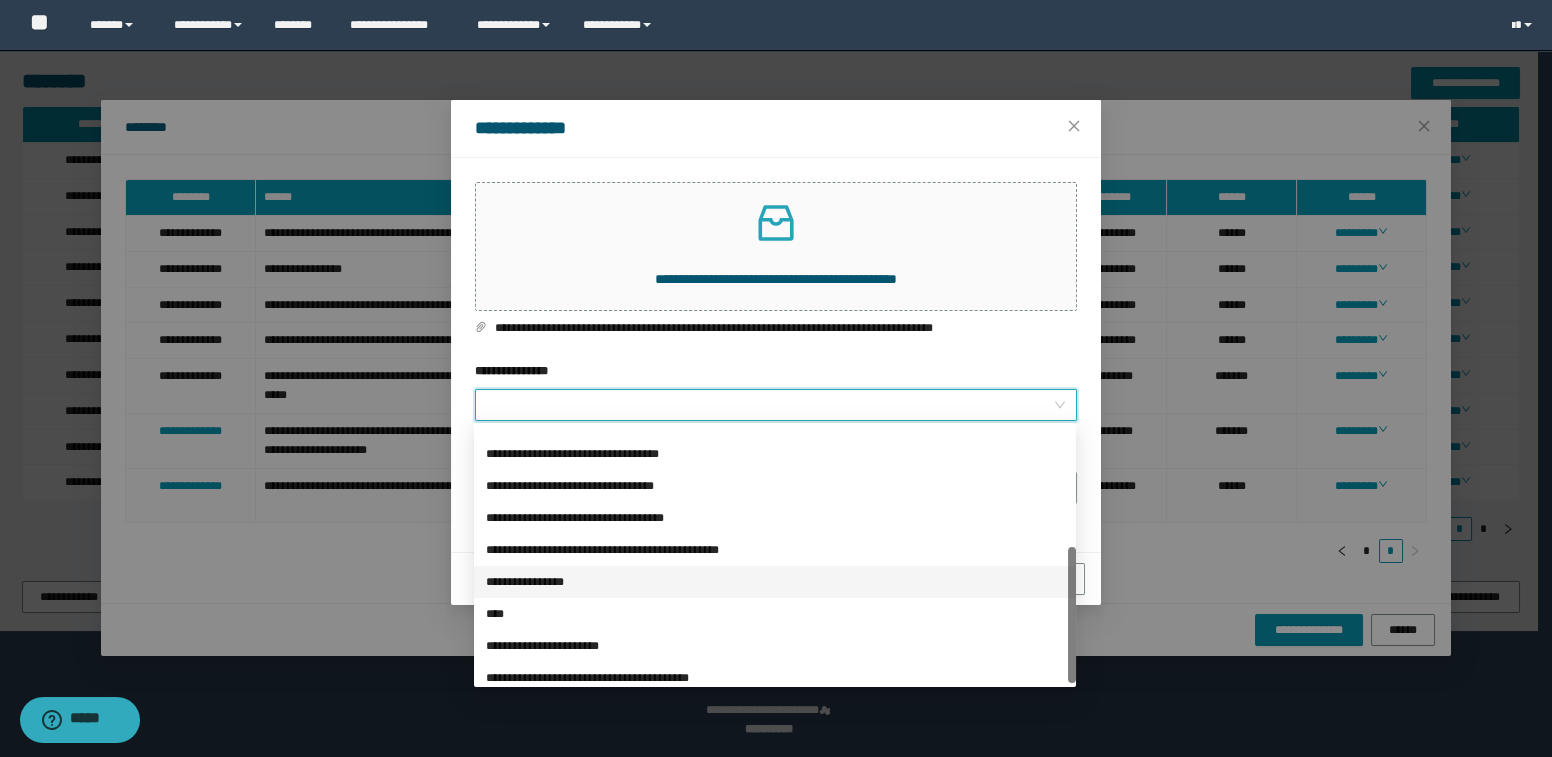 scroll, scrollTop: 223, scrollLeft: 0, axis: vertical 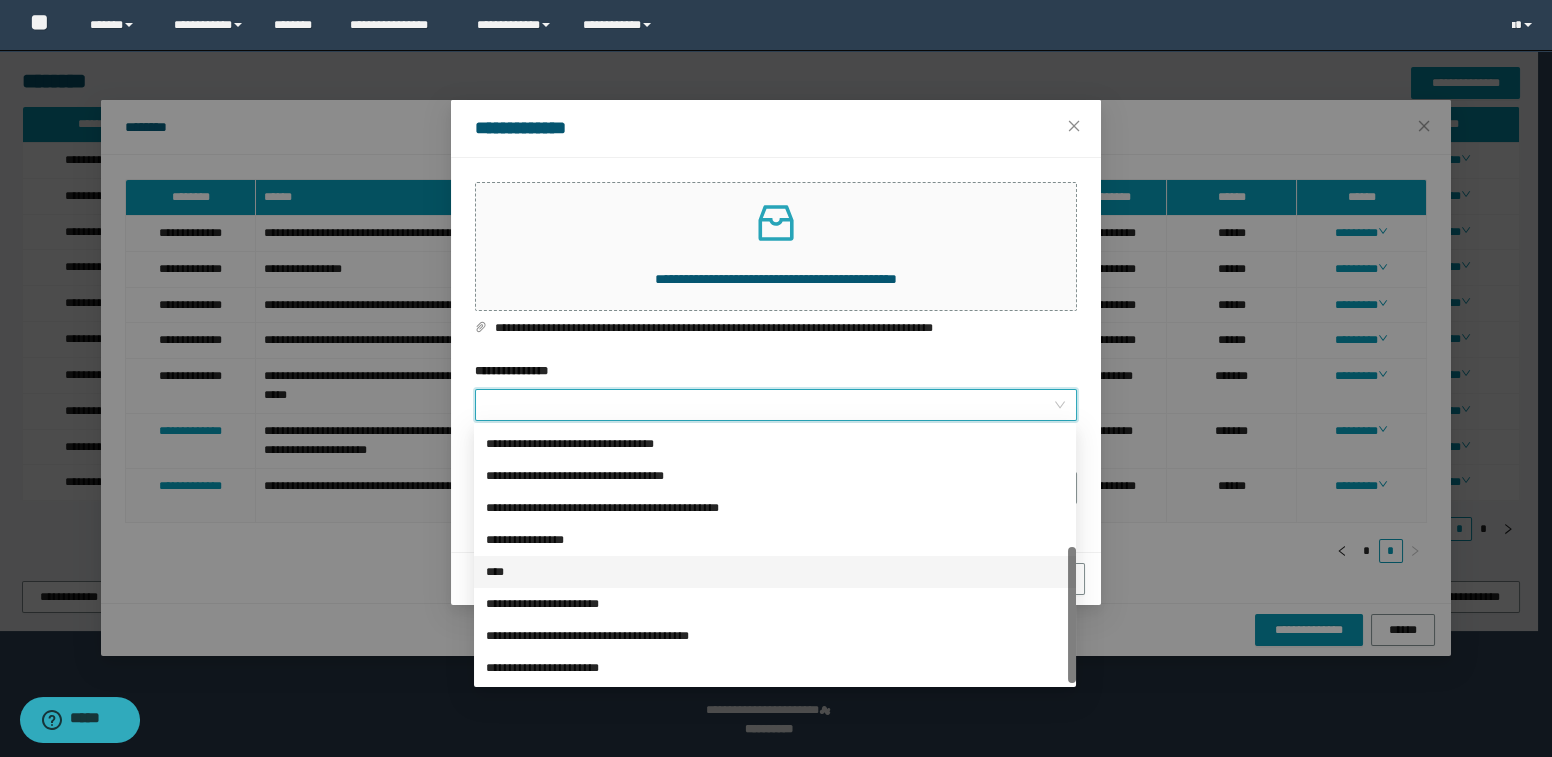drag, startPoint x: 496, startPoint y: 566, endPoint x: 504, endPoint y: 553, distance: 15.264338 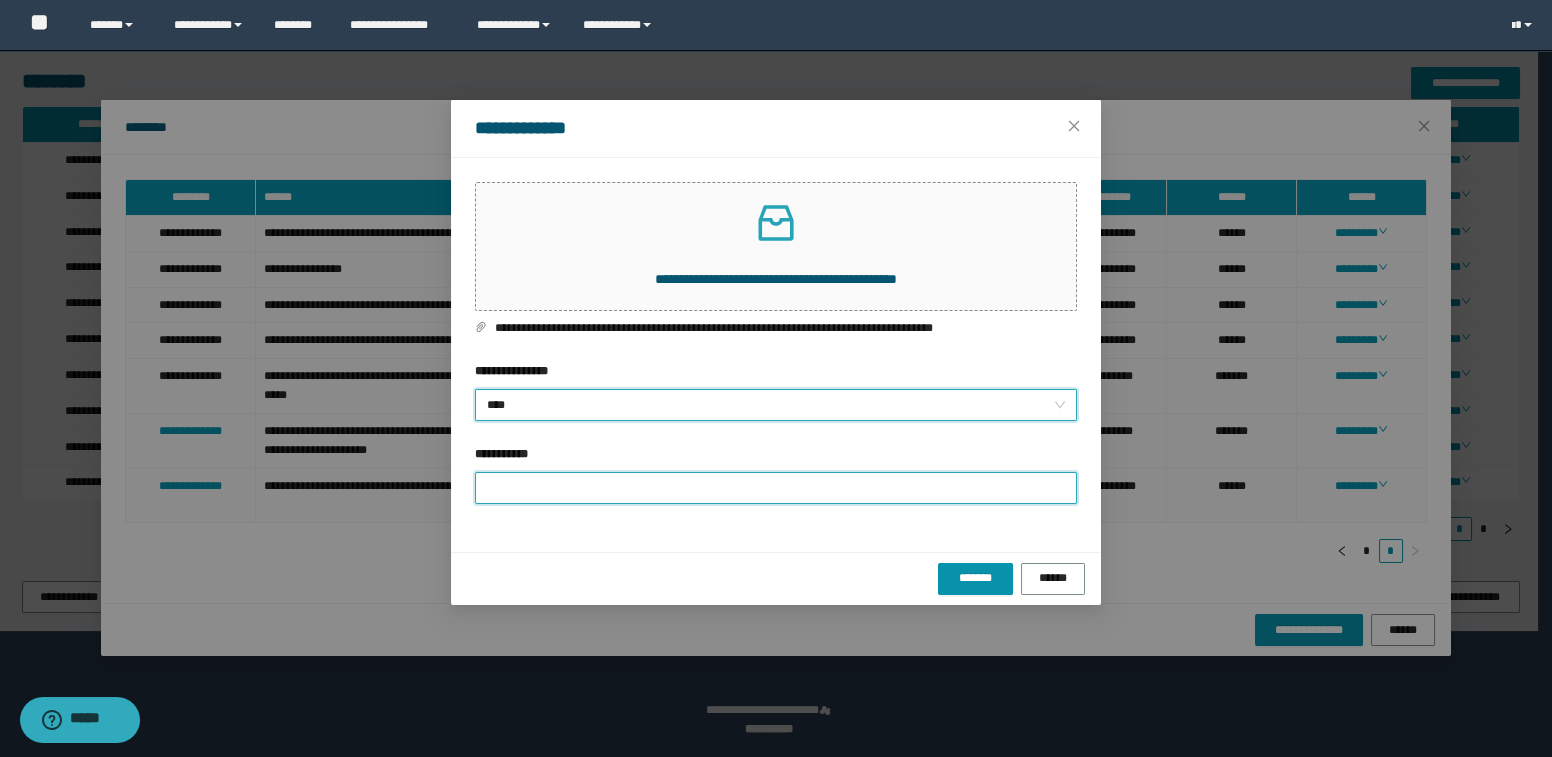 click on "**********" at bounding box center (776, 488) 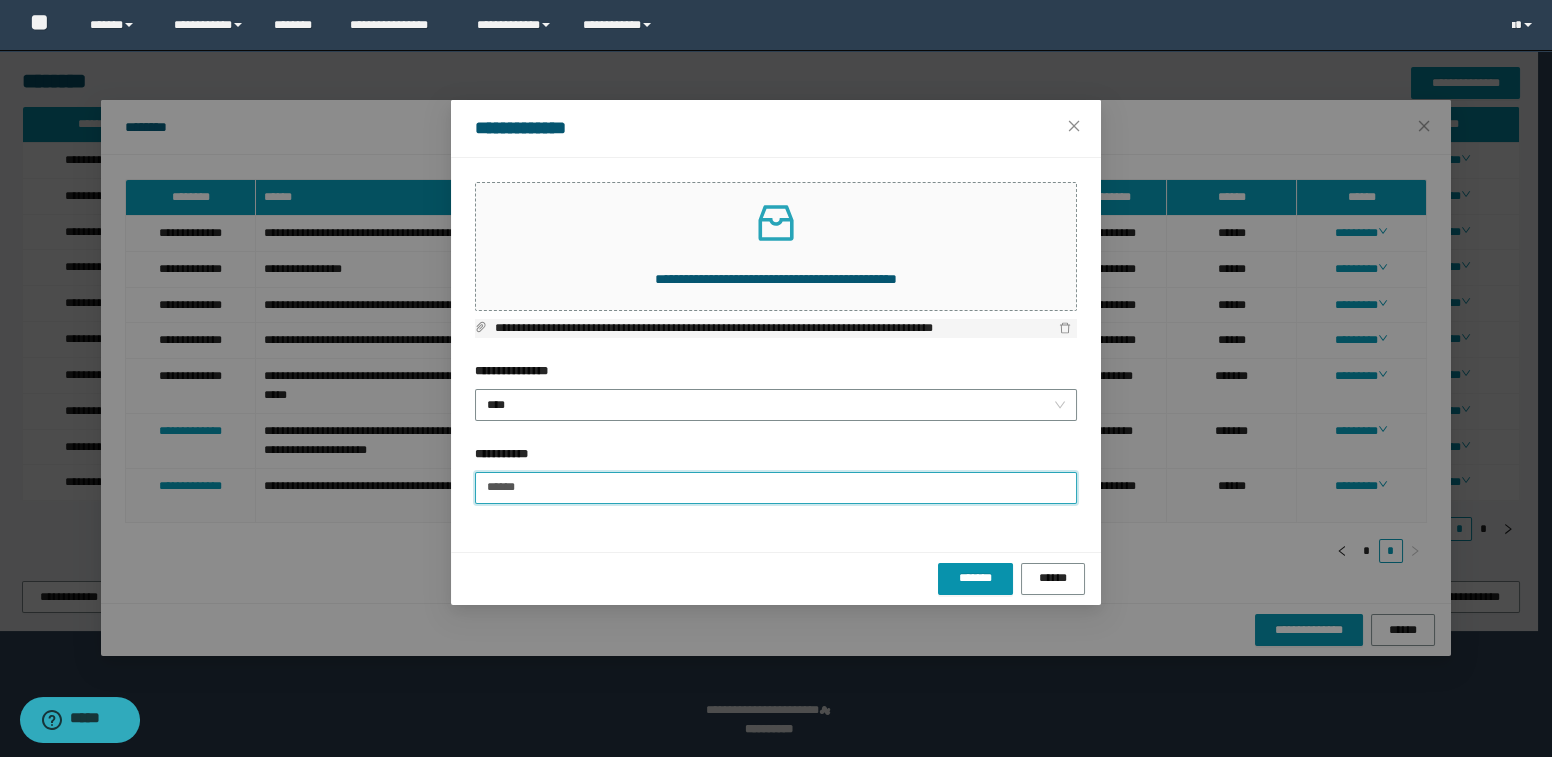 type on "******" 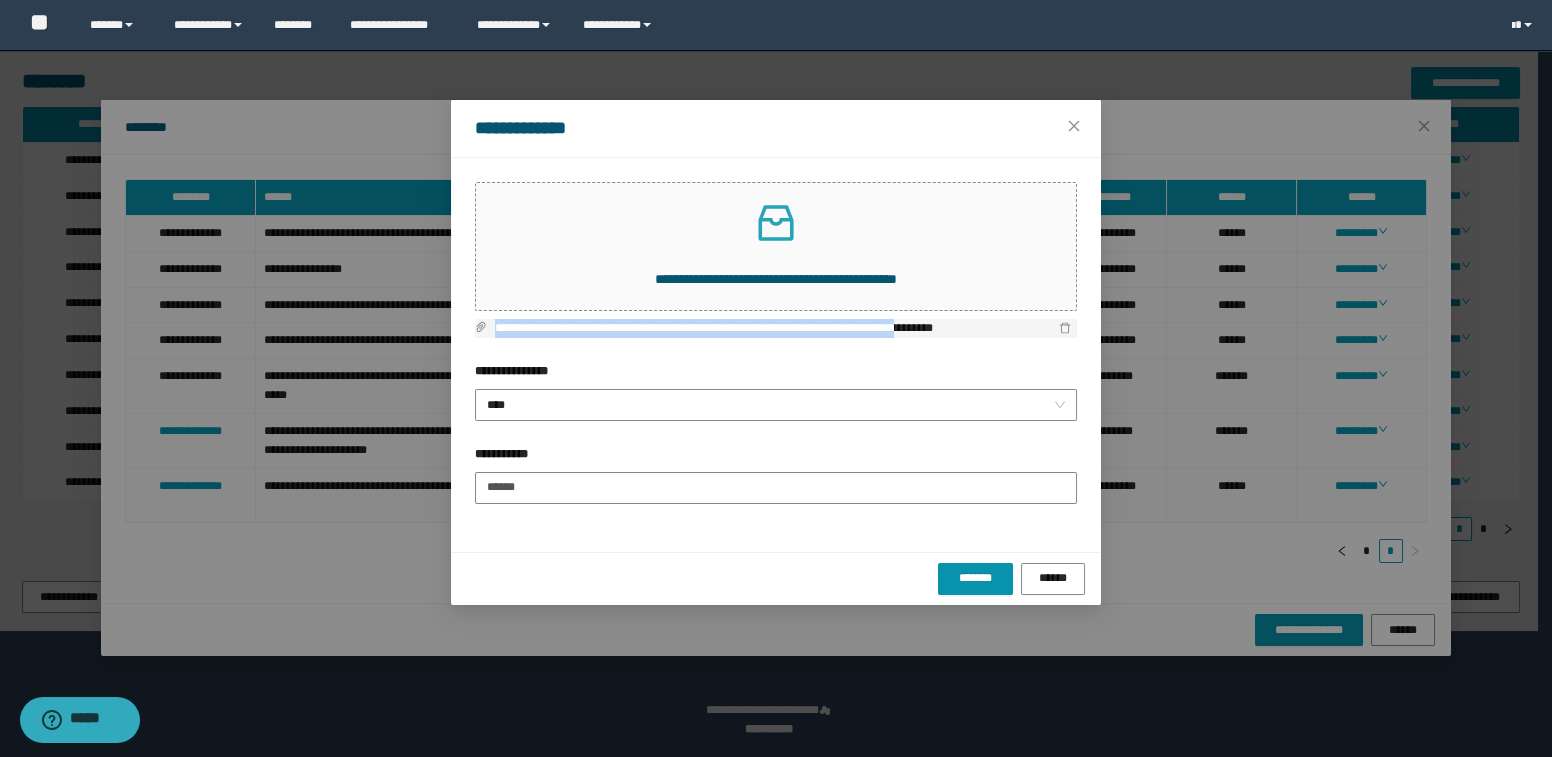 drag, startPoint x: 497, startPoint y: 326, endPoint x: 1020, endPoint y: 326, distance: 523 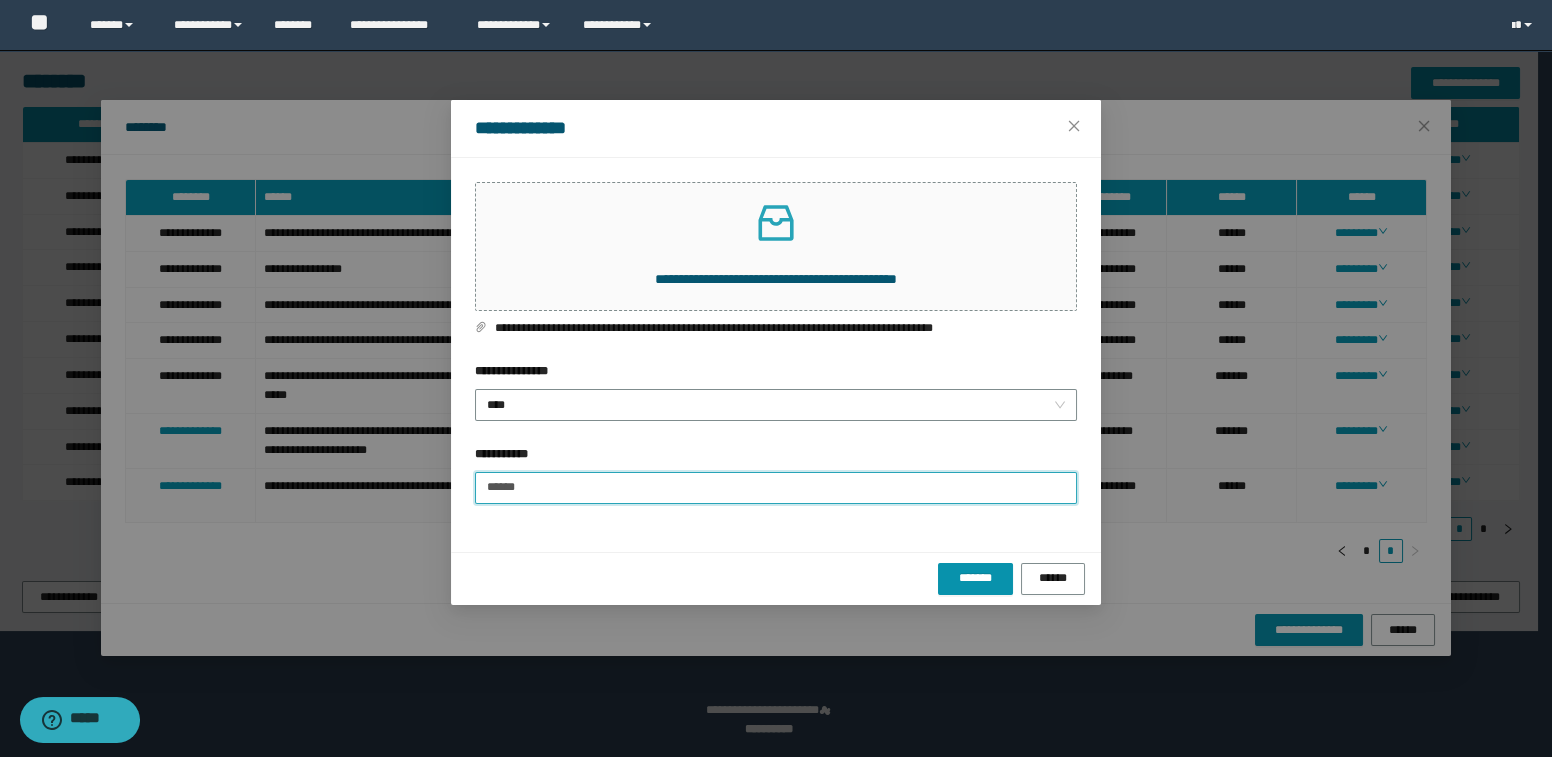 click on "******" at bounding box center (776, 488) 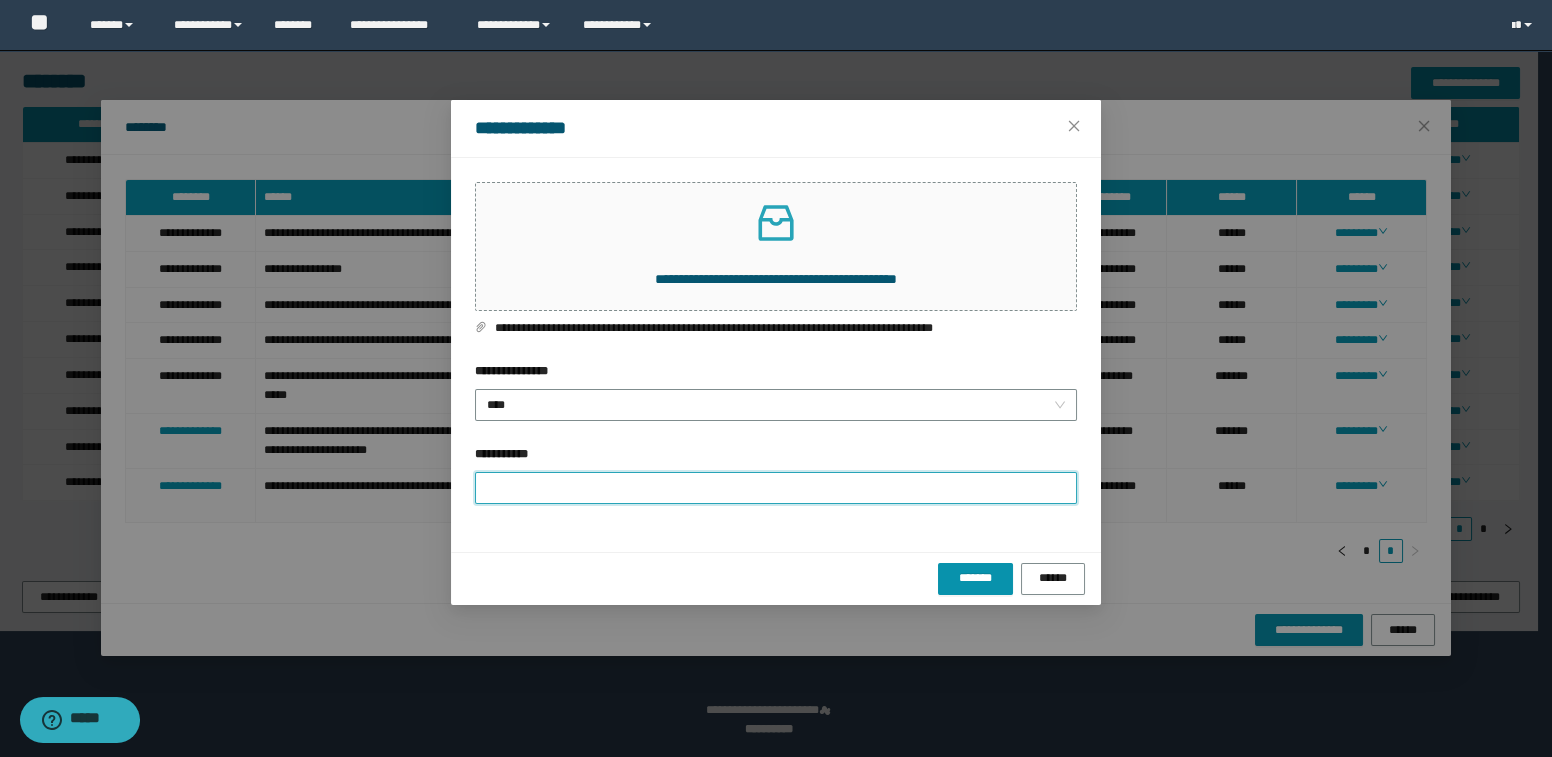 drag, startPoint x: 440, startPoint y: 476, endPoint x: 496, endPoint y: 484, distance: 56.568542 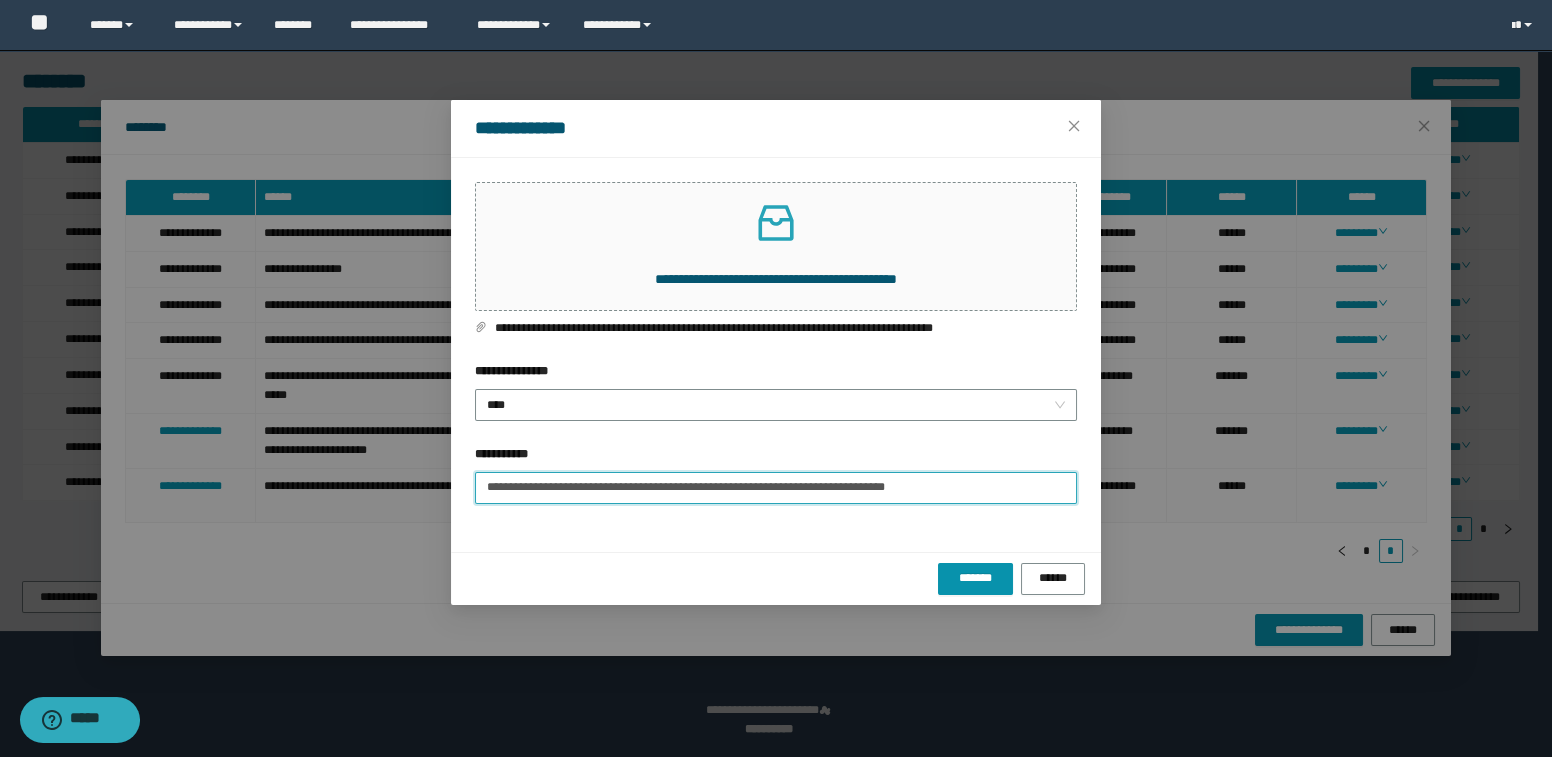 type on "**********" 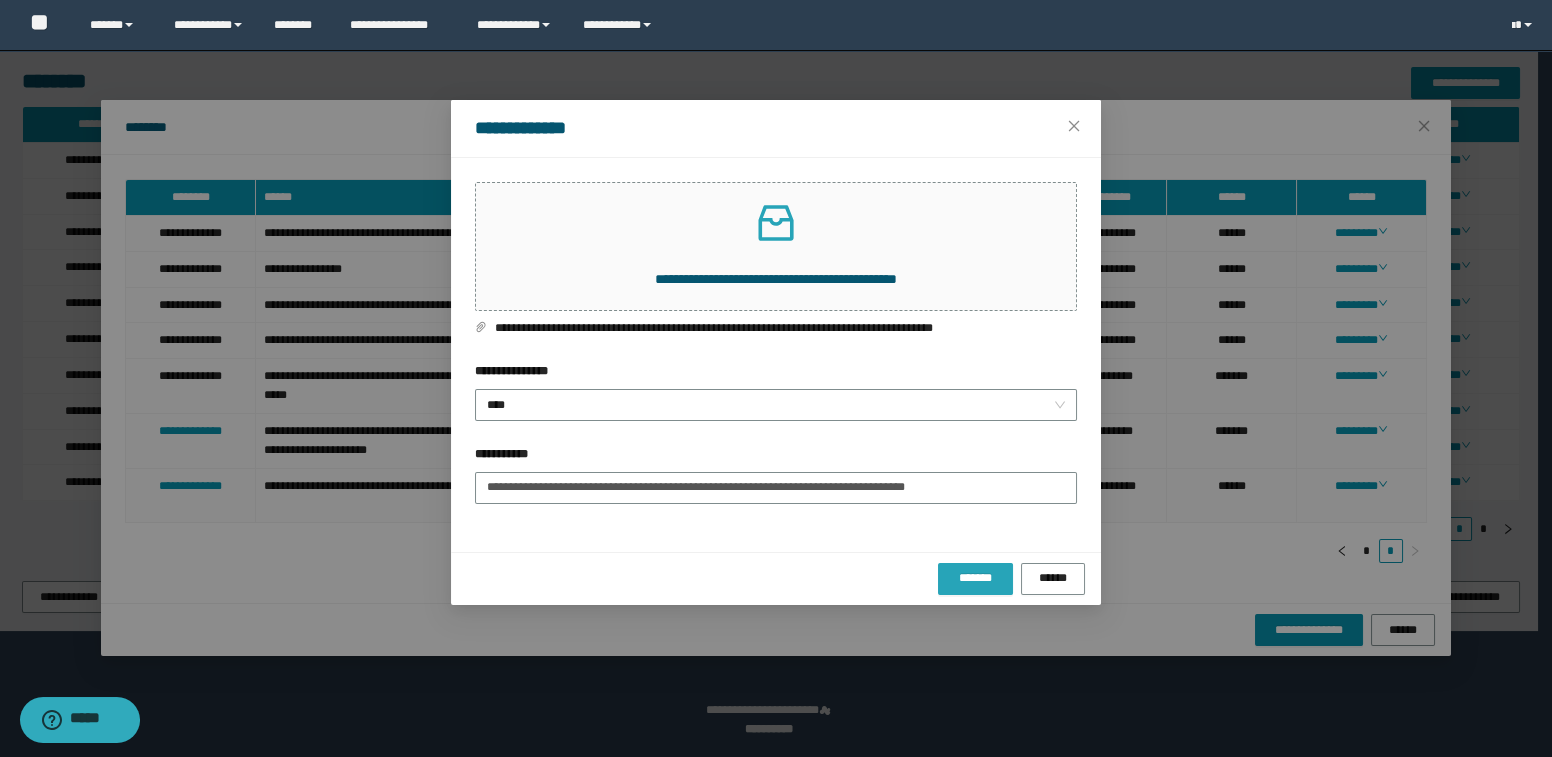 click on "*******" at bounding box center [975, 578] 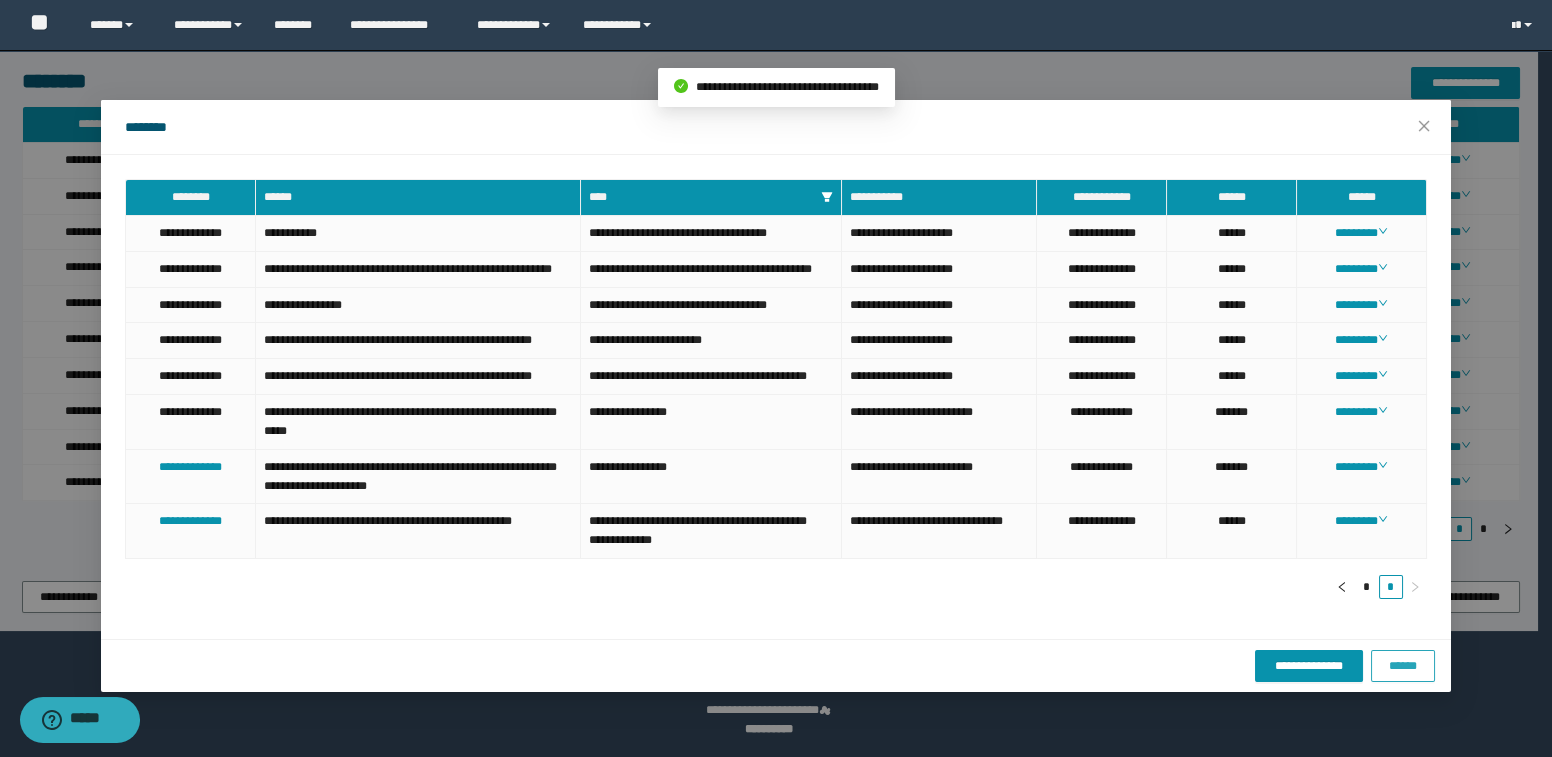 click on "******" at bounding box center (1403, 666) 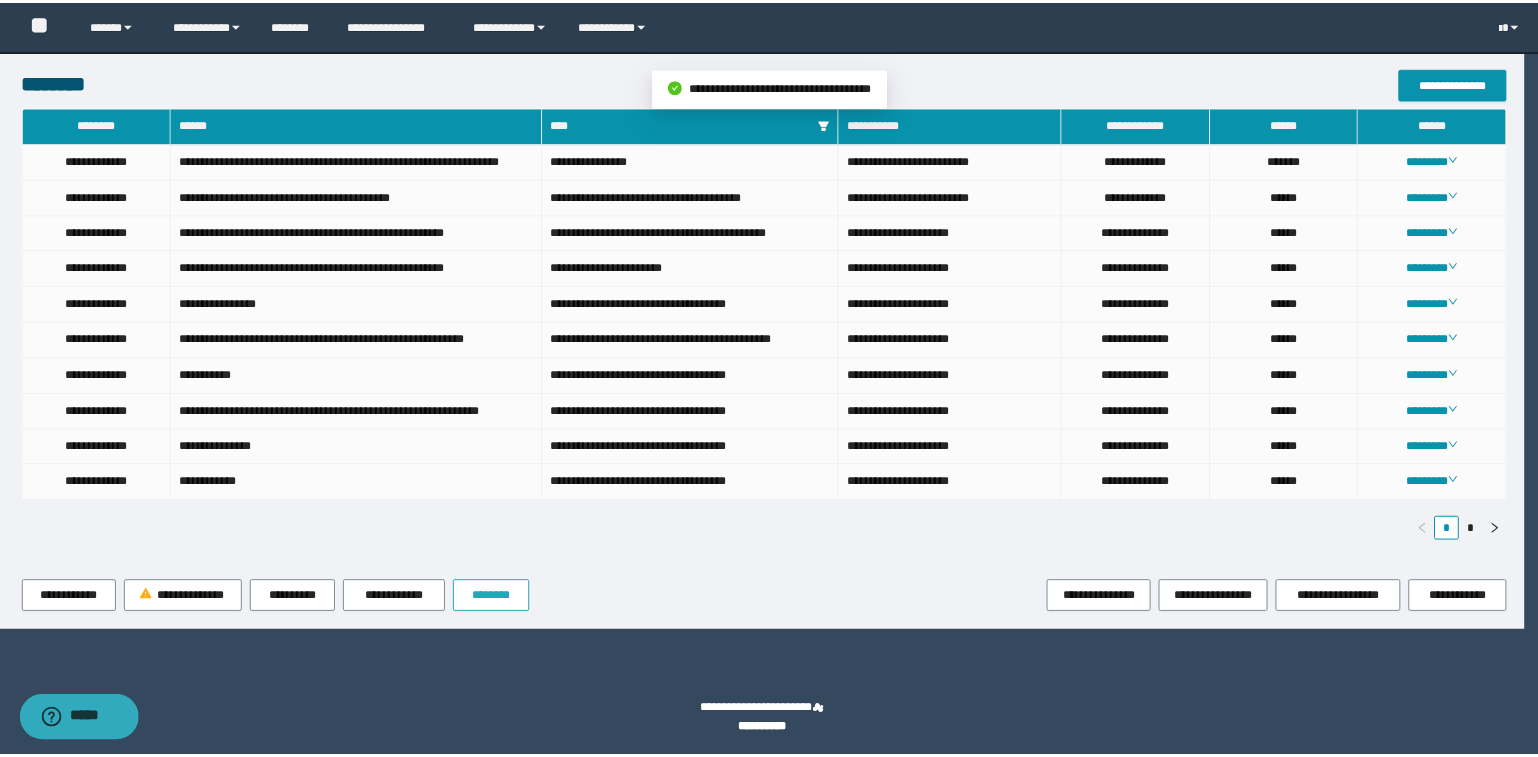 scroll, scrollTop: 941, scrollLeft: 0, axis: vertical 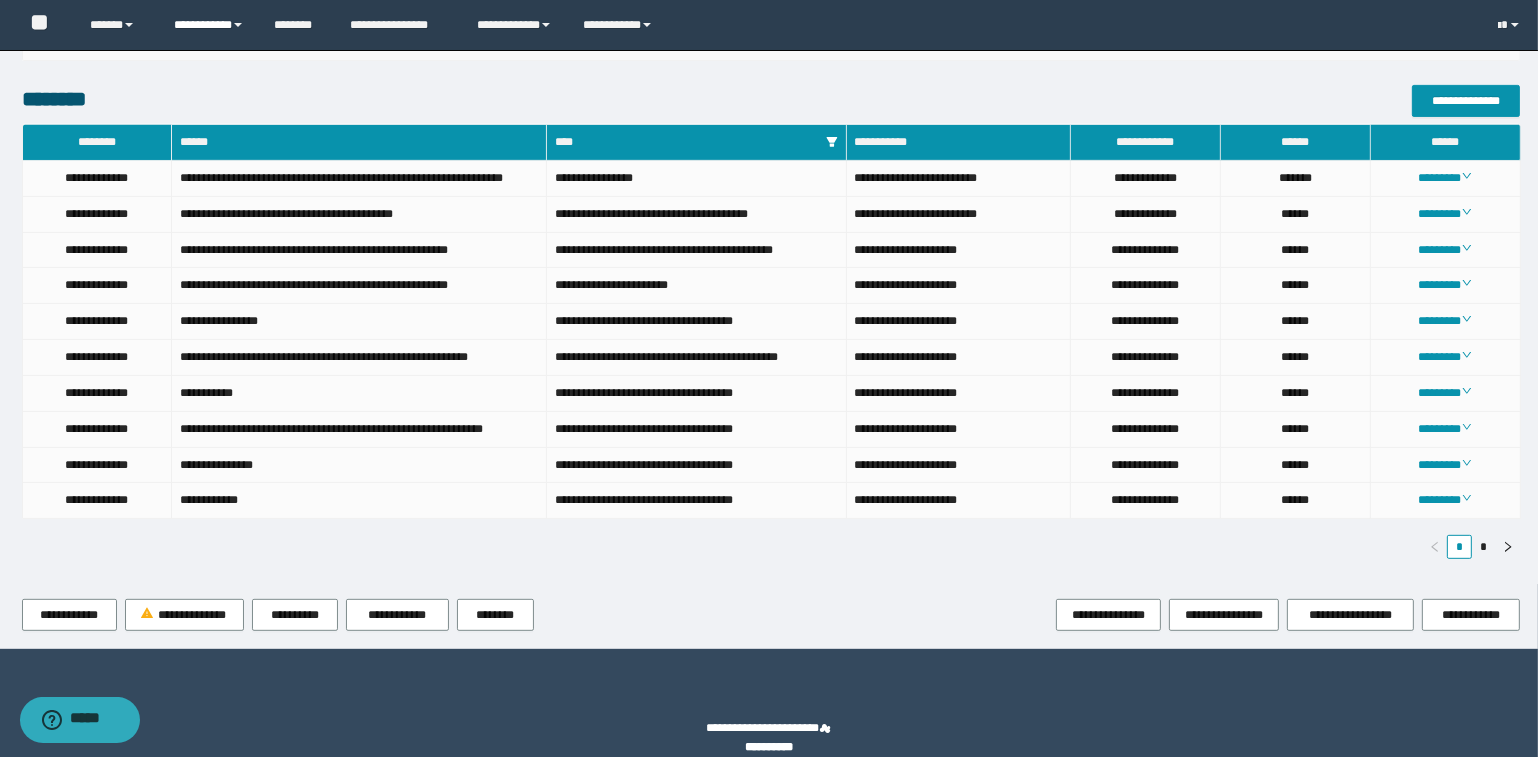 click on "**********" at bounding box center (209, 25) 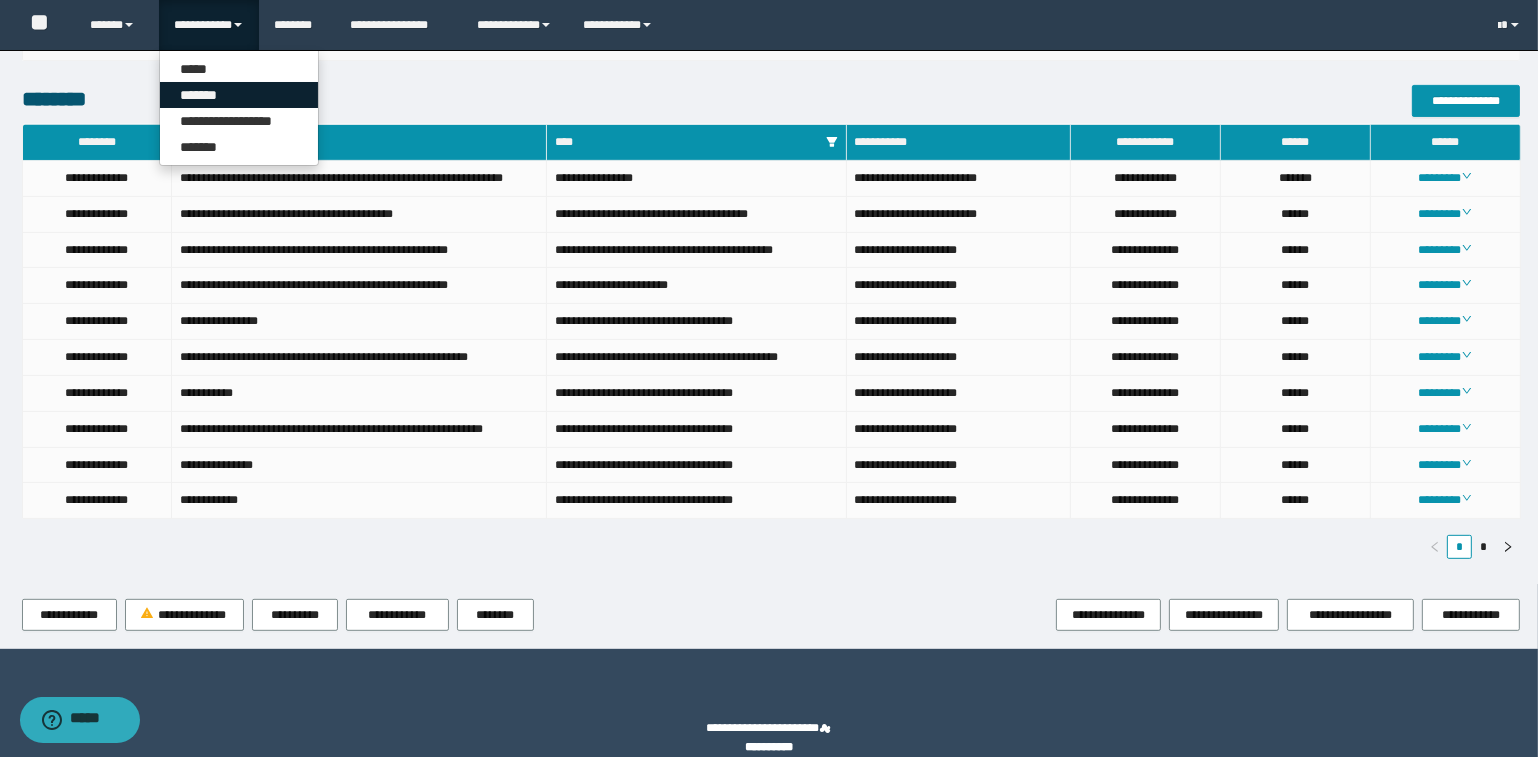 click on "*******" at bounding box center [239, 95] 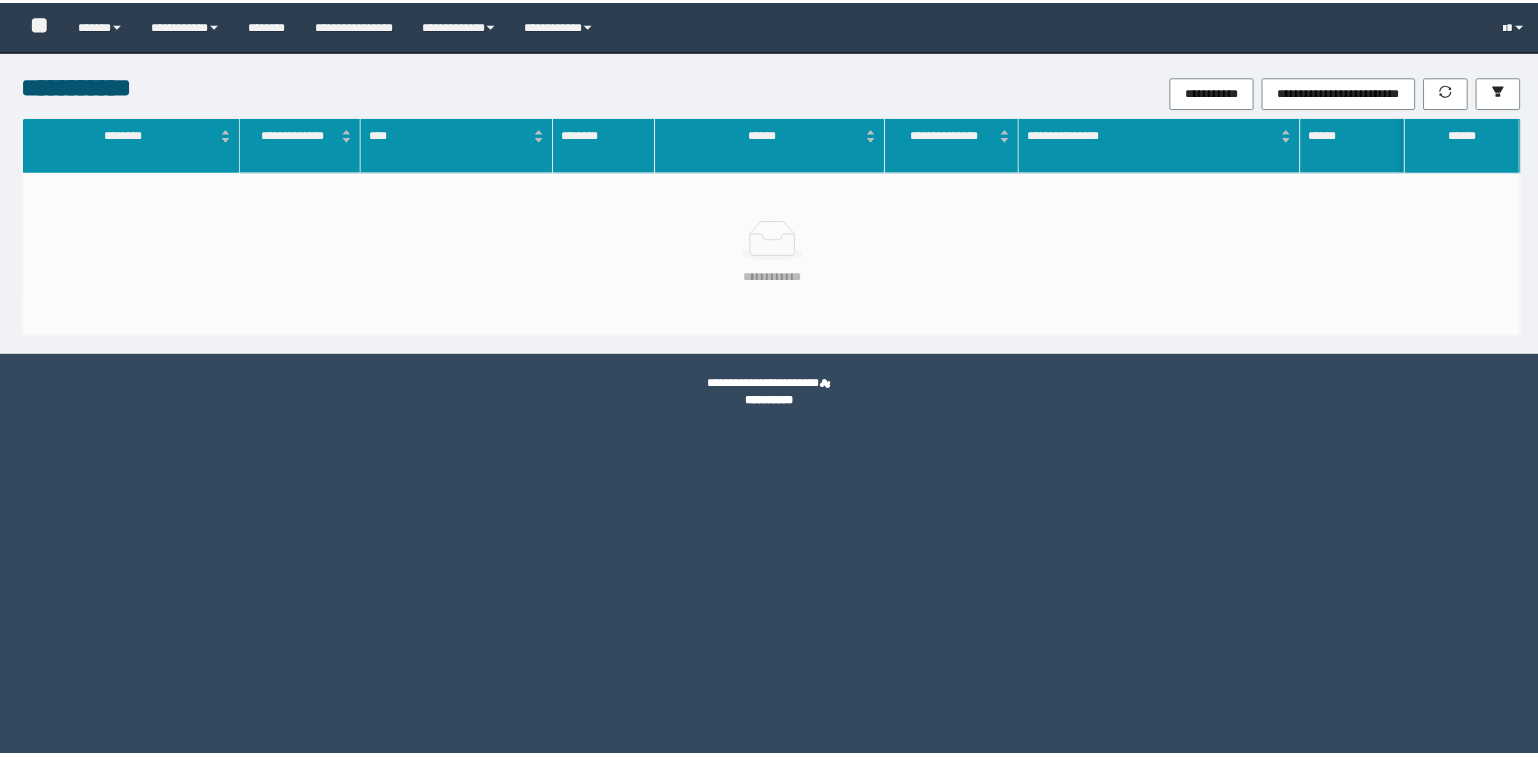 scroll, scrollTop: 0, scrollLeft: 0, axis: both 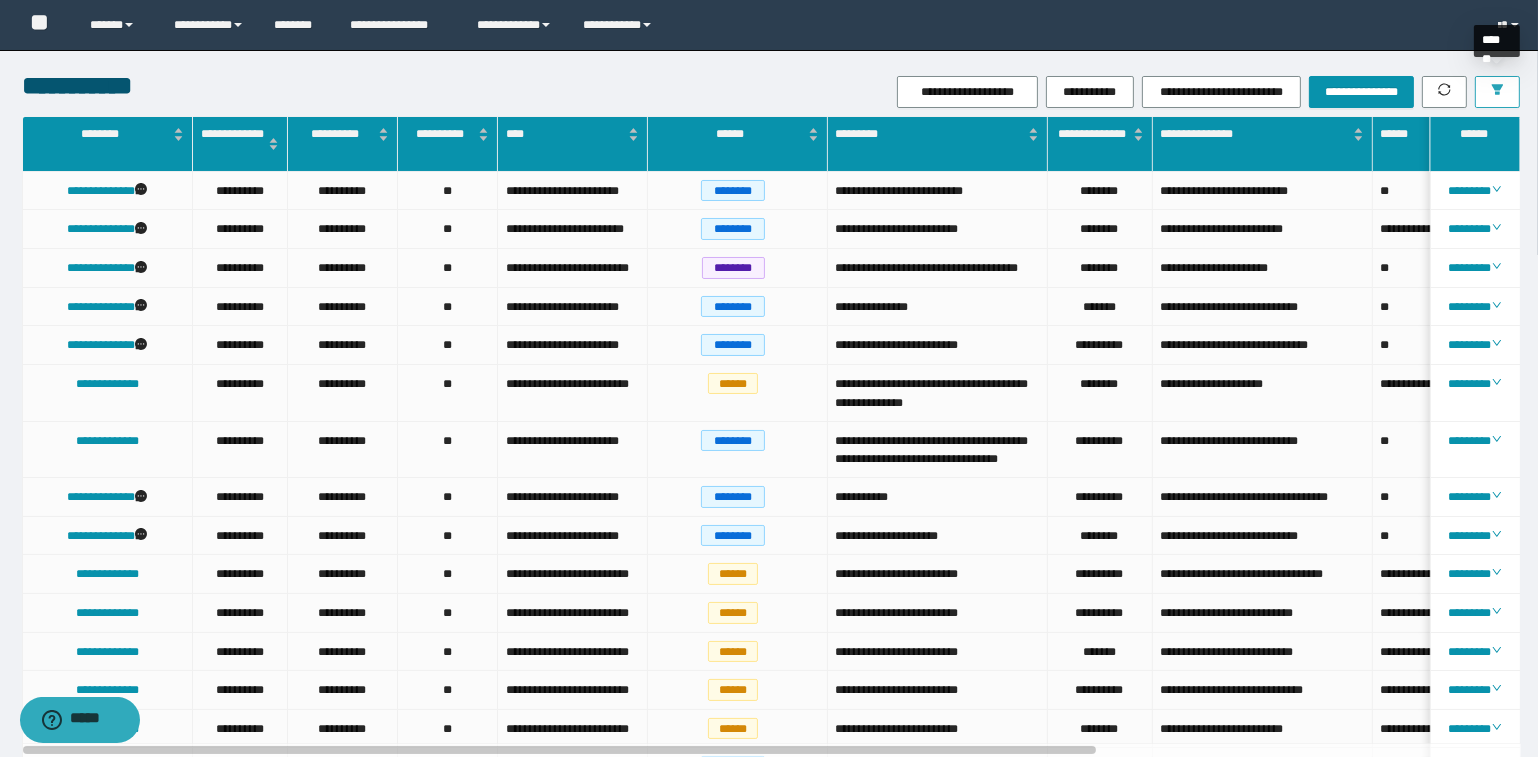 click at bounding box center (1497, 92) 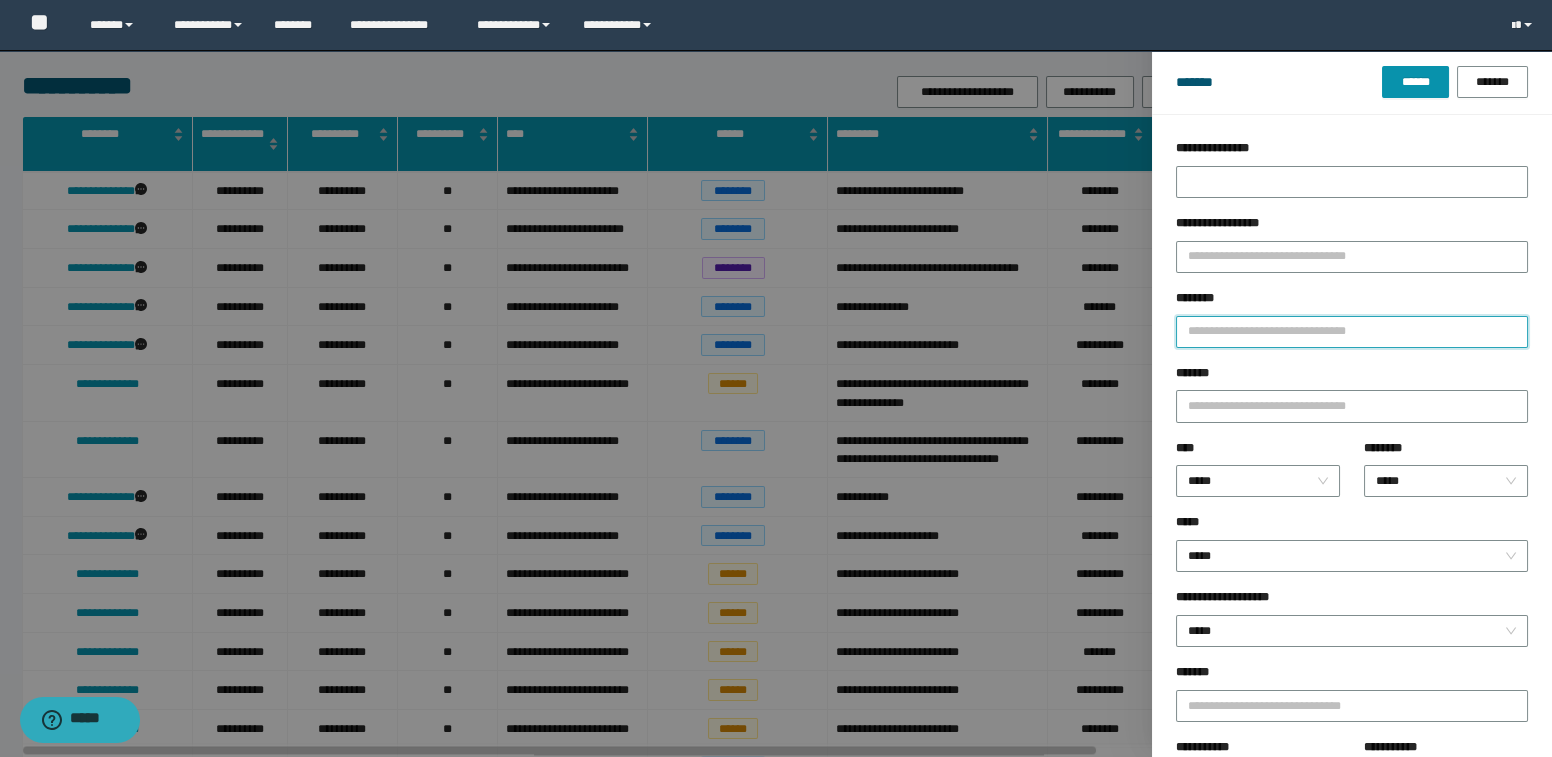 click on "********" at bounding box center (1352, 332) 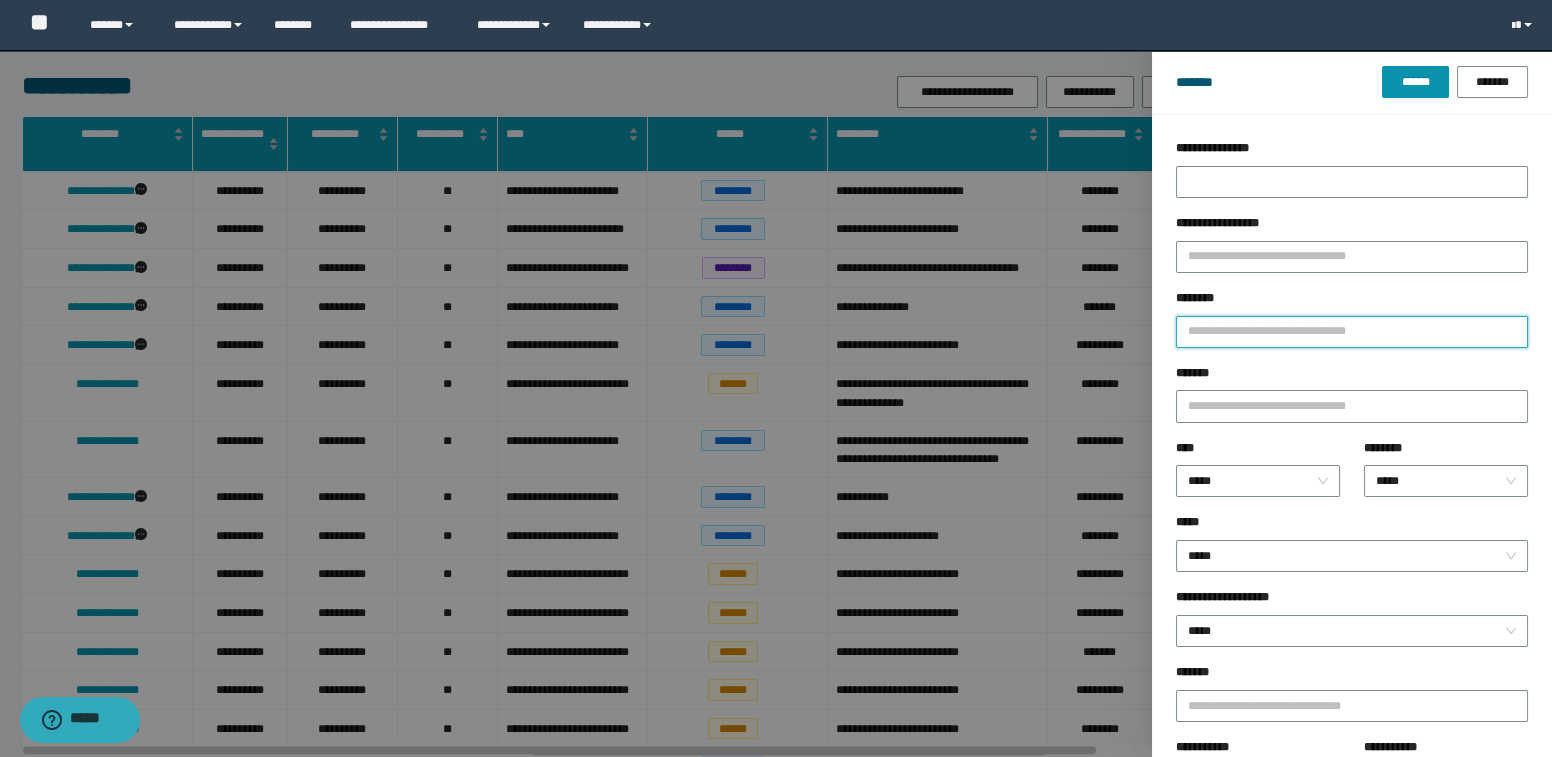 type on "*" 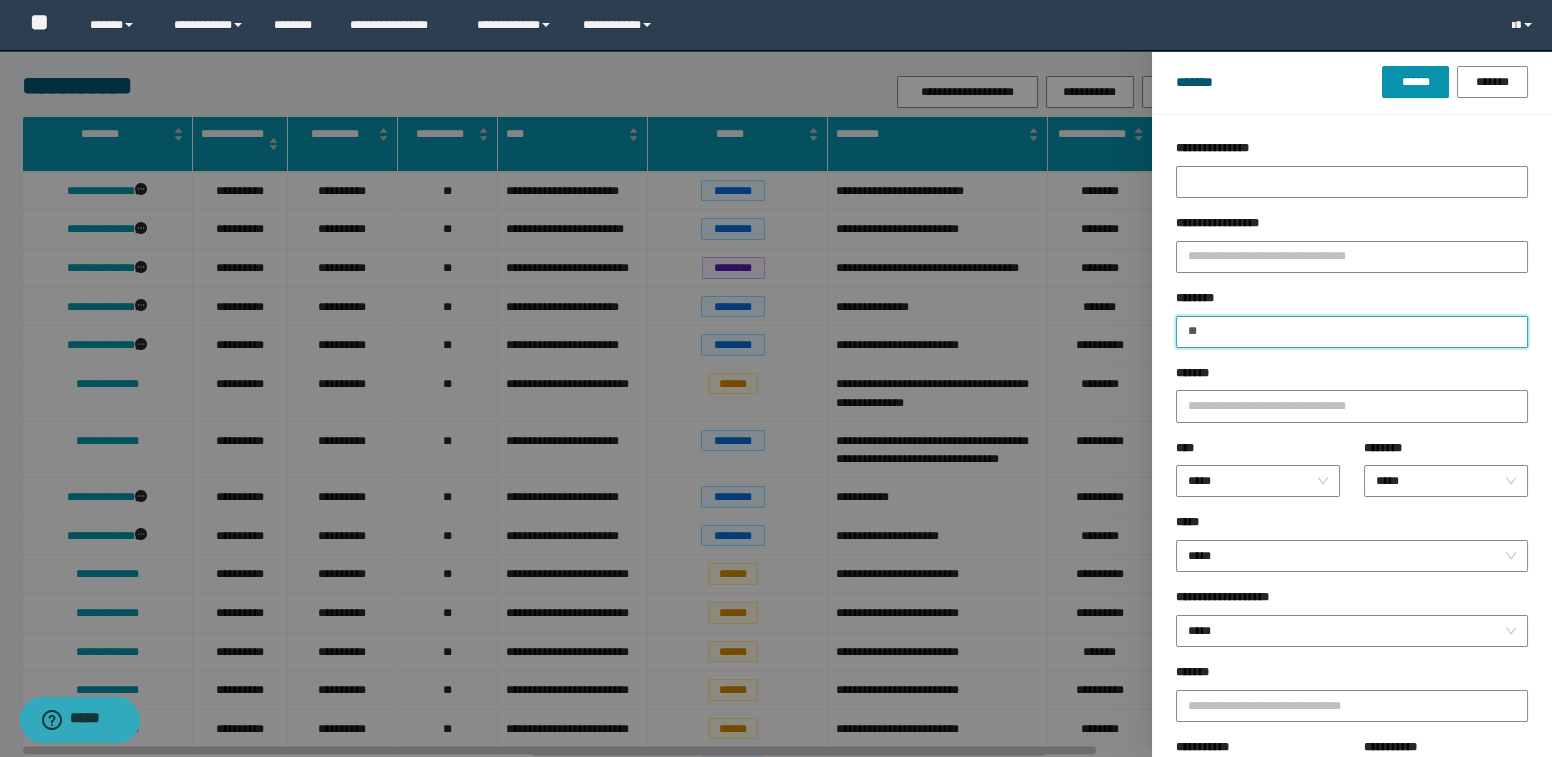 type on "***" 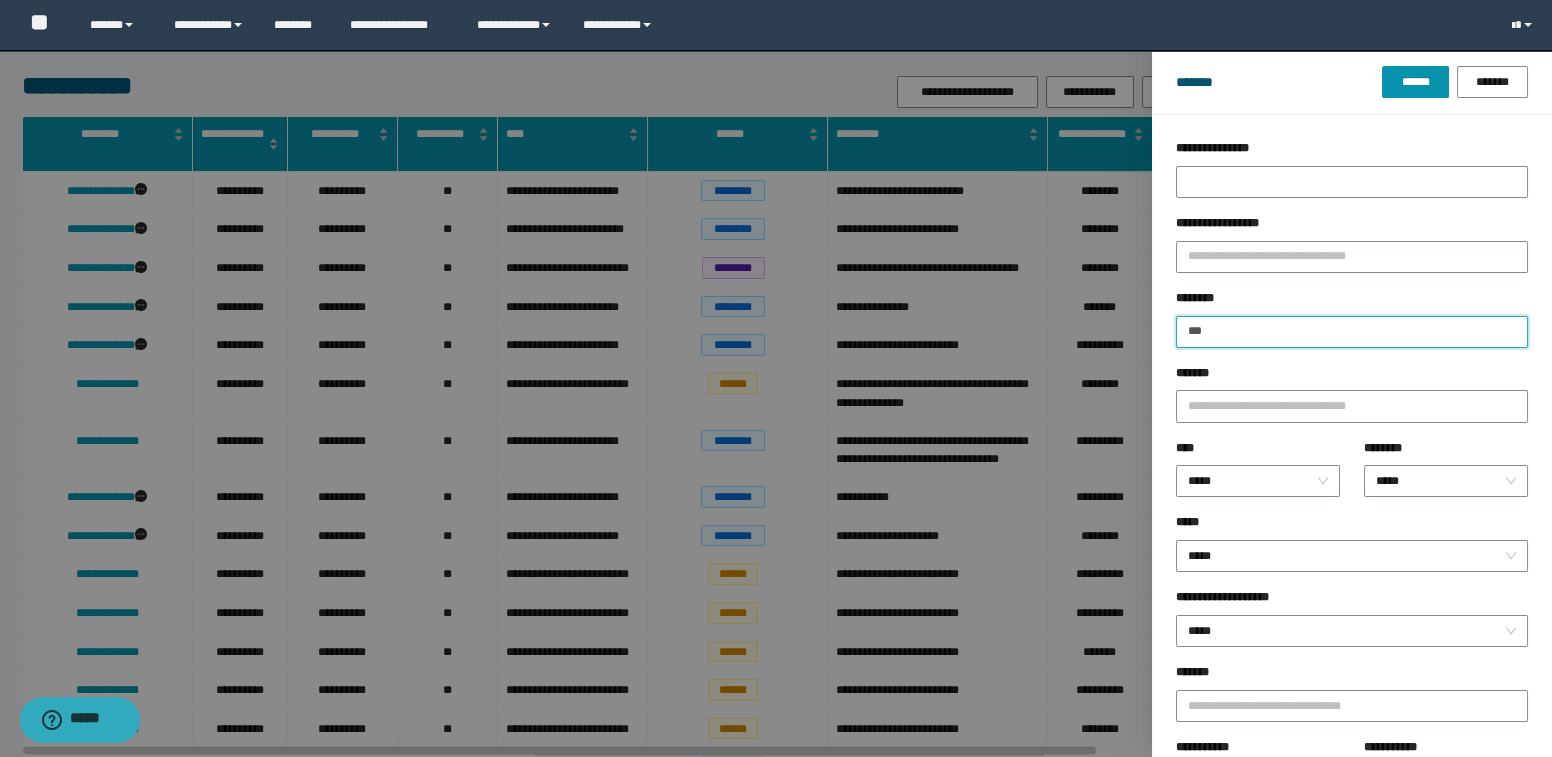 drag, startPoint x: 1239, startPoint y: 331, endPoint x: 1158, endPoint y: 334, distance: 81.055534 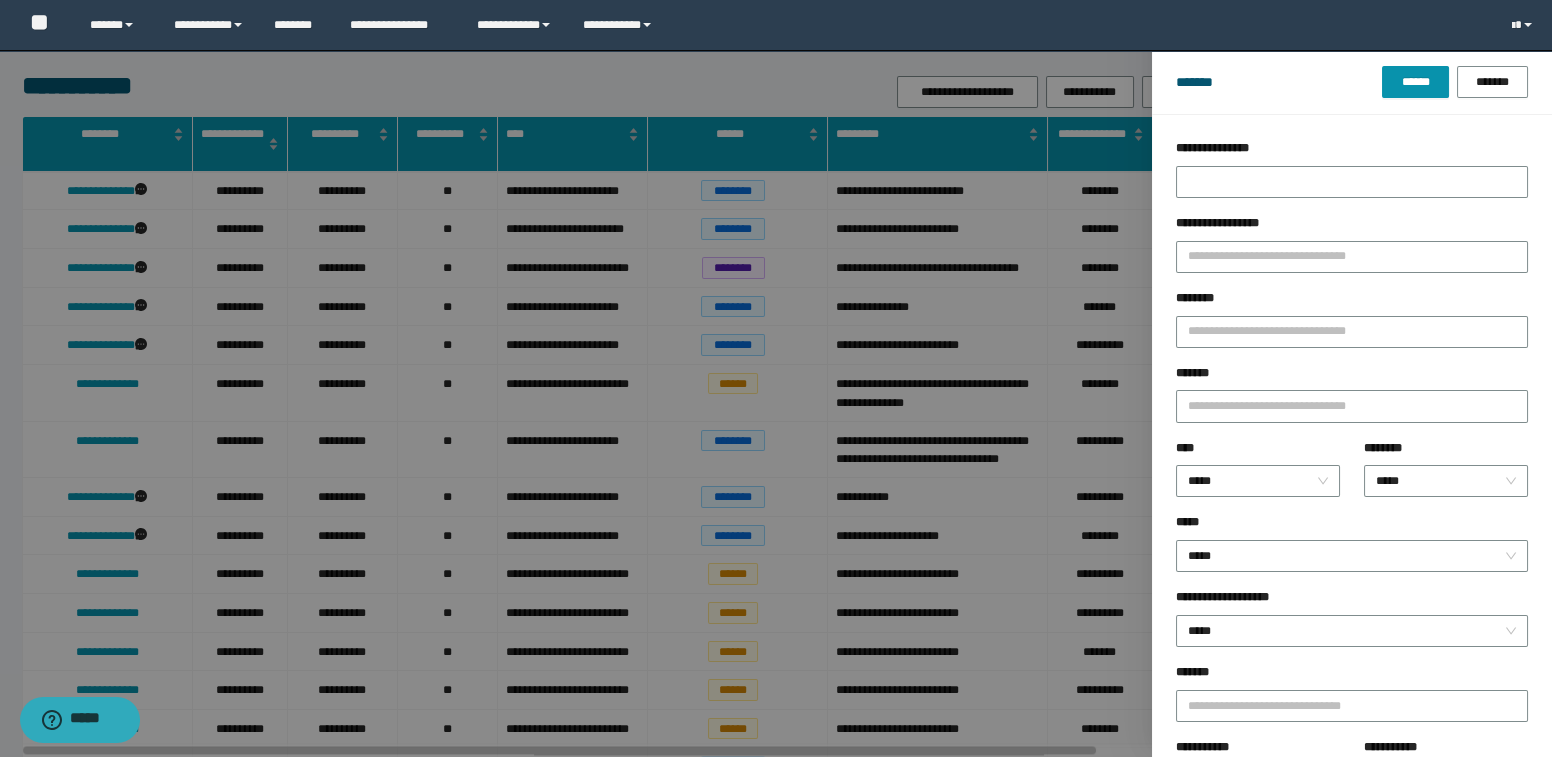 click at bounding box center (776, 378) 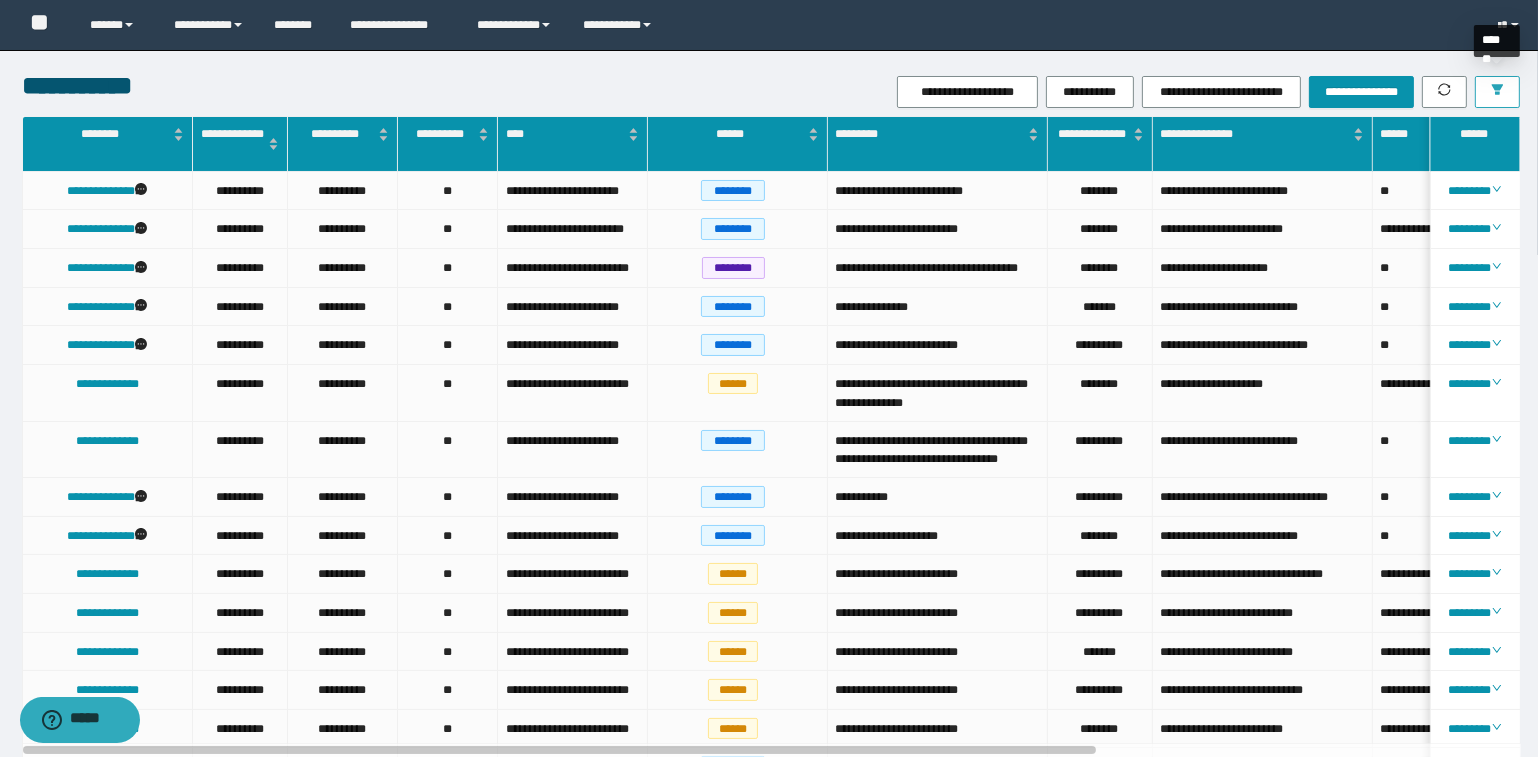 click 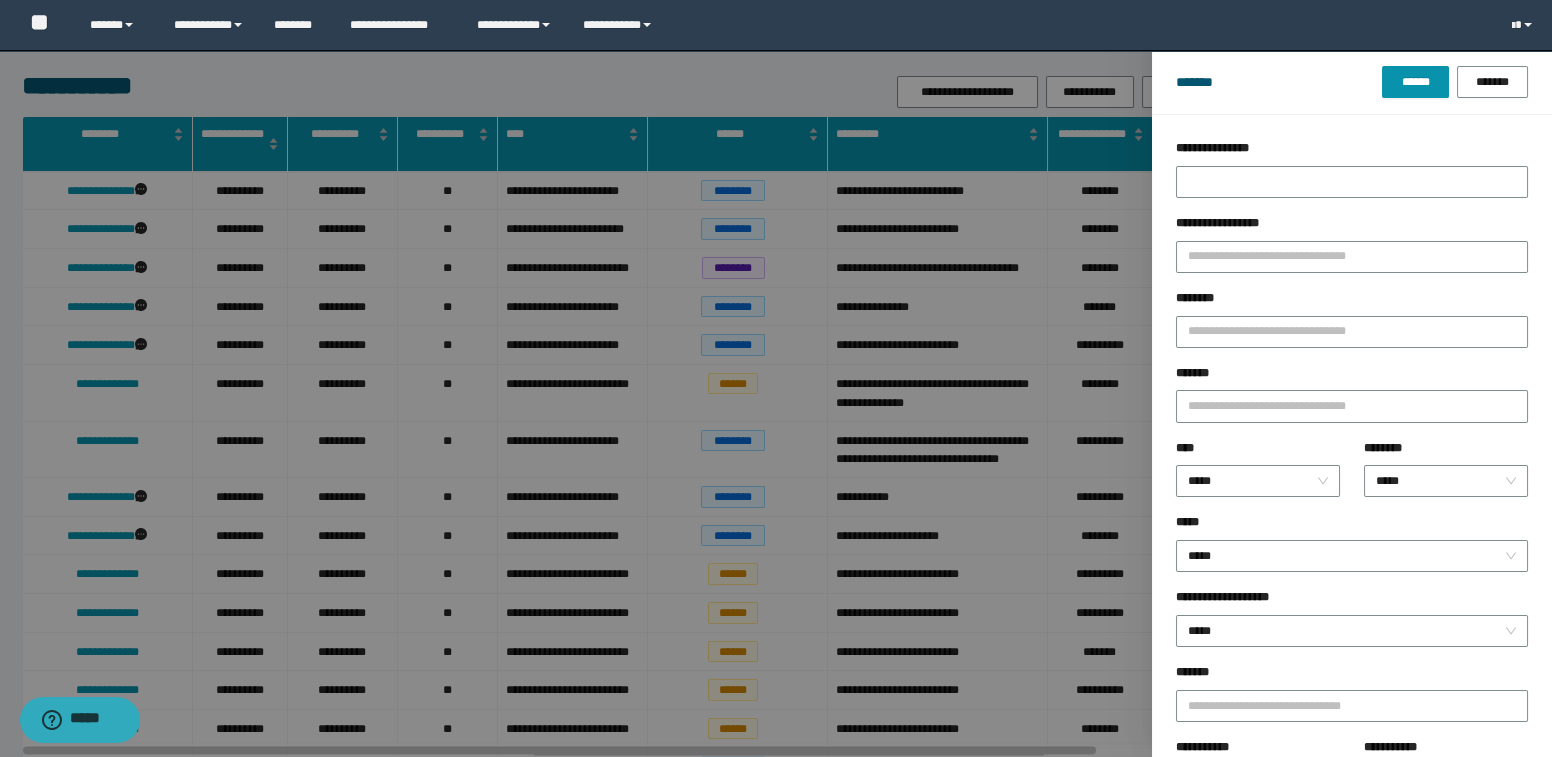 drag, startPoint x: 697, startPoint y: 44, endPoint x: 718, endPoint y: 44, distance: 21 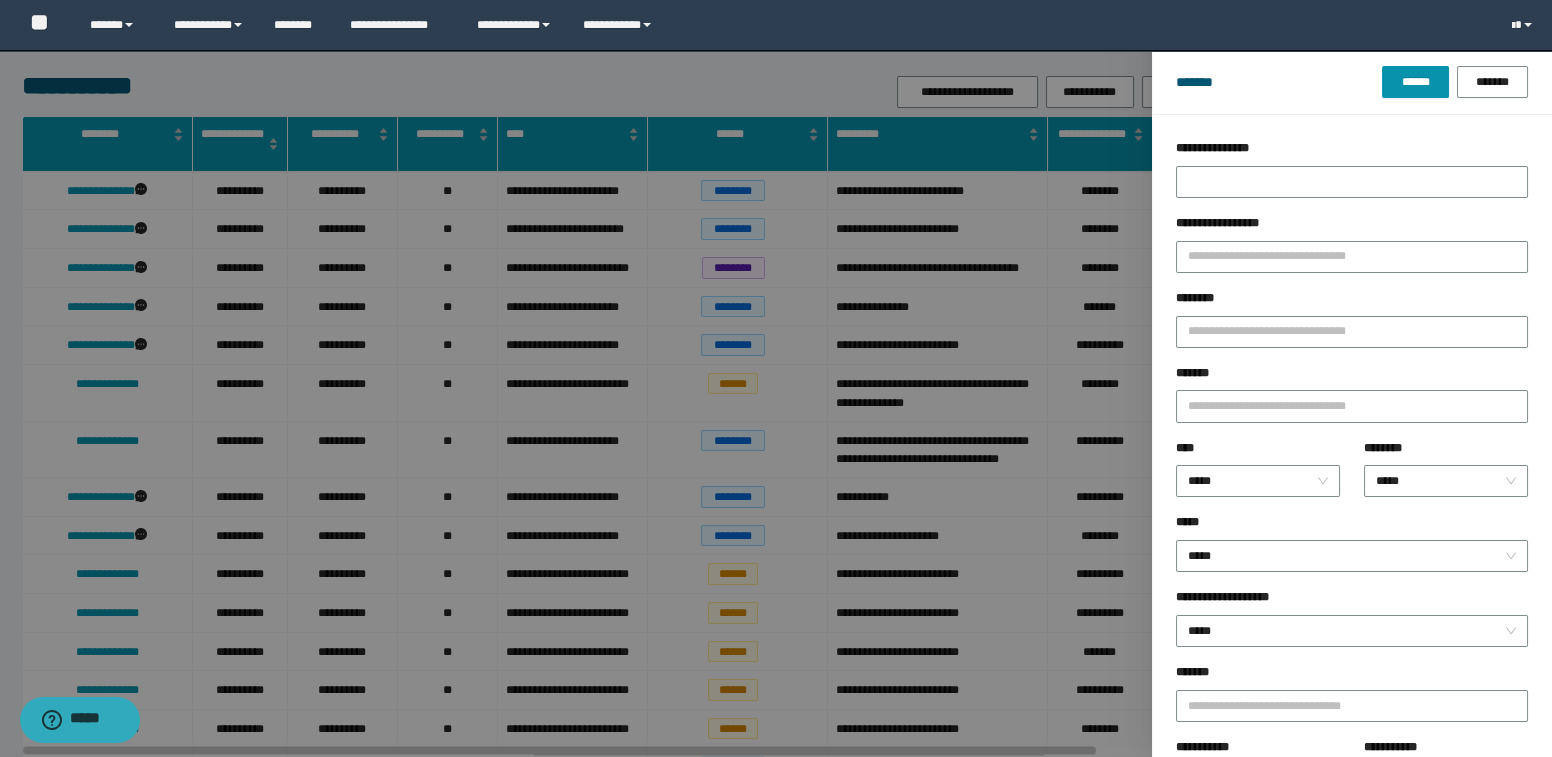 drag, startPoint x: 274, startPoint y: 80, endPoint x: 275, endPoint y: 62, distance: 18.027756 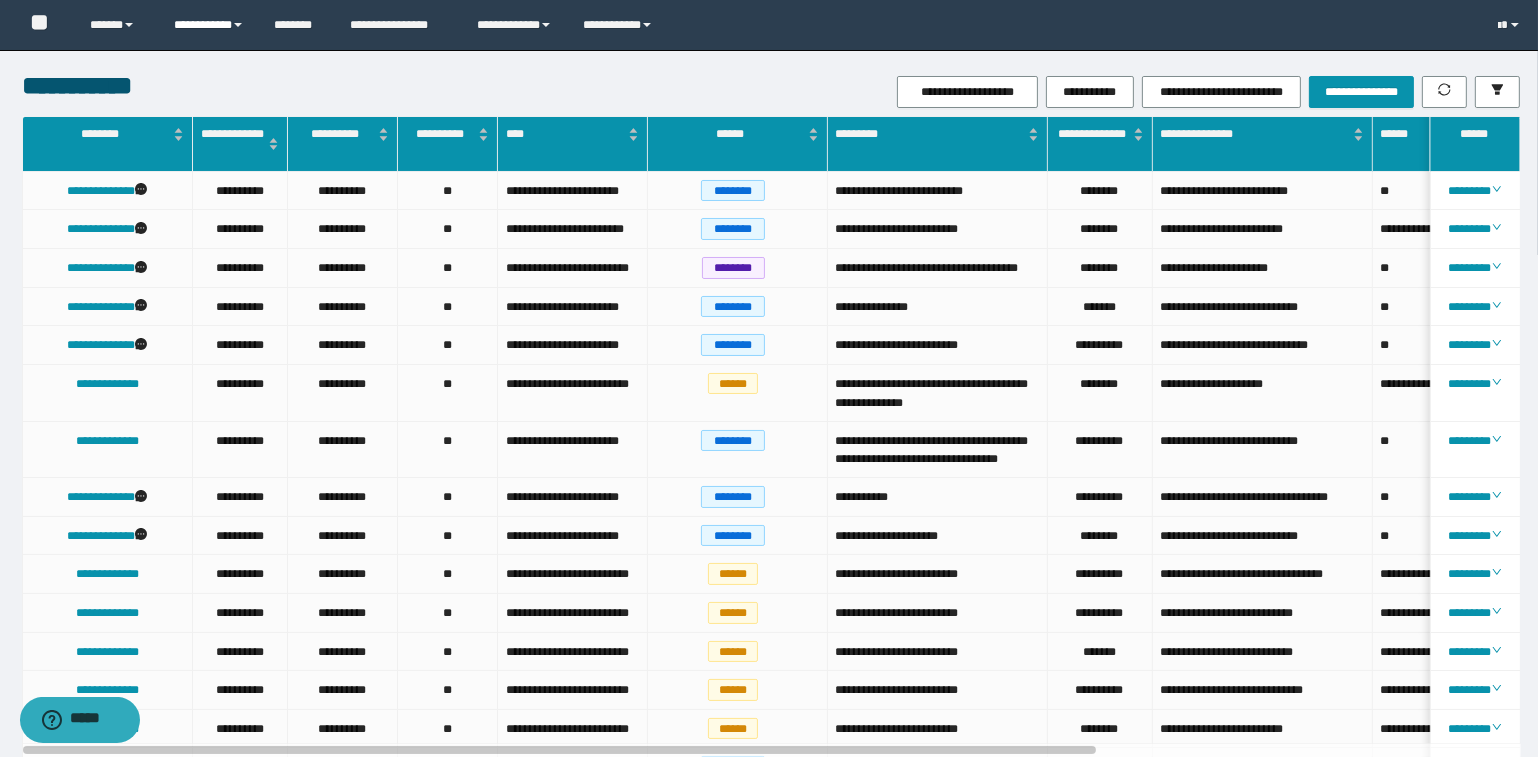 click on "**********" at bounding box center [209, 25] 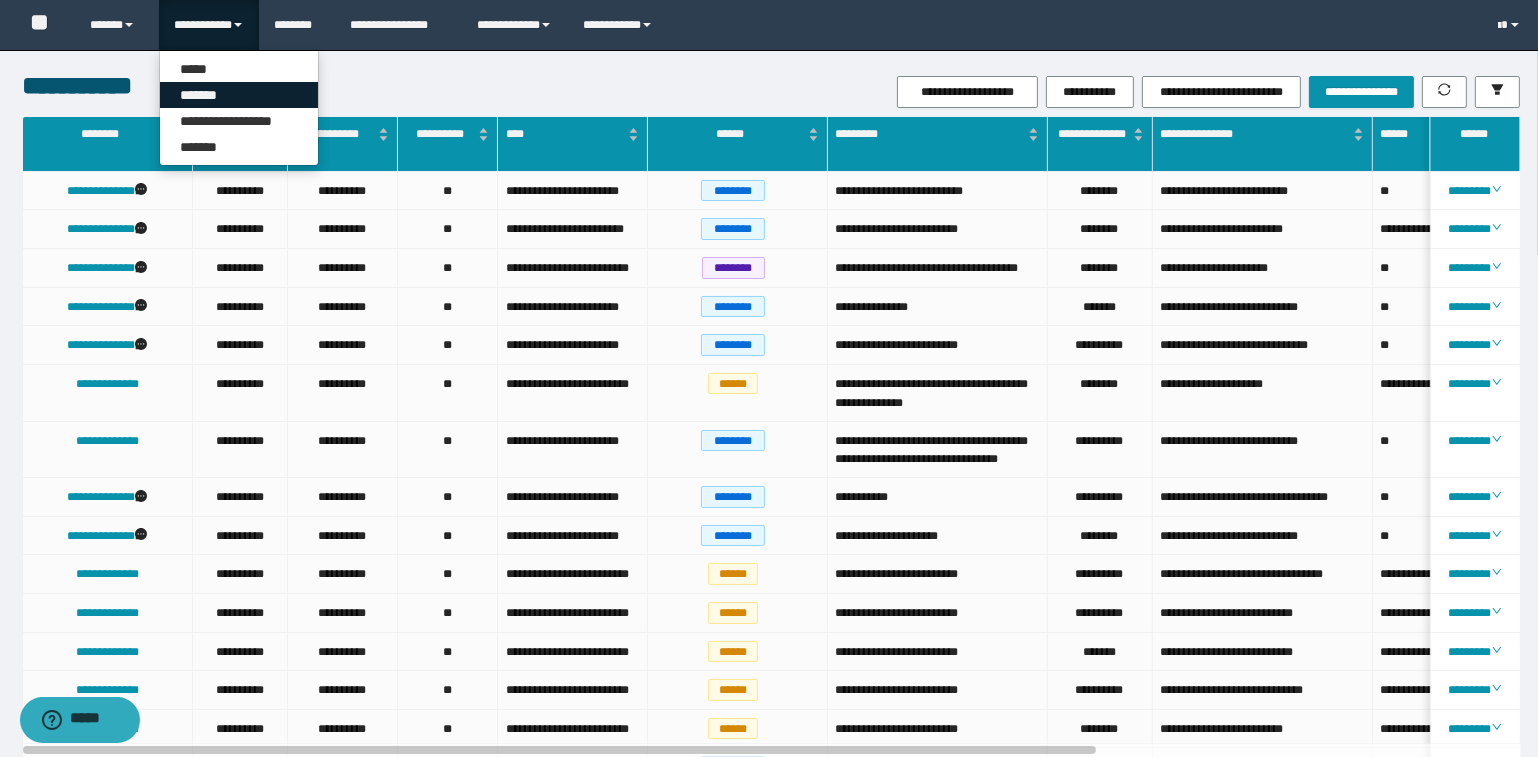 click on "*******" at bounding box center (239, 95) 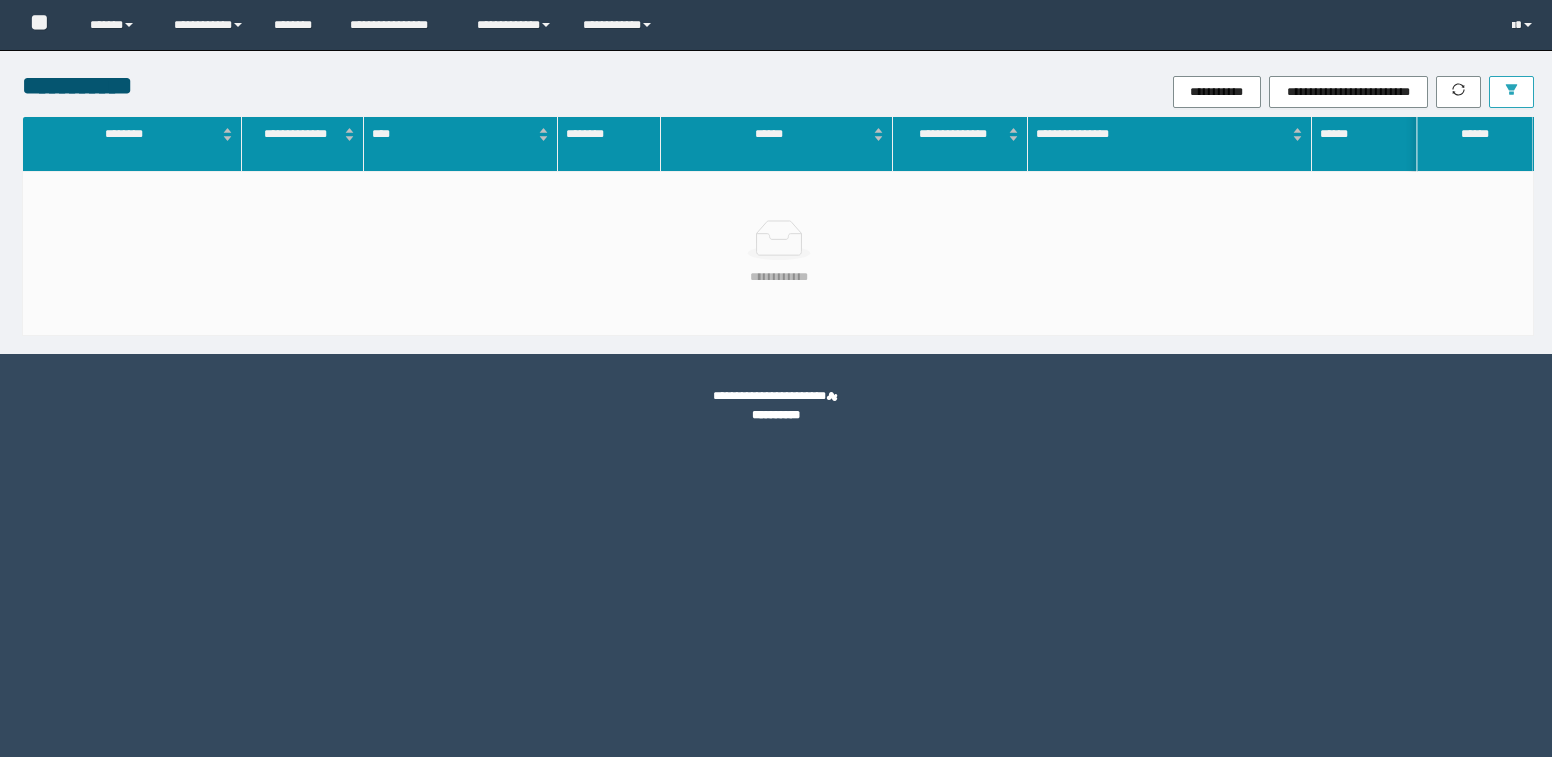 scroll, scrollTop: 0, scrollLeft: 0, axis: both 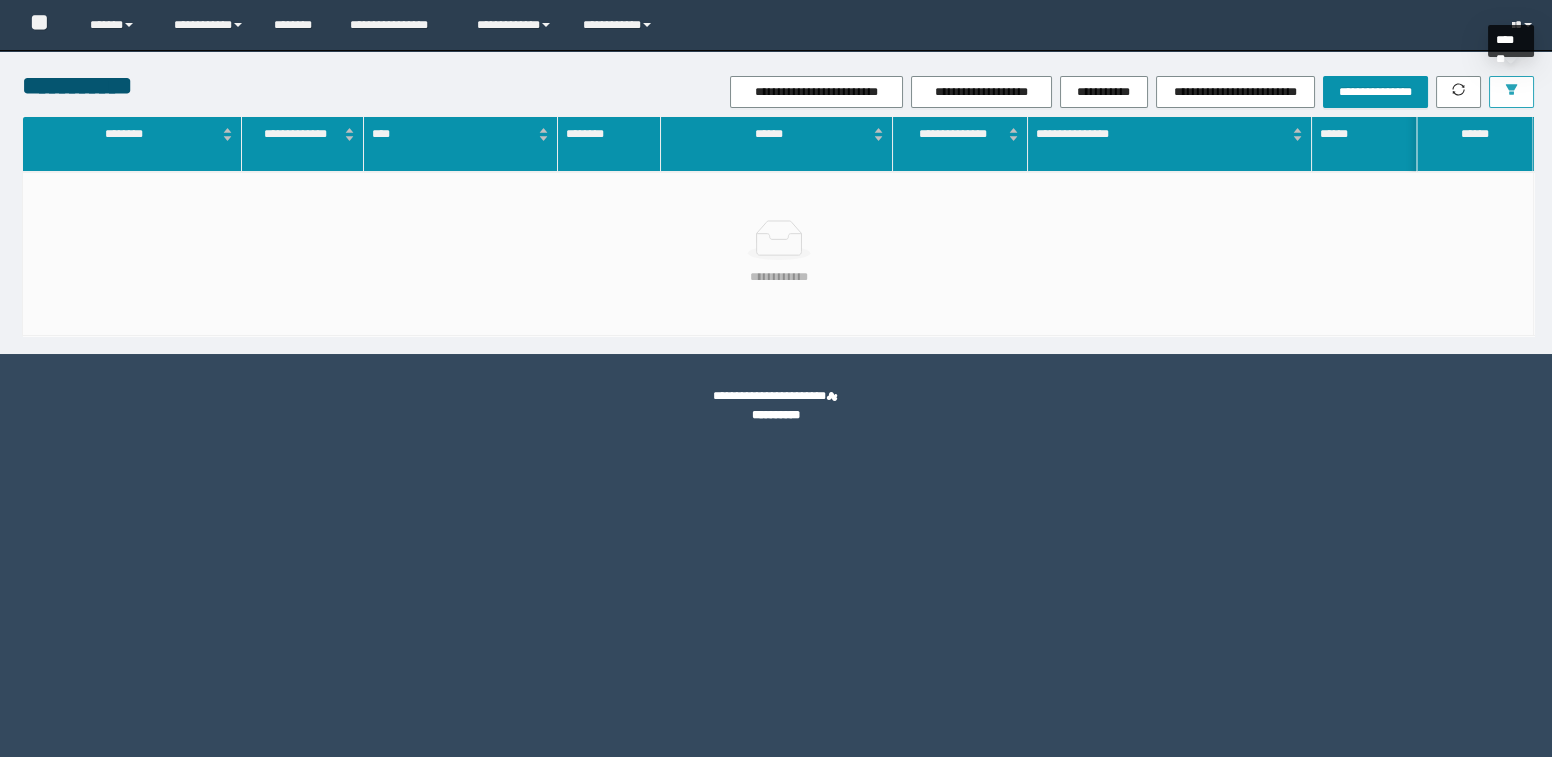click at bounding box center (1511, 92) 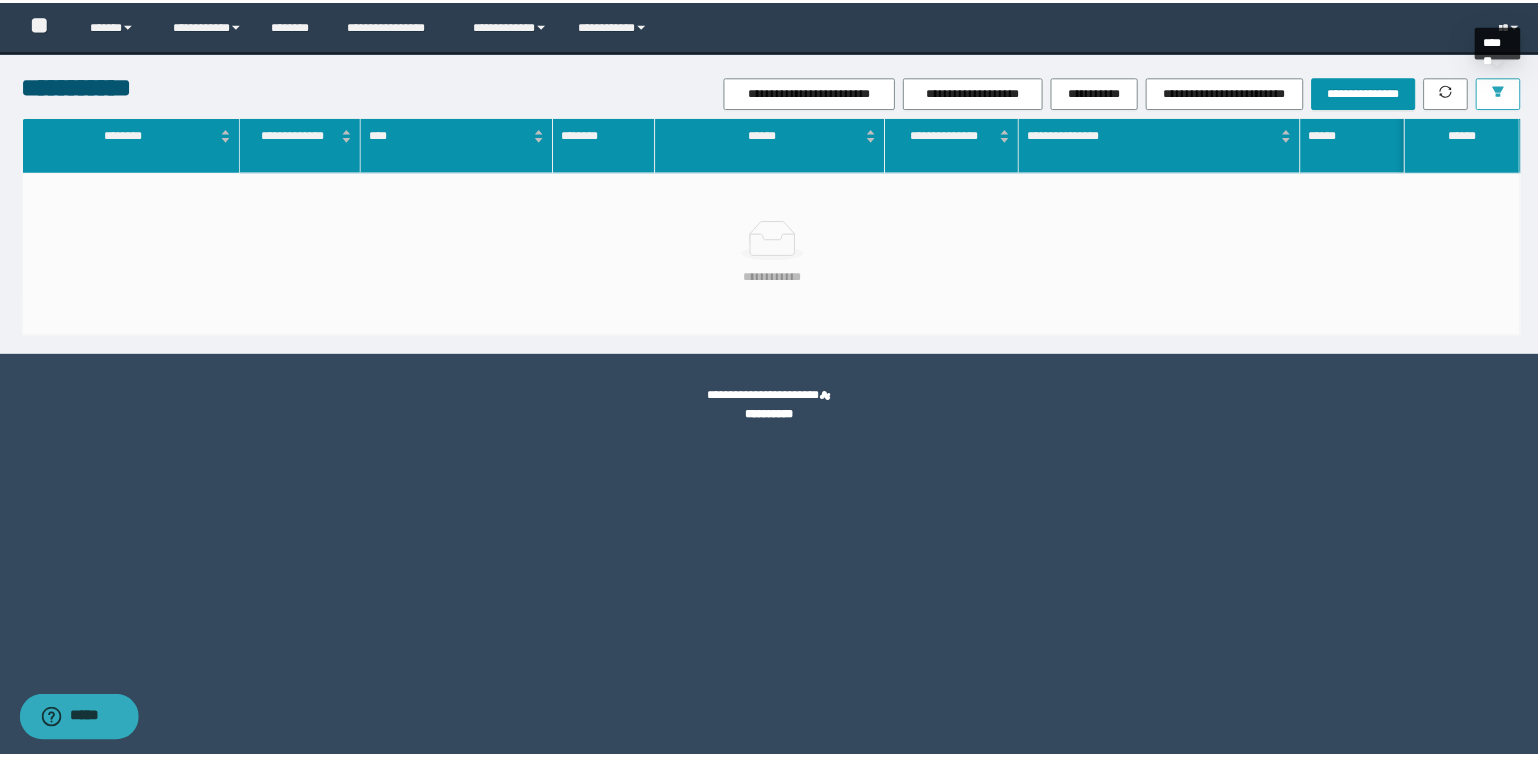 scroll, scrollTop: 0, scrollLeft: 0, axis: both 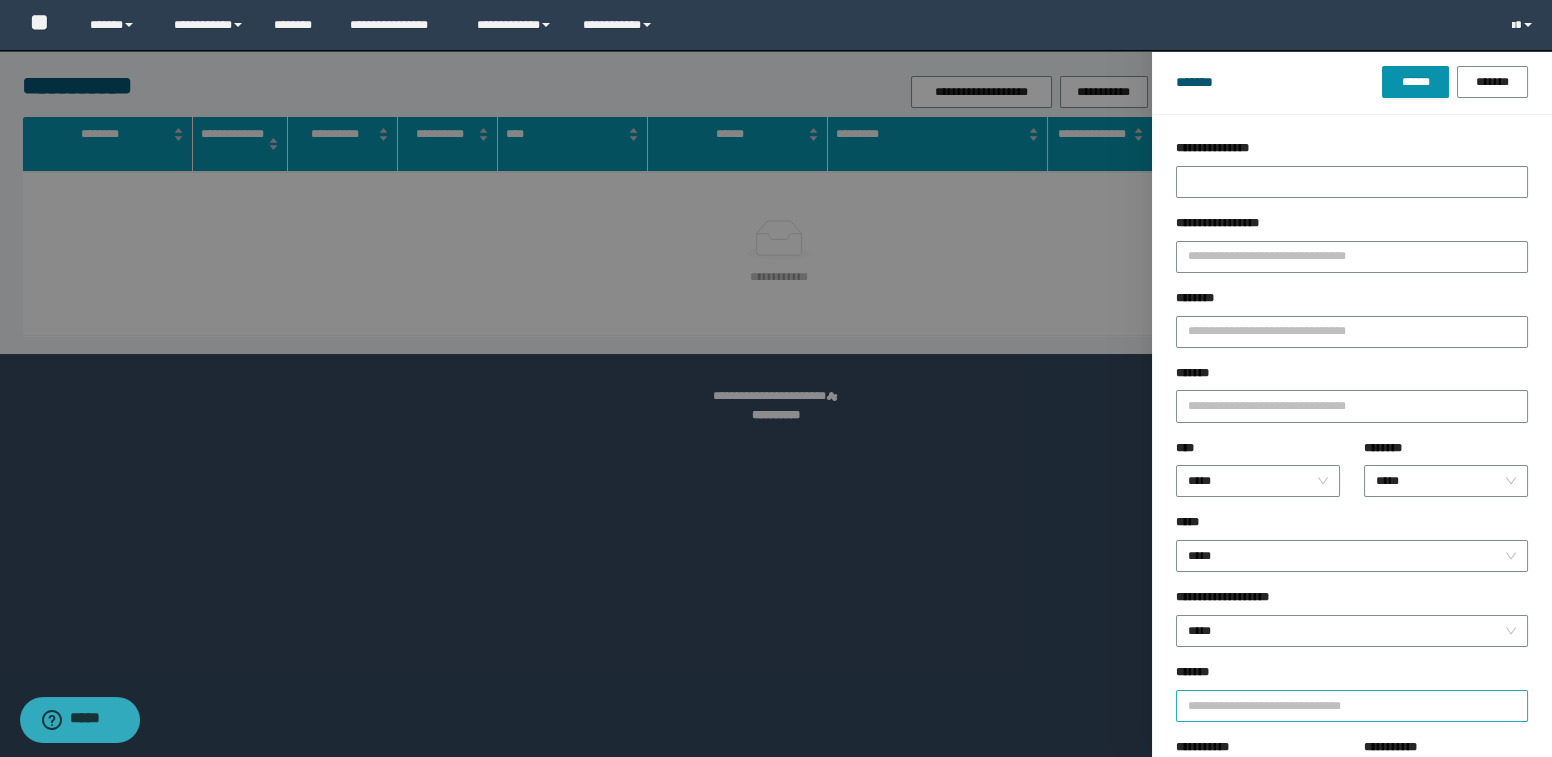 click at bounding box center (1343, 705) 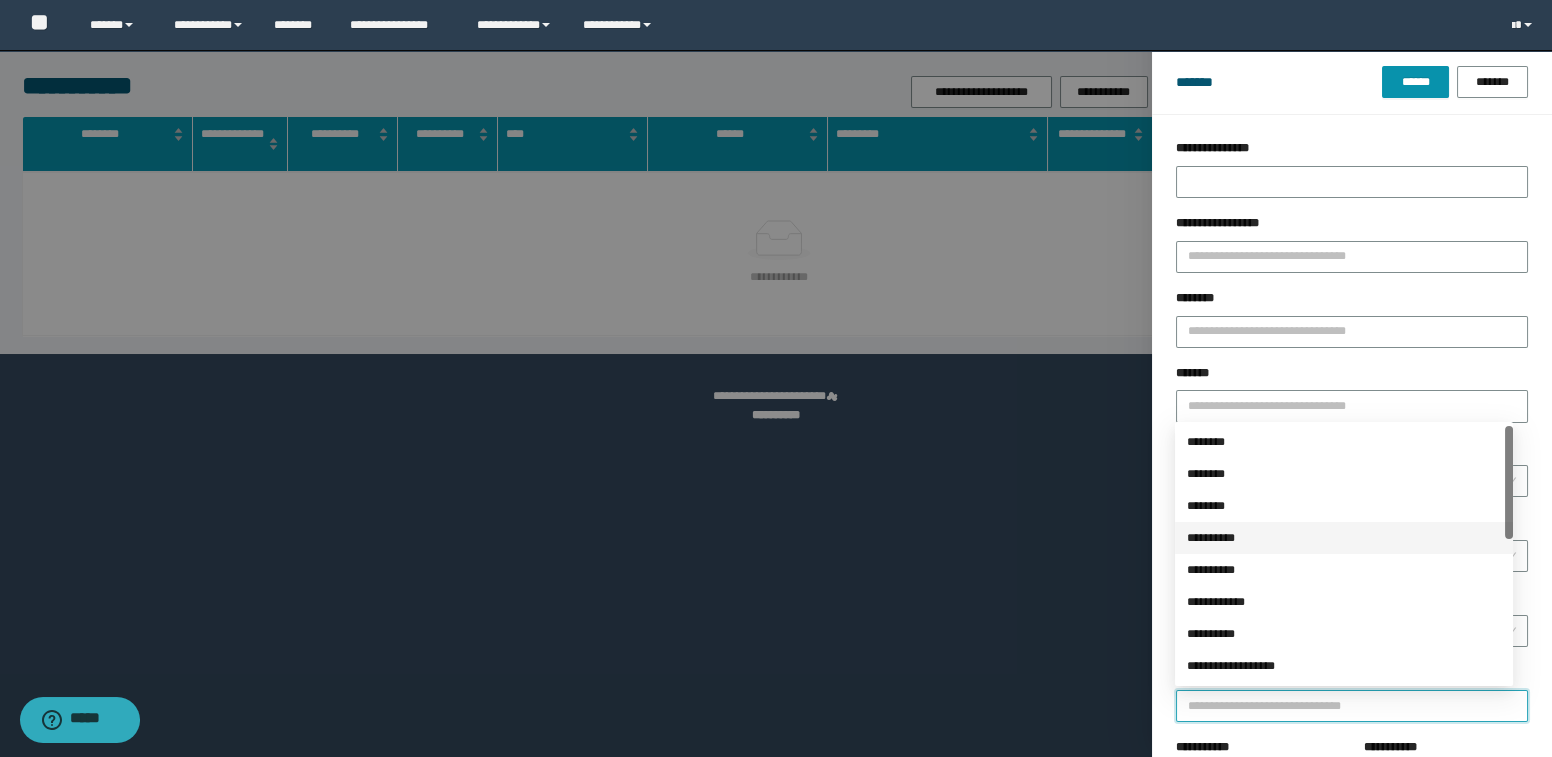 click on "**********" at bounding box center (1344, 538) 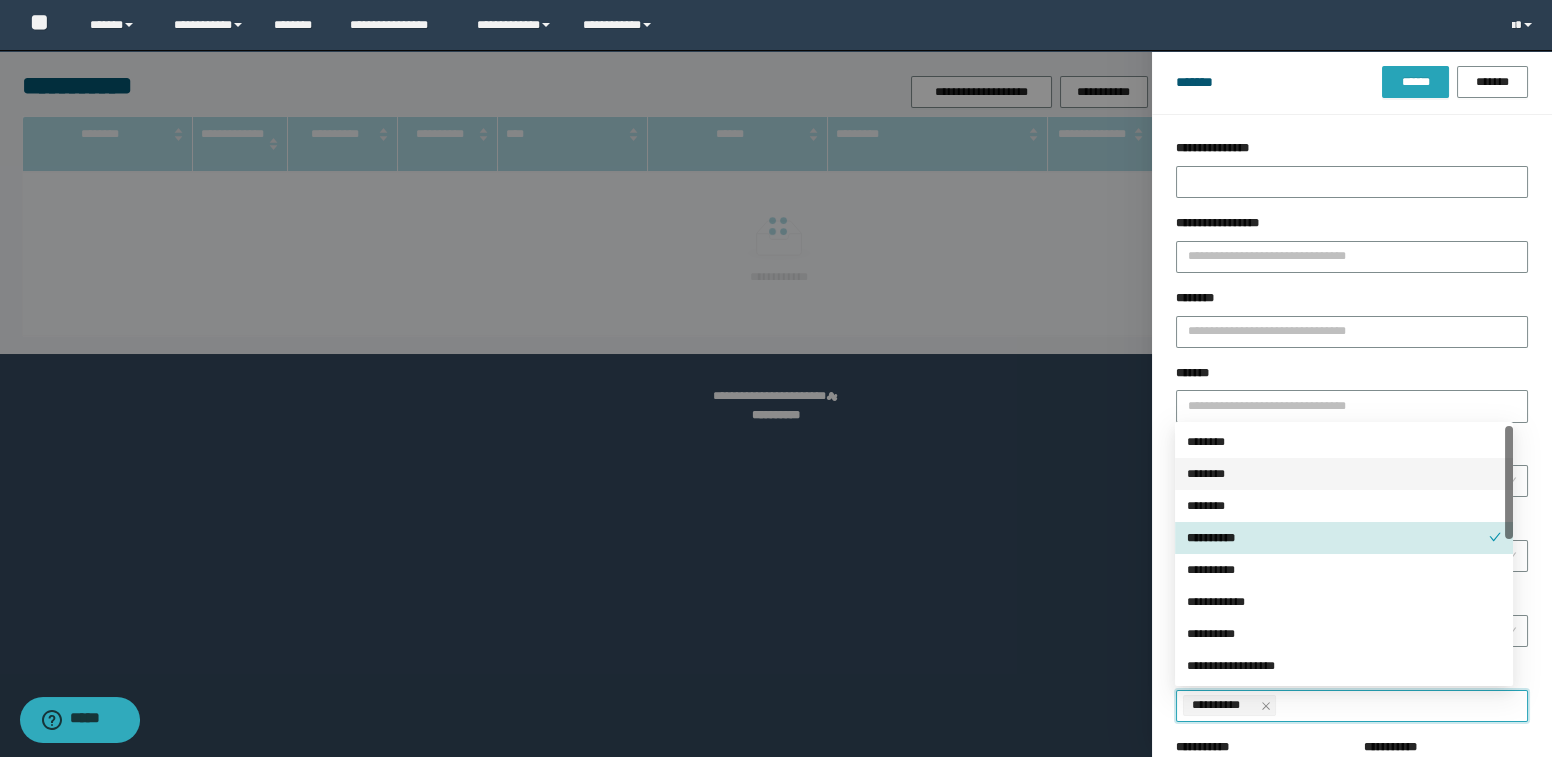 click on "******" at bounding box center [1415, 82] 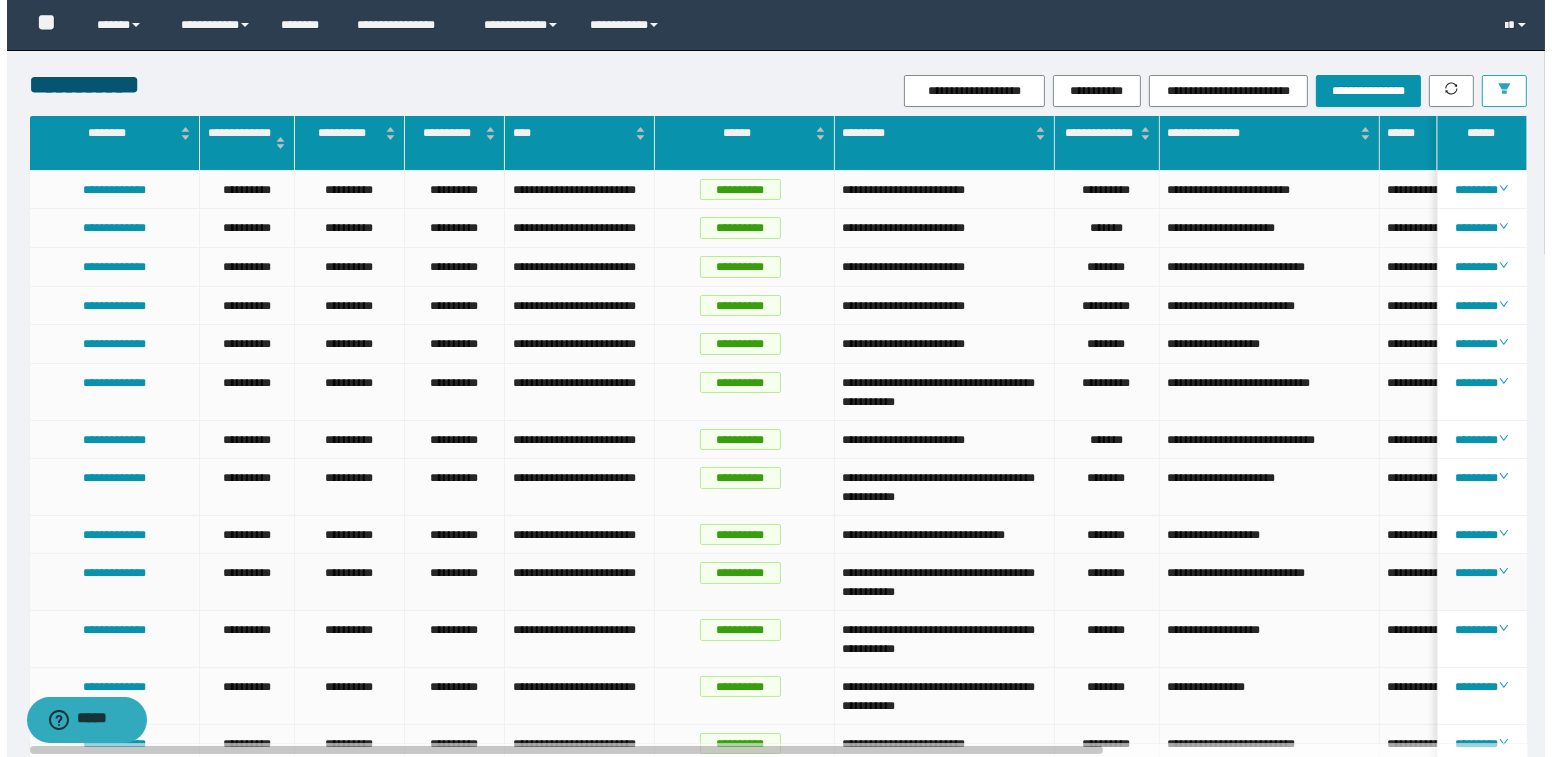 scroll, scrollTop: 0, scrollLeft: 0, axis: both 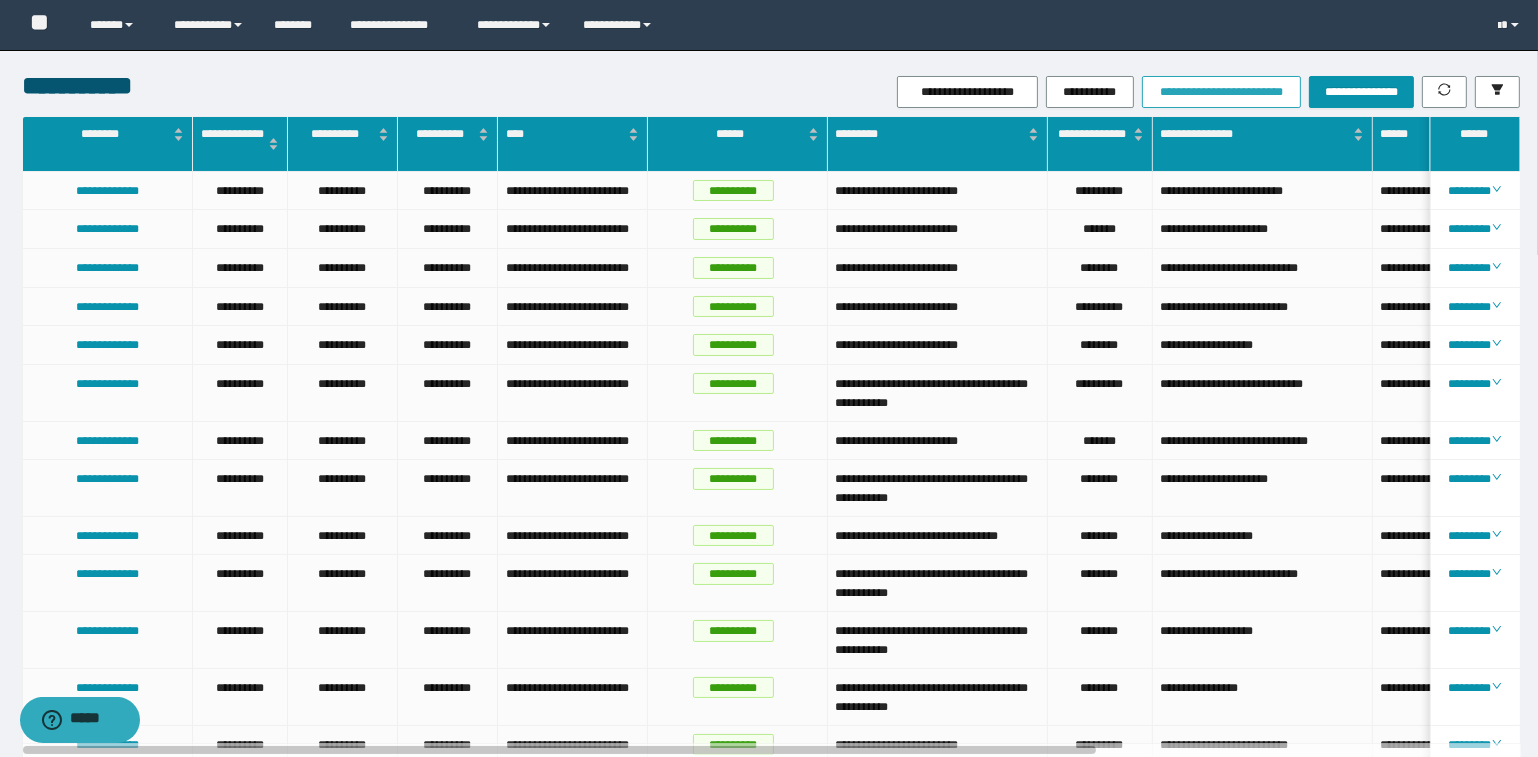 click on "**********" at bounding box center (1221, 92) 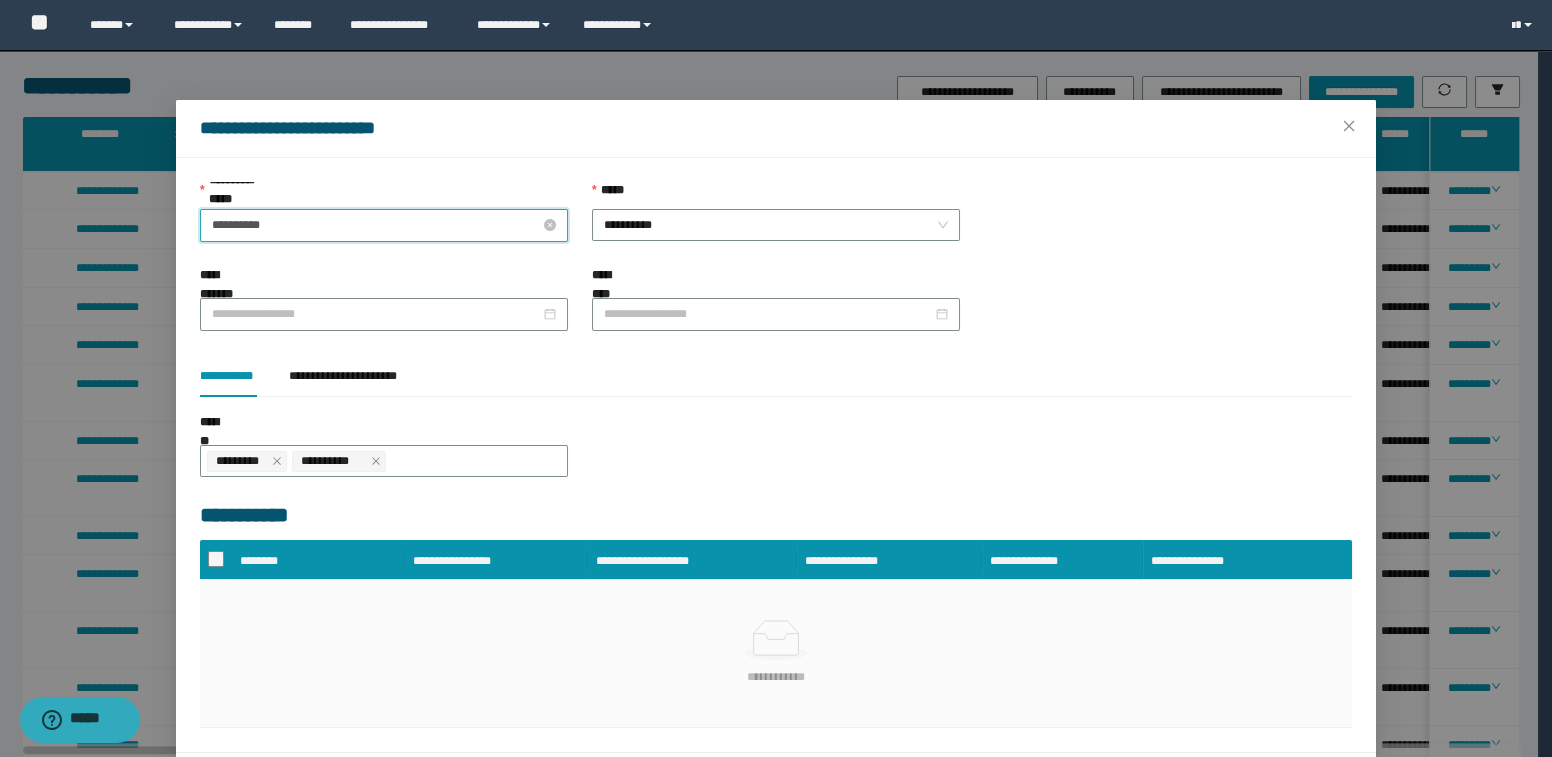 click on "**********" at bounding box center (376, 225) 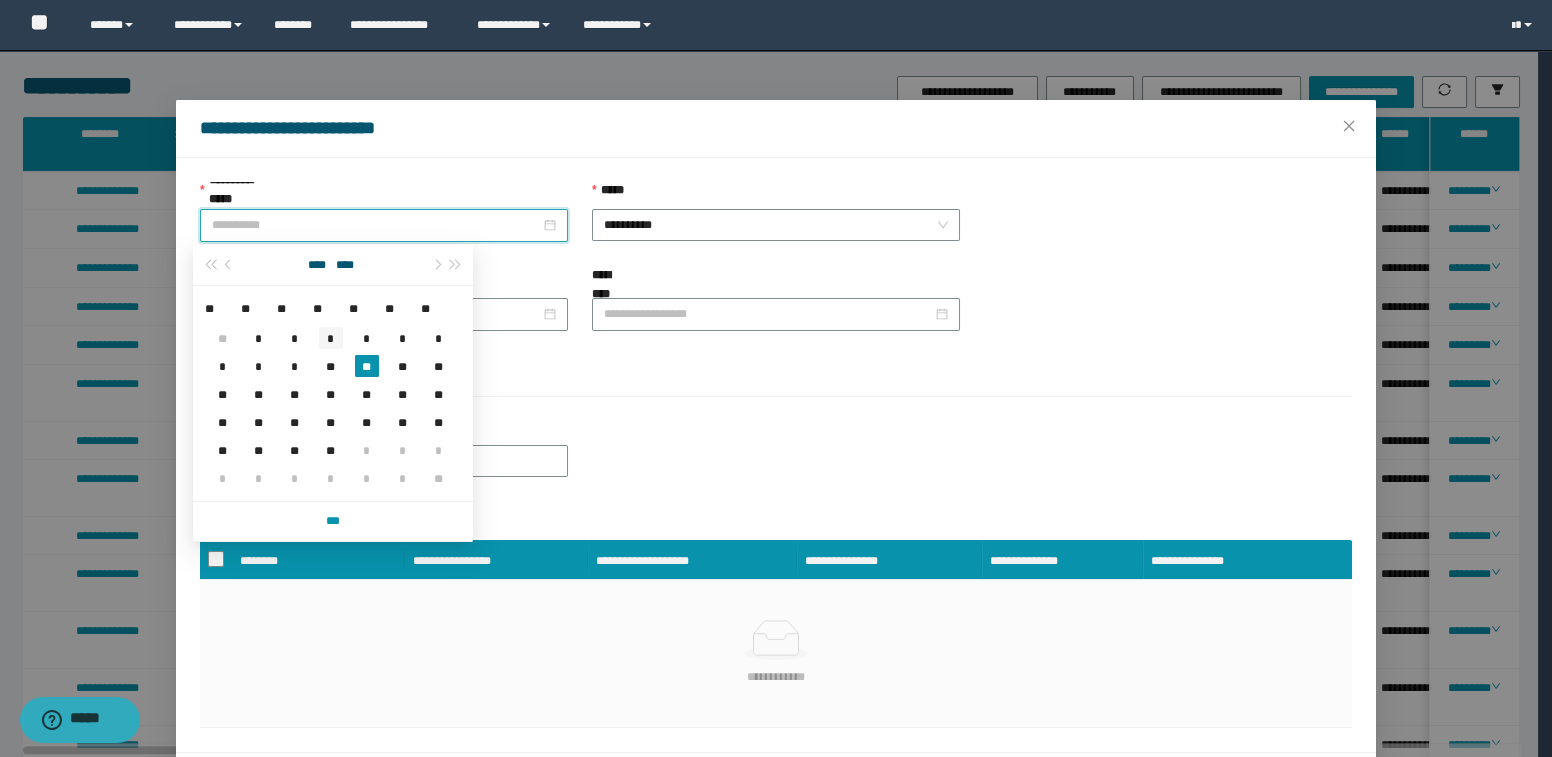 click on "*" at bounding box center [331, 338] 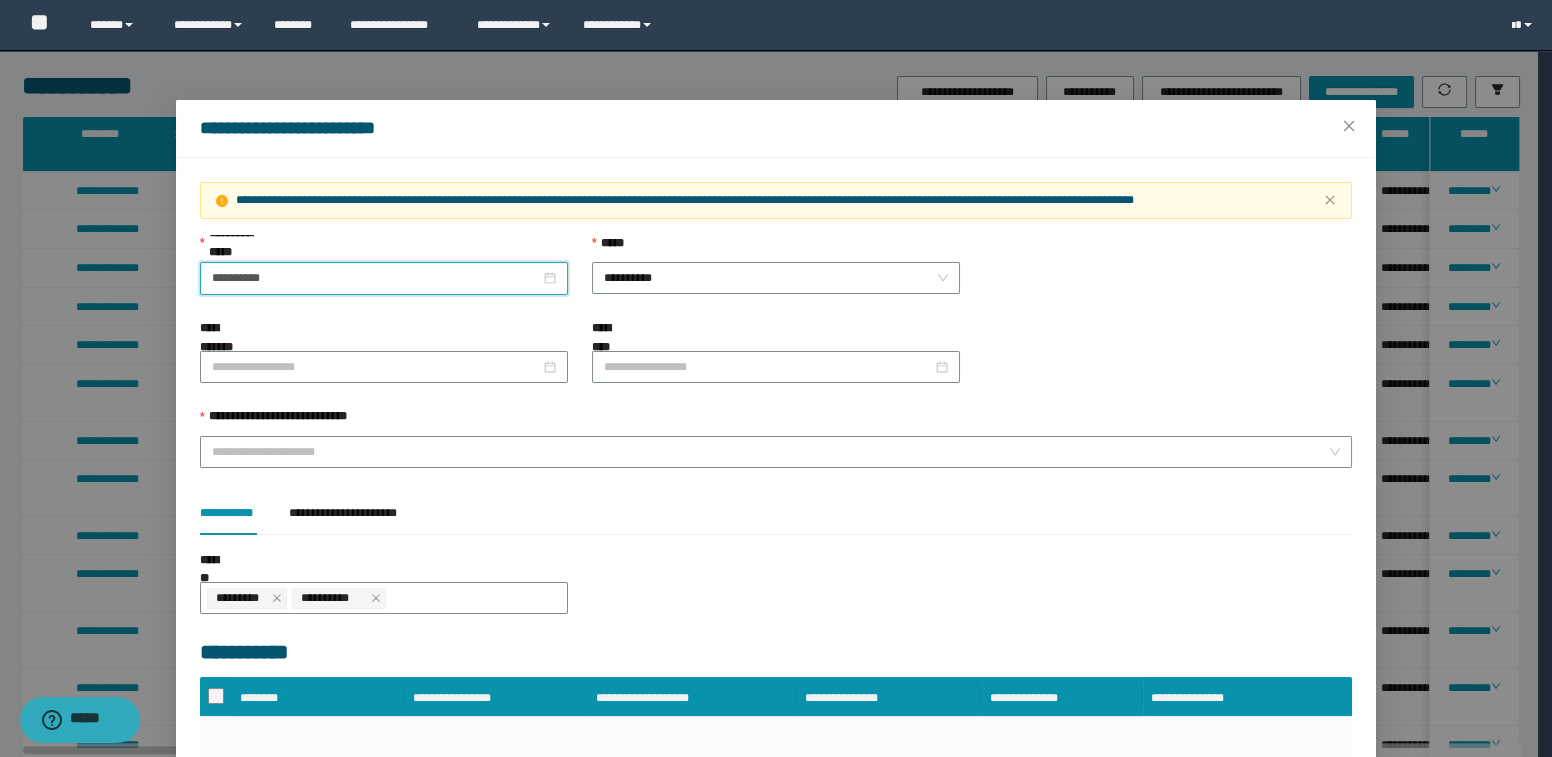 click on "**********" at bounding box center (384, 278) 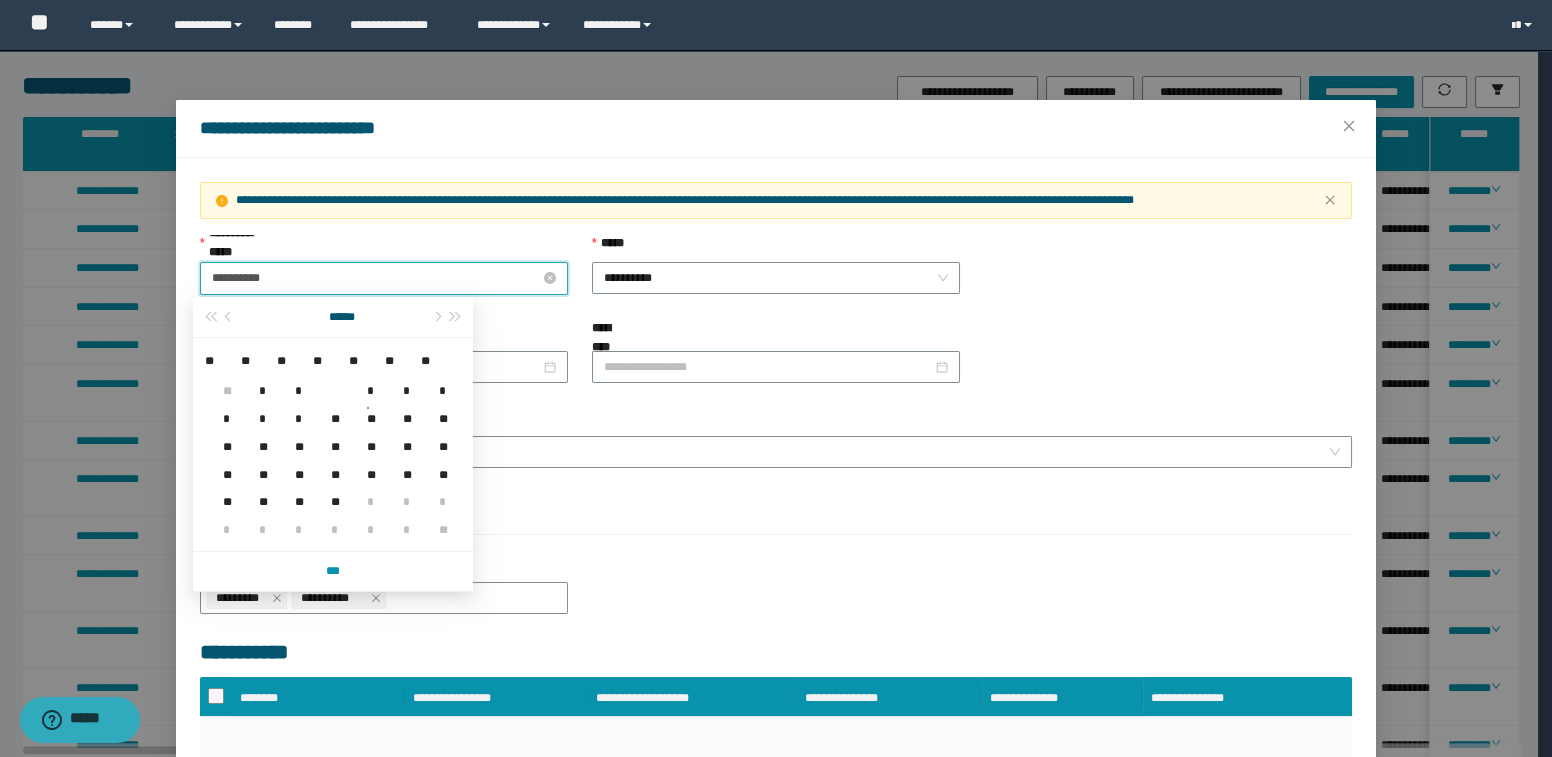 click on "**********" at bounding box center [376, 278] 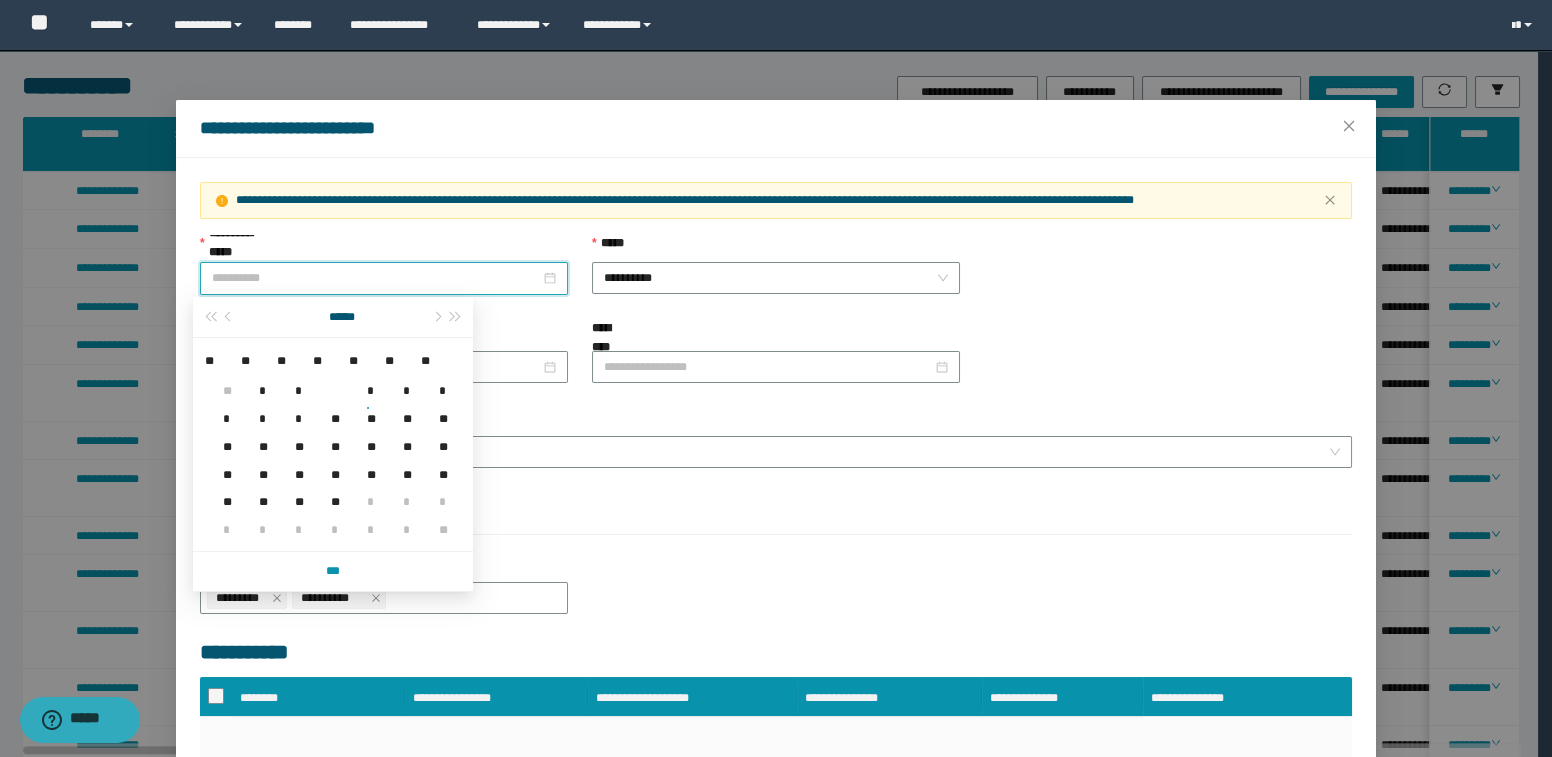 type on "**********" 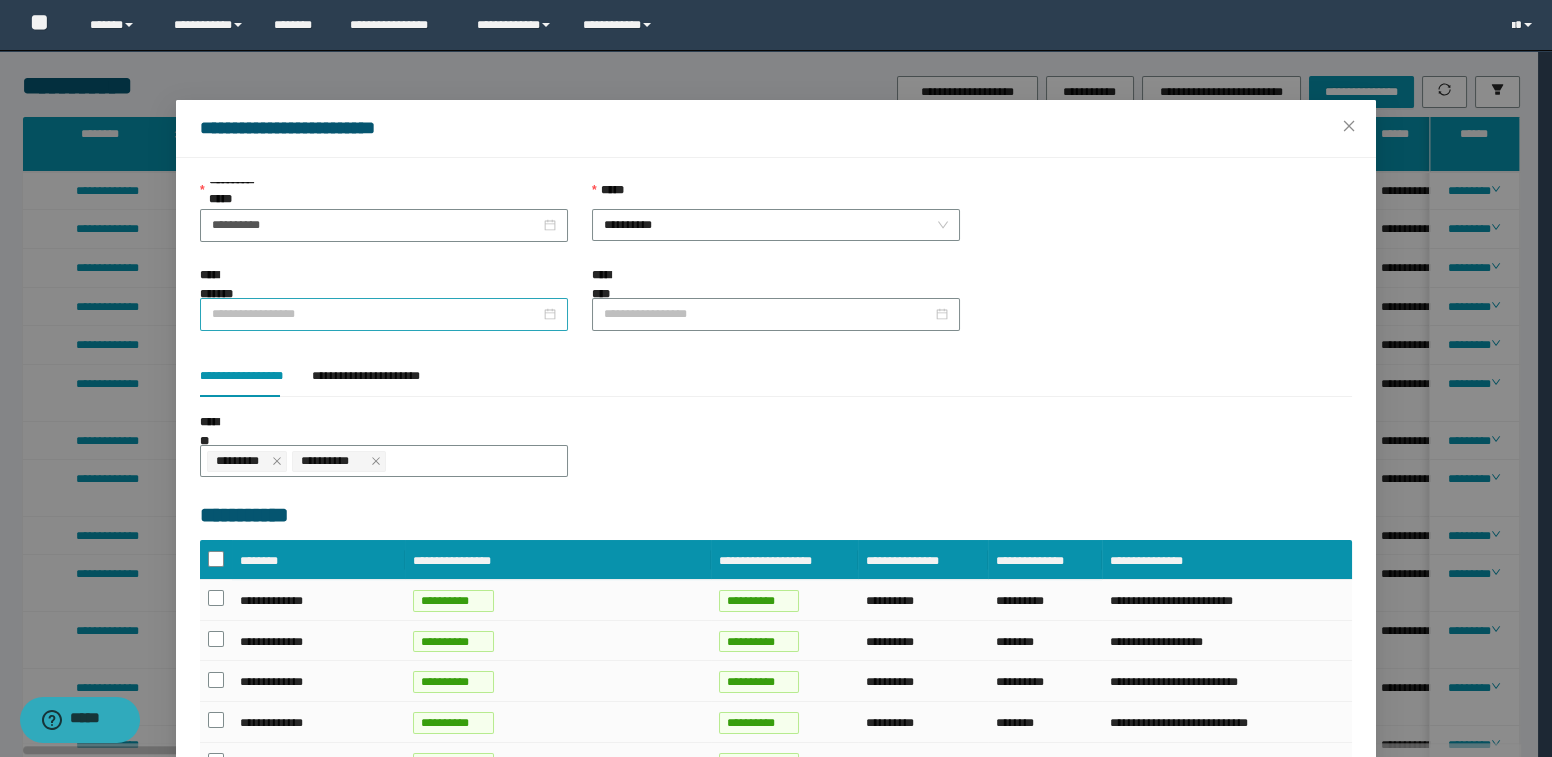 click at bounding box center (384, 314) 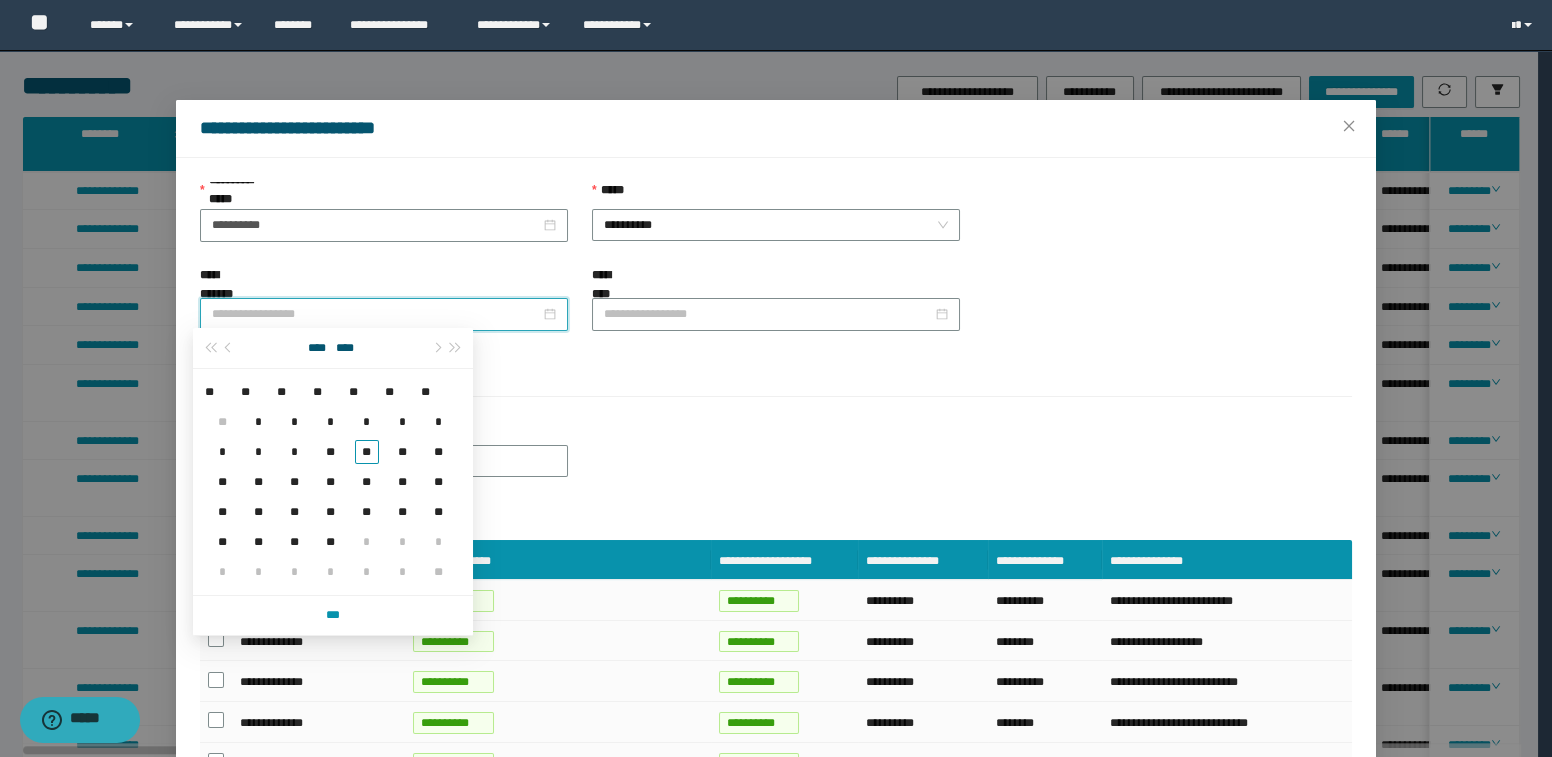 click at bounding box center (384, 314) 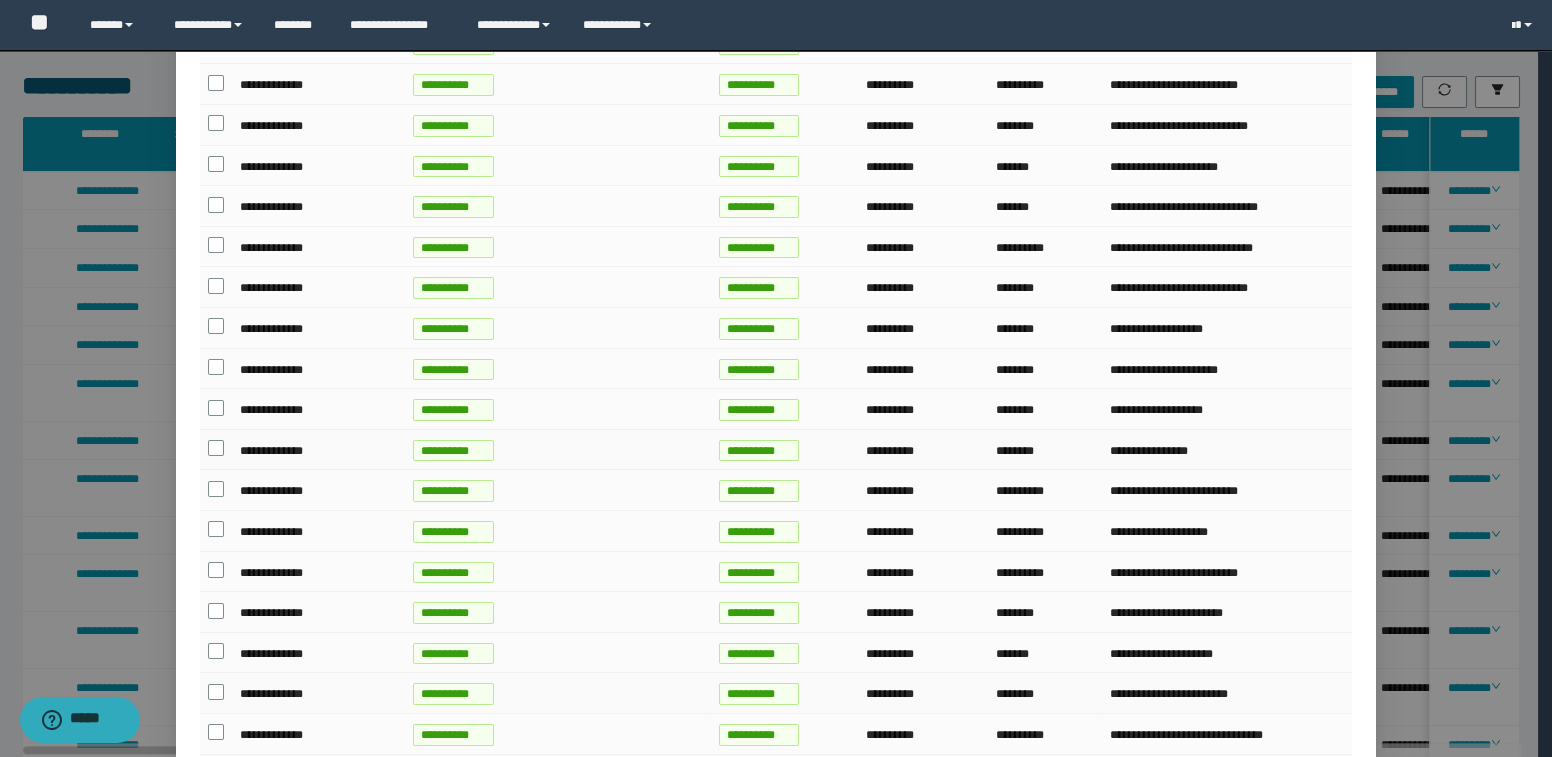 scroll, scrollTop: 636, scrollLeft: 0, axis: vertical 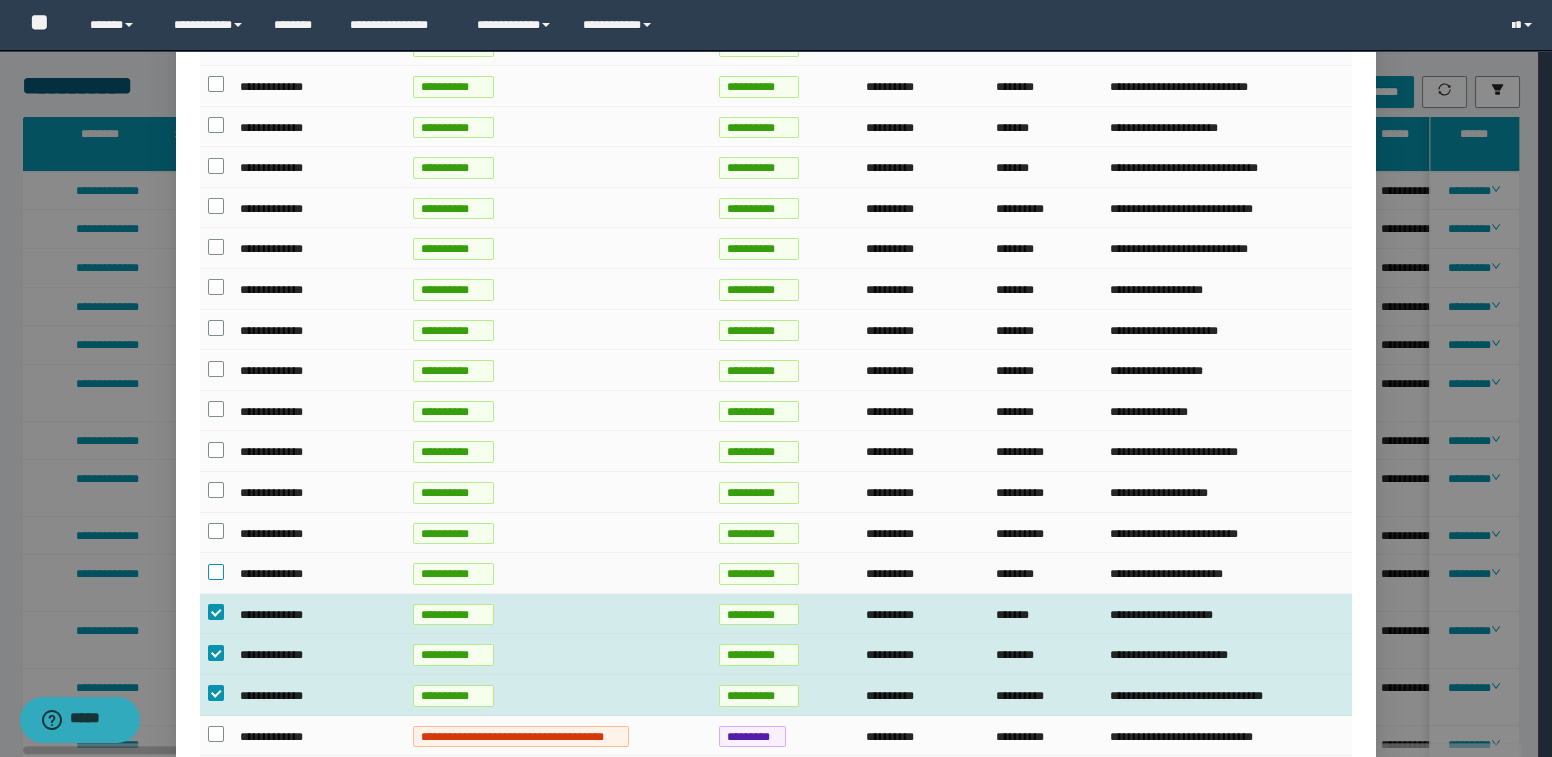 click at bounding box center [216, 572] 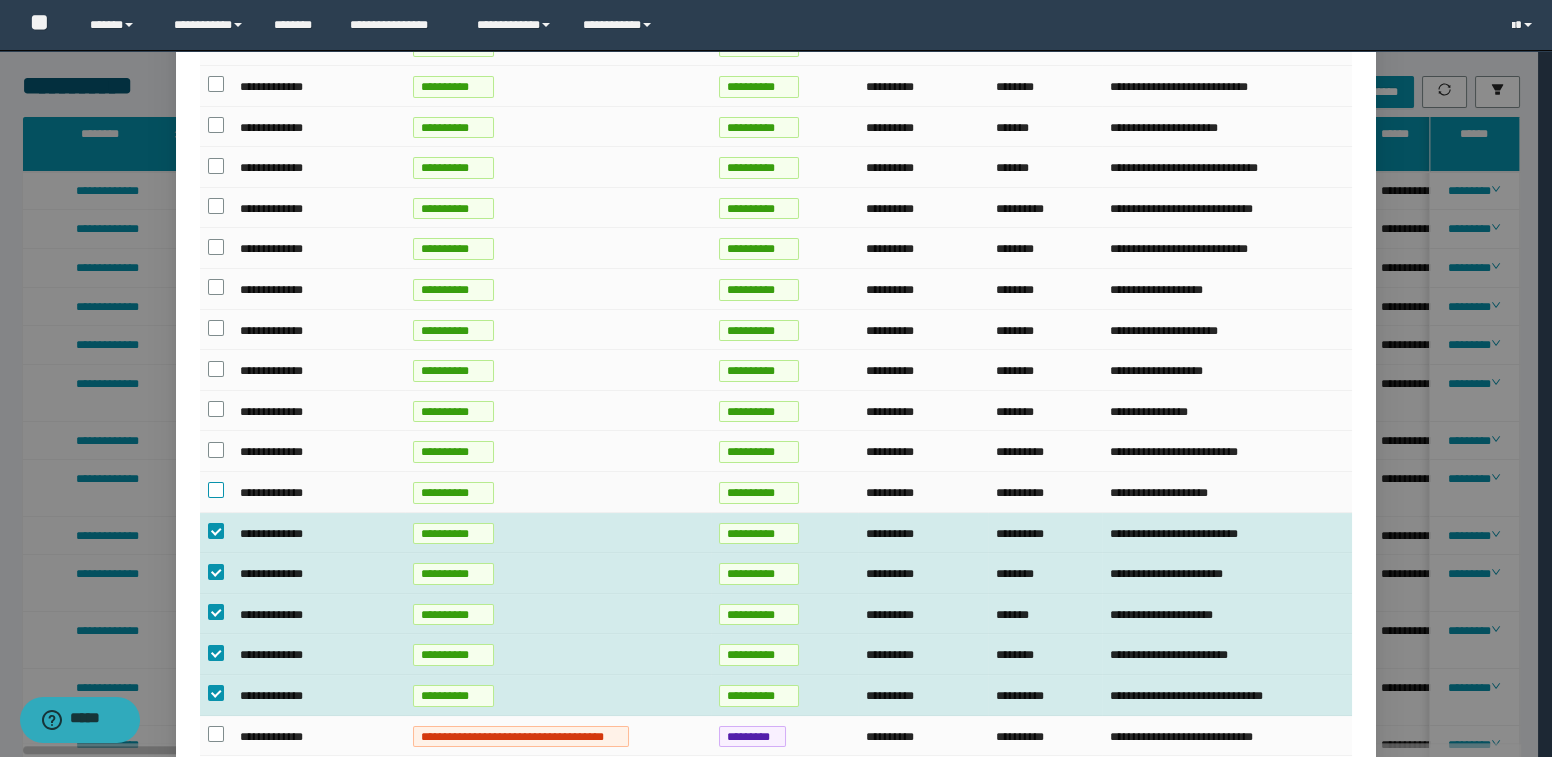 click at bounding box center (216, 492) 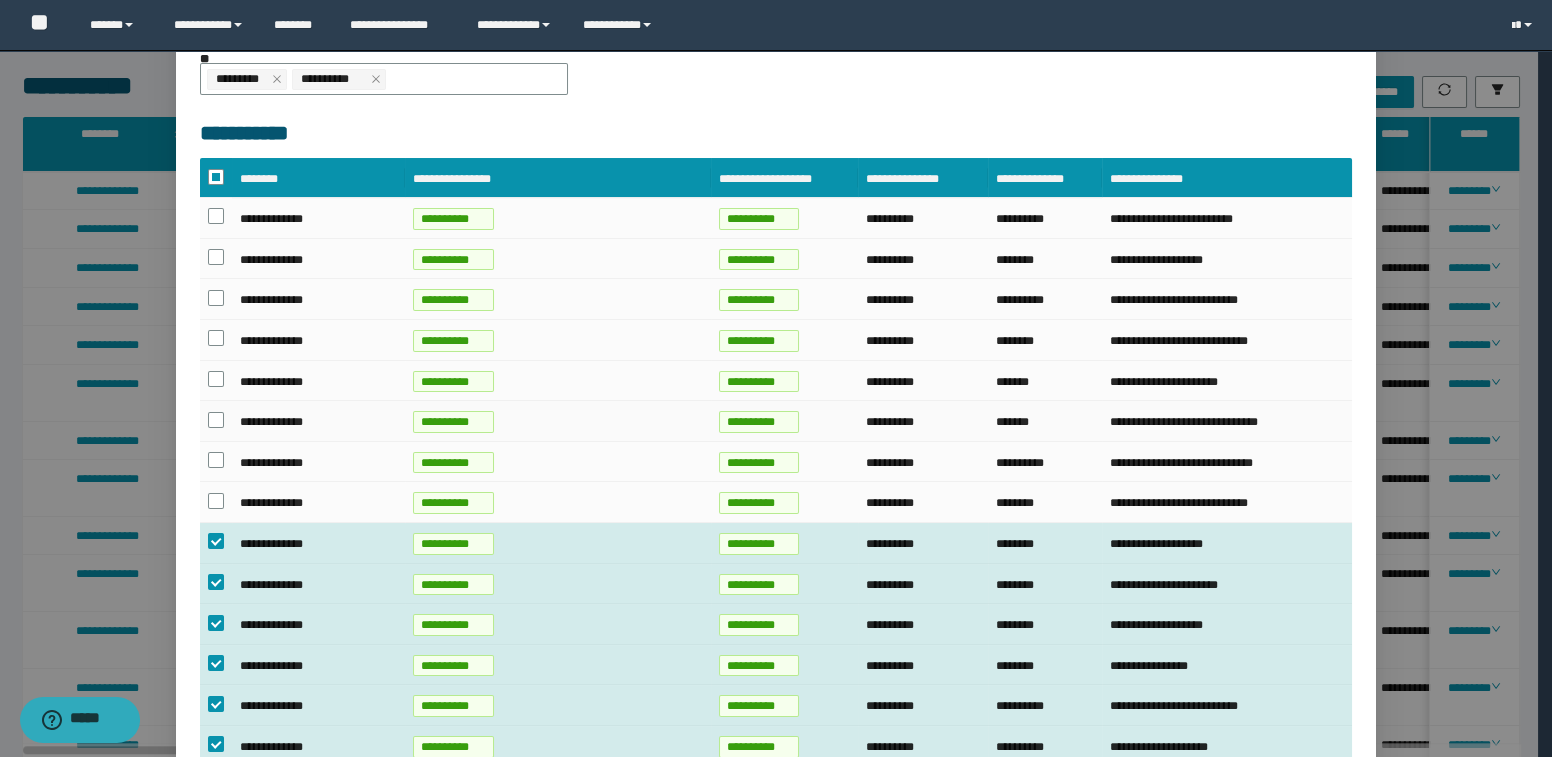 scroll, scrollTop: 363, scrollLeft: 0, axis: vertical 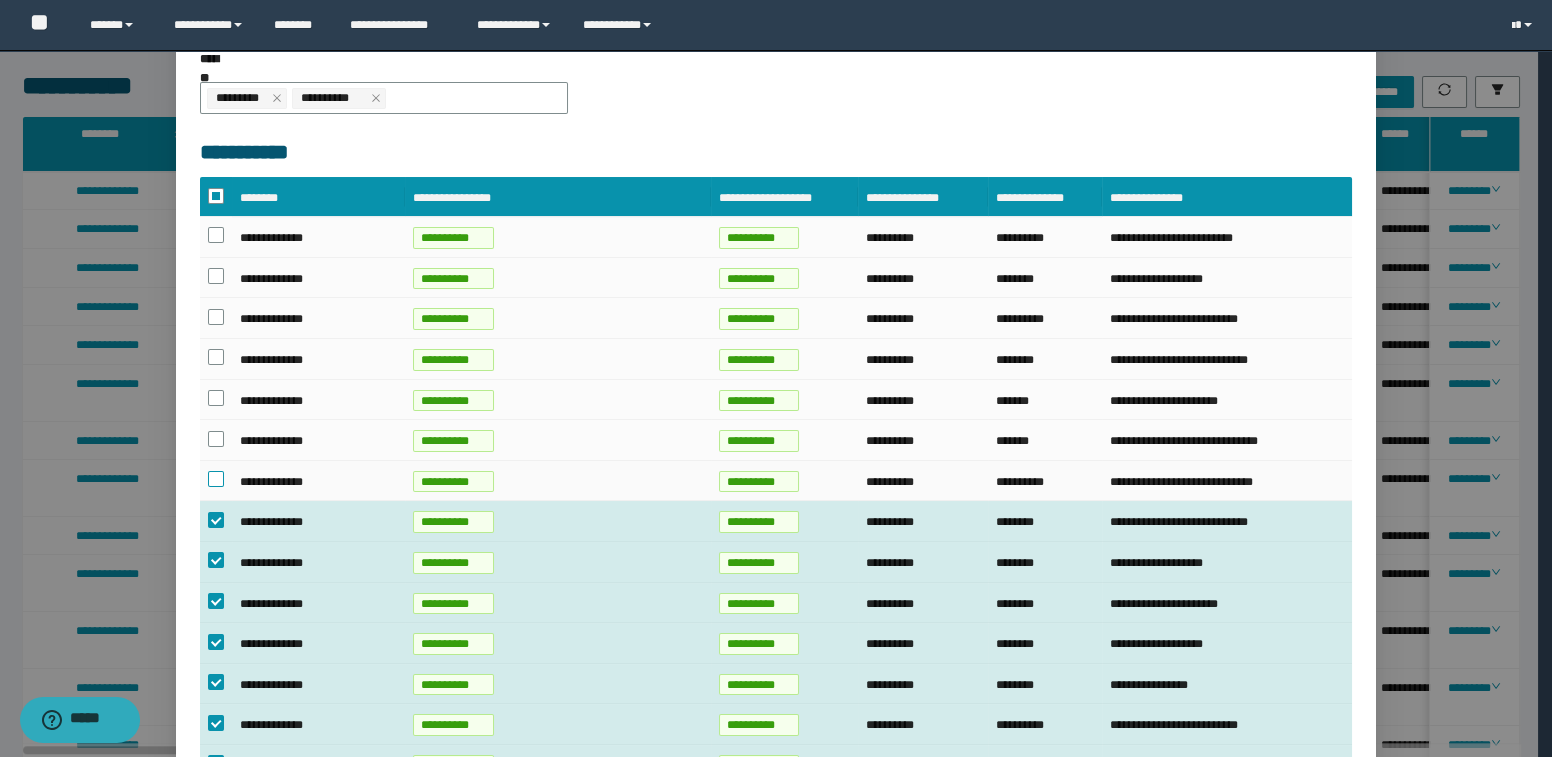 click at bounding box center (216, 479) 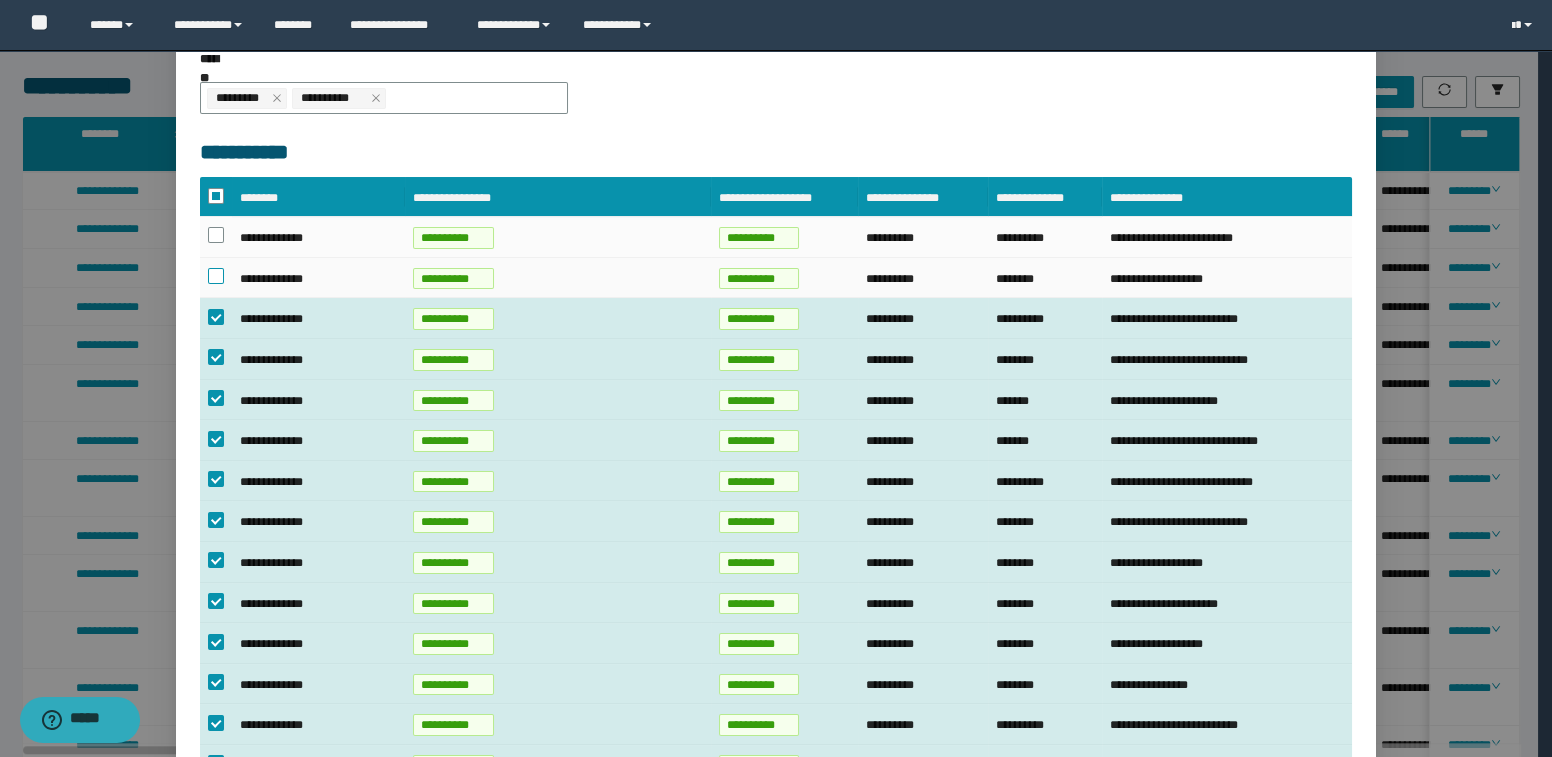 click at bounding box center [216, 277] 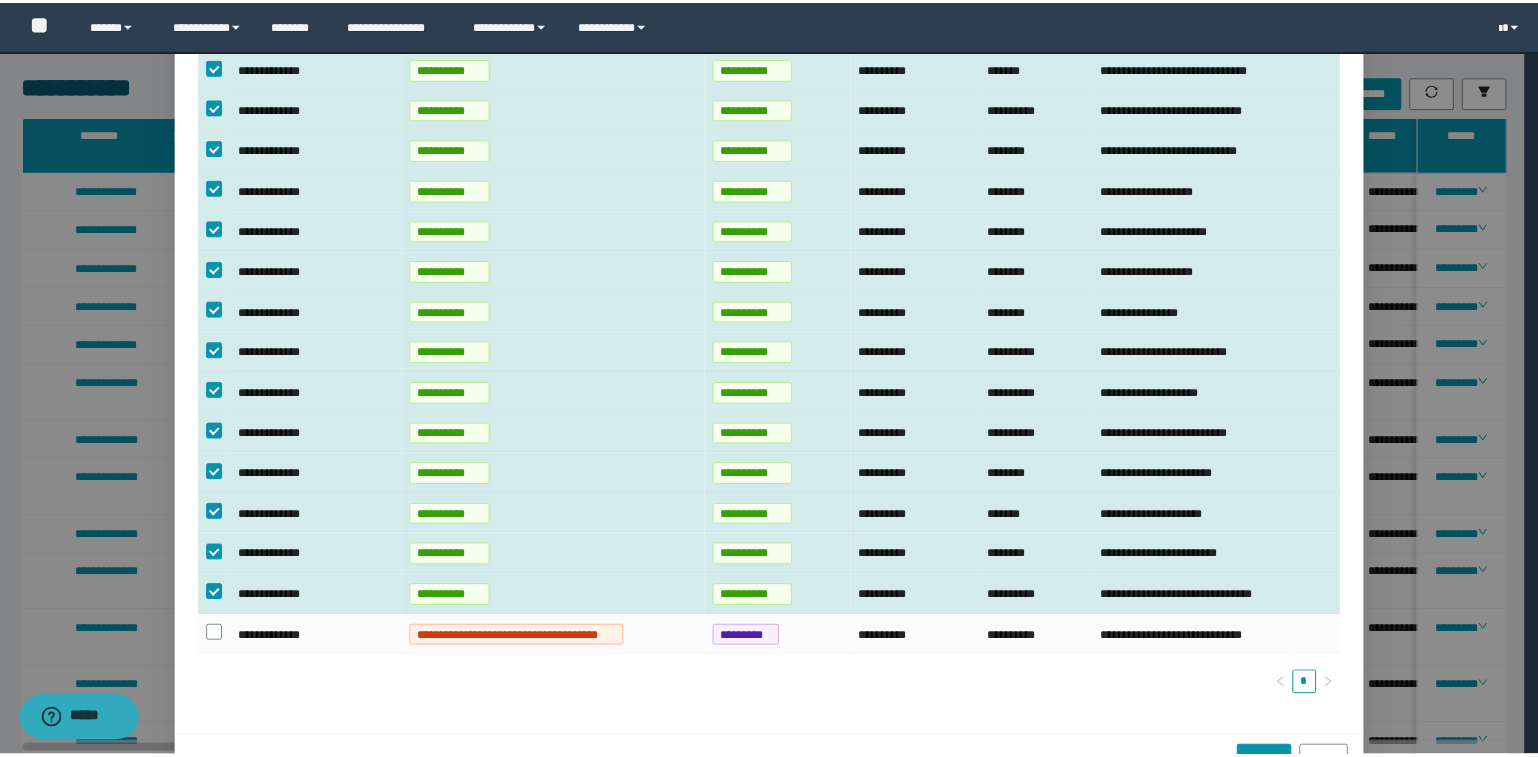 scroll, scrollTop: 739, scrollLeft: 0, axis: vertical 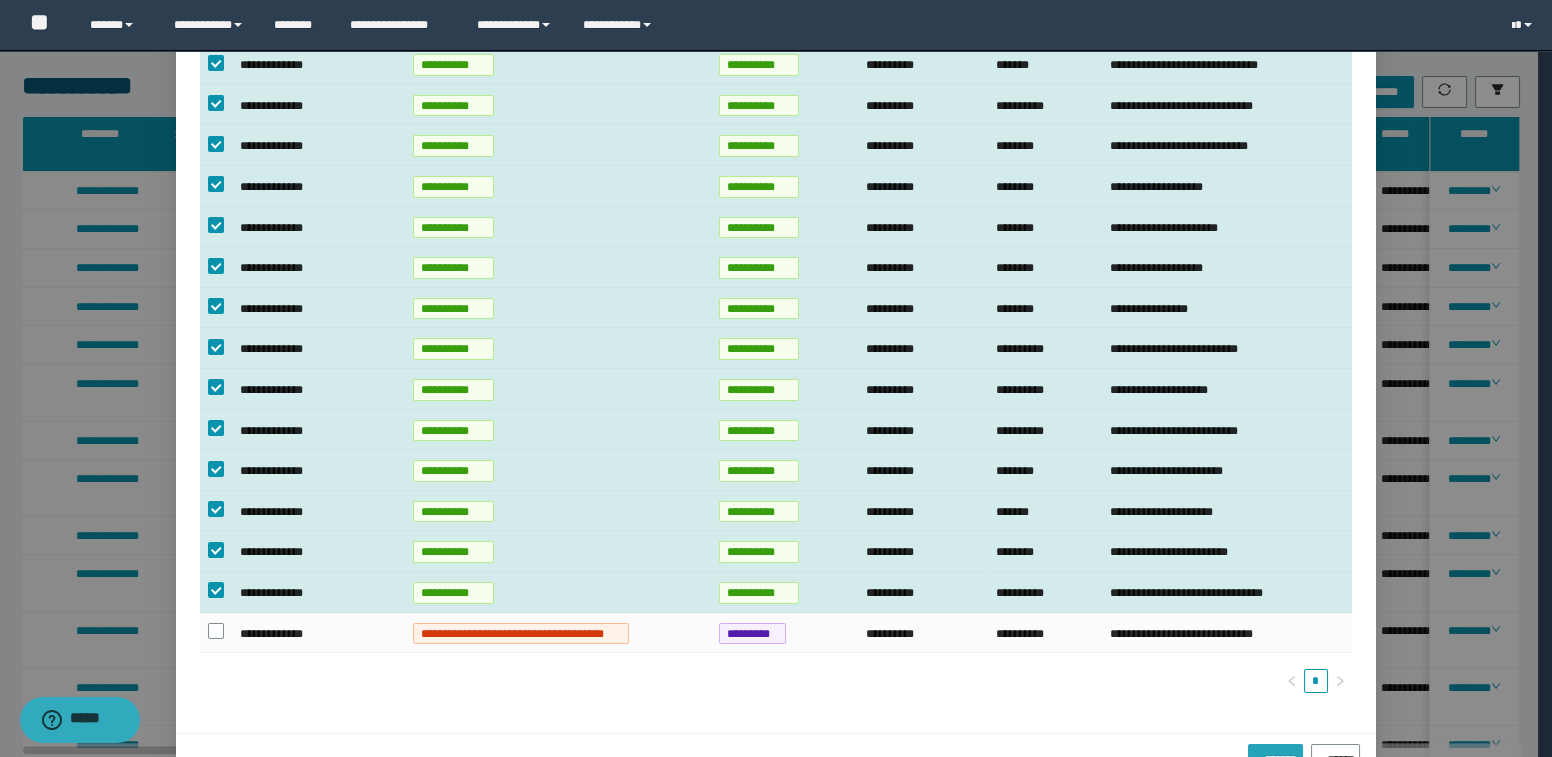click on "*******" at bounding box center (1275, 756) 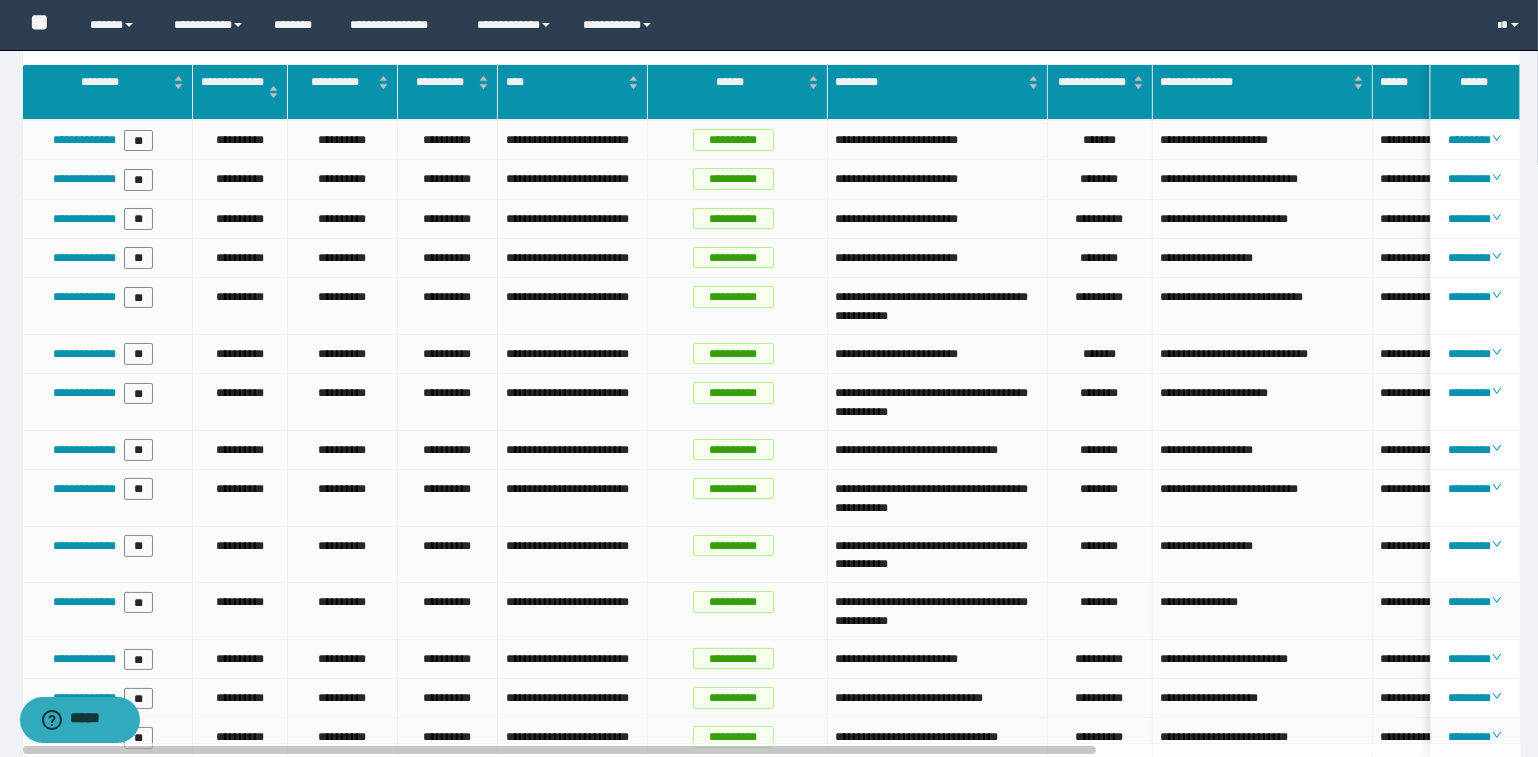 scroll, scrollTop: 0, scrollLeft: 0, axis: both 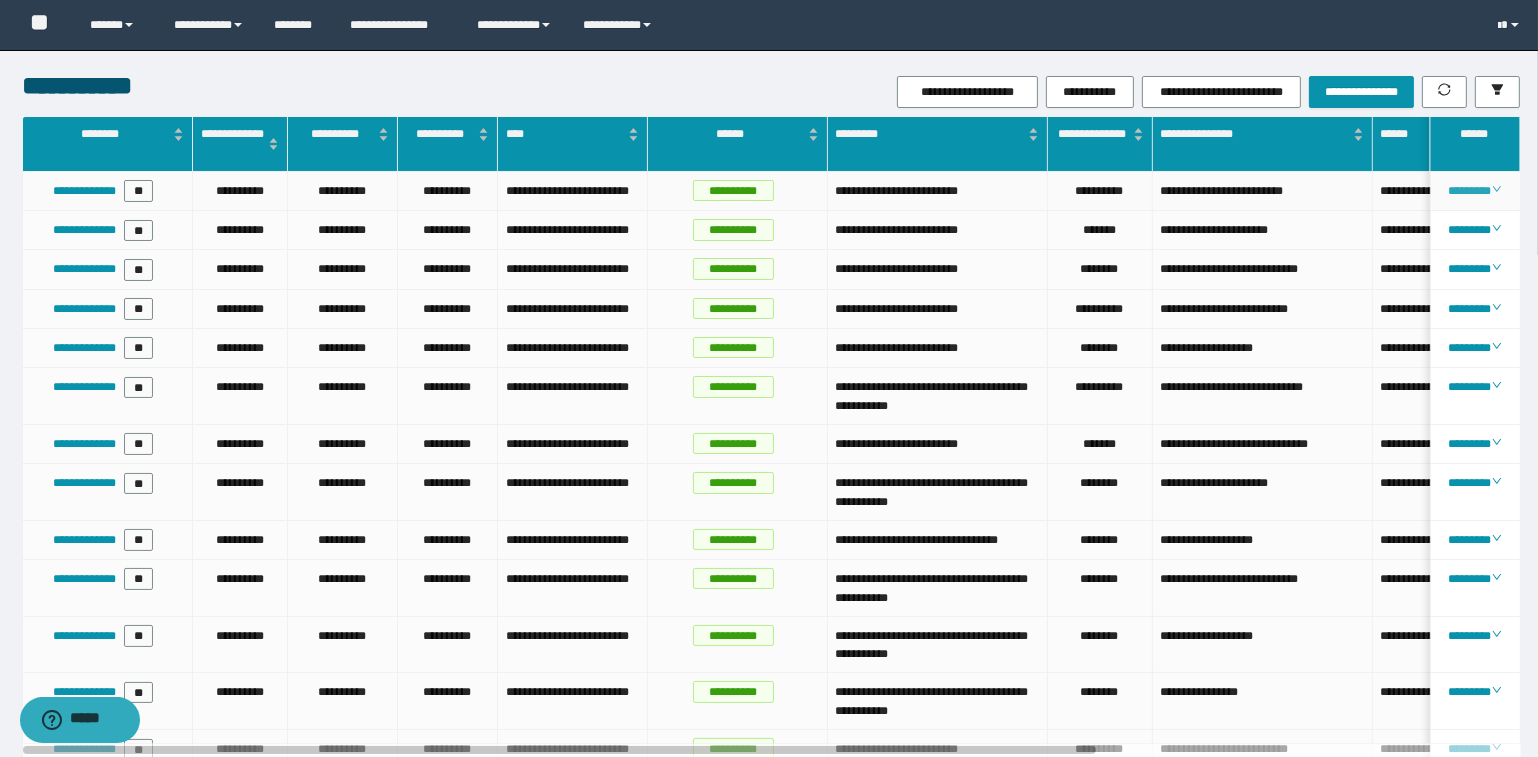 click on "********" at bounding box center [1474, 191] 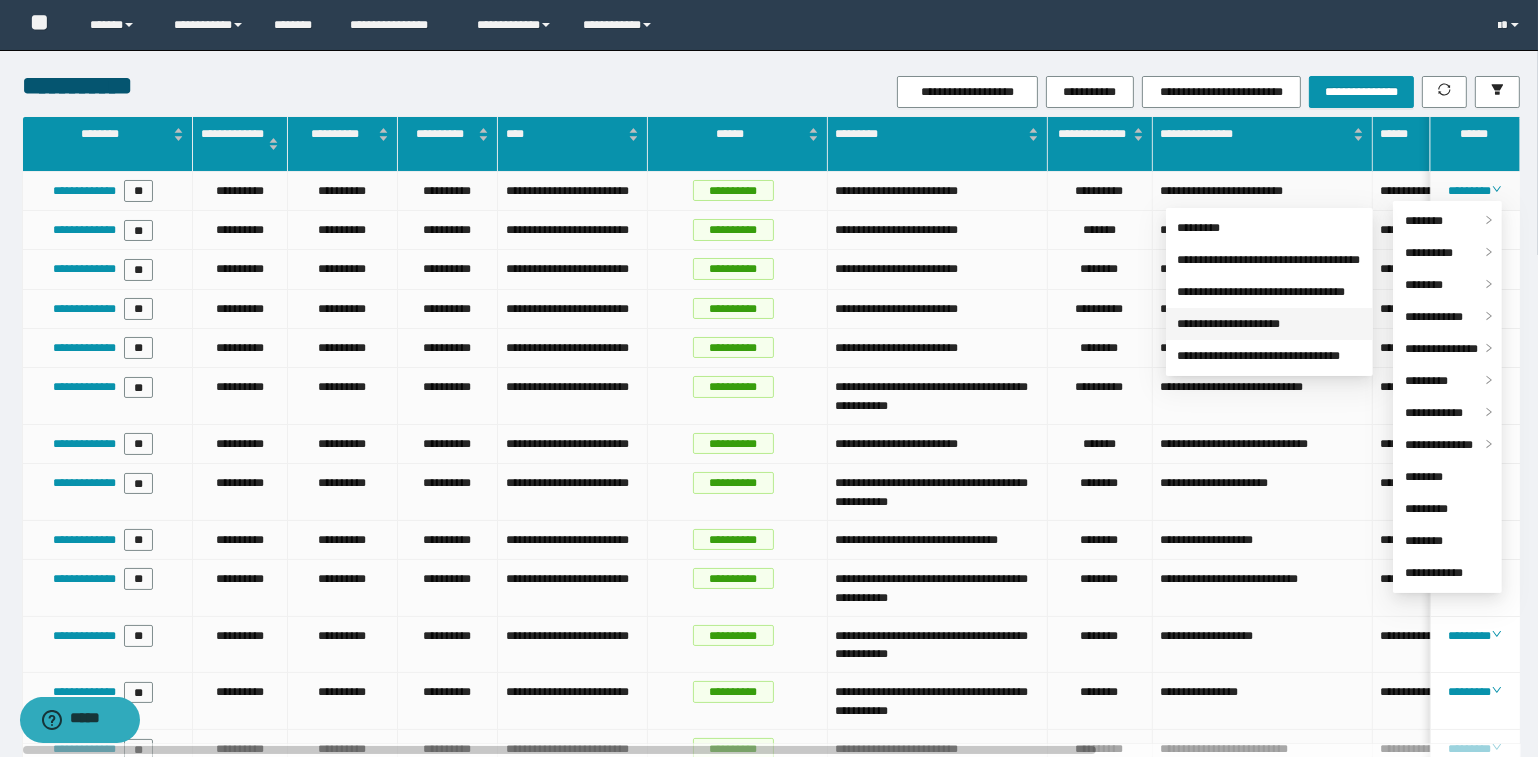 click on "**********" at bounding box center [1229, 324] 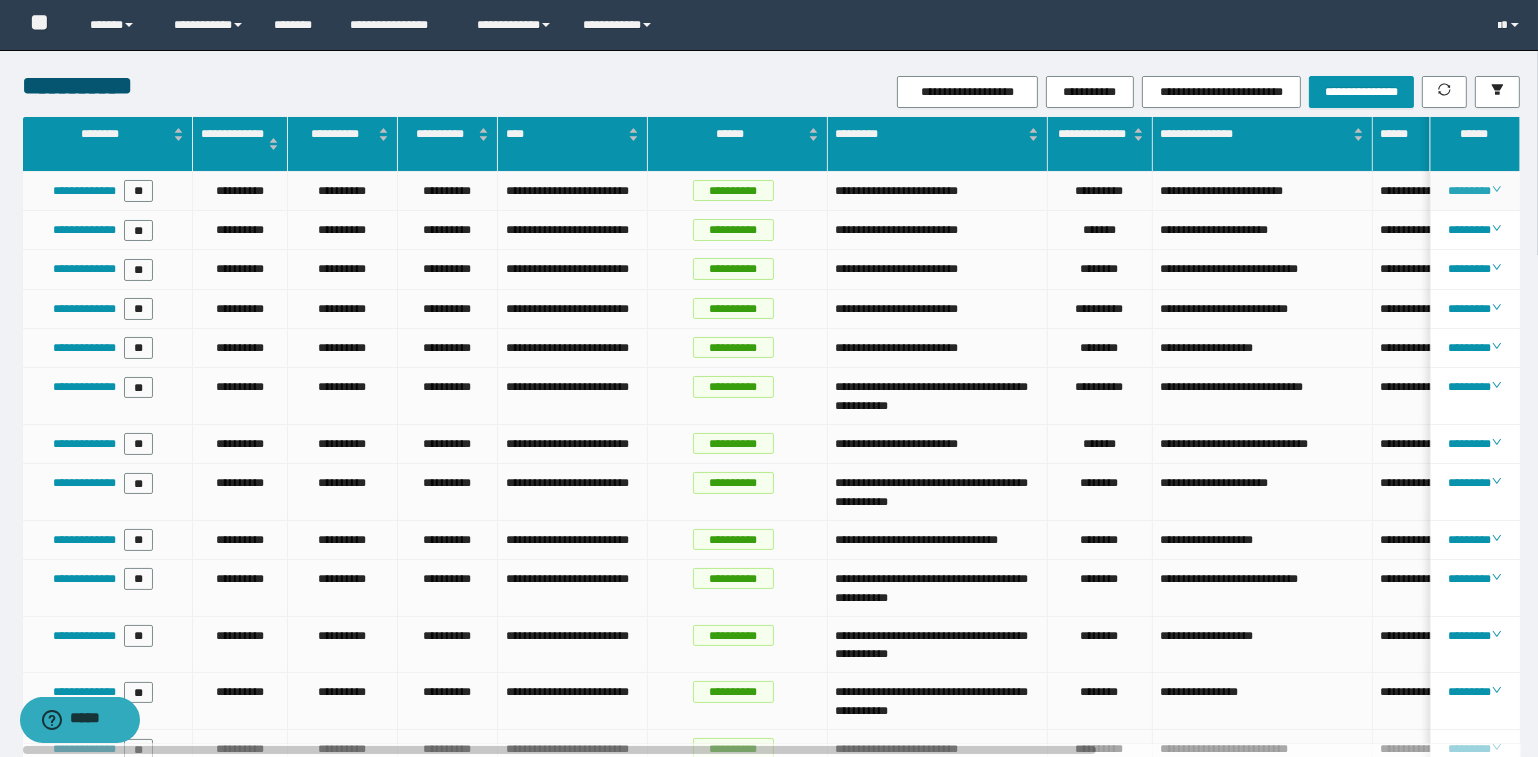 click on "********" at bounding box center (1474, 191) 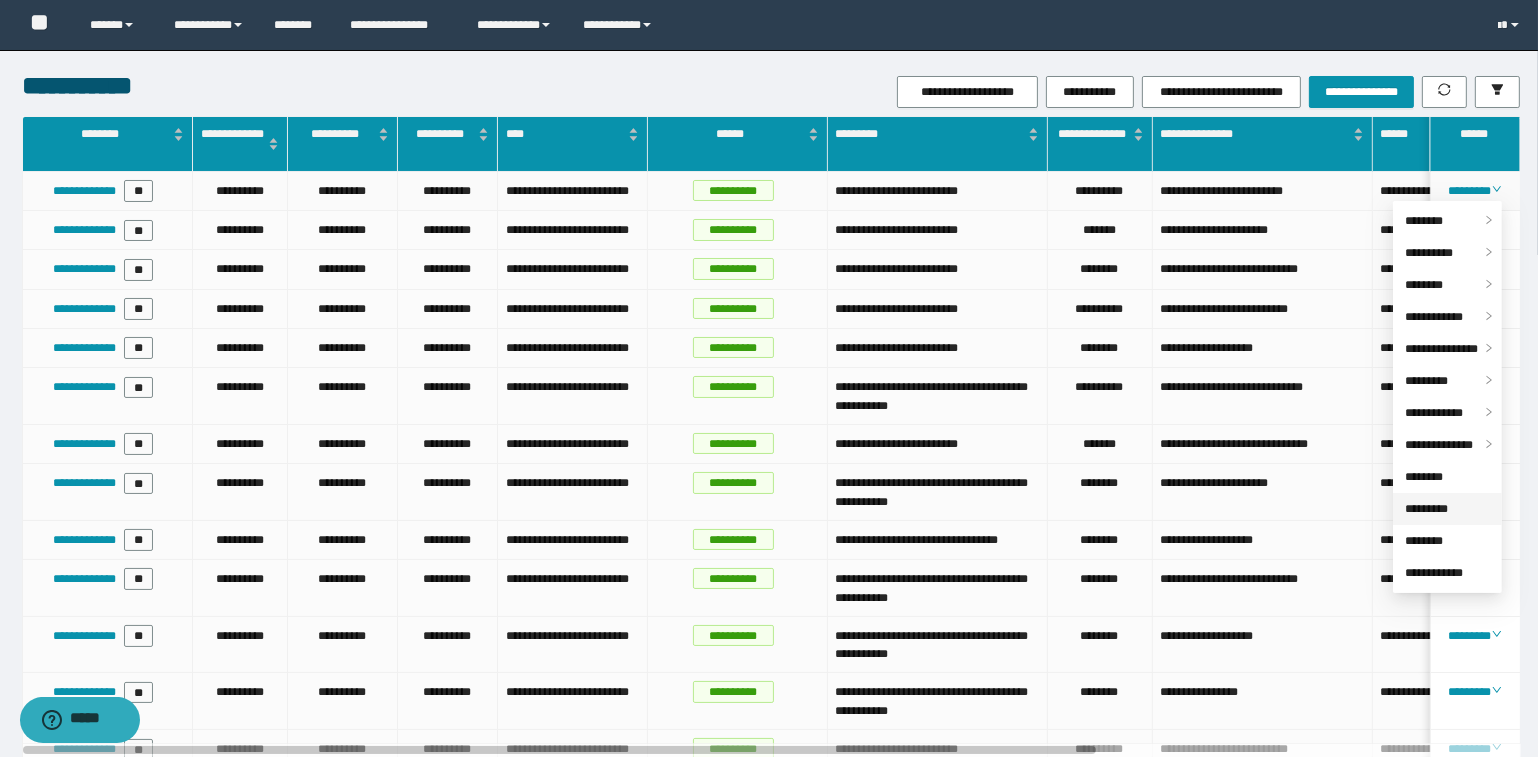 click on "*********" at bounding box center [1426, 509] 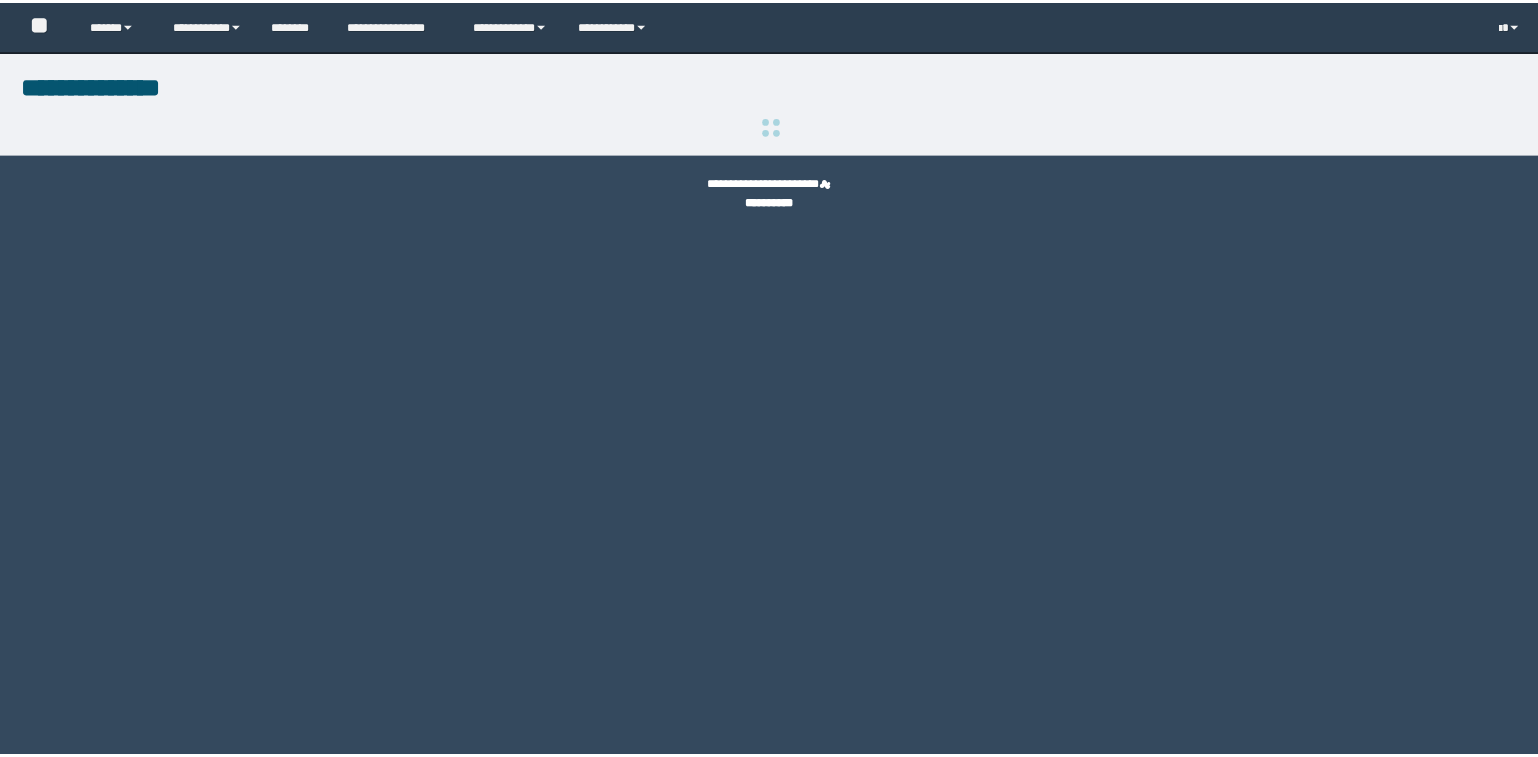 scroll, scrollTop: 0, scrollLeft: 0, axis: both 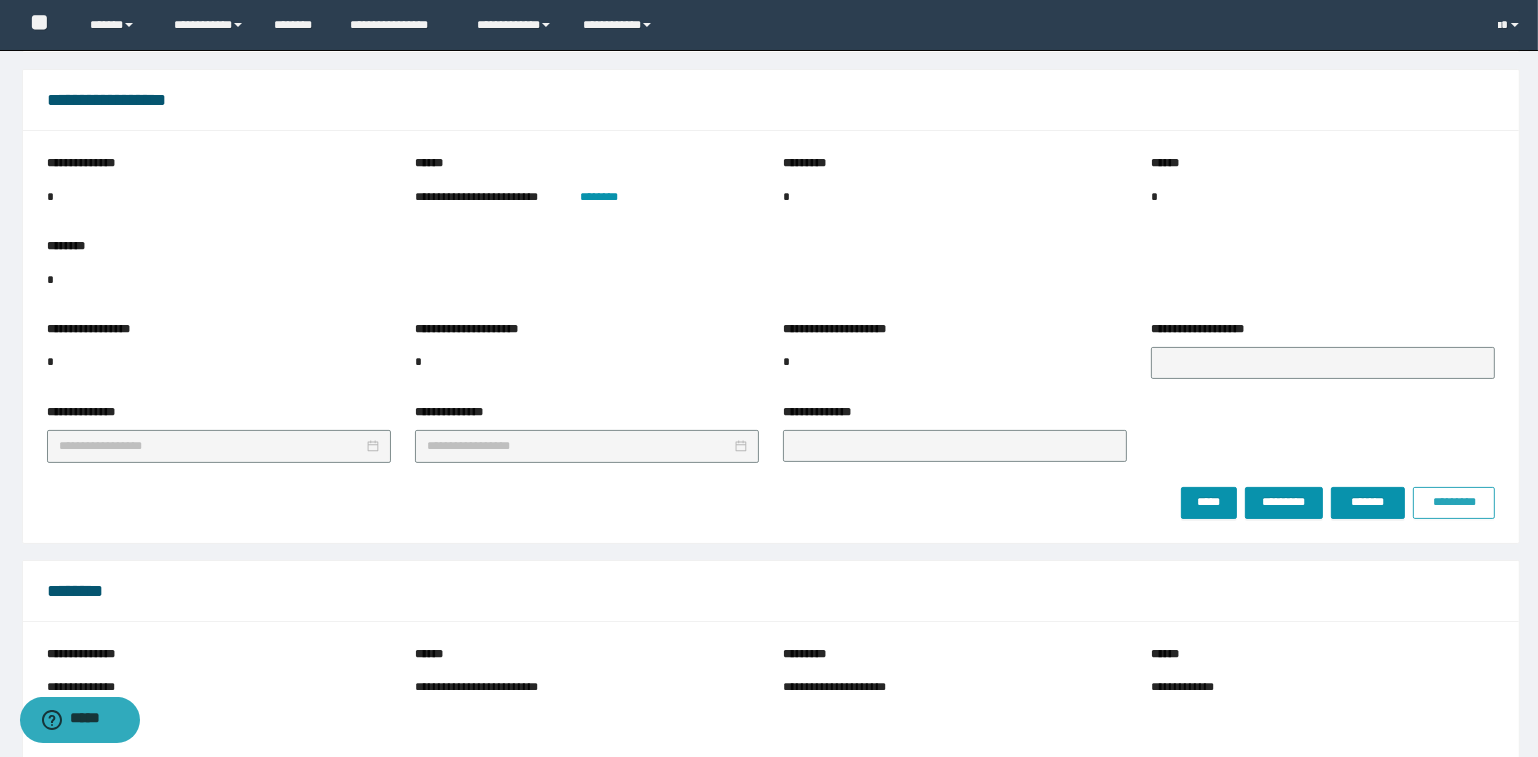 click on "*********" at bounding box center [1454, 502] 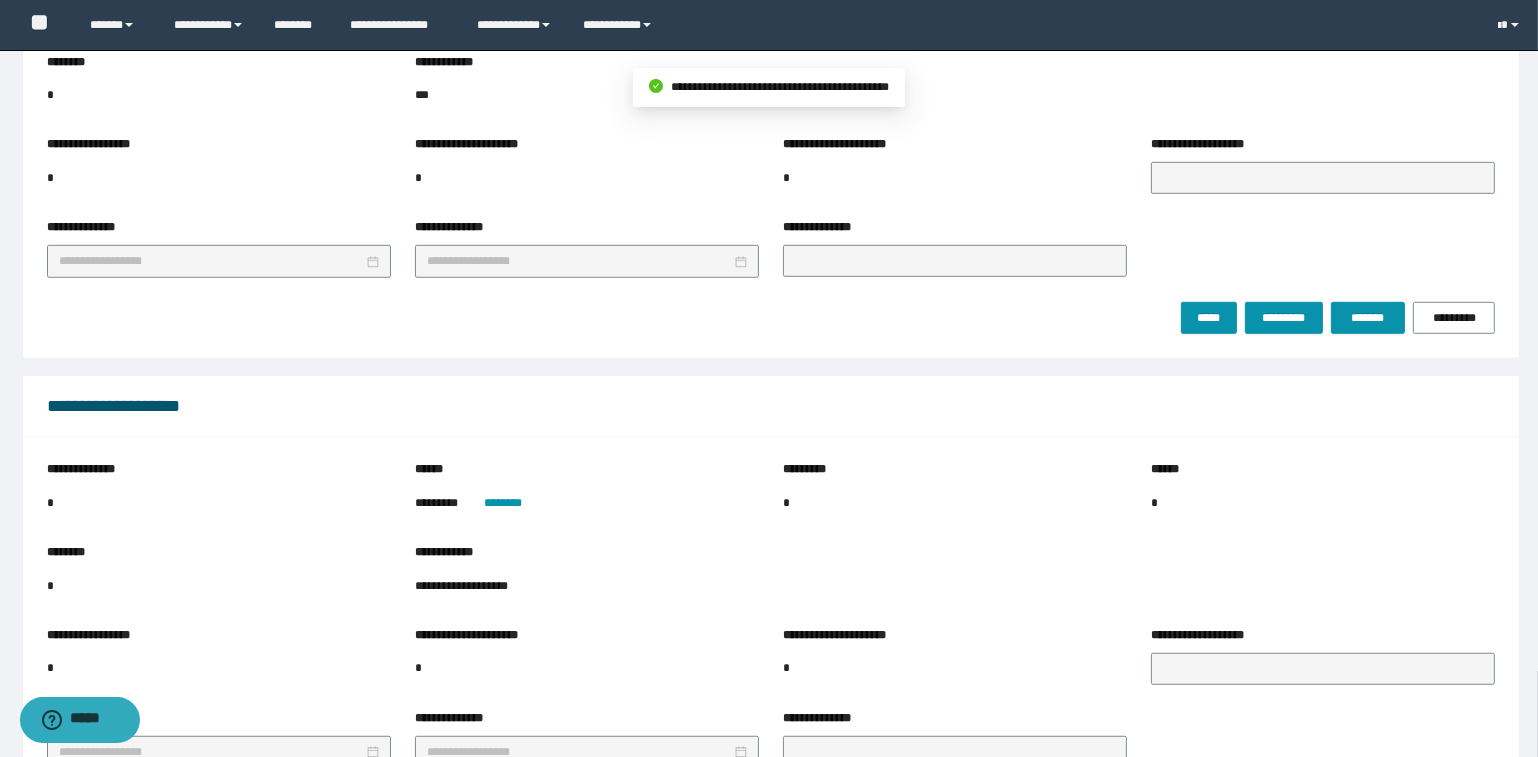 scroll, scrollTop: 1545, scrollLeft: 0, axis: vertical 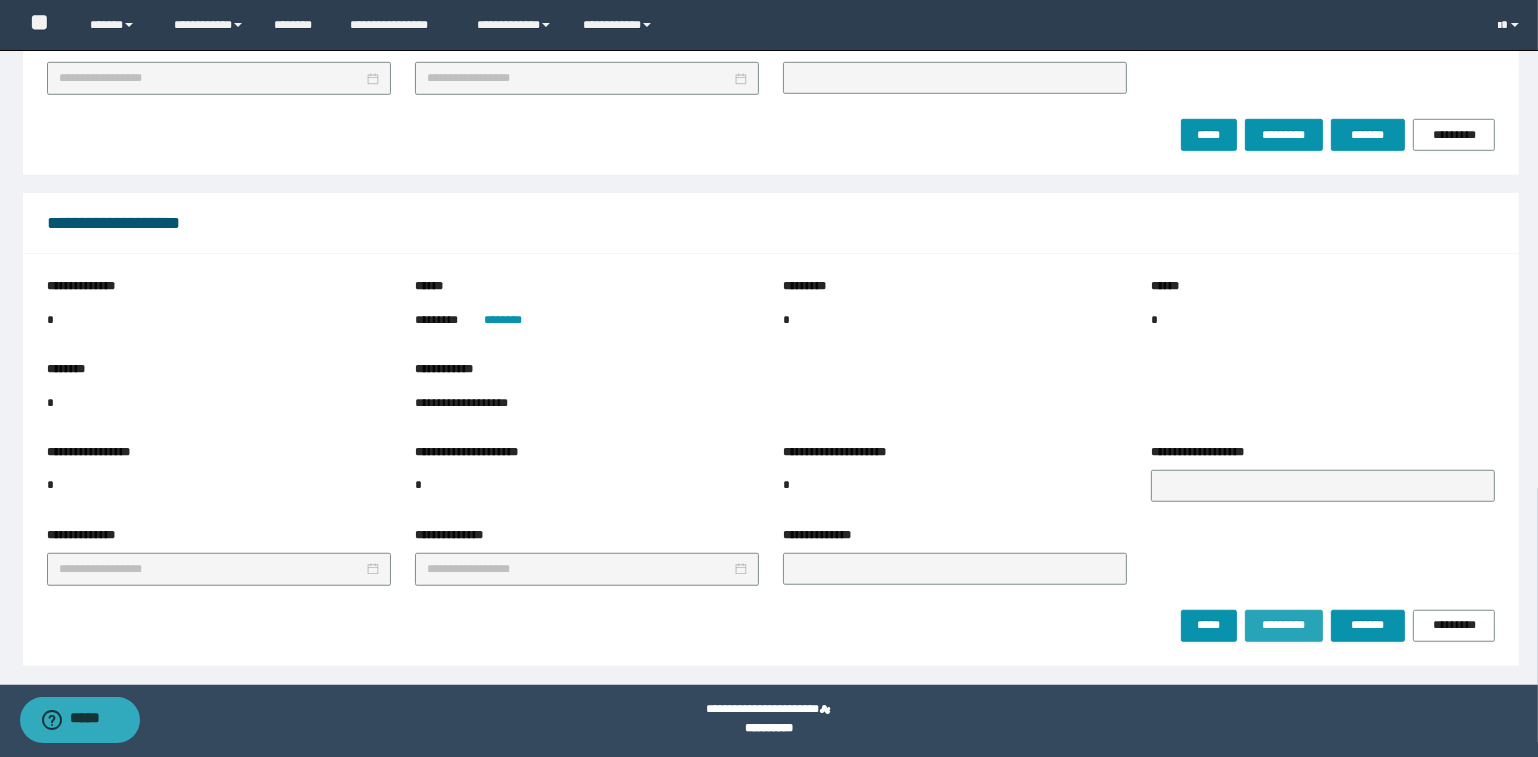 click on "*********" at bounding box center [1283, 625] 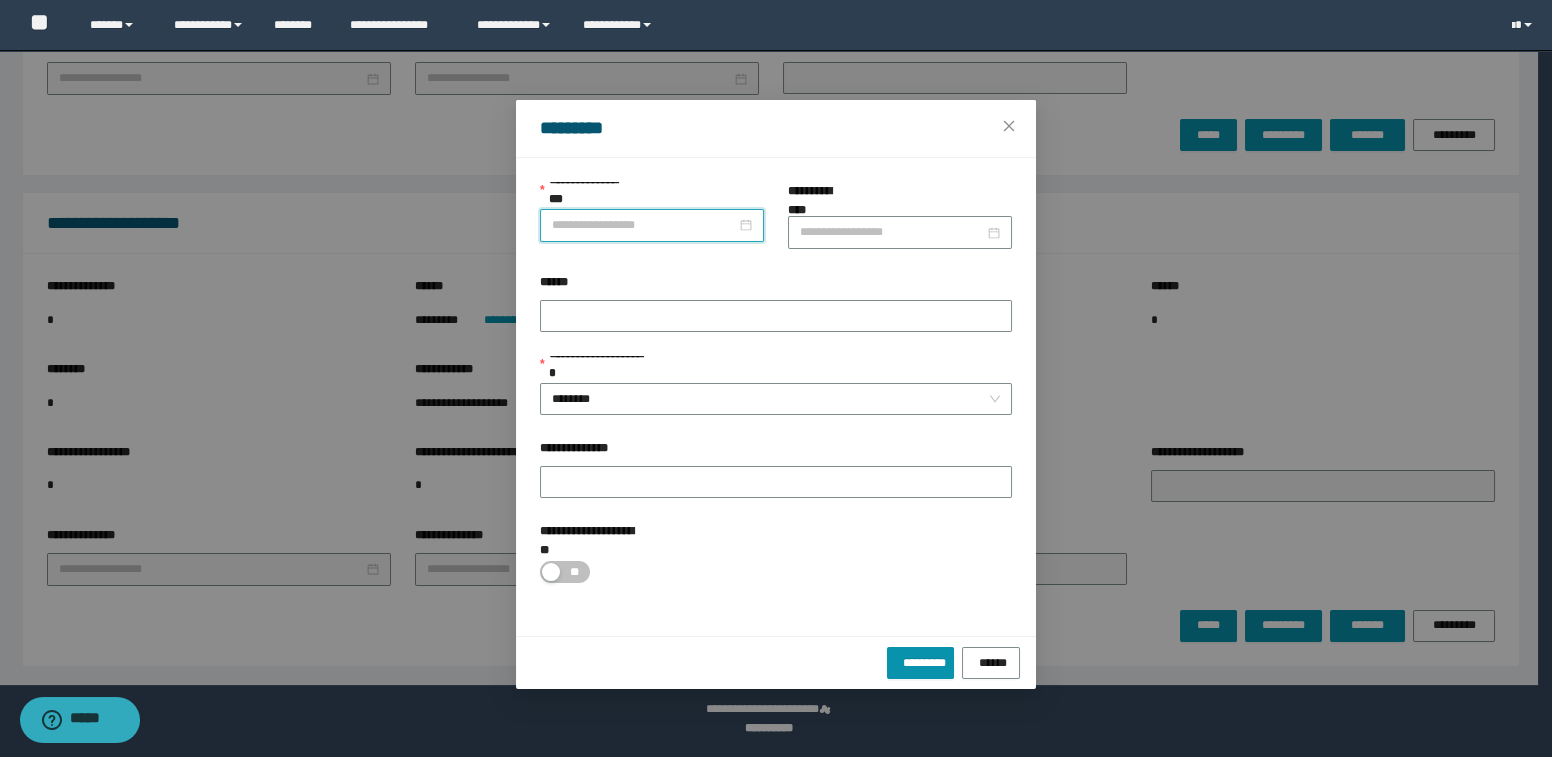 click on "**********" at bounding box center (644, 225) 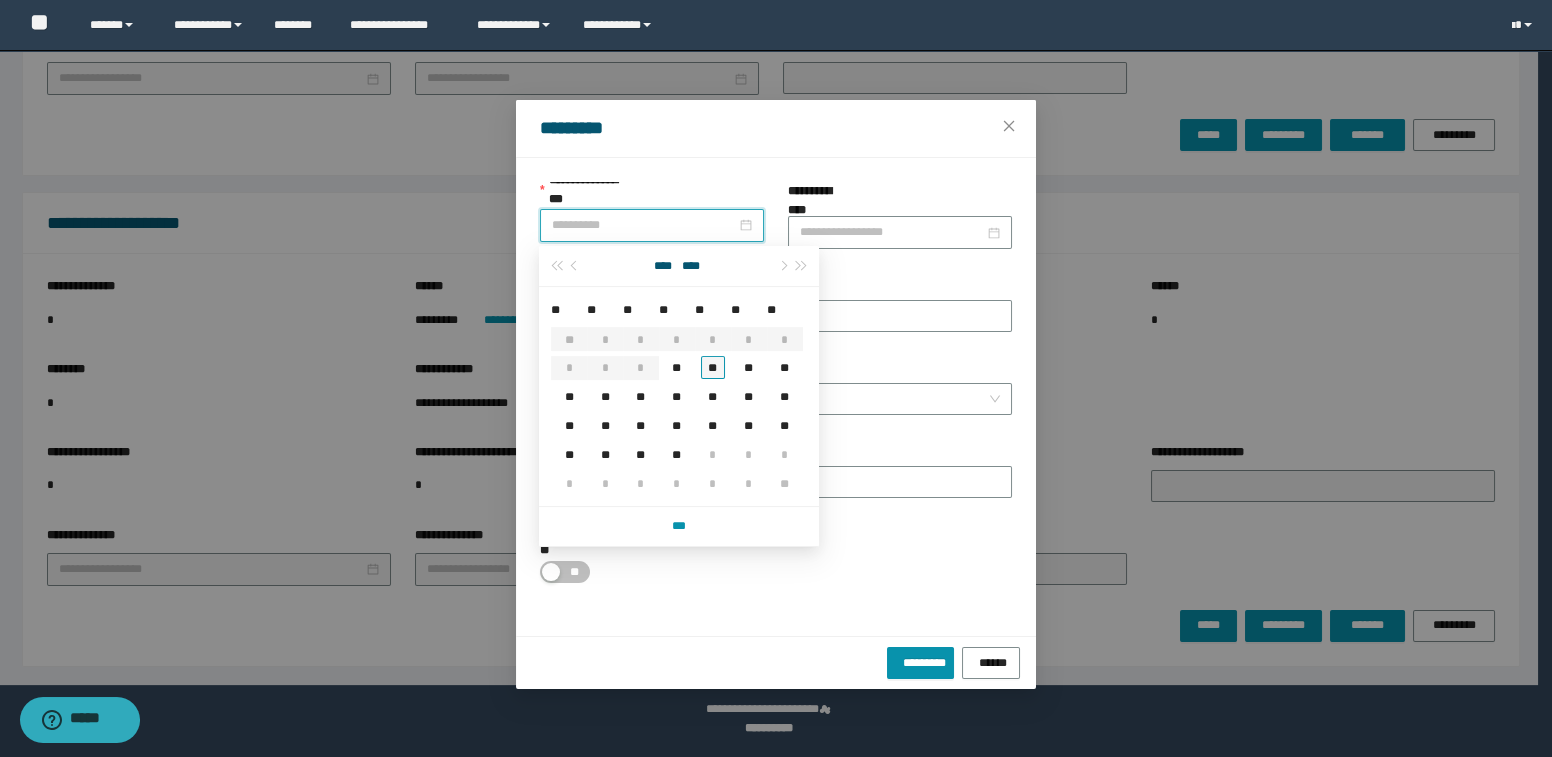 type on "**********" 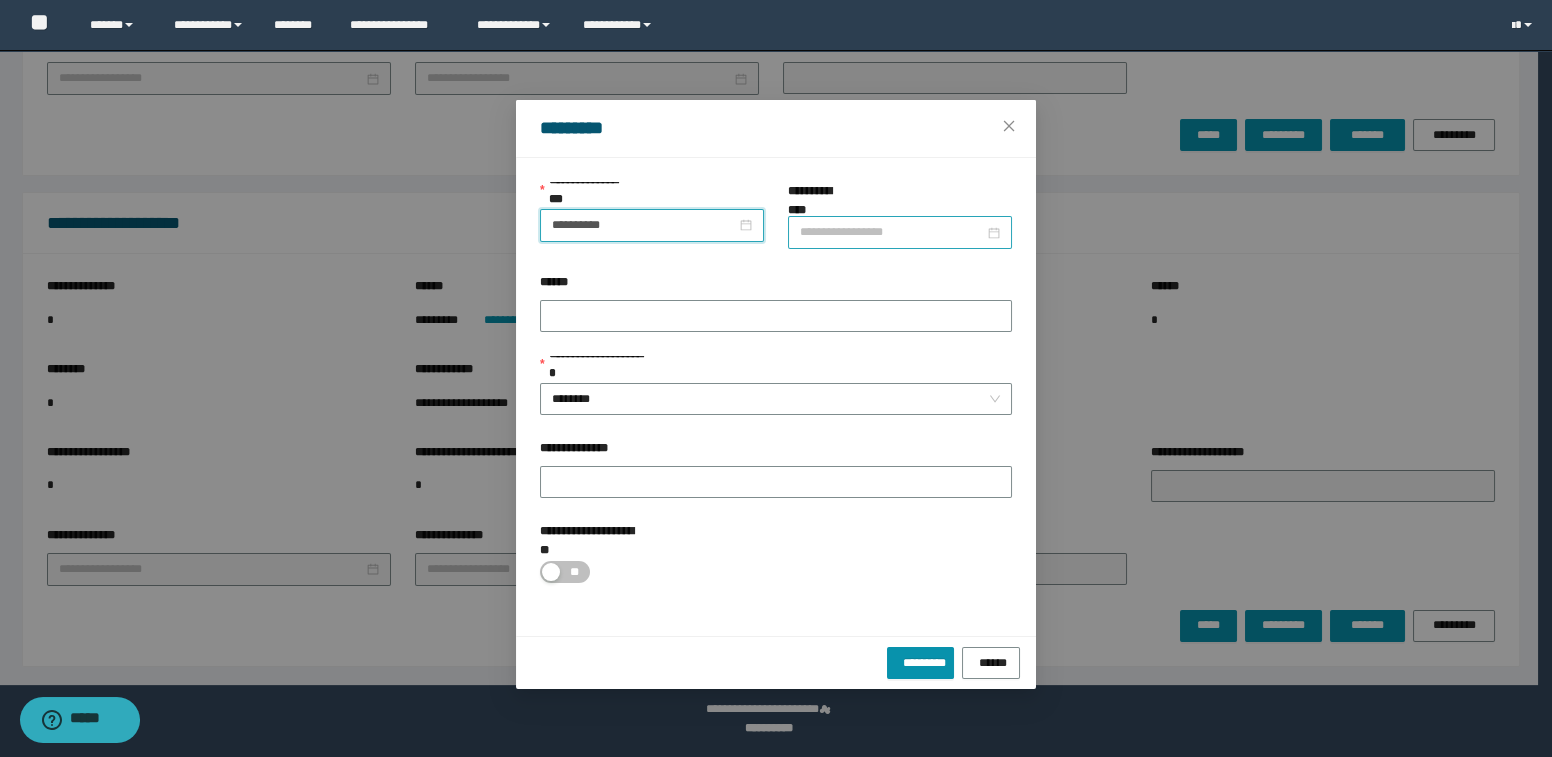 click on "**********" at bounding box center [892, 232] 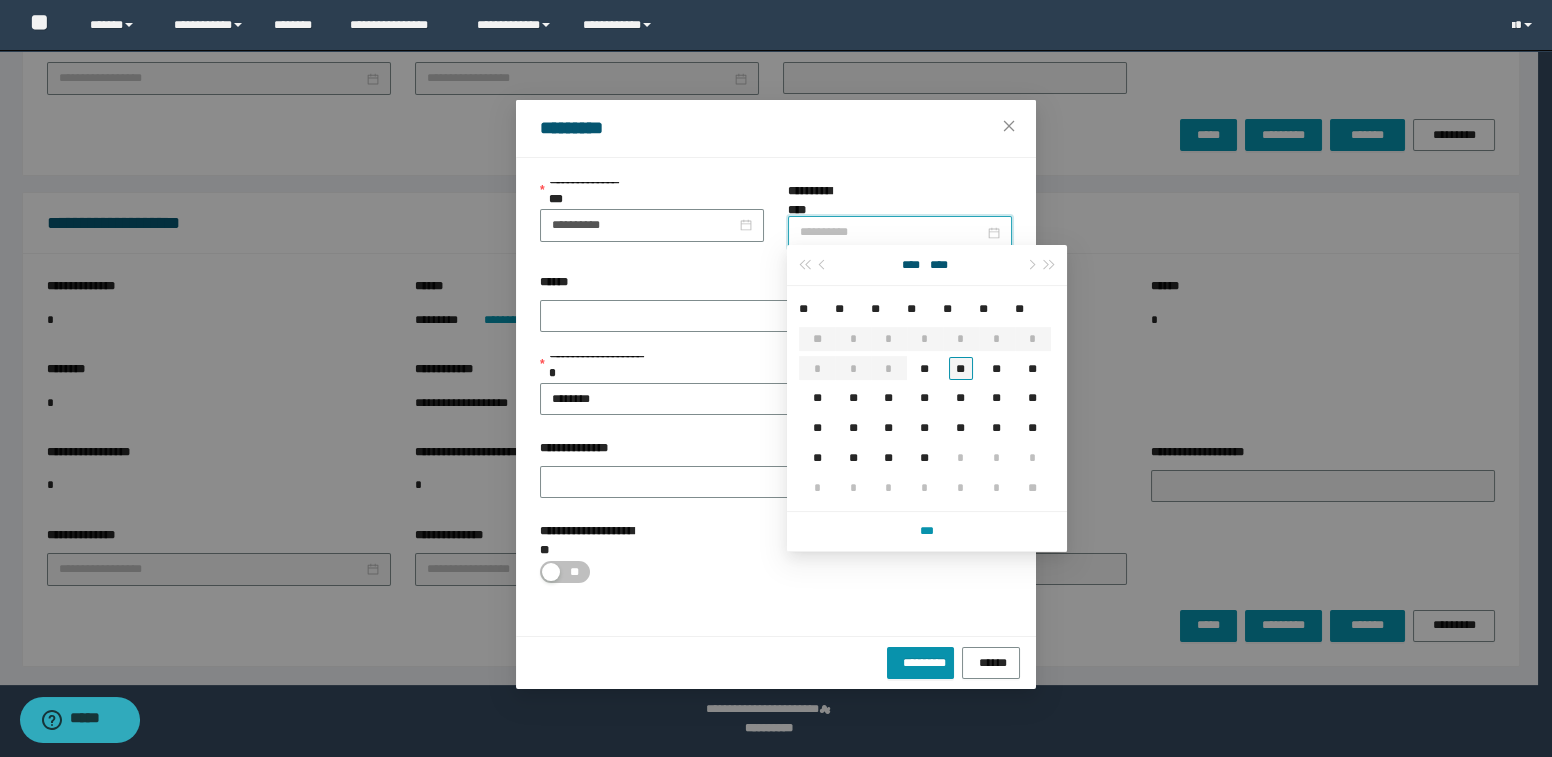 type on "**********" 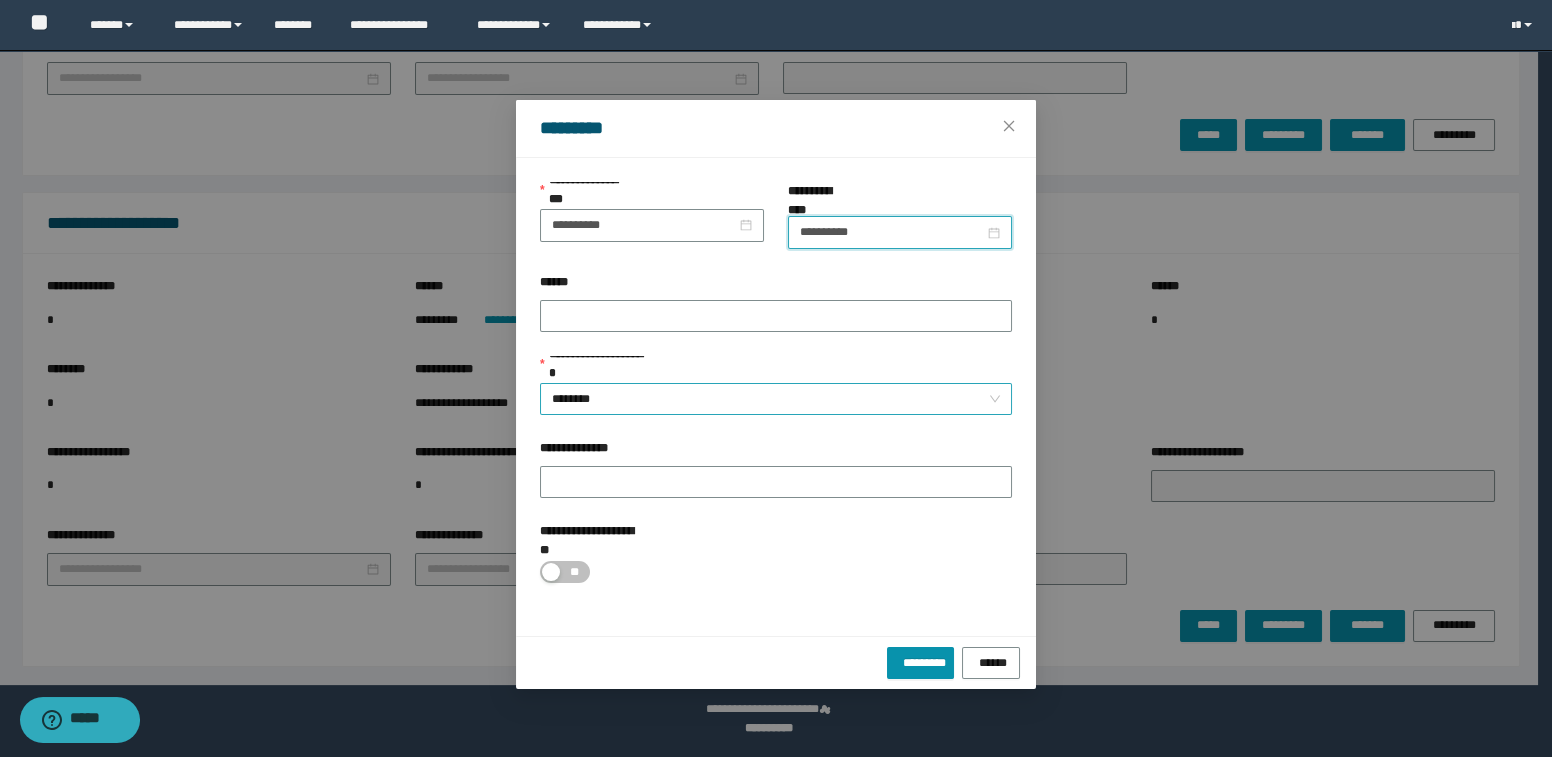click on "********" at bounding box center [776, 399] 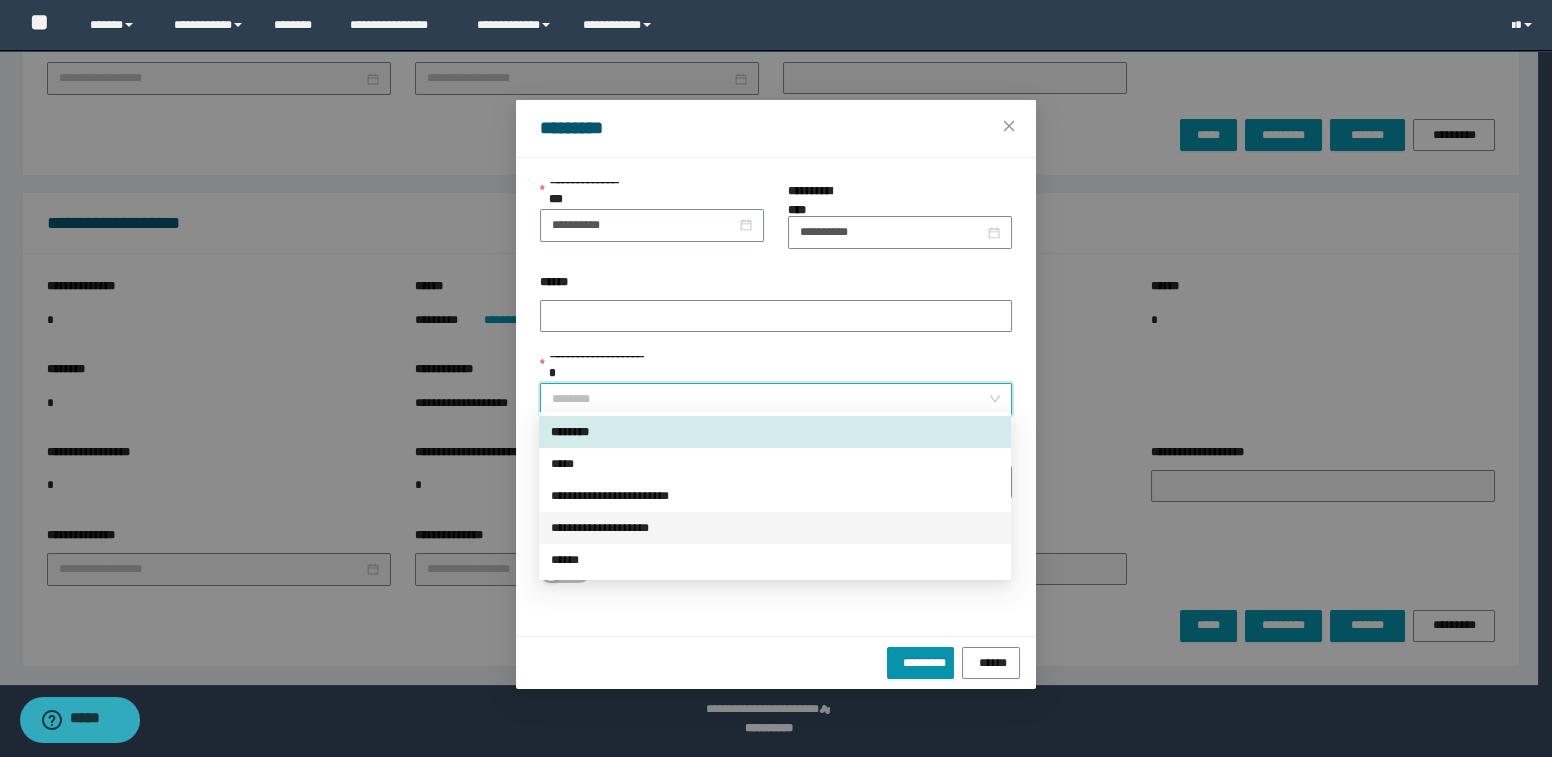 click on "**********" at bounding box center (775, 528) 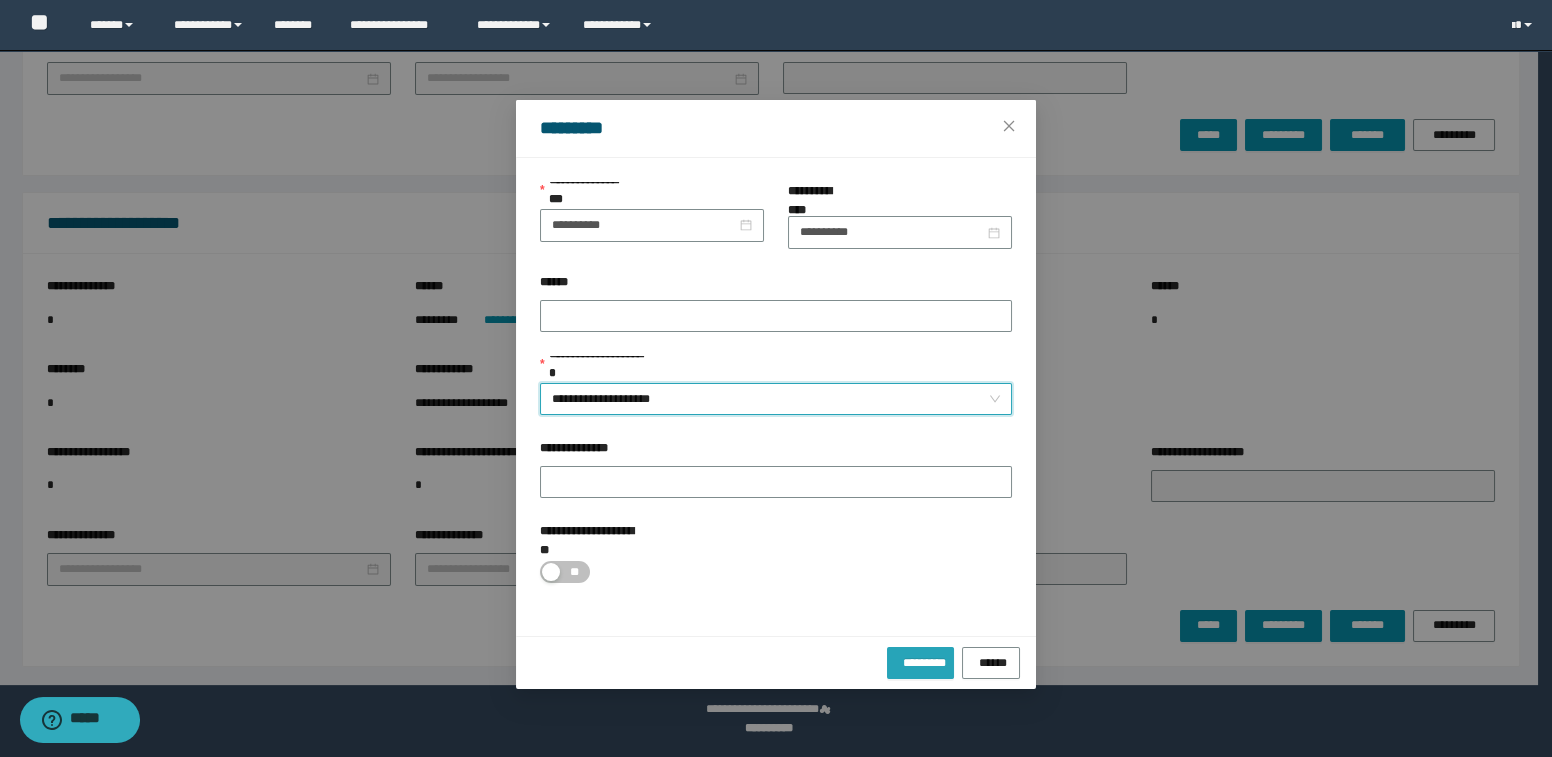 click on "*********" at bounding box center [921, 661] 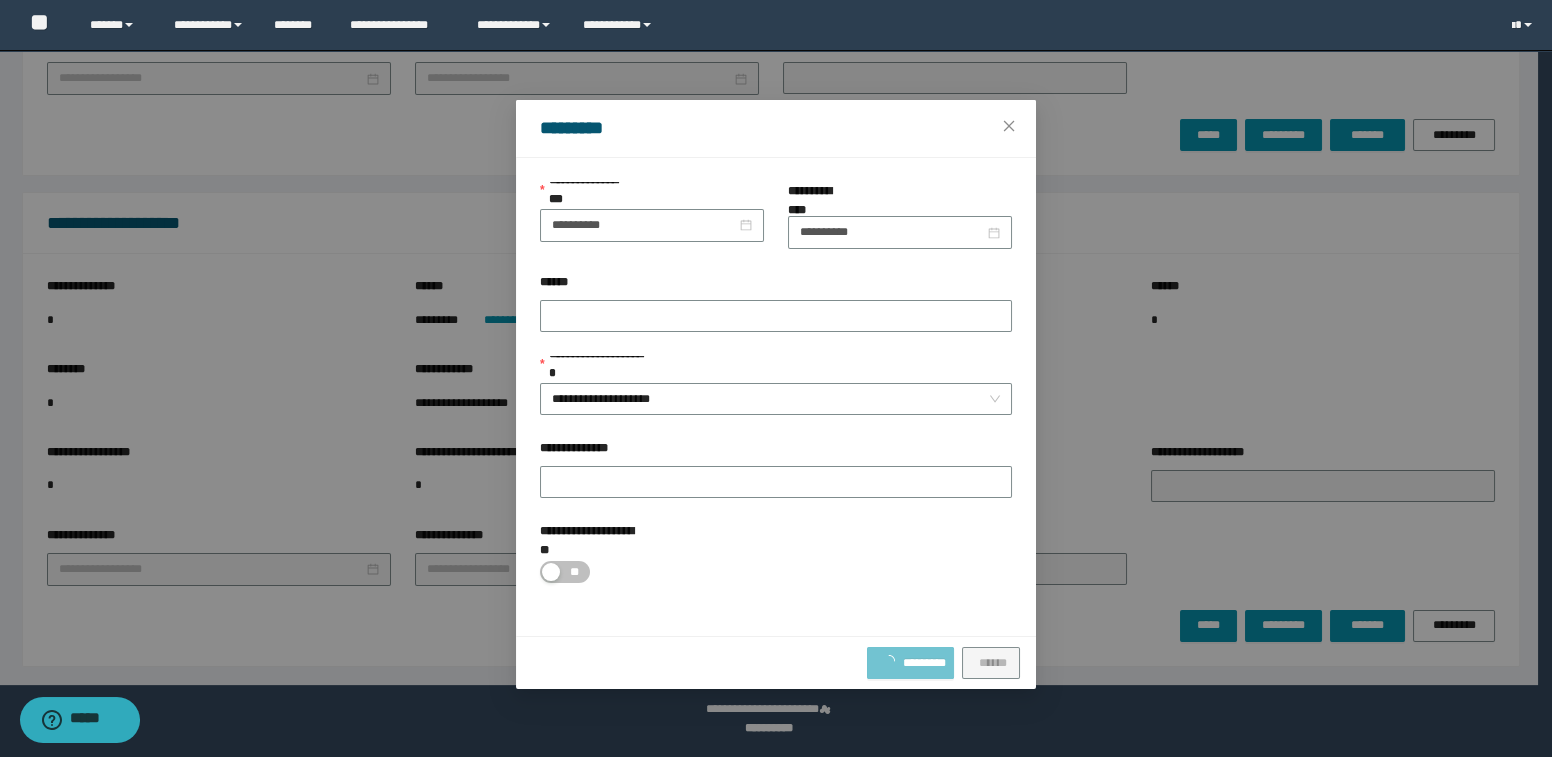 type on "**********" 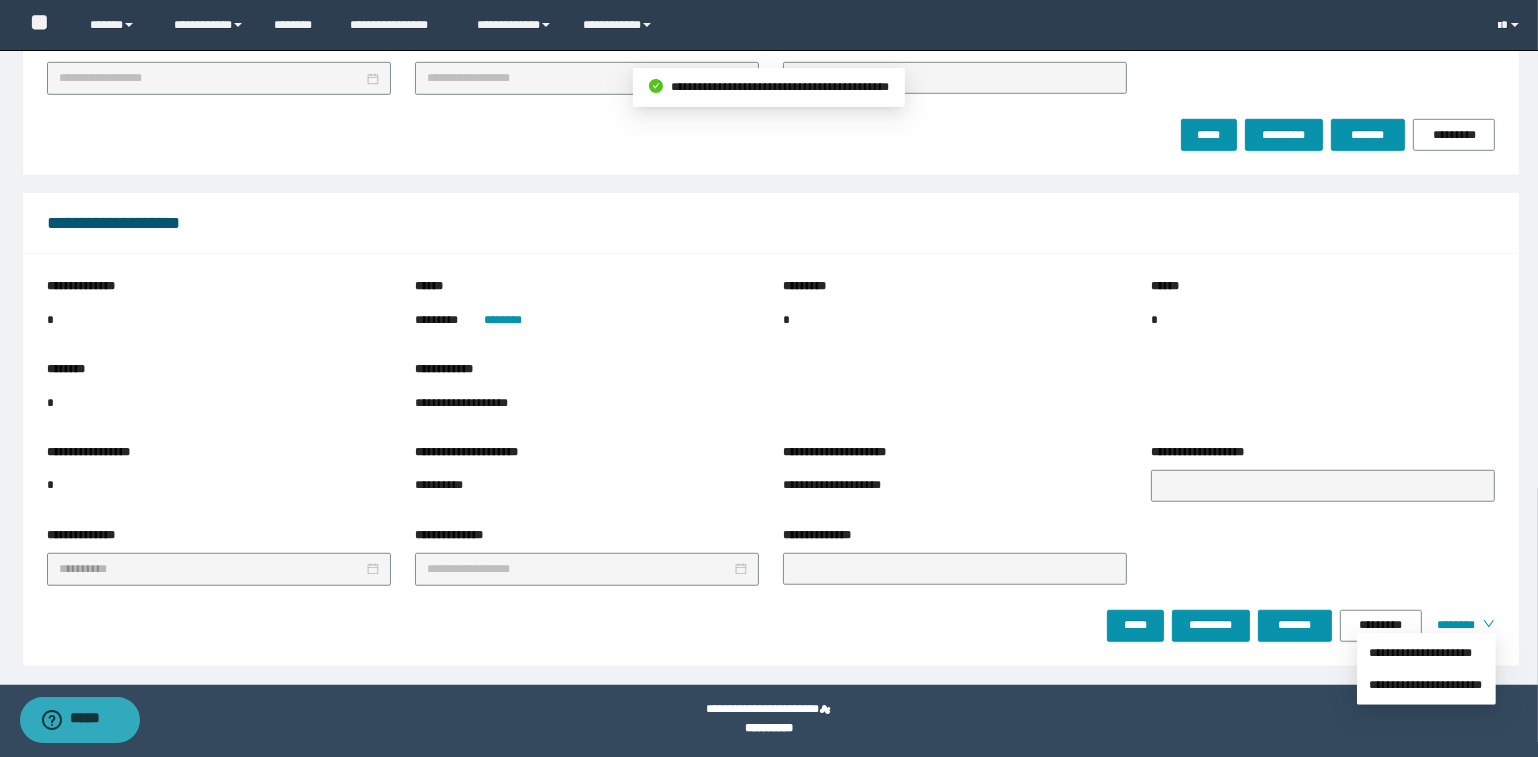 click on "**********" at bounding box center (1426, 669) 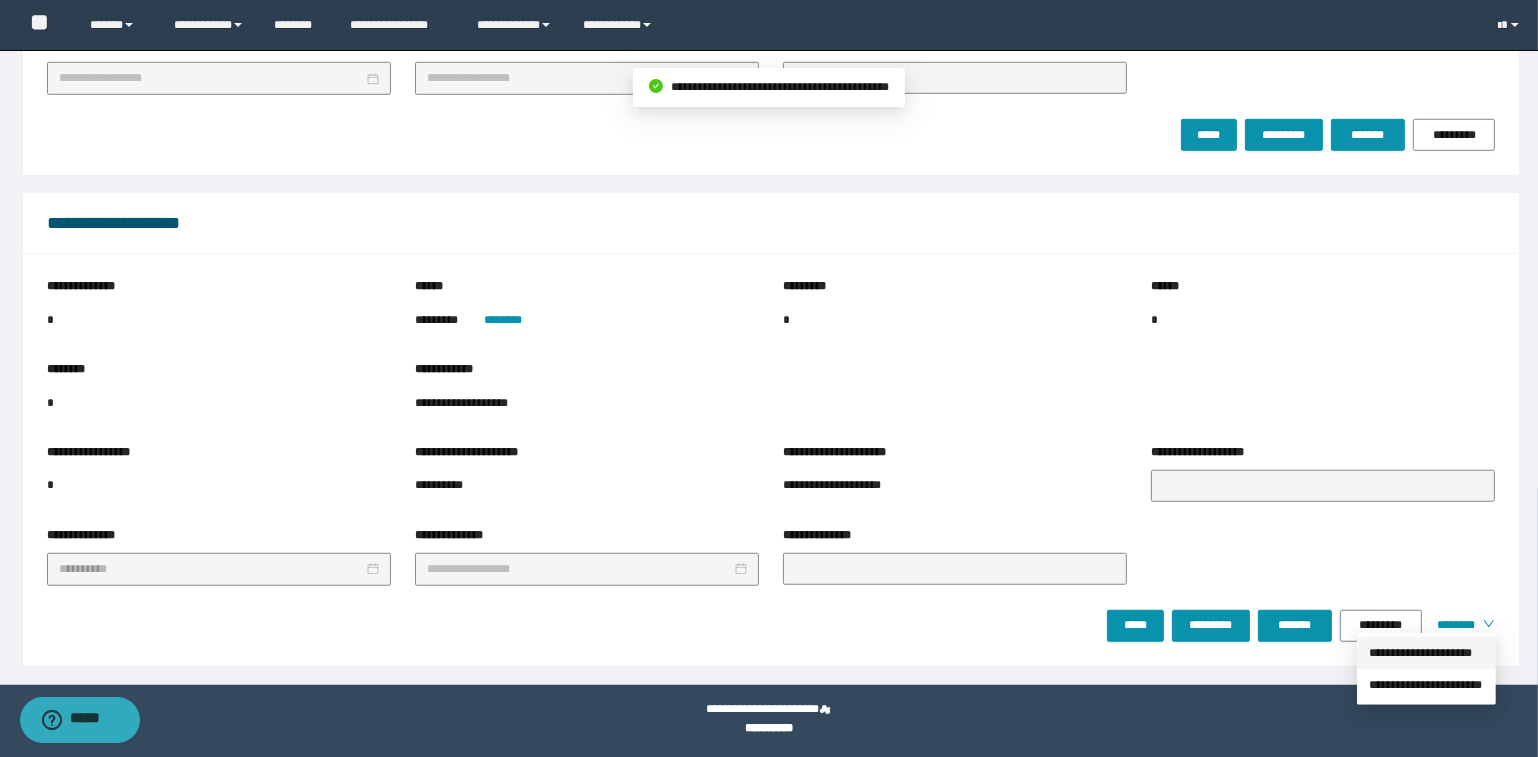 click on "**********" at bounding box center [1426, 653] 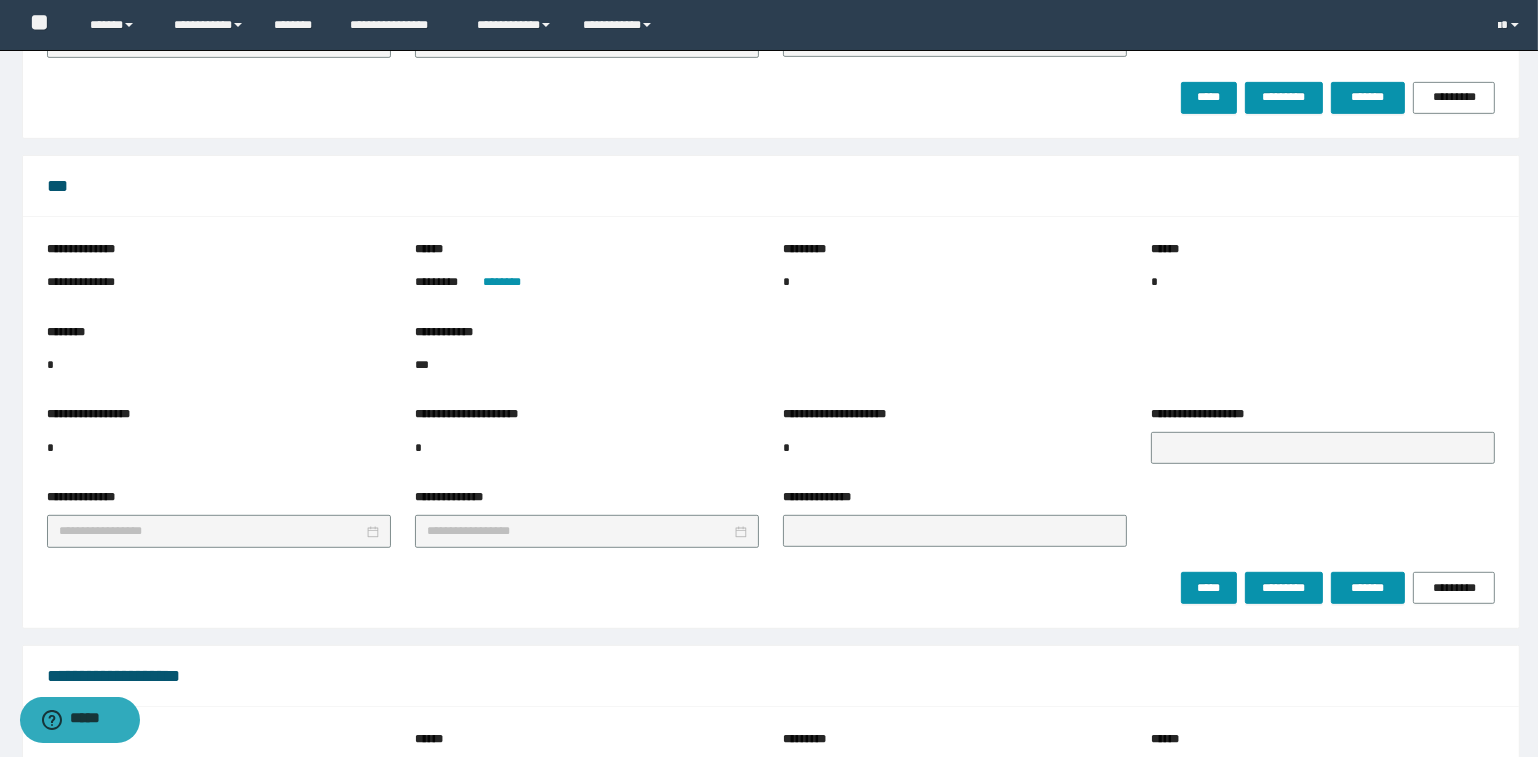 scroll, scrollTop: 1090, scrollLeft: 0, axis: vertical 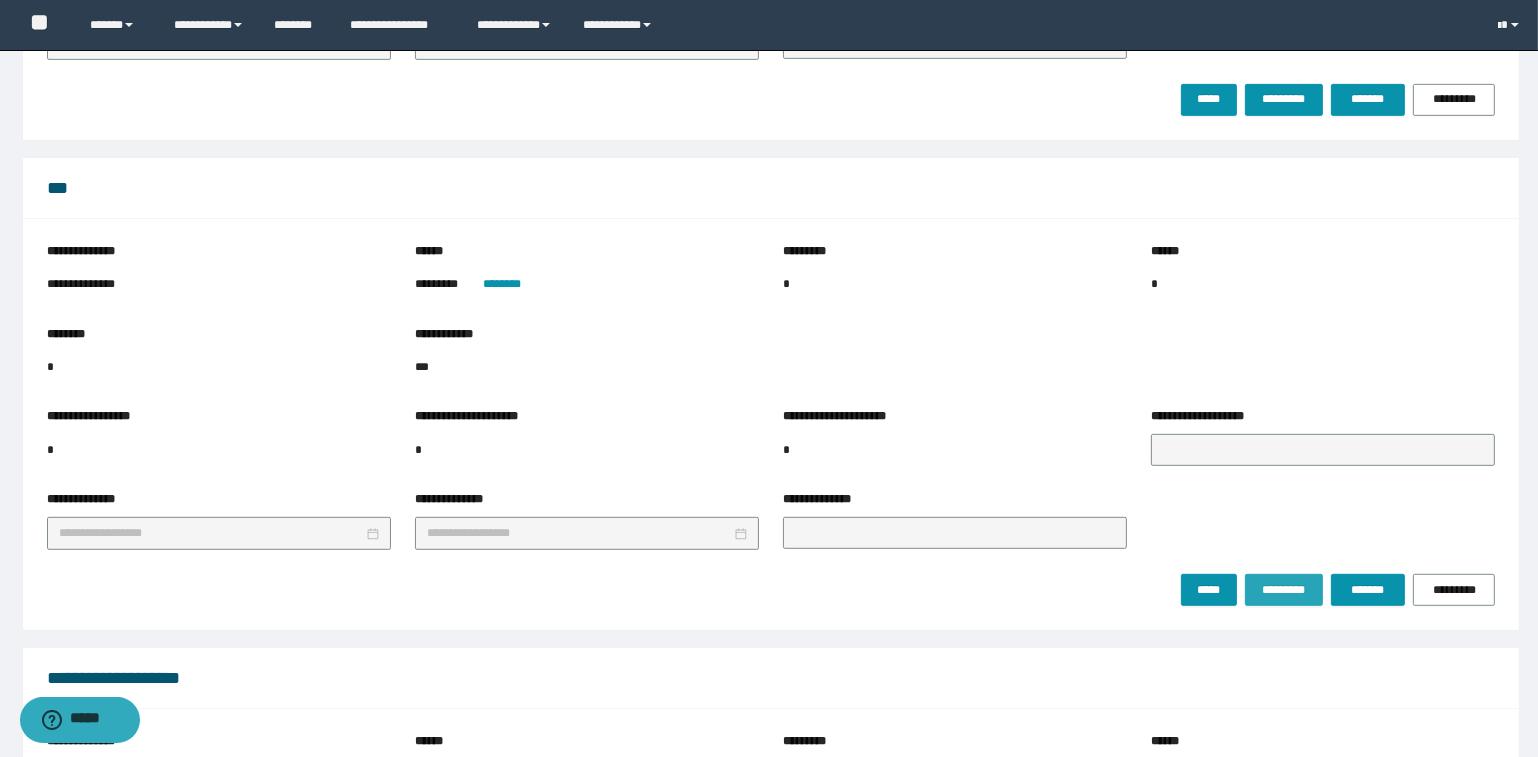 click on "*********" at bounding box center (1283, 590) 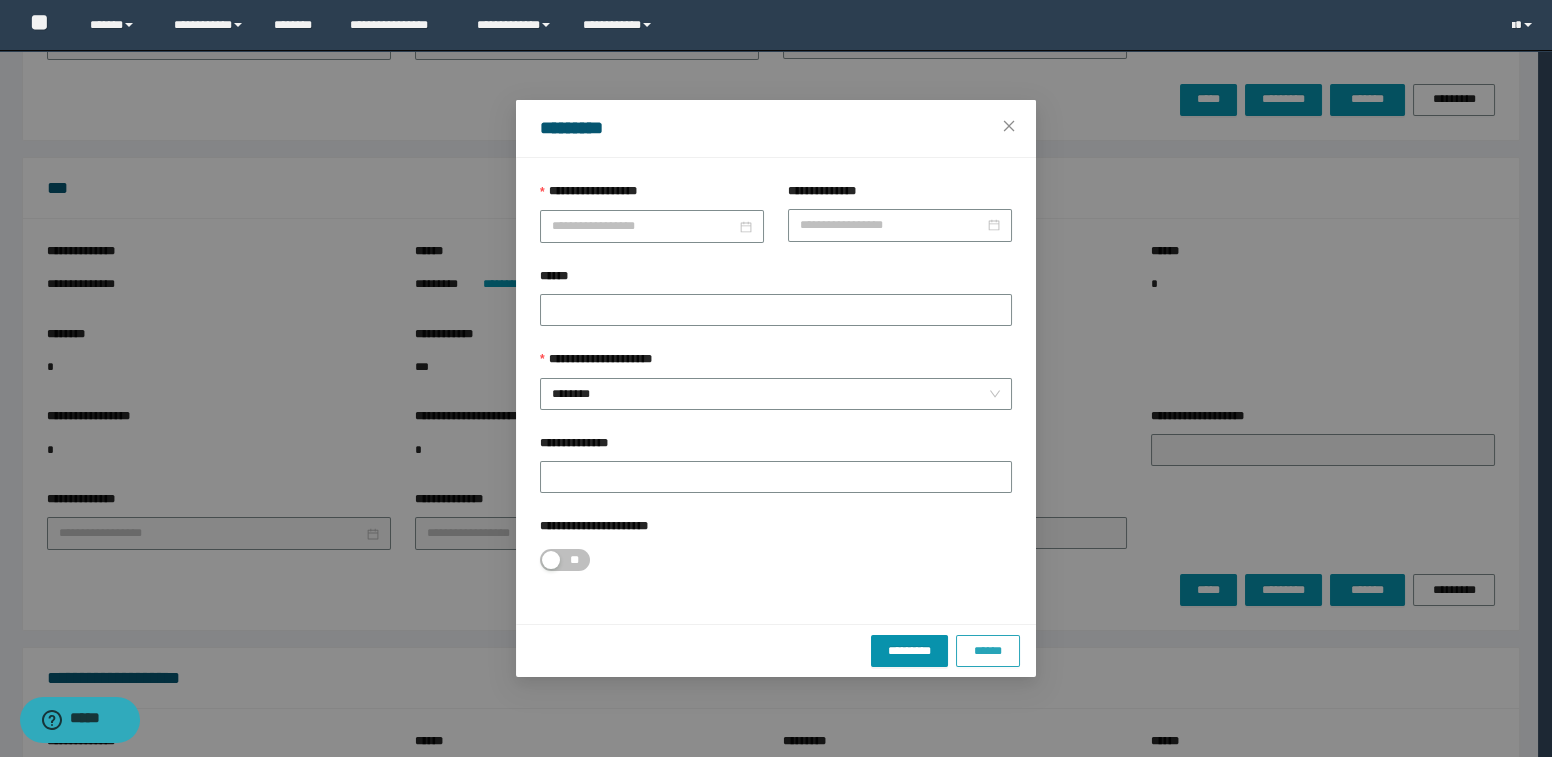 drag, startPoint x: 991, startPoint y: 655, endPoint x: 1002, endPoint y: 660, distance: 12.083046 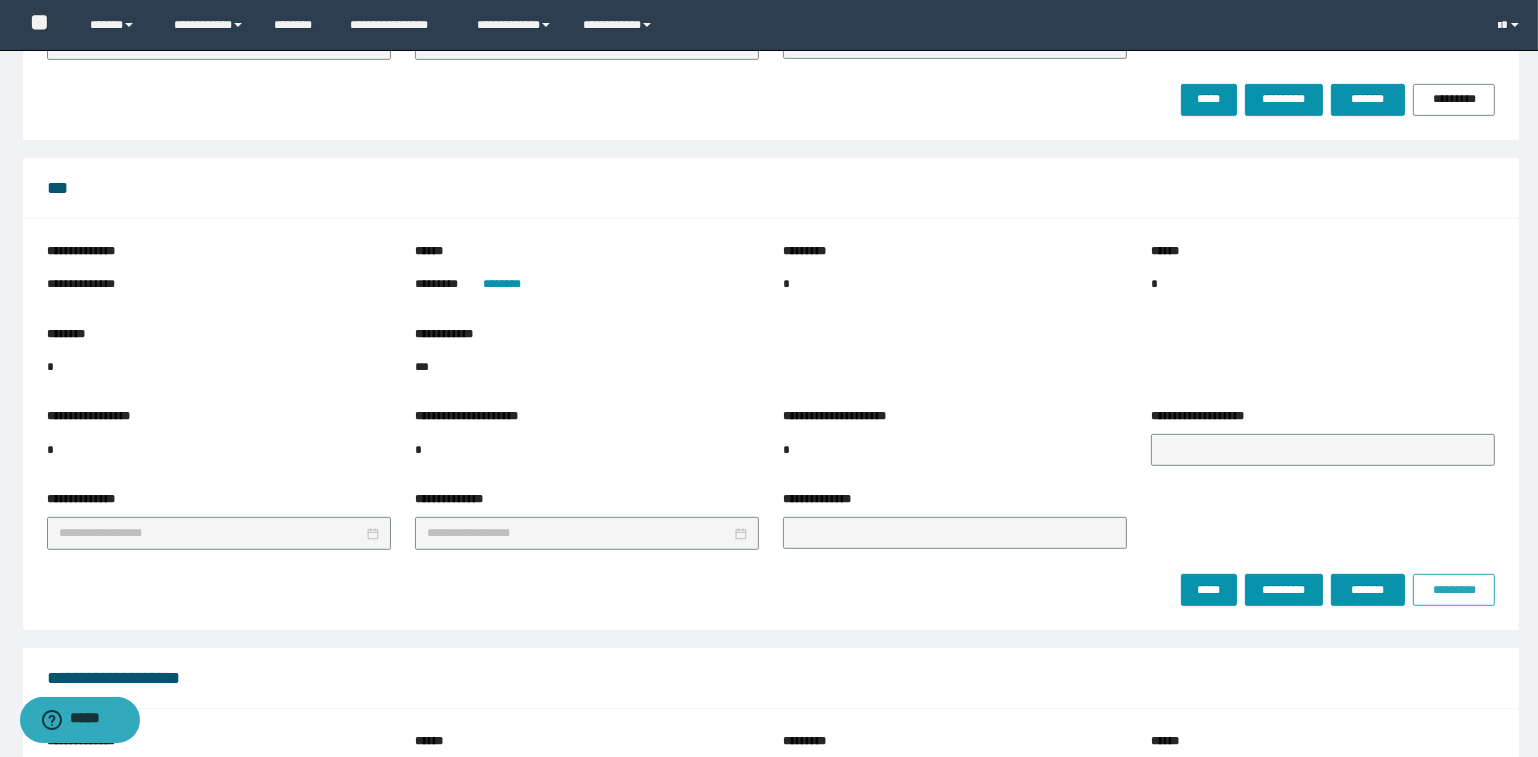 click on "*********" at bounding box center [1454, 590] 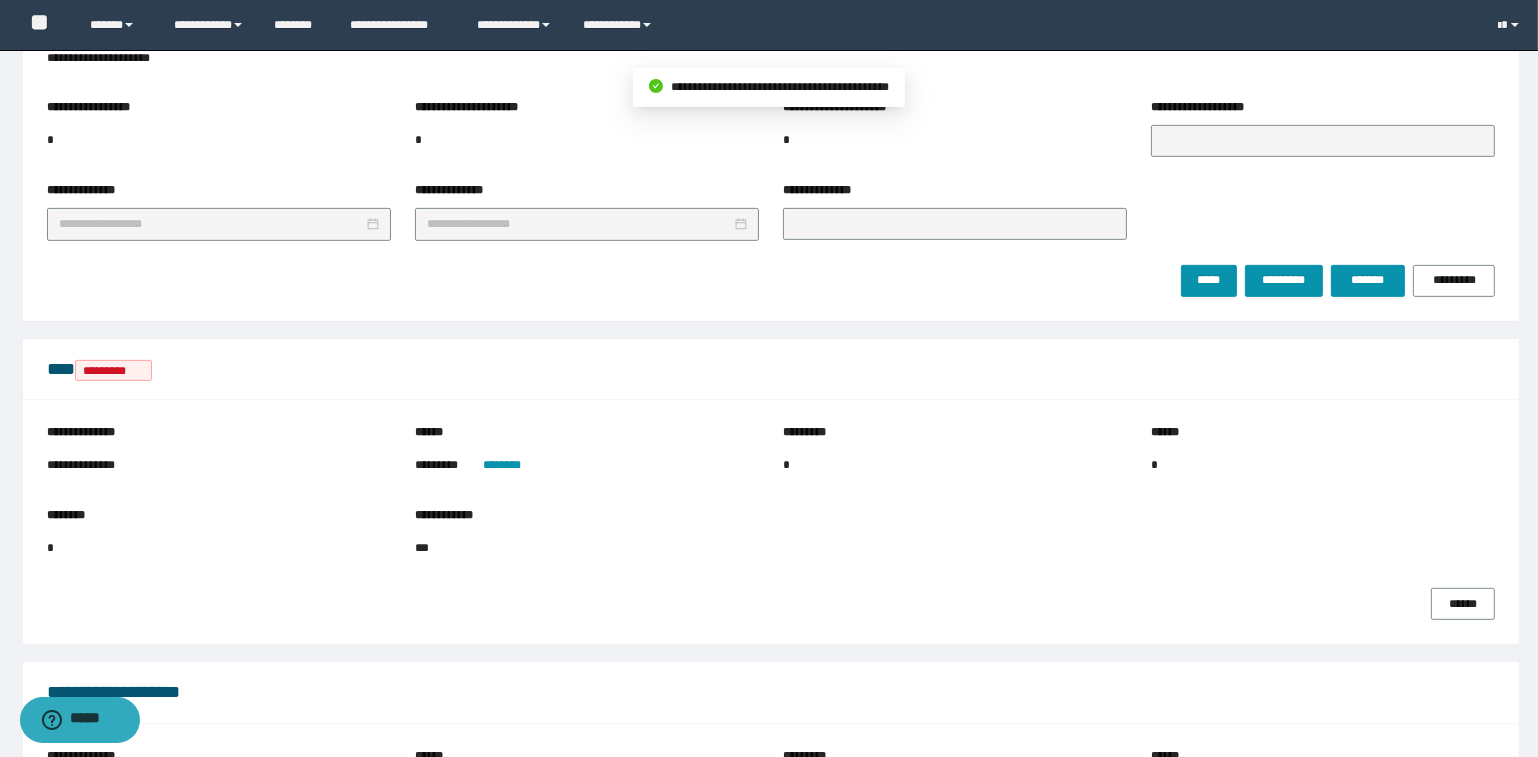 scroll, scrollTop: 818, scrollLeft: 0, axis: vertical 